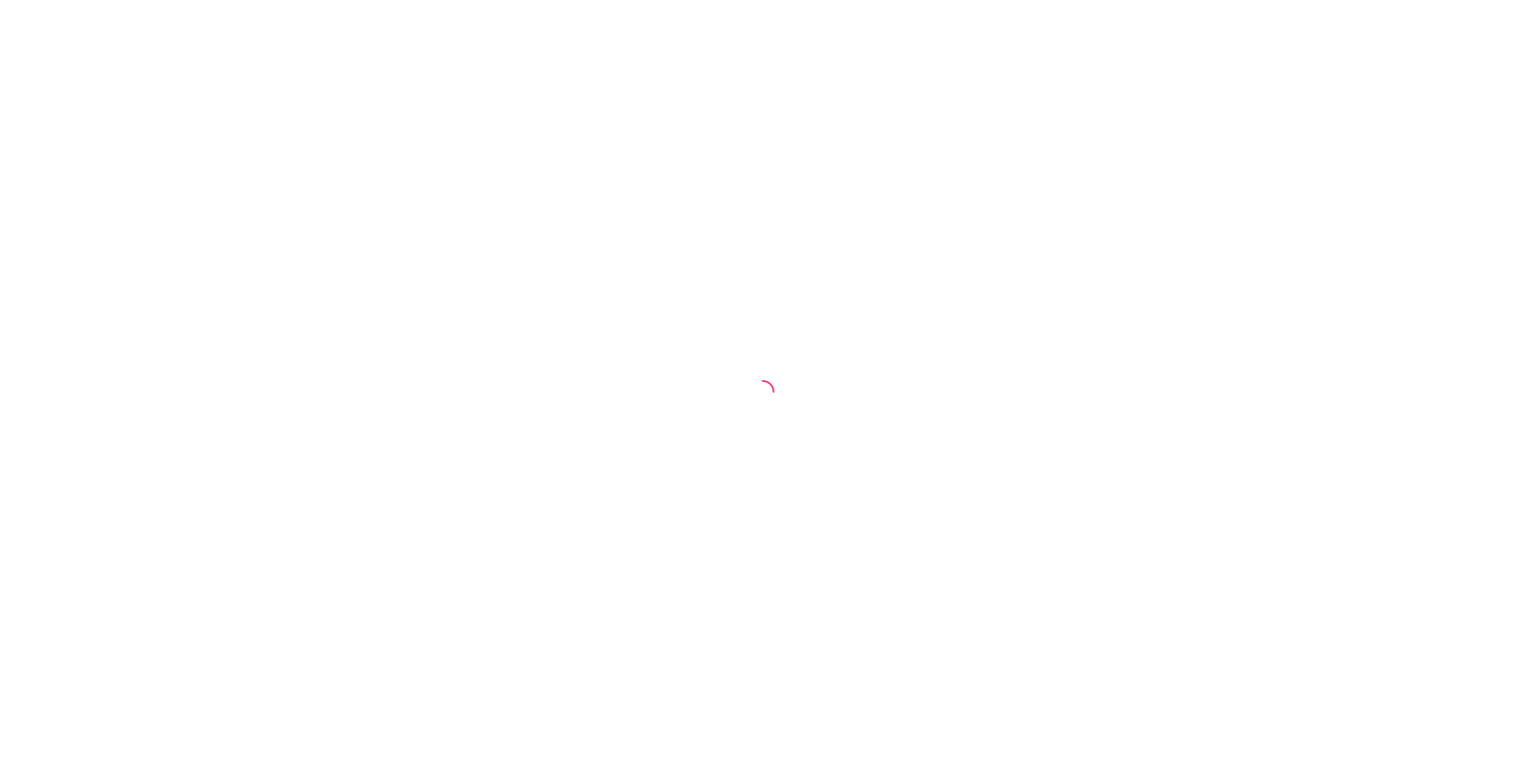 scroll, scrollTop: 0, scrollLeft: 0, axis: both 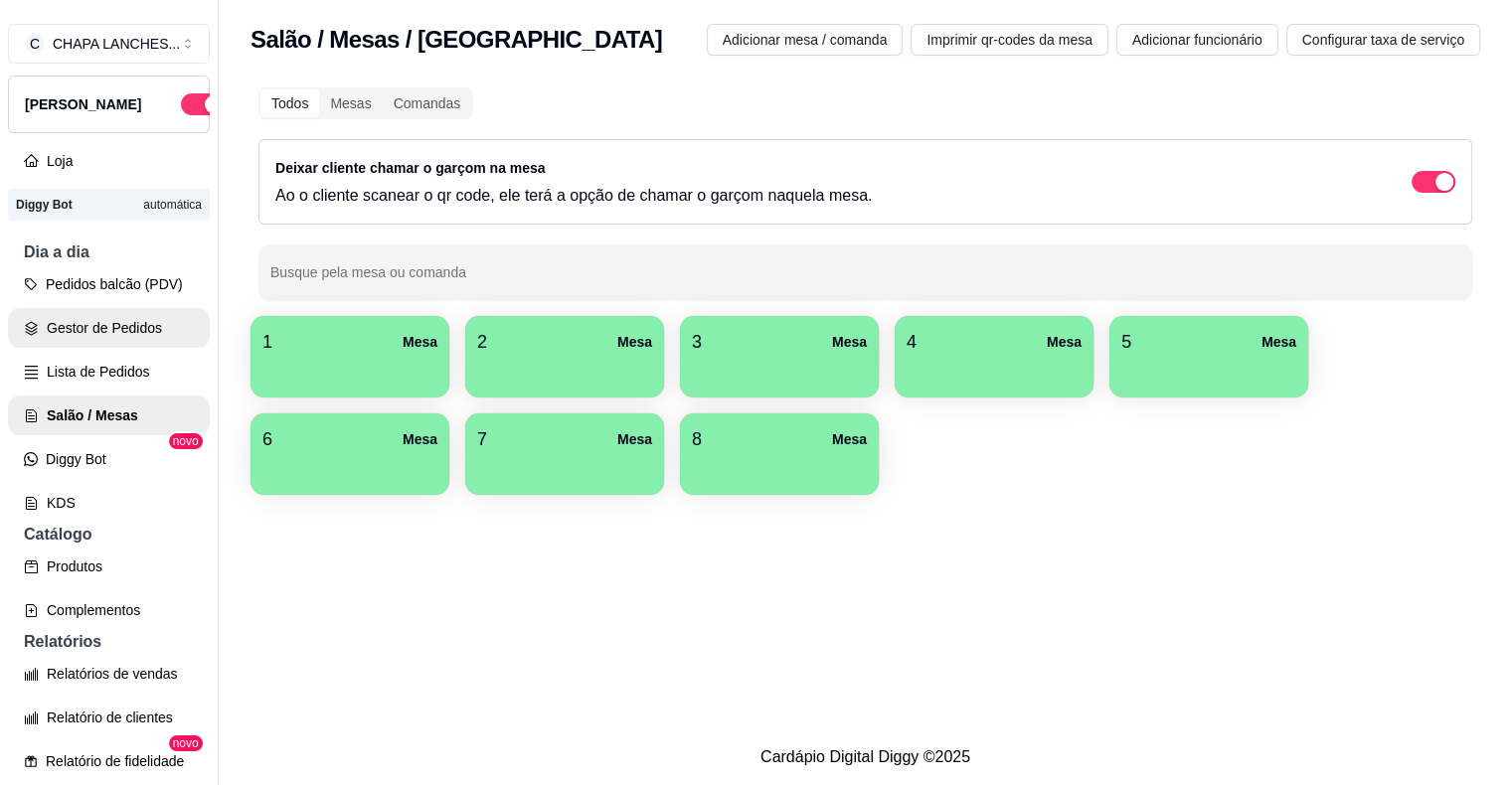 click on "Gestor de Pedidos" at bounding box center (108, 328) 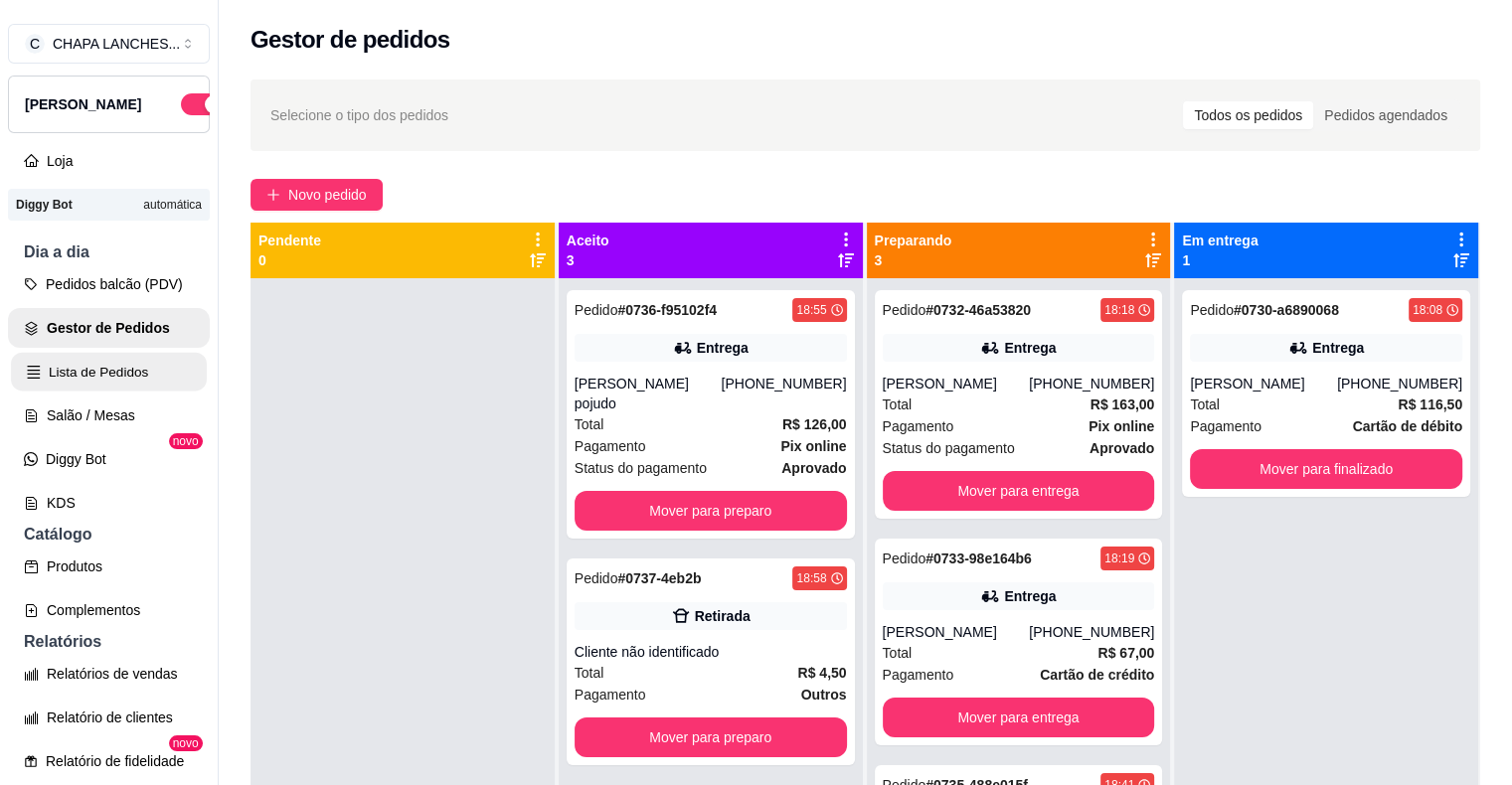 click on "Lista de Pedidos" at bounding box center (108, 372) 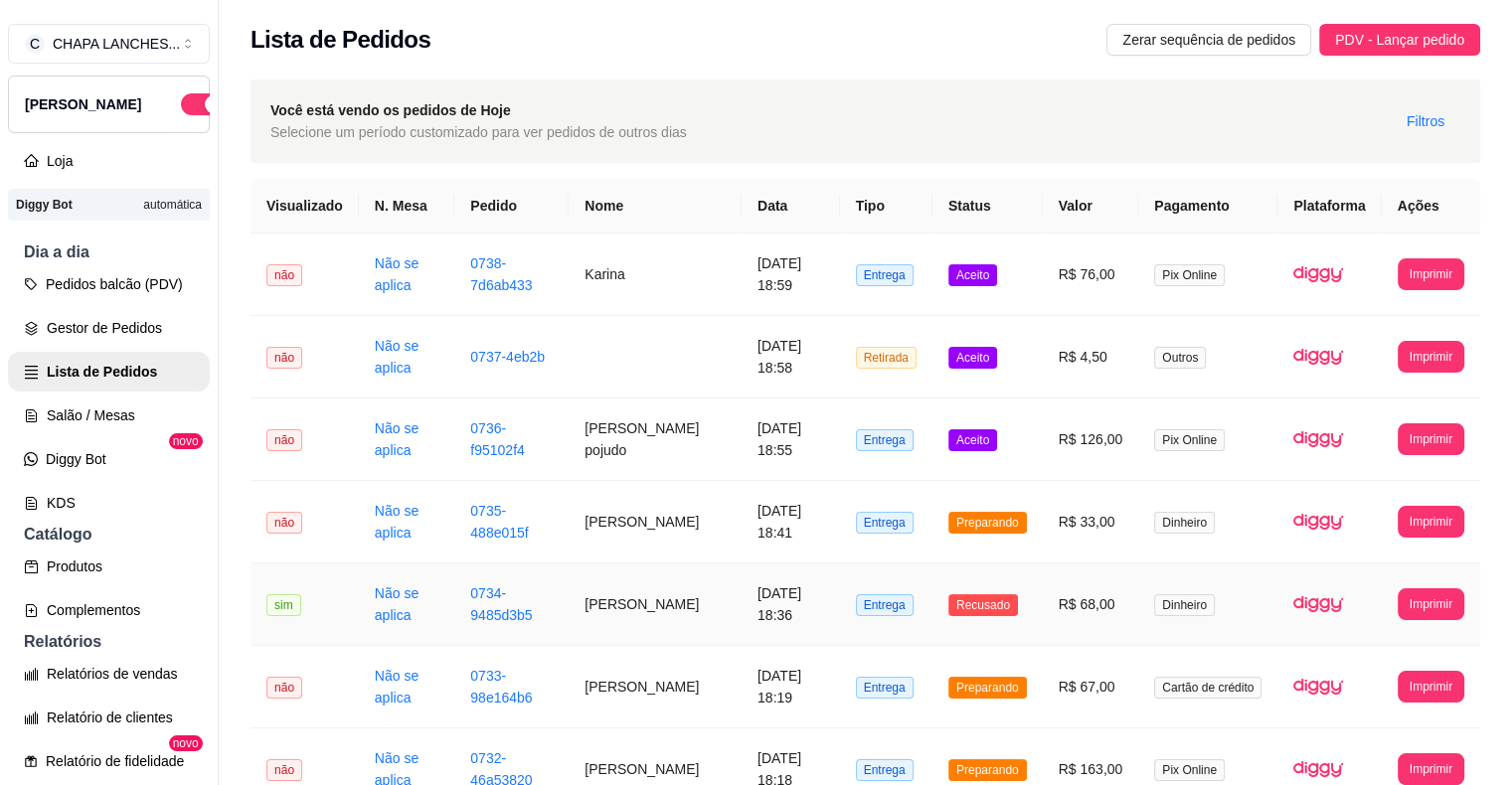 click on "[PERSON_NAME]" at bounding box center [655, 604] 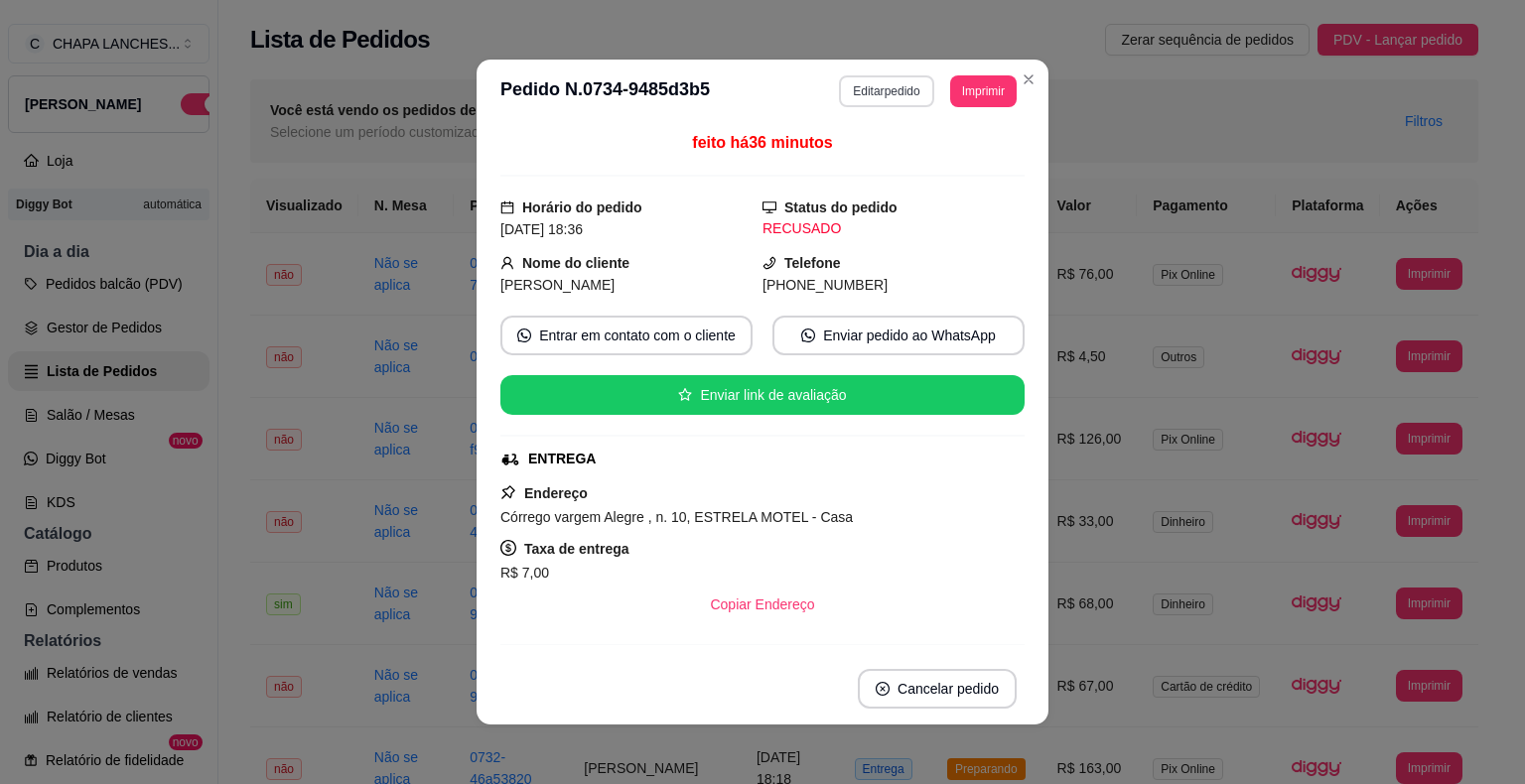 click on "Editar  pedido" at bounding box center (886, 91) 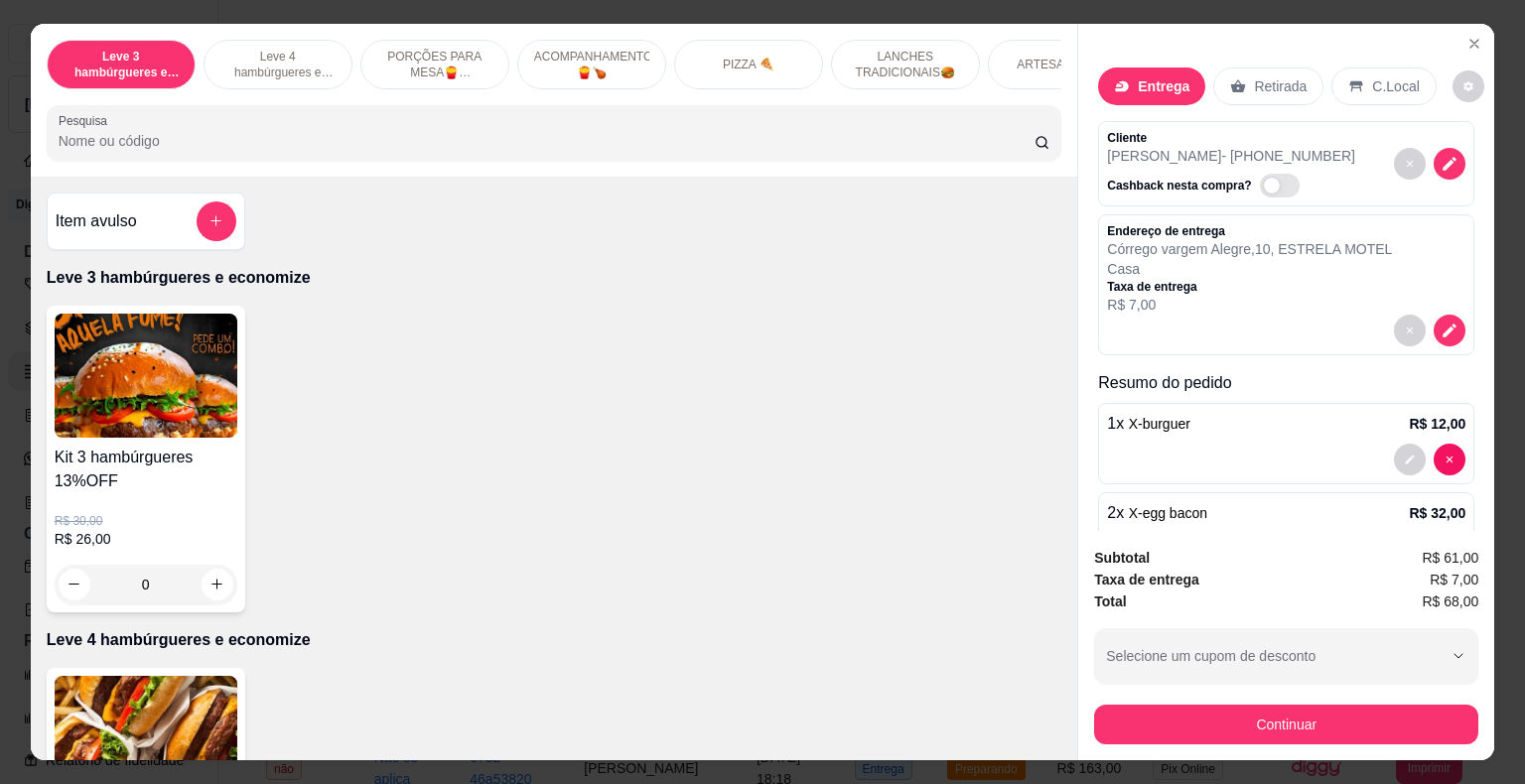 drag, startPoint x: 1358, startPoint y: 76, endPoint x: 1401, endPoint y: 135, distance: 73.00685 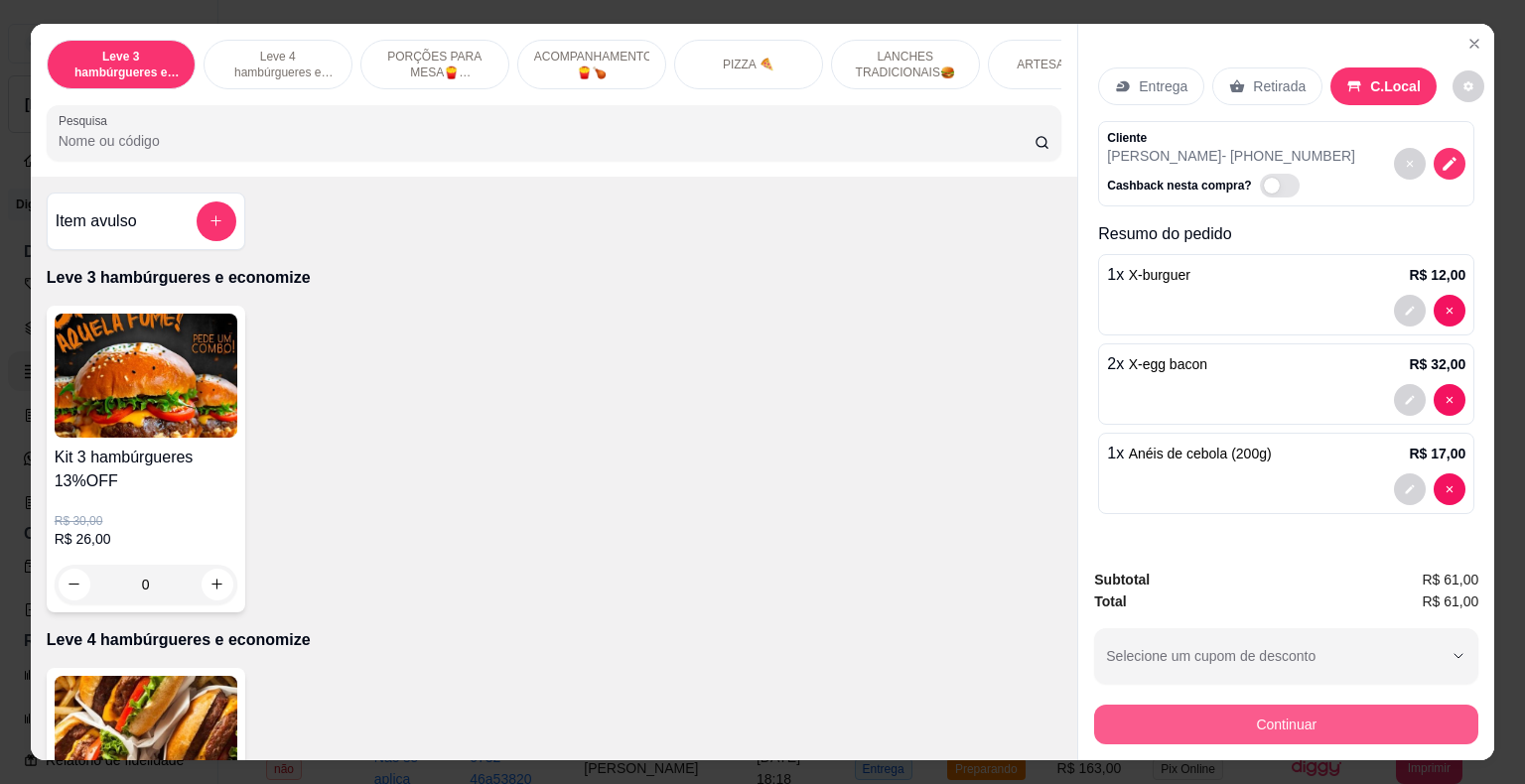 click on "Continuar" at bounding box center [1286, 724] 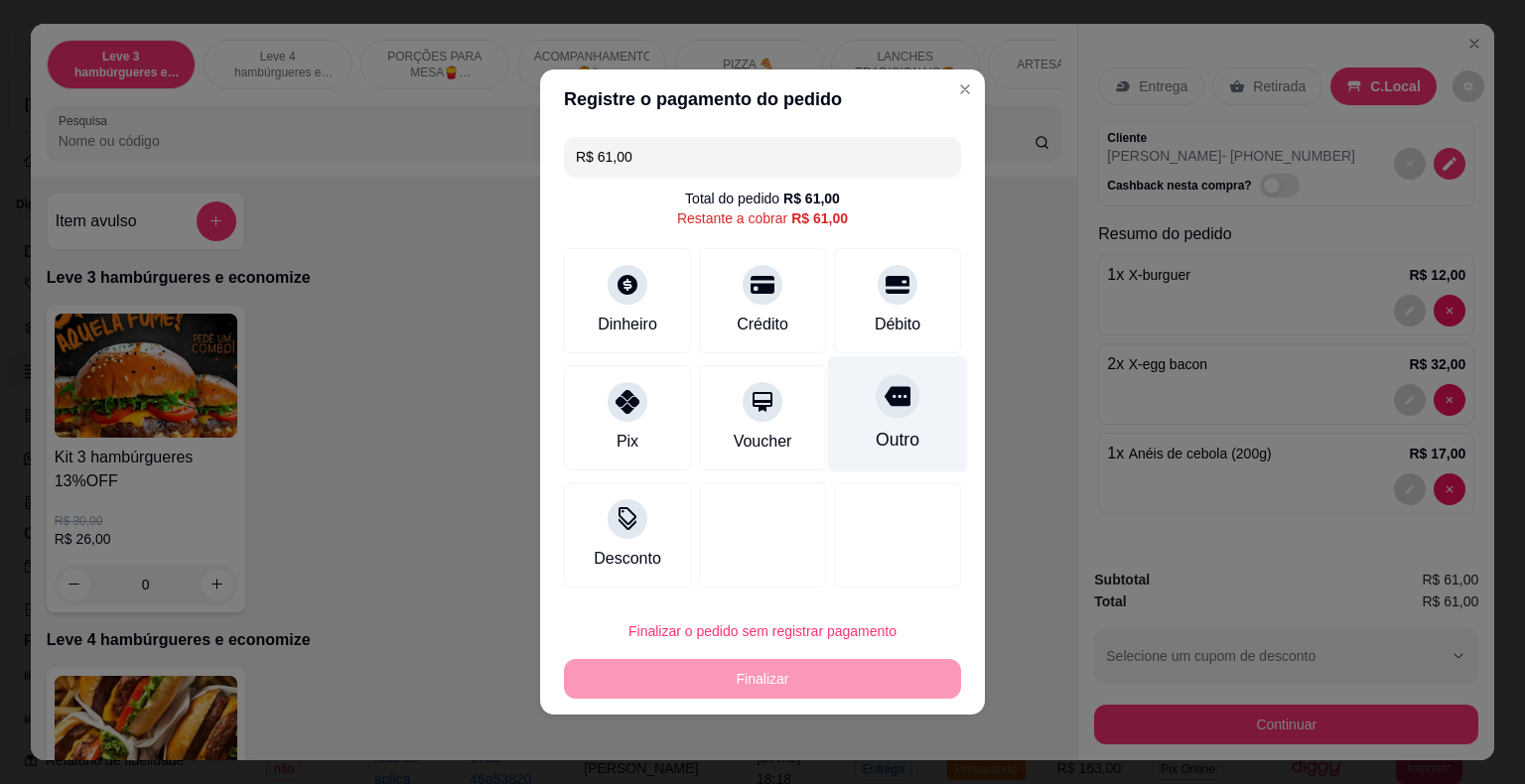 click 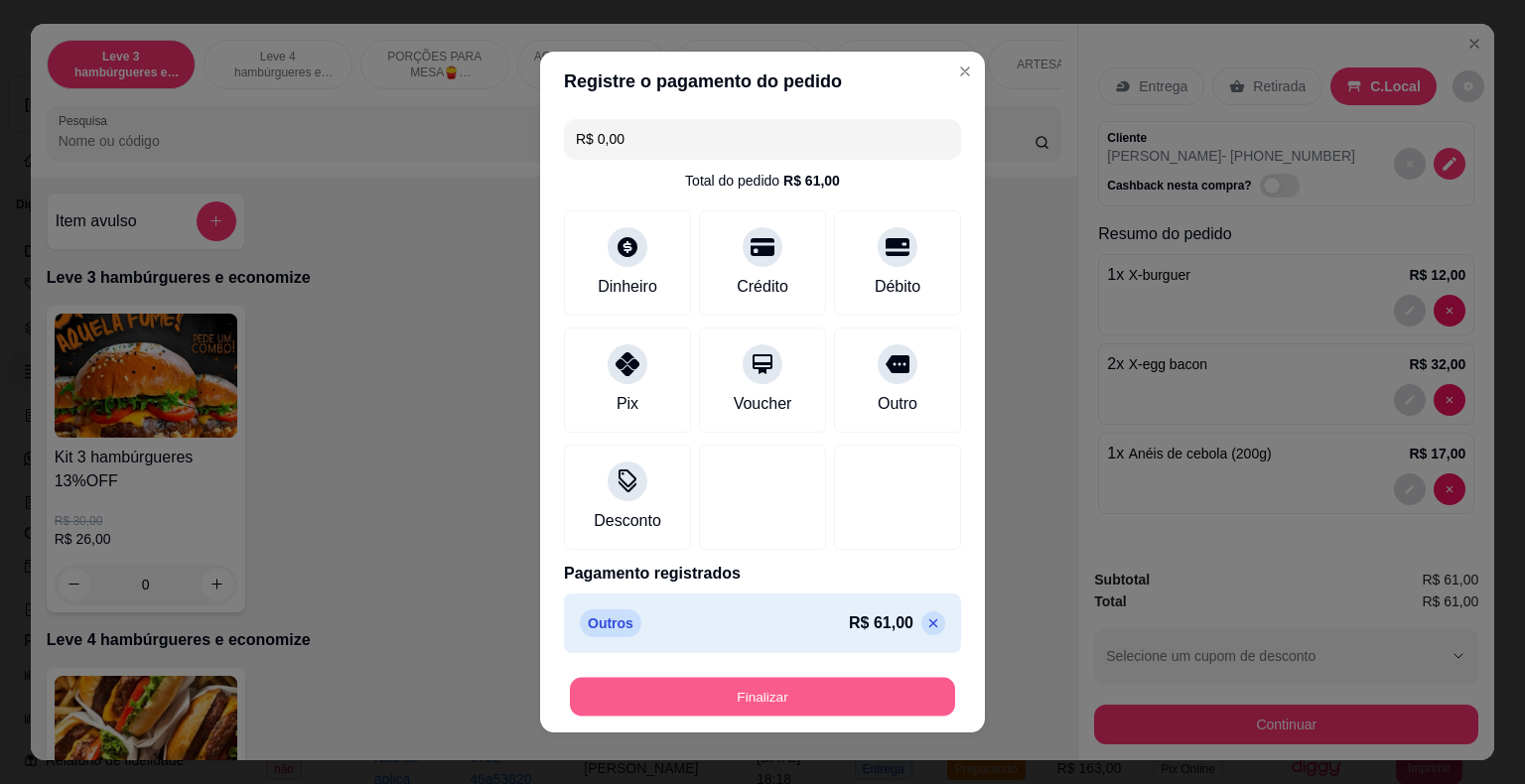 click on "Finalizar" at bounding box center (762, 697) 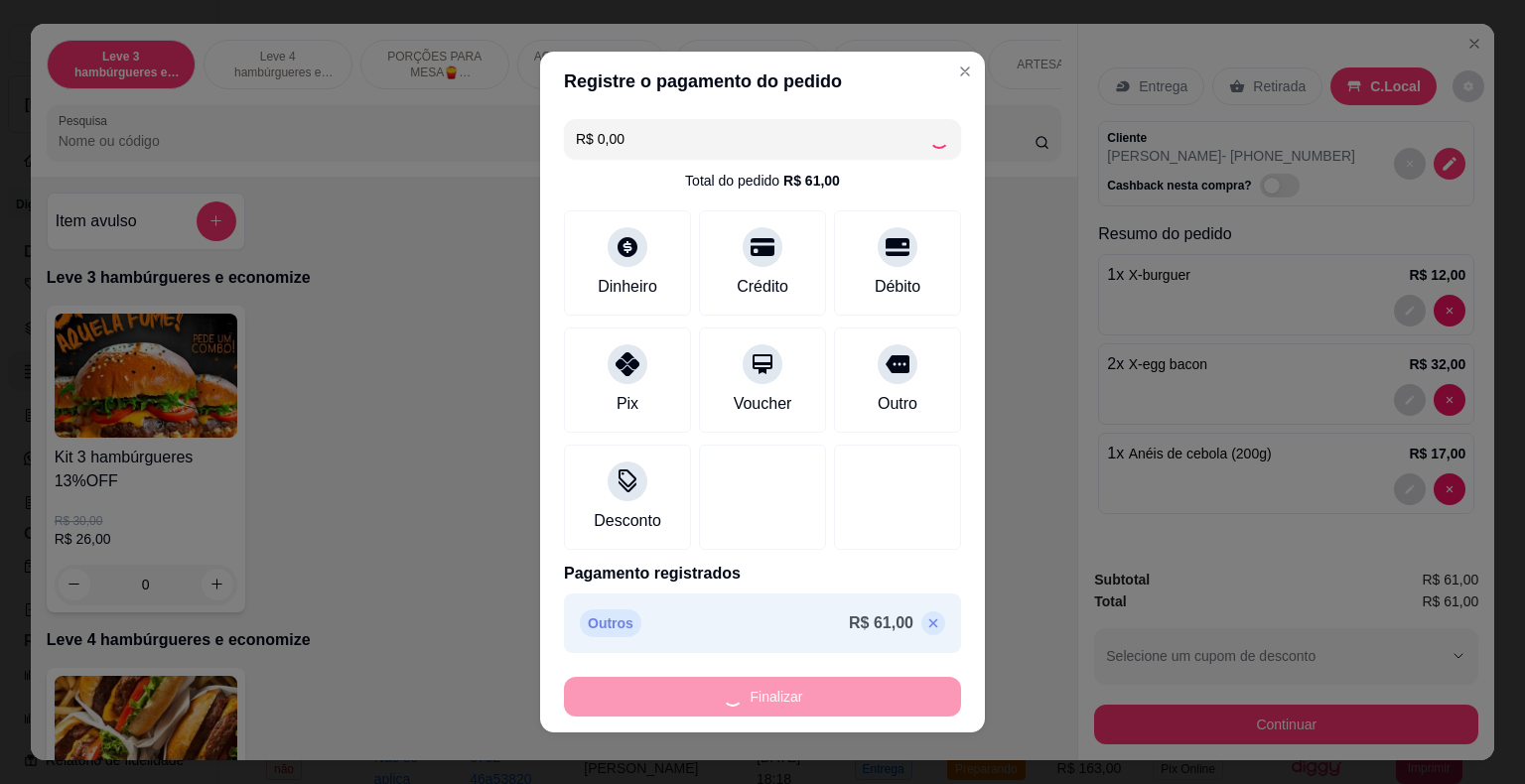 type on "0" 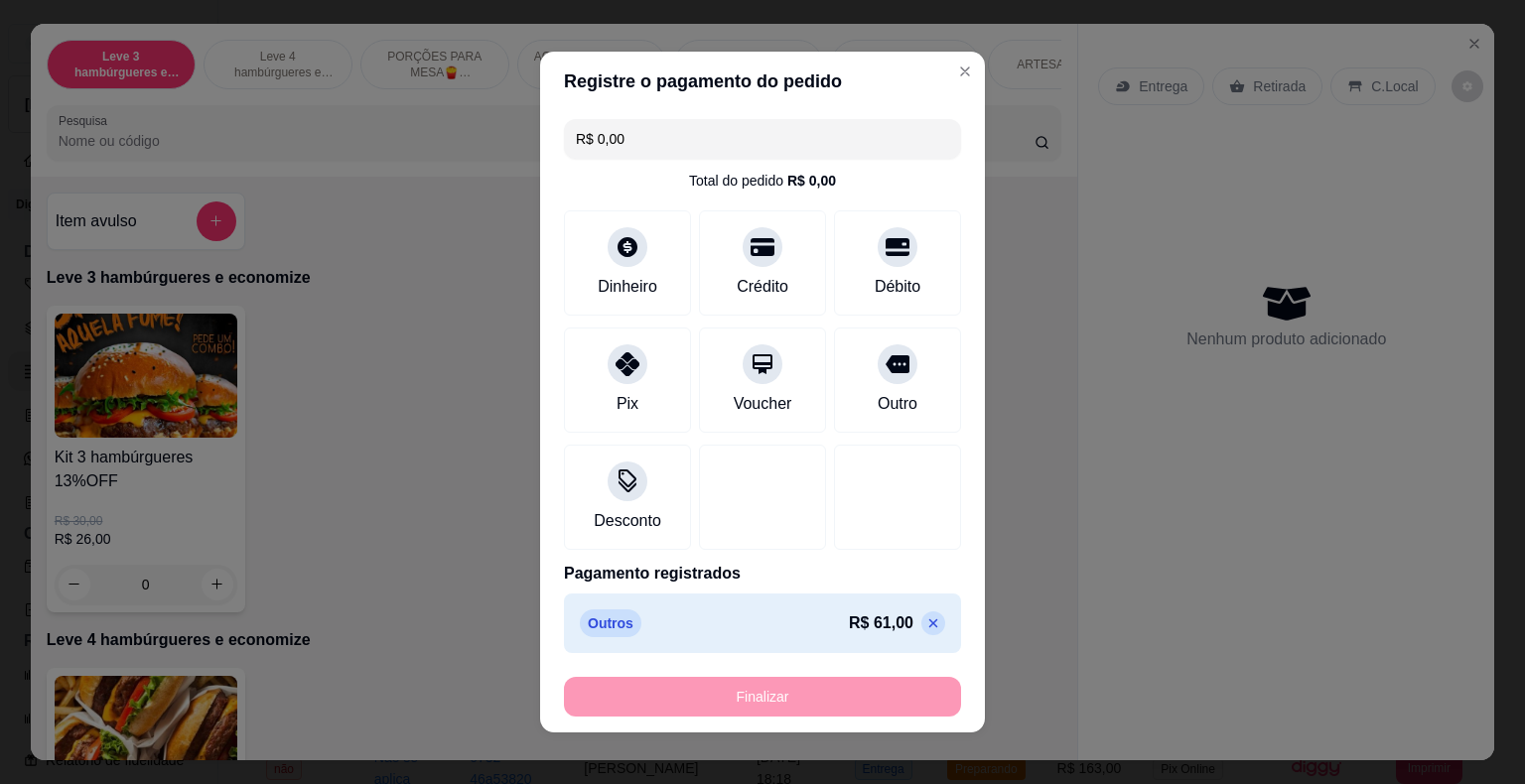 type on "-R$ 61,00" 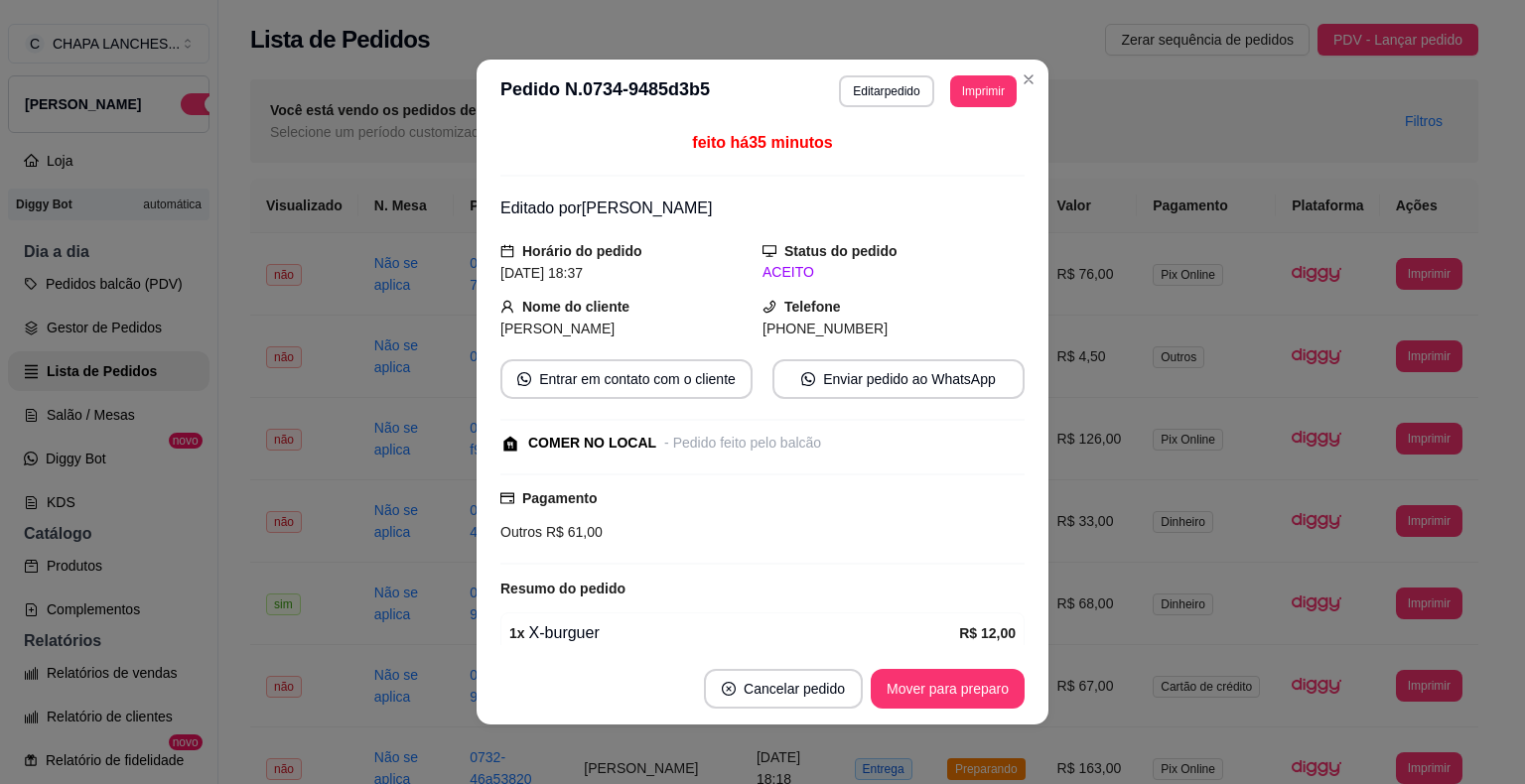 click on "feito há  35   minutos Editado por  [PERSON_NAME] do pedido [DATE] 18:37 Status do pedido ACEITO Nome do cliente [PERSON_NAME]  Telefone [PHONE_NUMBER] Entrar em contato com o cliente Enviar pedido ao WhatsApp COMER NO LOCAL - Pedido feito pelo balcão Pagamento Outros   R$ 61,00 Resumo do pedido 1 x     X-burguer R$ 12,00 2 x     X-egg bacon R$ 32,00 1 x     Anéis de cebola (200g) R$ 17,00 Subtotal R$ 61,00 Total R$ 61,00" at bounding box center (762, 388) 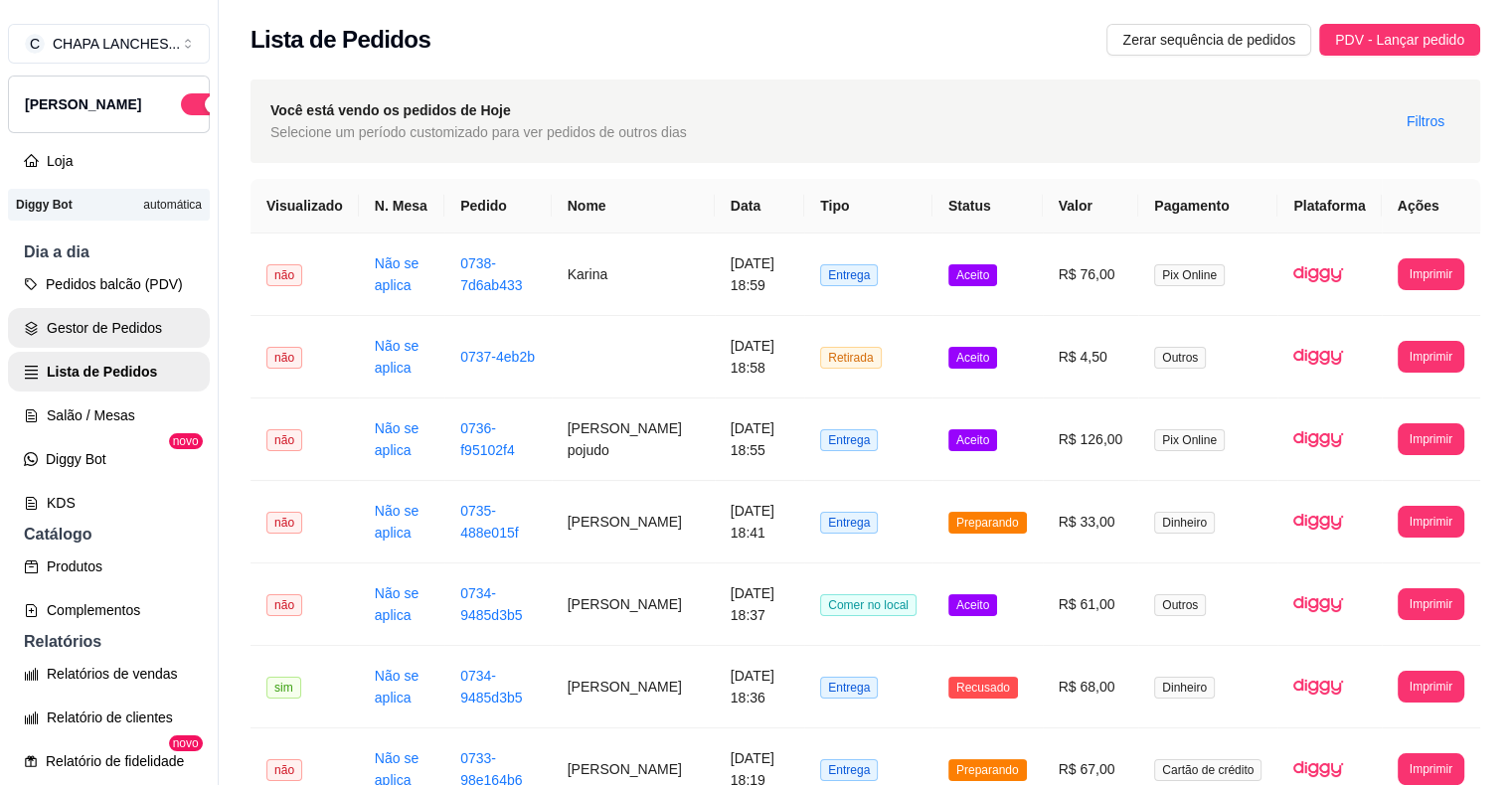click on "Gestor de Pedidos" at bounding box center (108, 328) 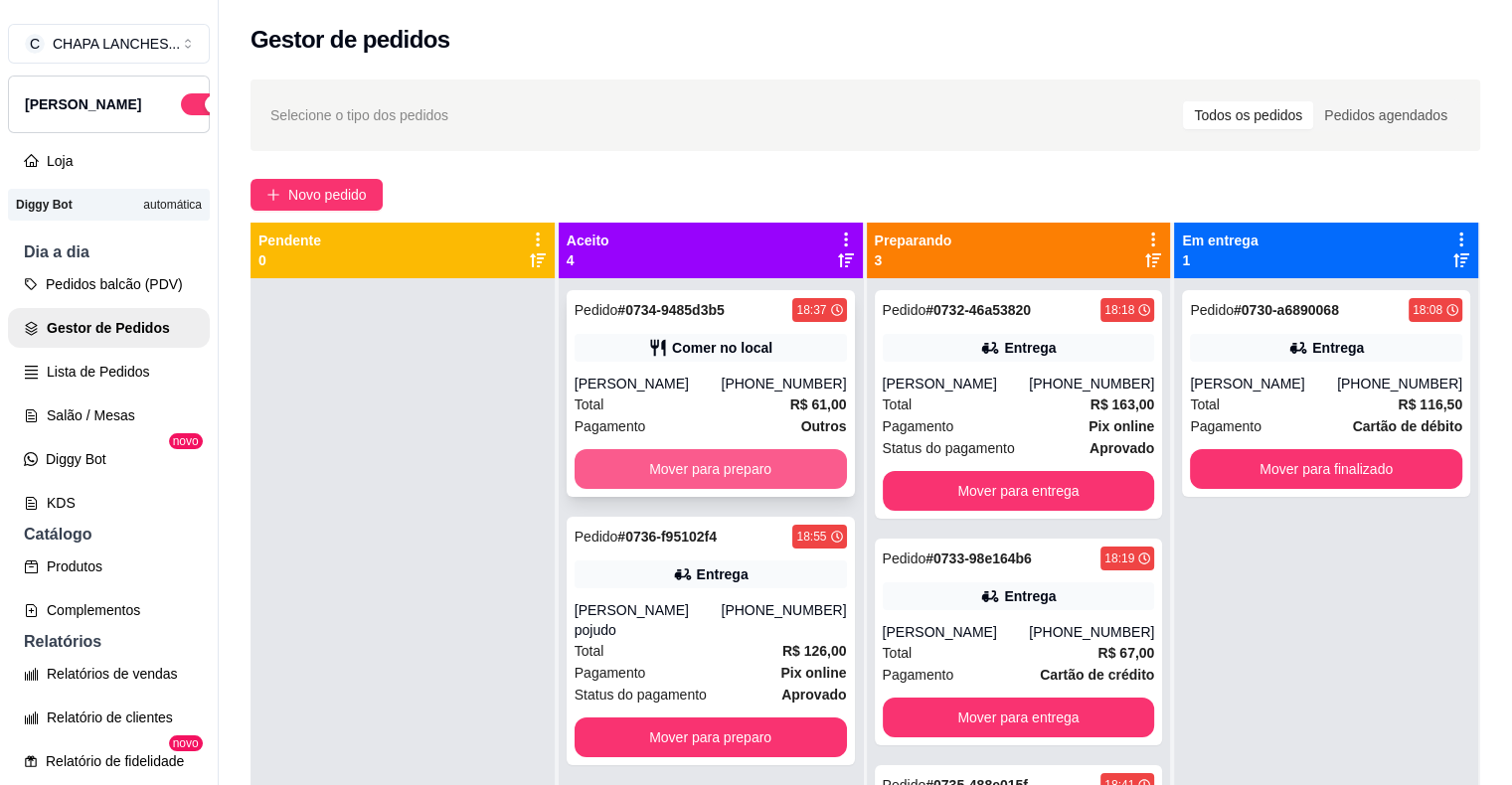 click on "Mover para preparo" at bounding box center (711, 469) 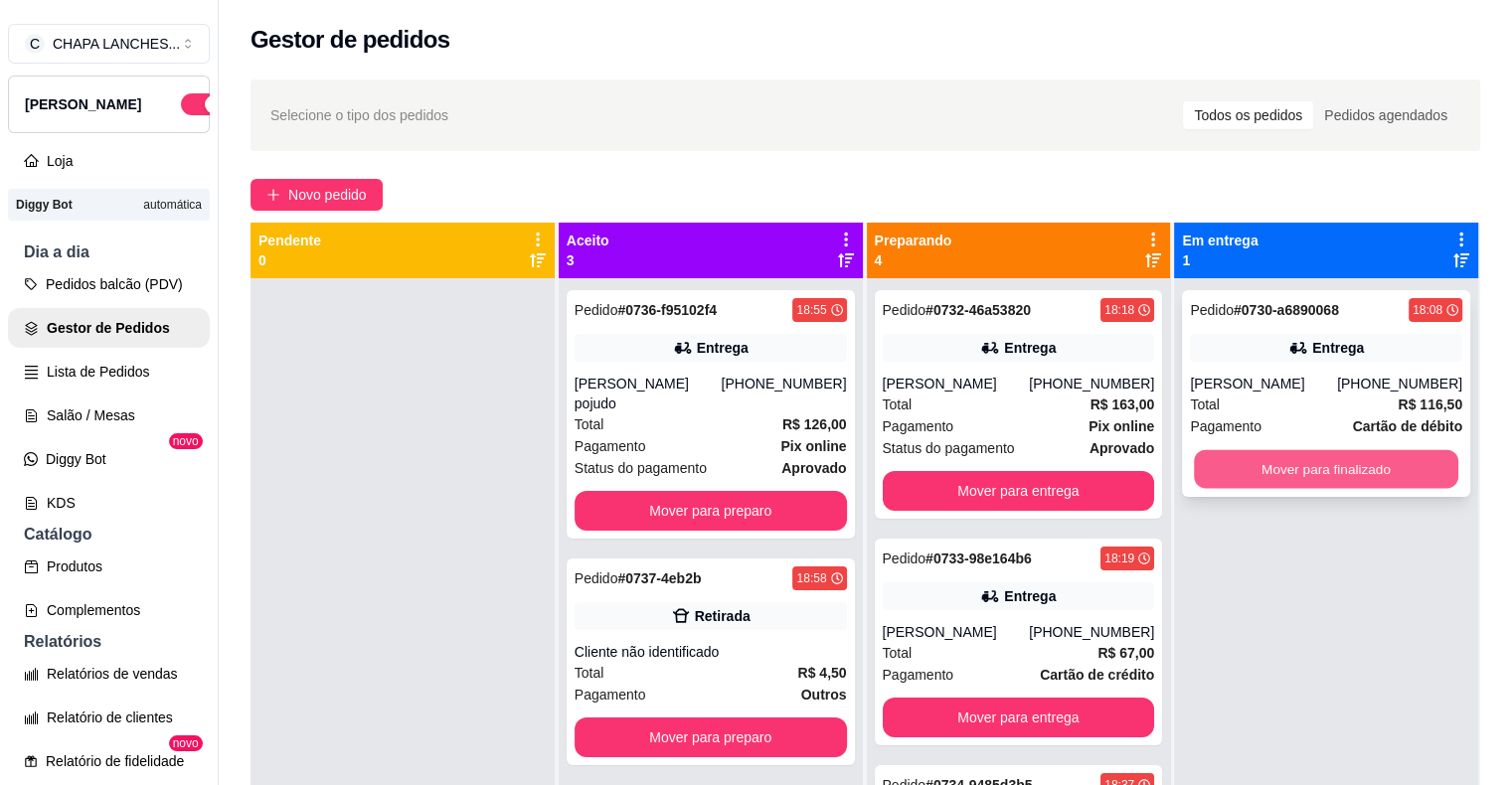 click on "Mover para finalizado" at bounding box center (1326, 469) 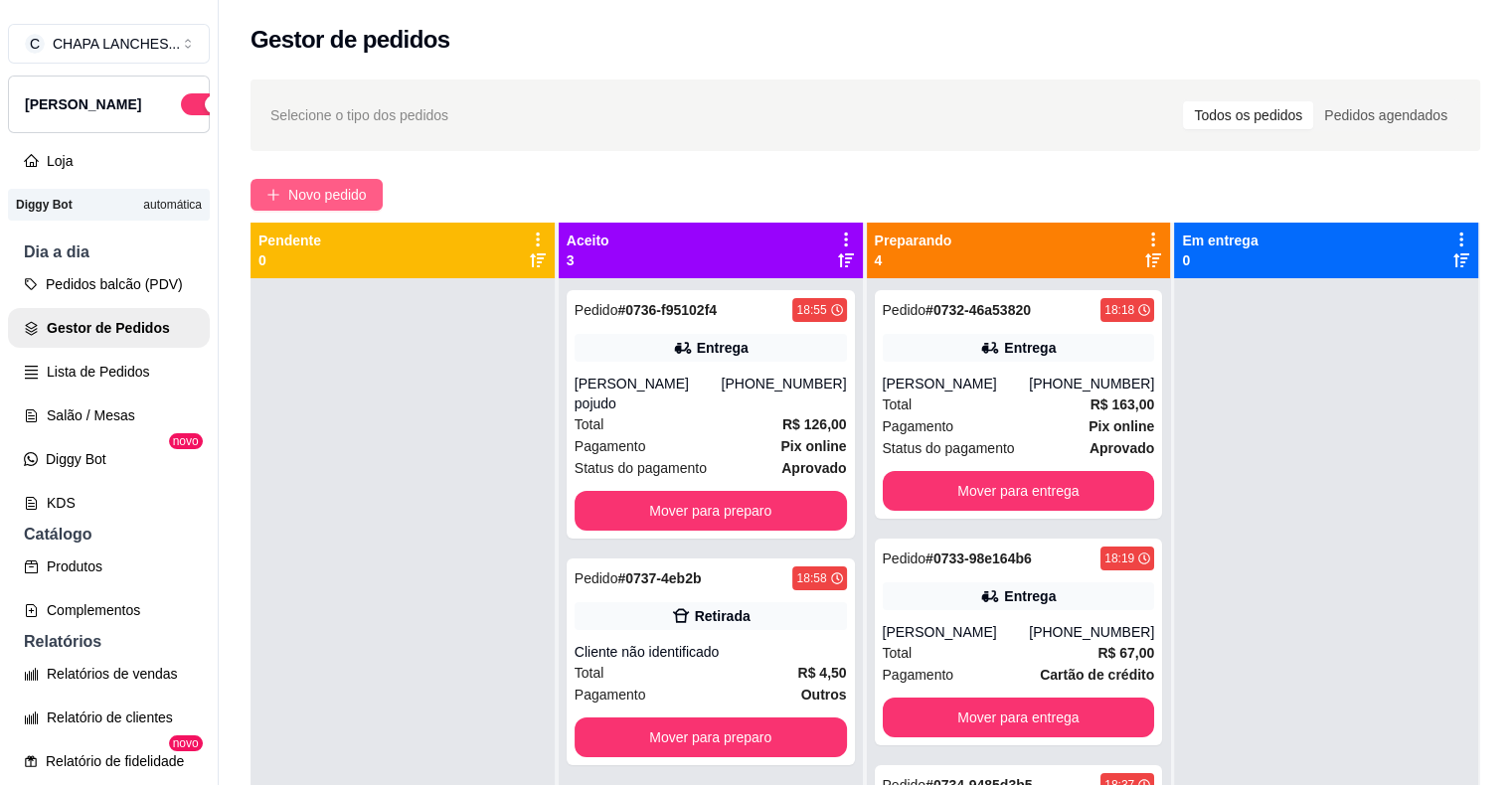 click on "Novo pedido" at bounding box center (327, 195) 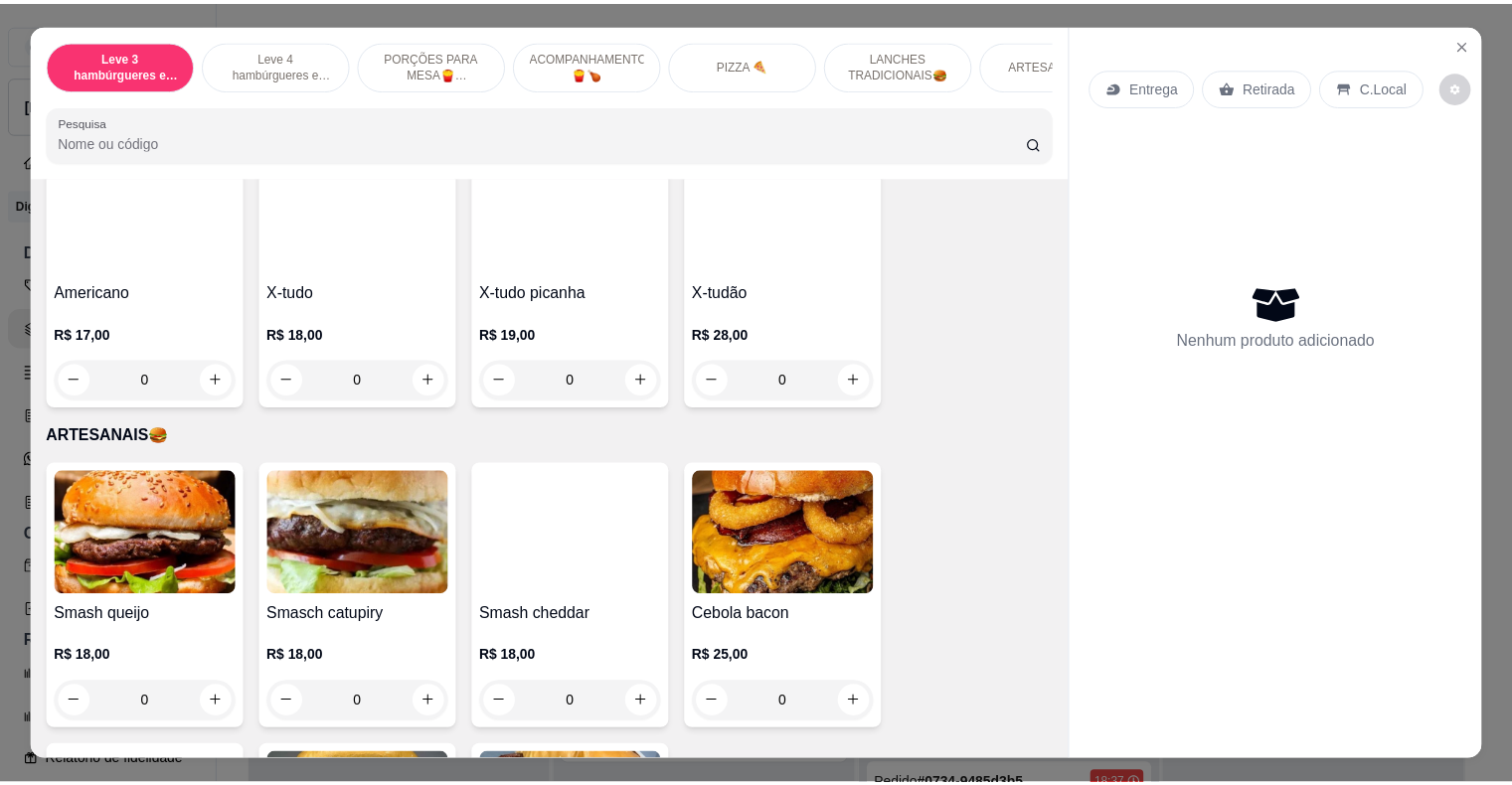 scroll, scrollTop: 2547, scrollLeft: 0, axis: vertical 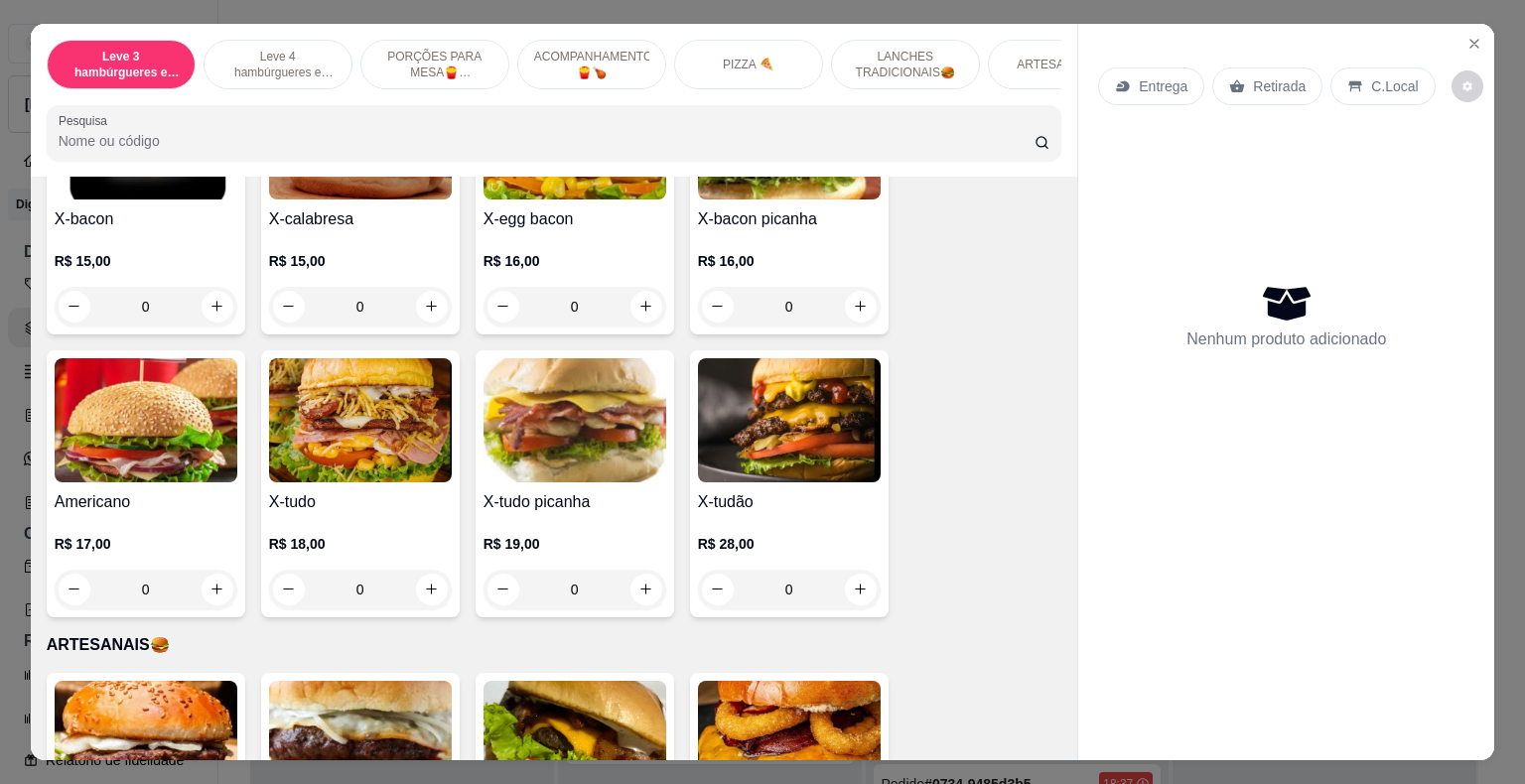 click on "0" at bounding box center [360, 589] 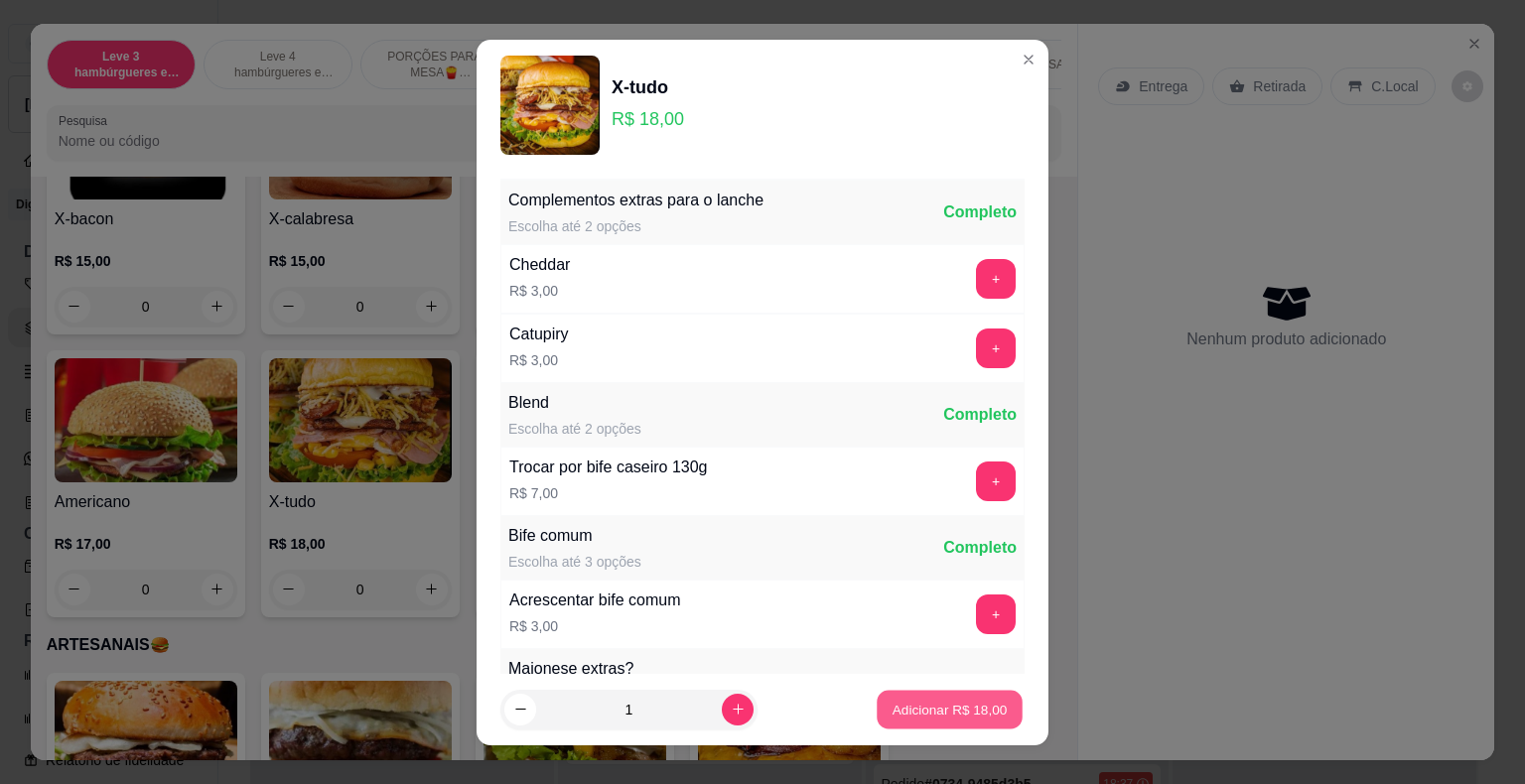 click on "Adicionar   R$ 18,00" at bounding box center [950, 709] 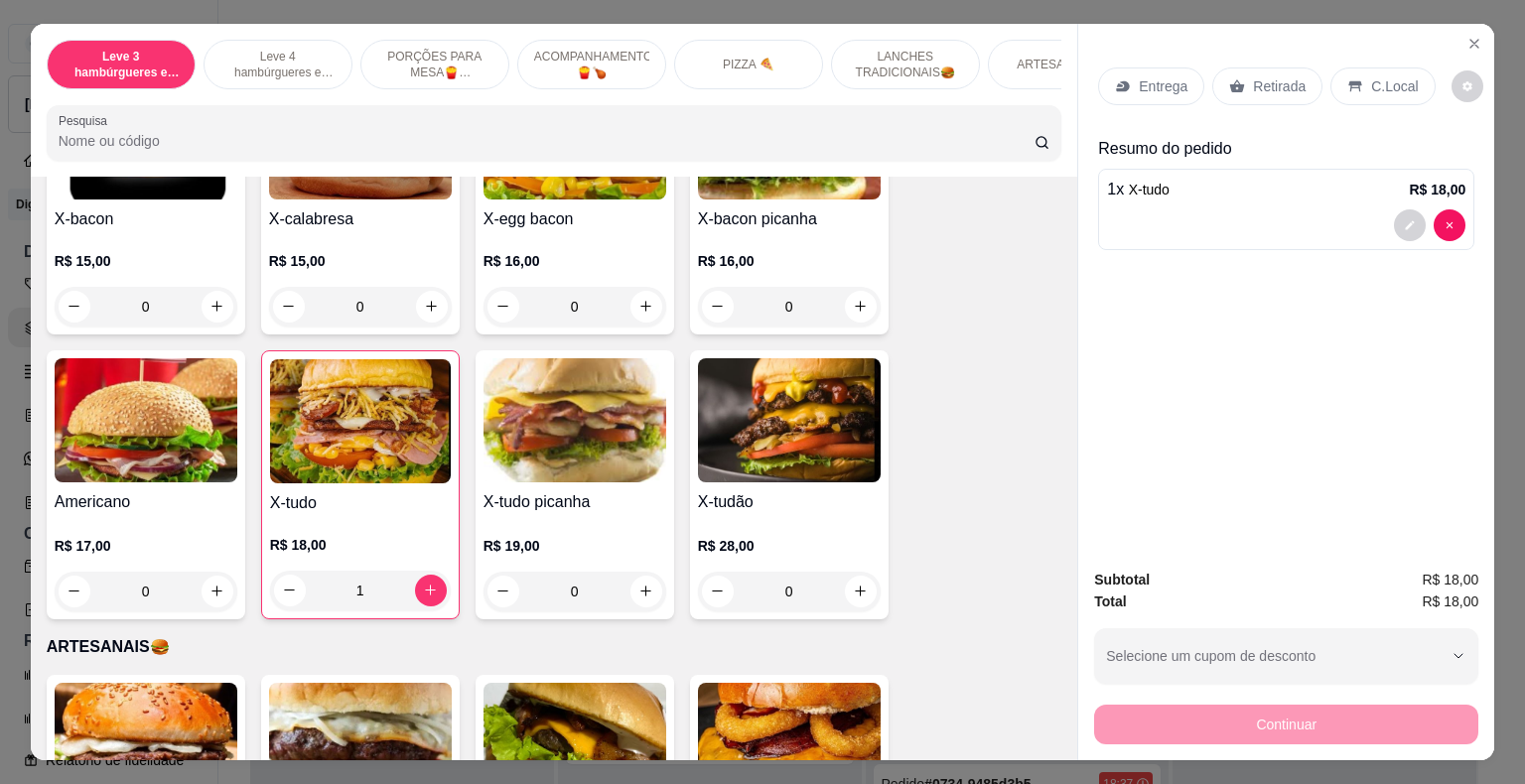 click on "0" at bounding box center [789, 591] 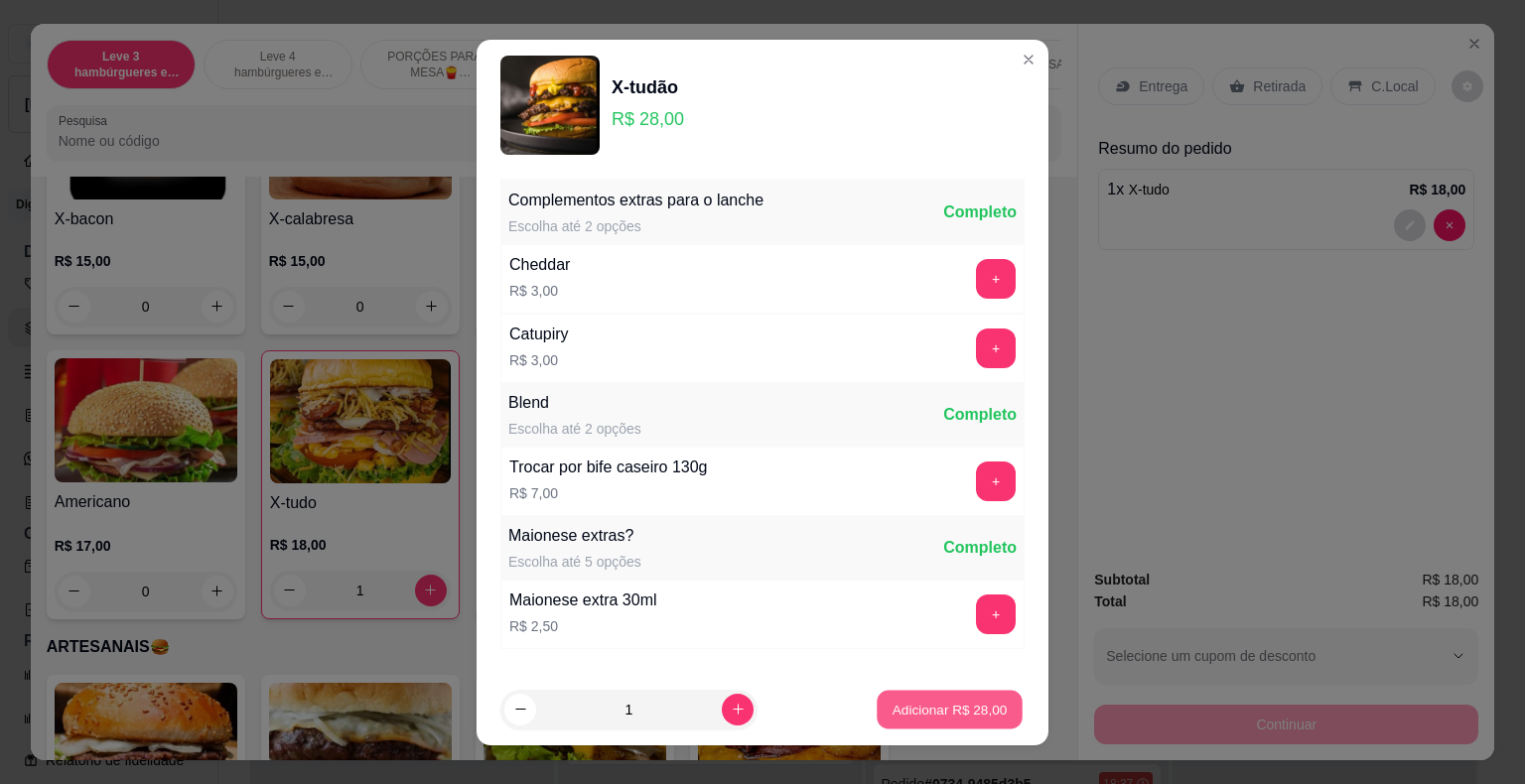 click on "Adicionar   R$ 28,00" at bounding box center (949, 709) 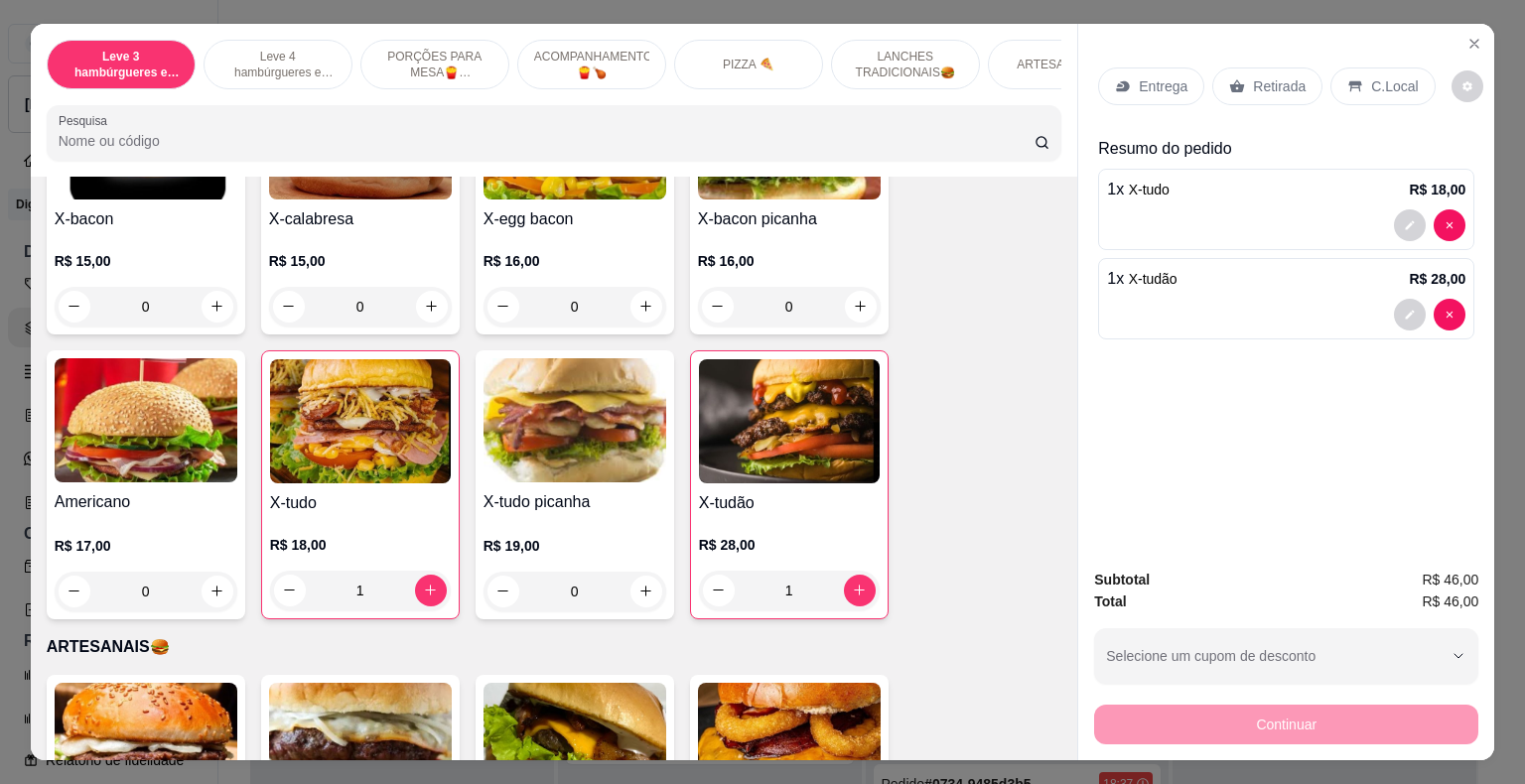 click on "Retirada" at bounding box center (1279, 86) 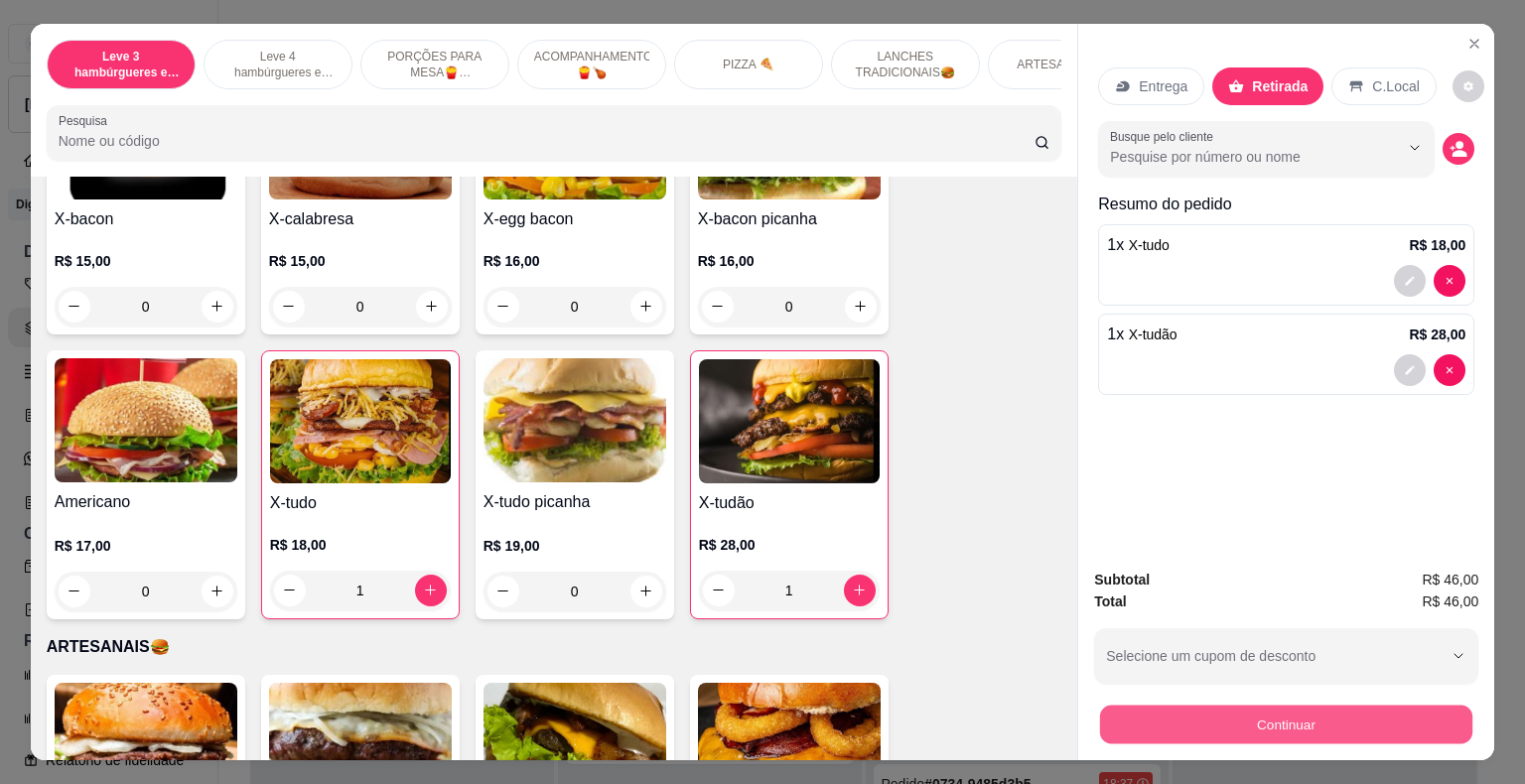 click on "Continuar" at bounding box center [1286, 724] 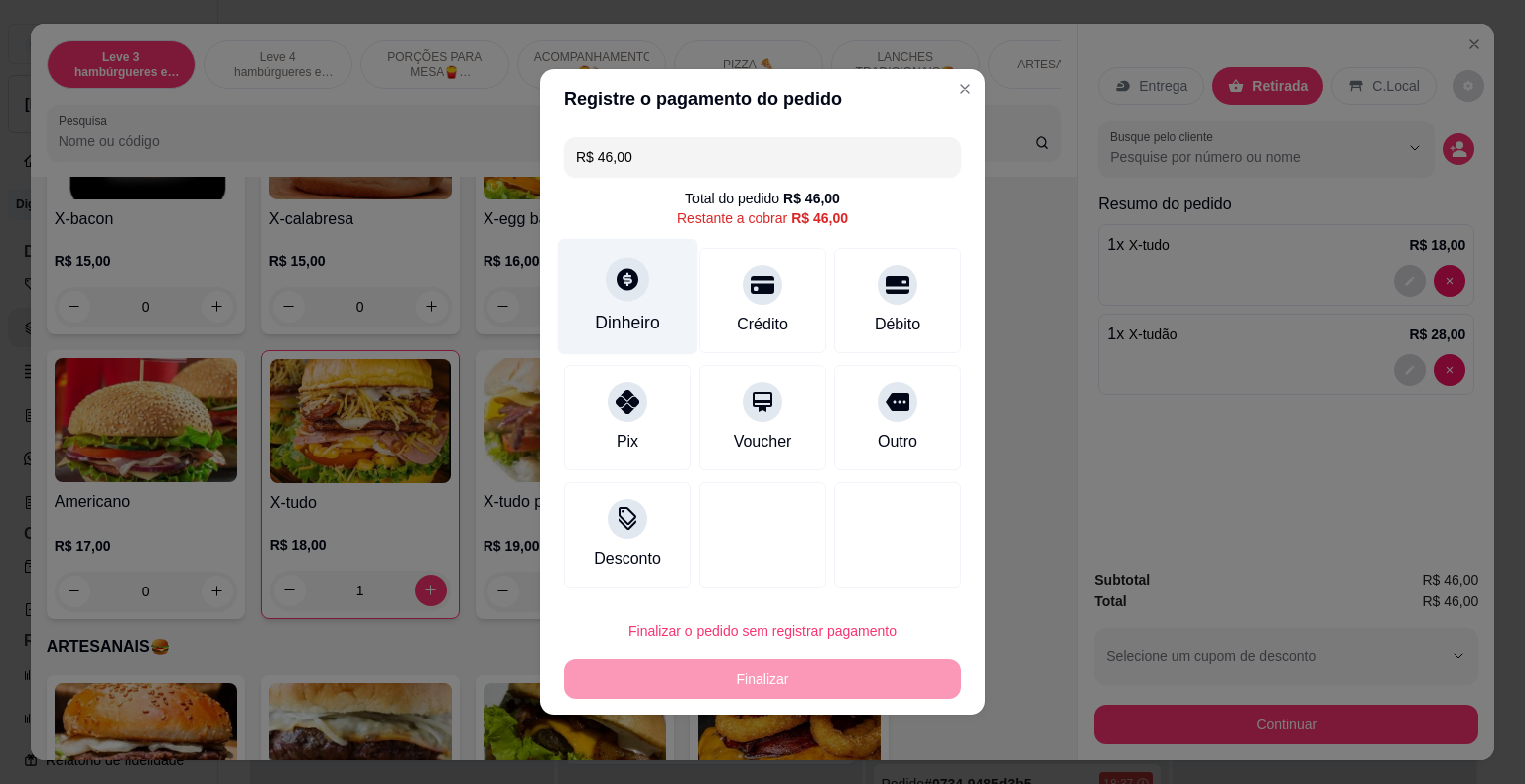 click 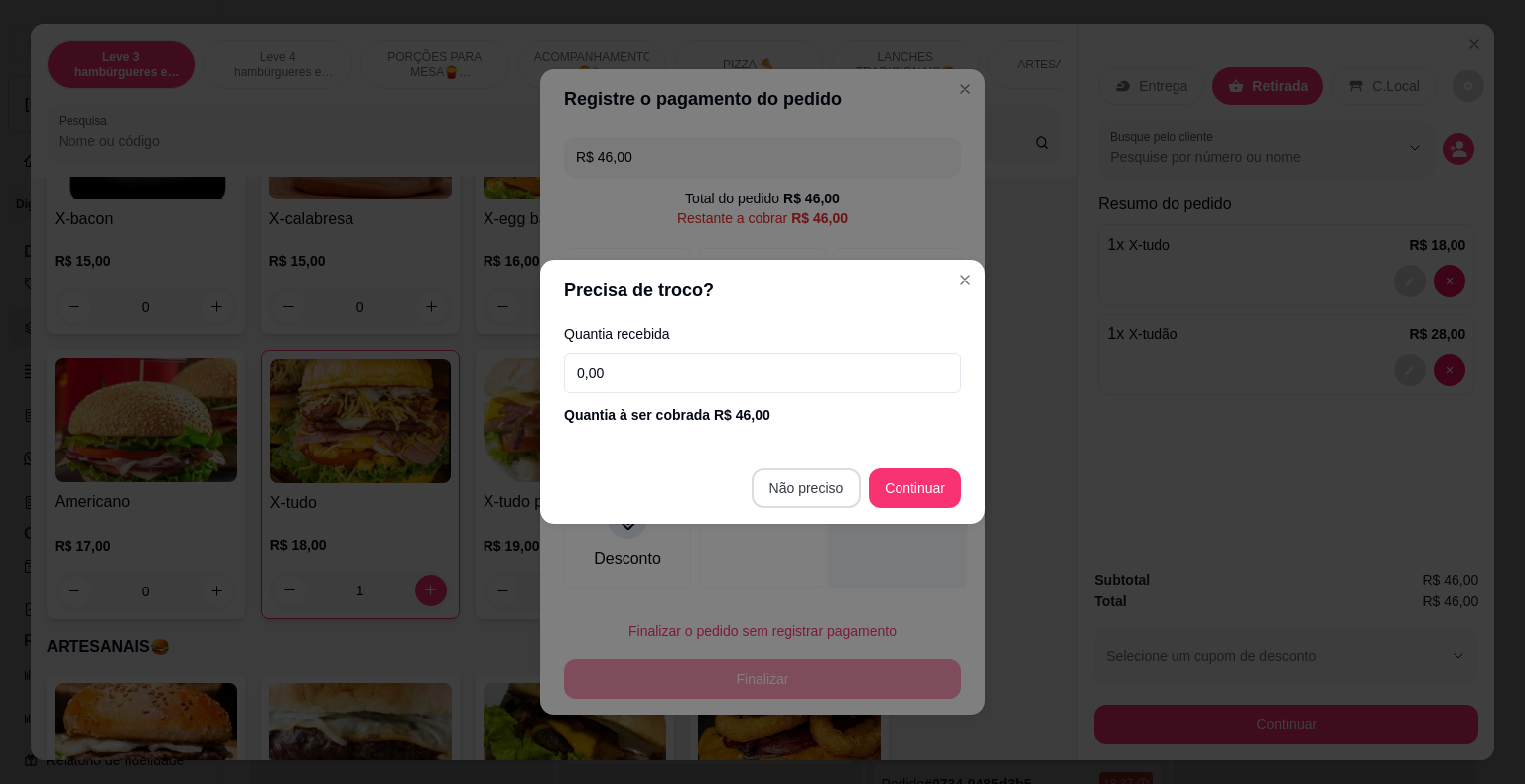 type on "R$ 0,00" 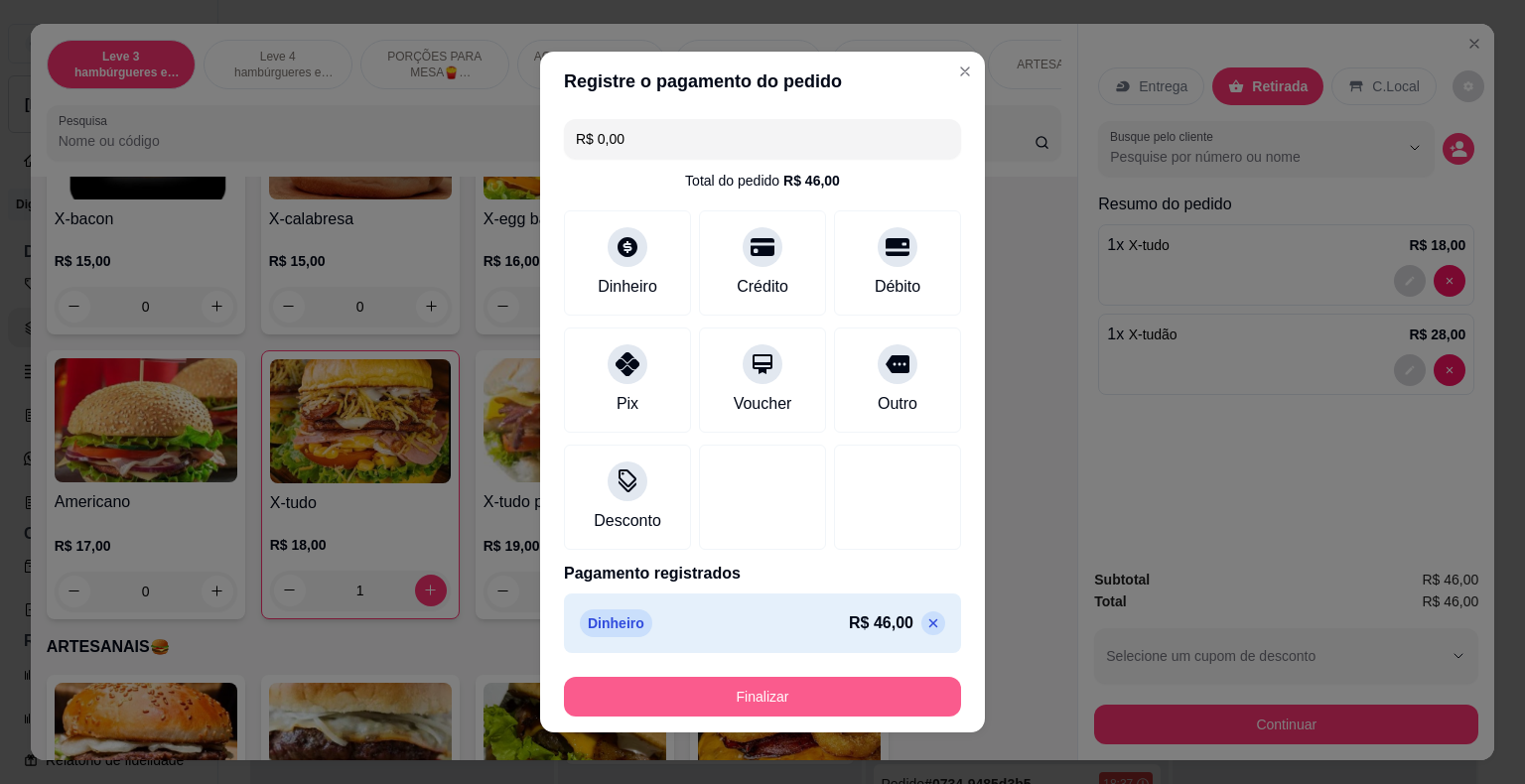 click on "Finalizar" at bounding box center [762, 697] 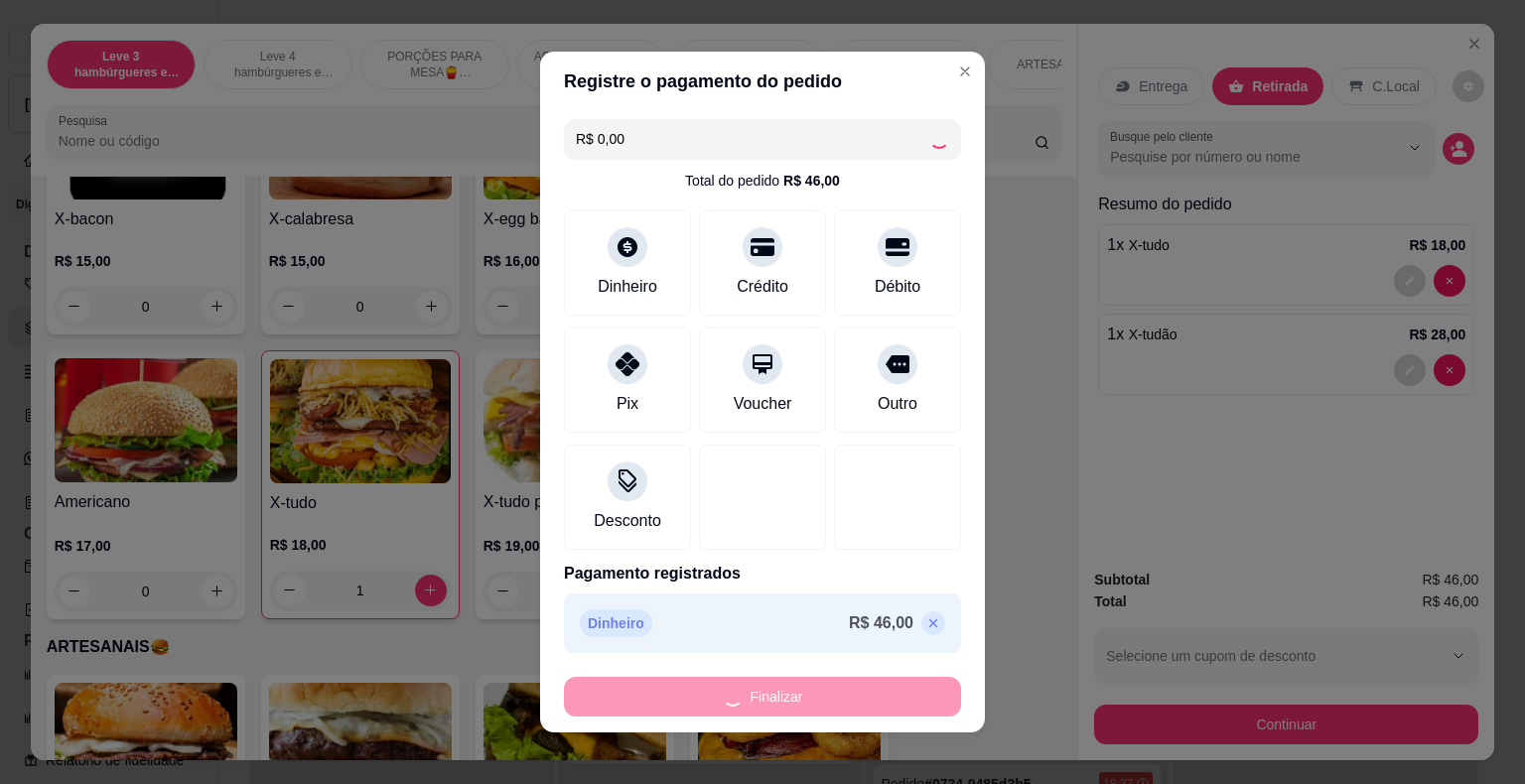type on "0" 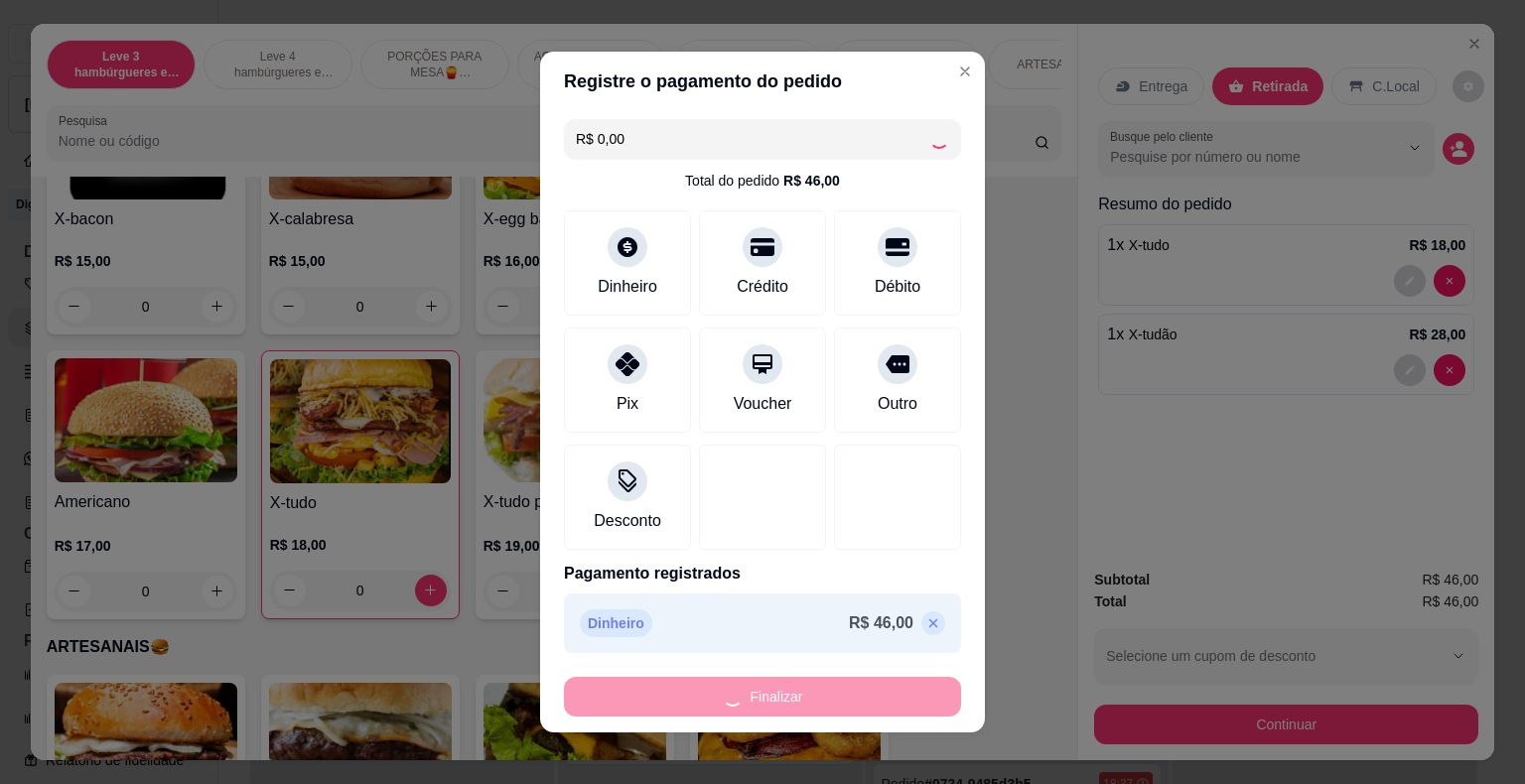type on "-R$ 46,00" 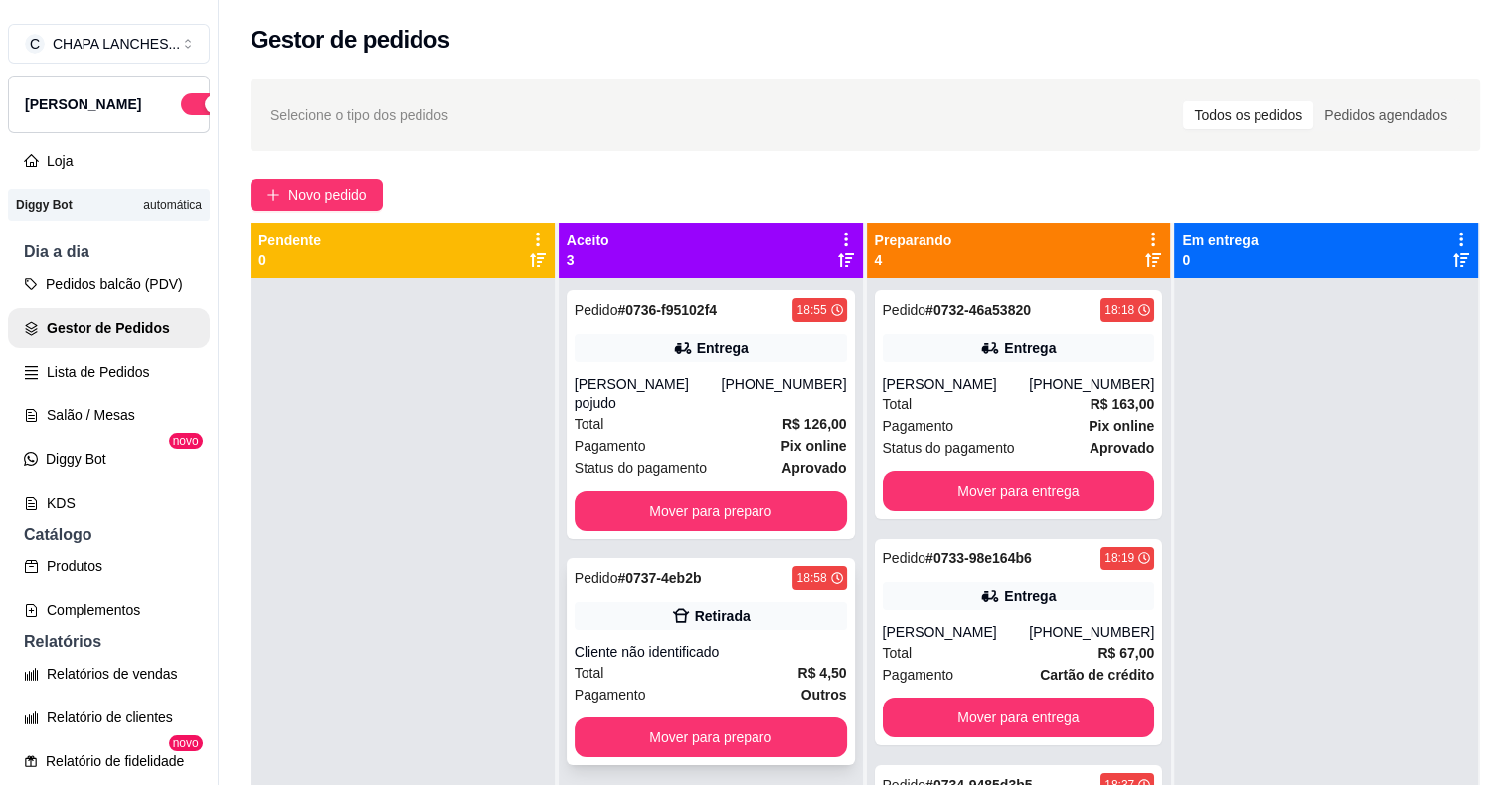 click on "Cliente não identificado" at bounding box center (711, 652) 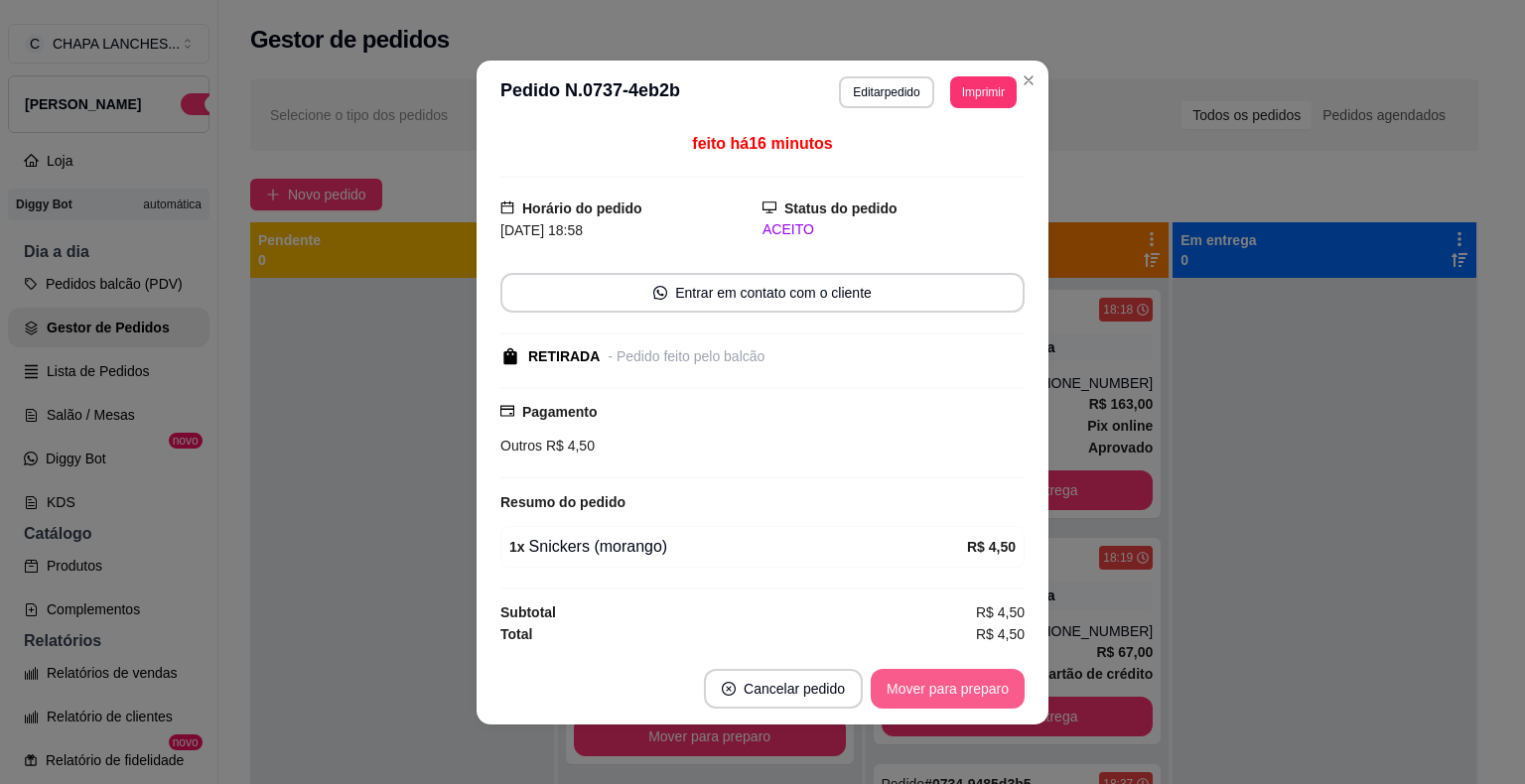 click on "Mover para preparo" at bounding box center (947, 689) 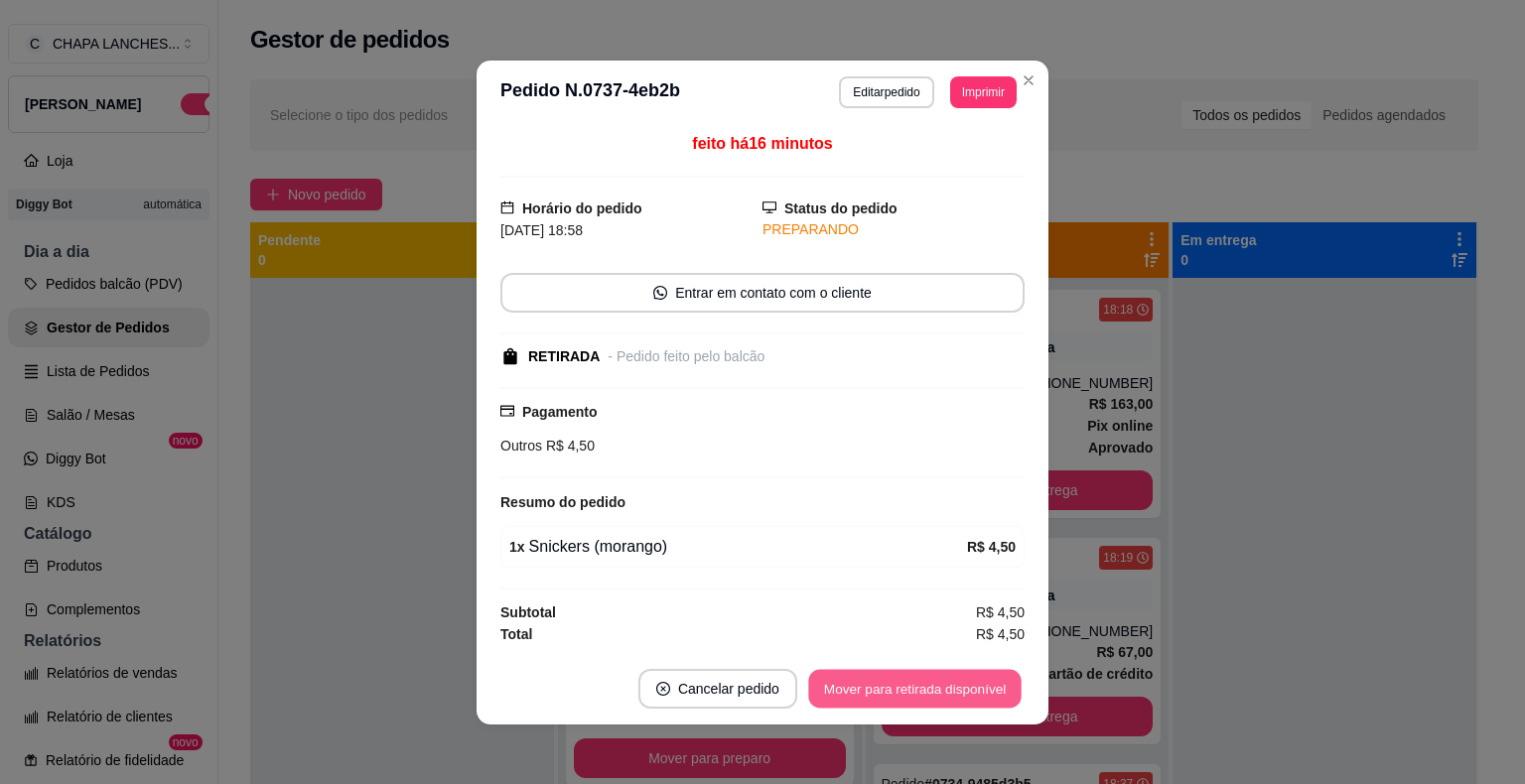 click on "Mover para retirada disponível" at bounding box center [914, 688] 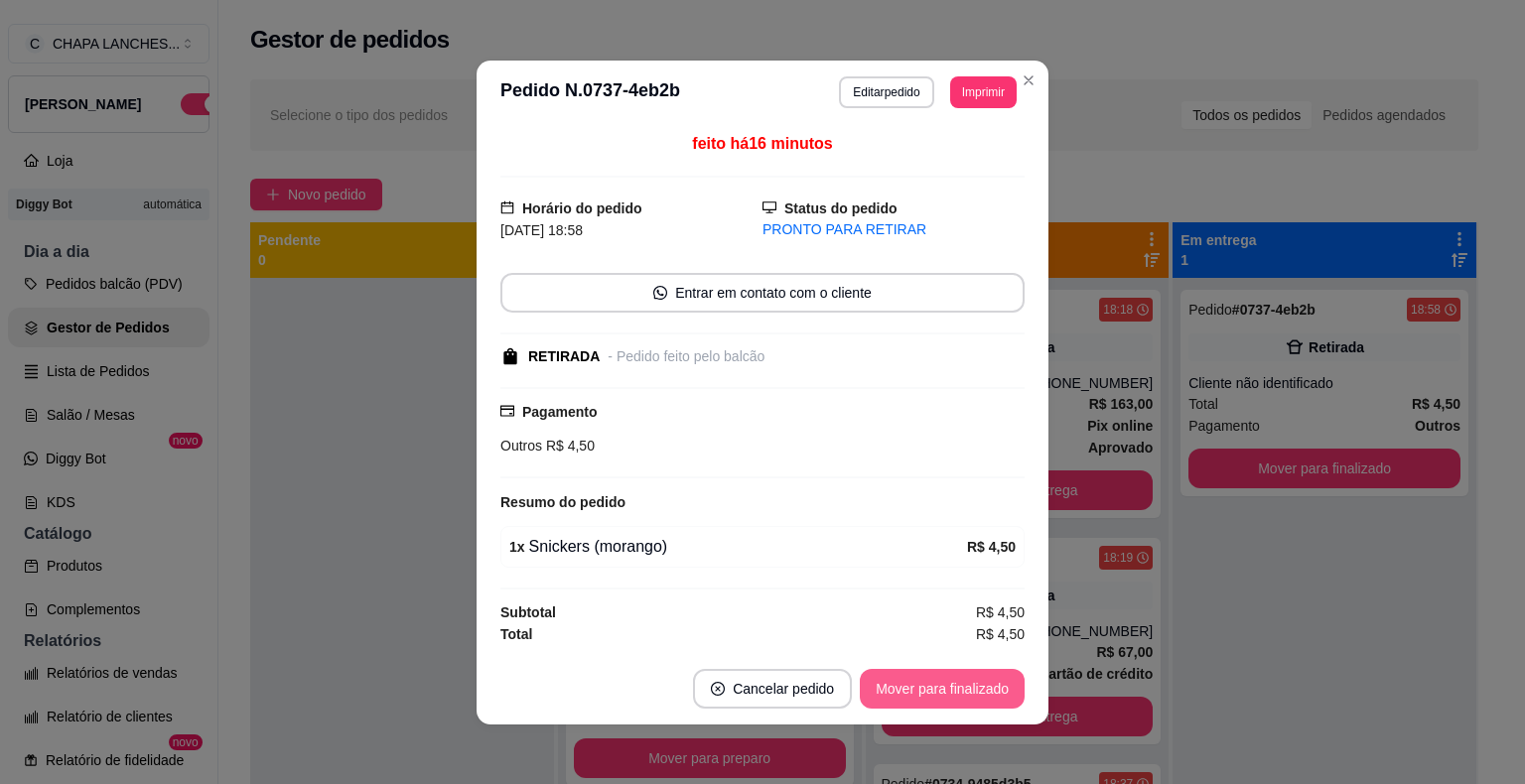 click on "Mover para finalizado" at bounding box center (942, 689) 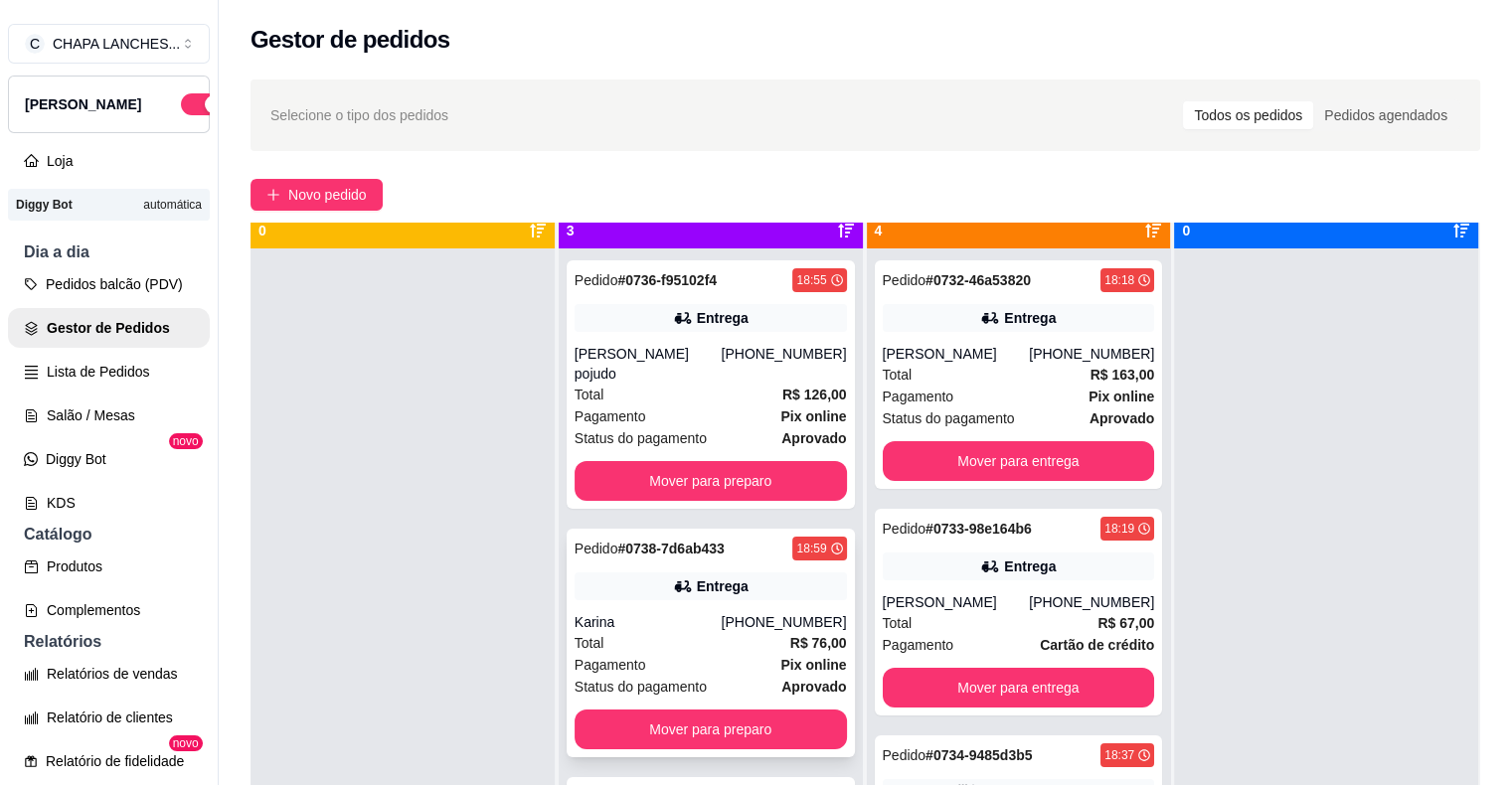 scroll, scrollTop: 56, scrollLeft: 0, axis: vertical 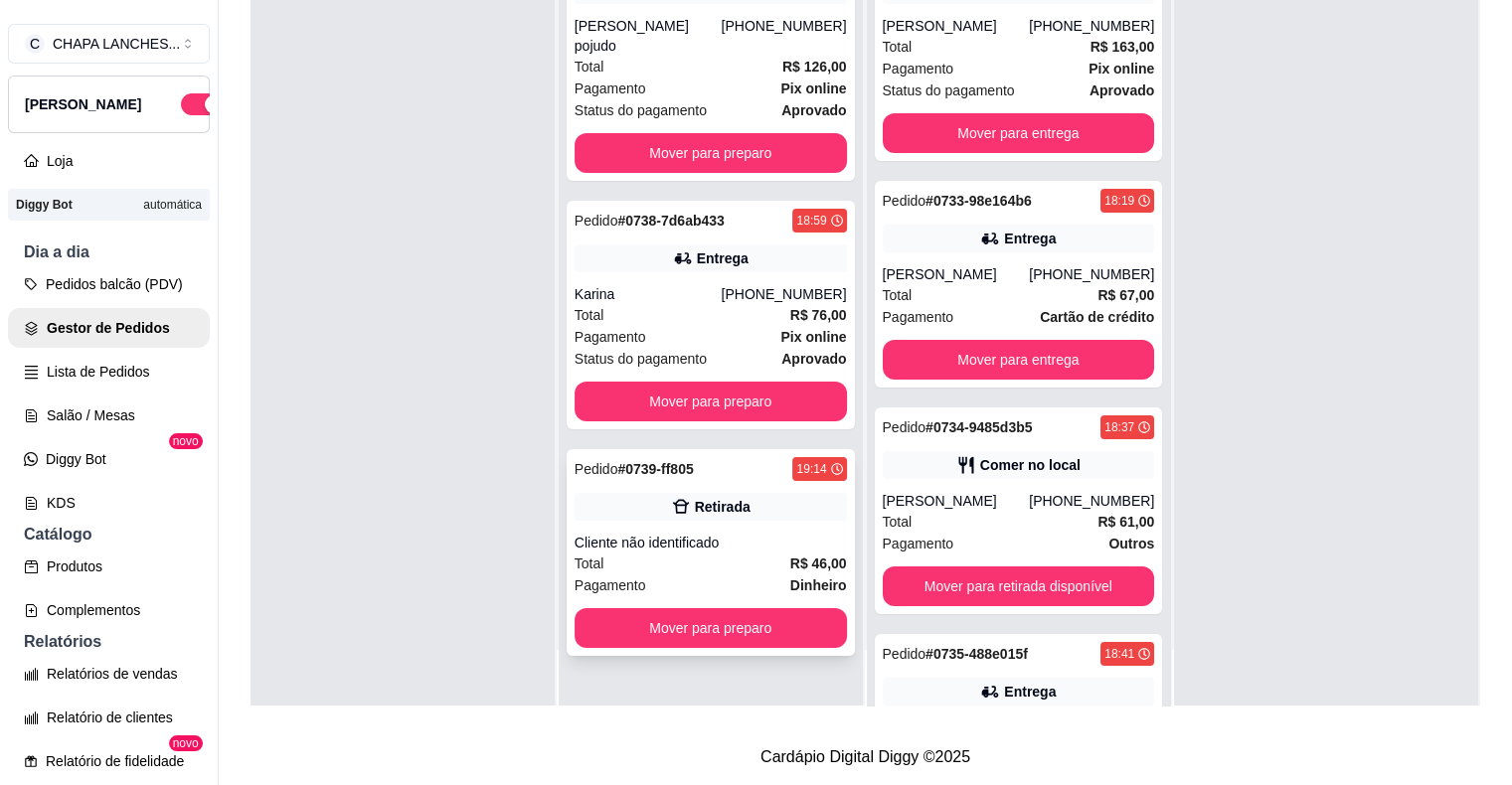 click on "Total R$ 46,00" at bounding box center (711, 563) 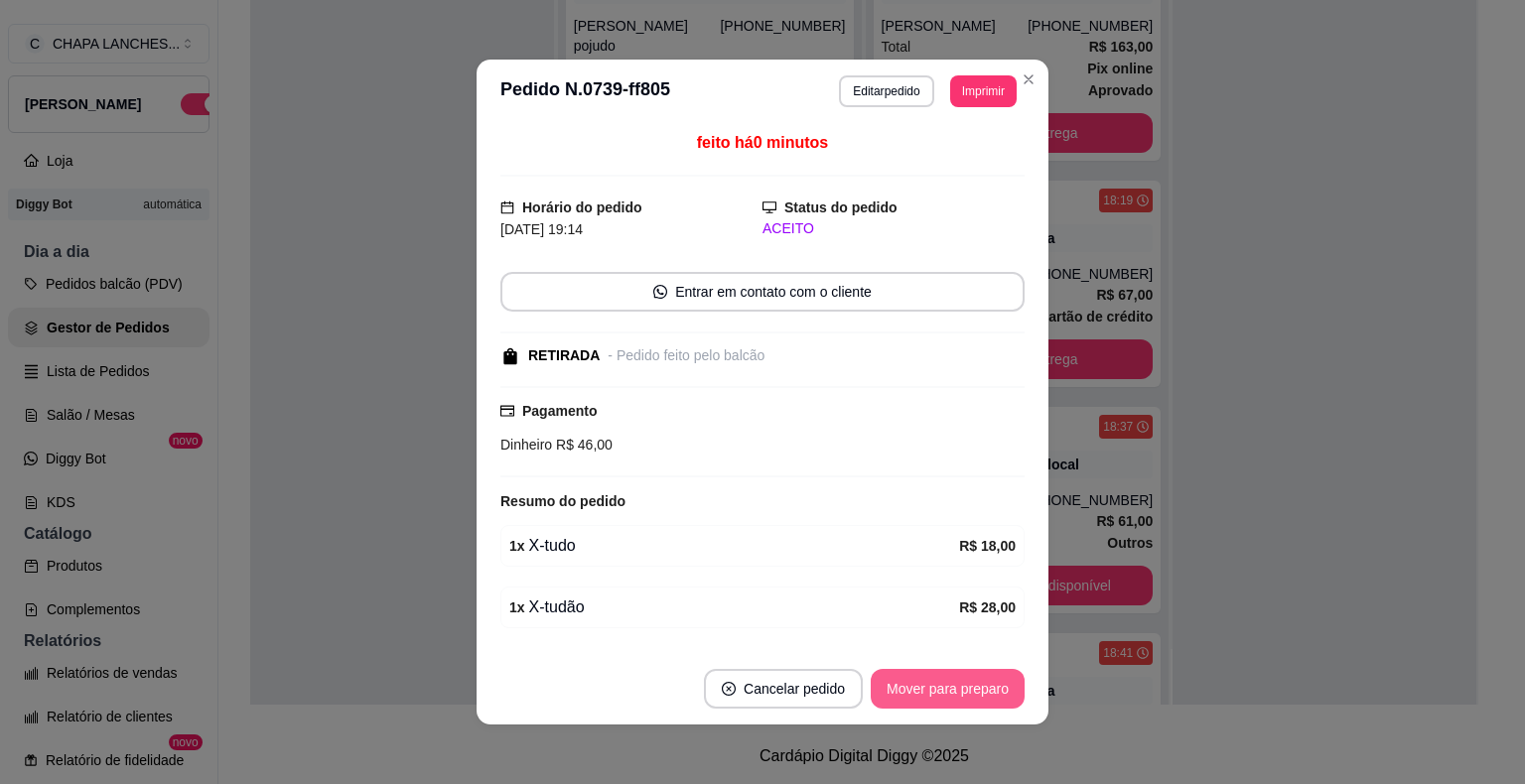 click on "Mover para preparo" at bounding box center (947, 689) 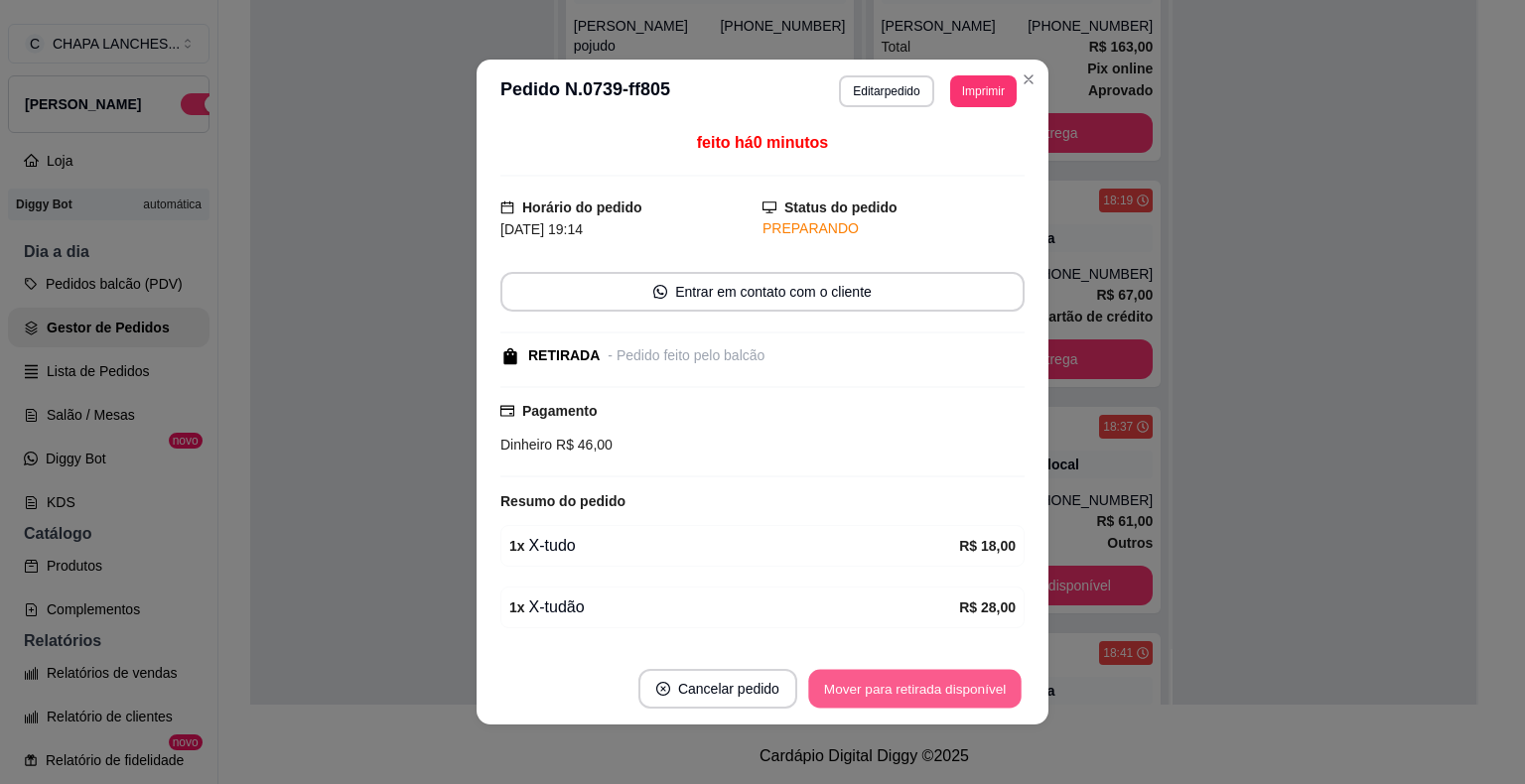 click on "Mover para retirada disponível" at bounding box center [914, 689] 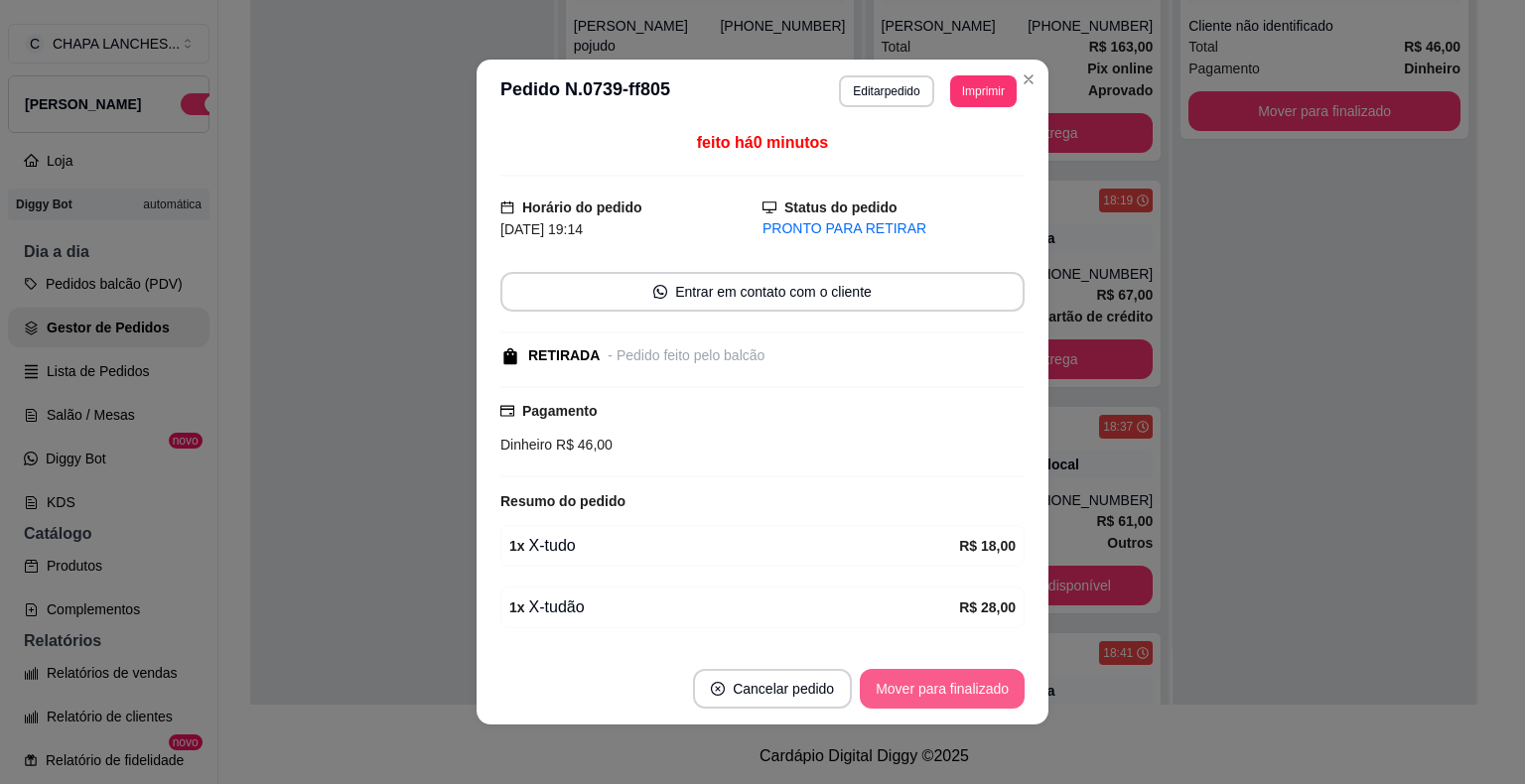 click on "Mover para finalizado" at bounding box center [942, 689] 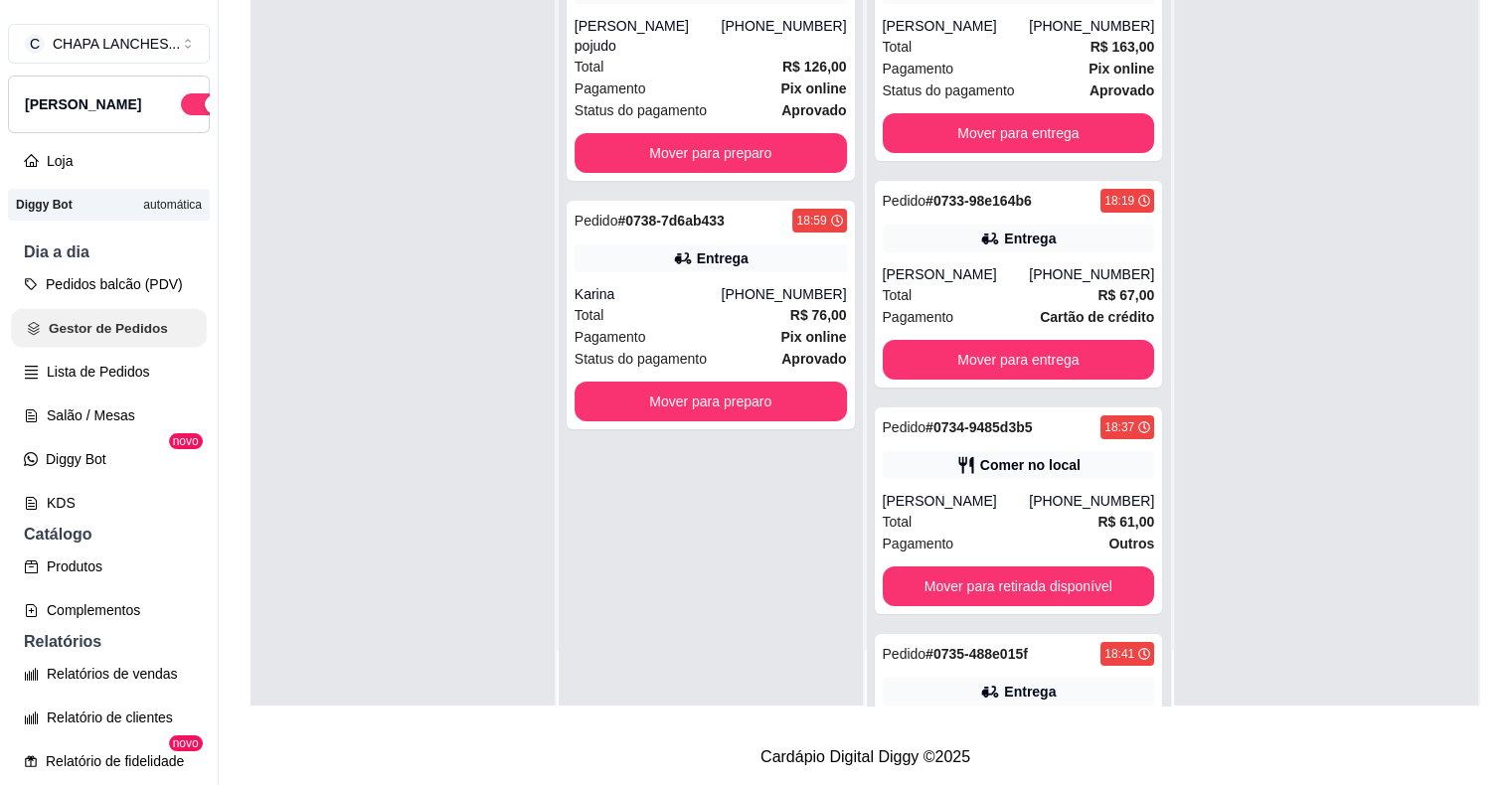 click on "Gestor de Pedidos" at bounding box center (108, 328) 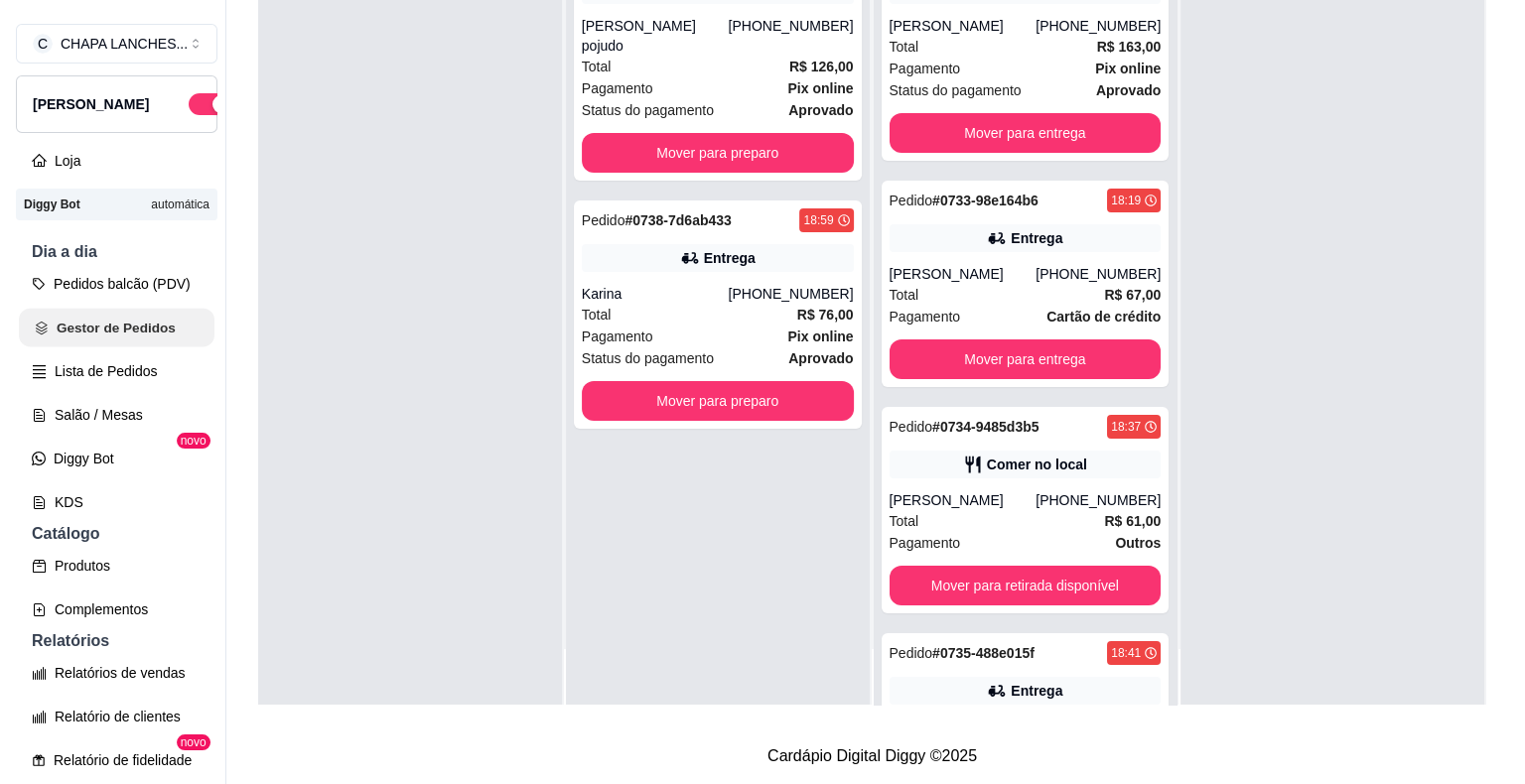 scroll, scrollTop: 0, scrollLeft: 0, axis: both 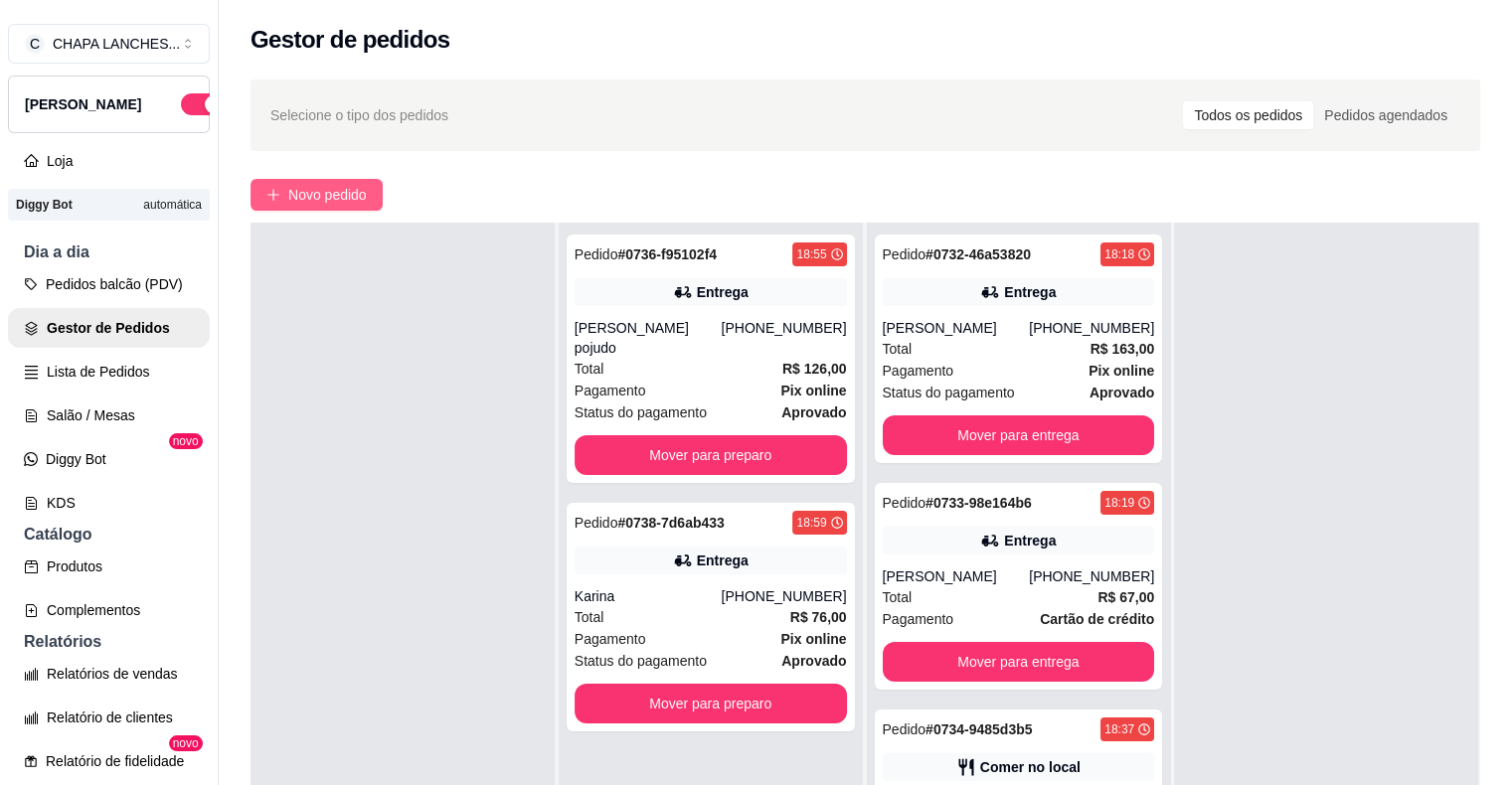 click on "Novo pedido" at bounding box center [316, 195] 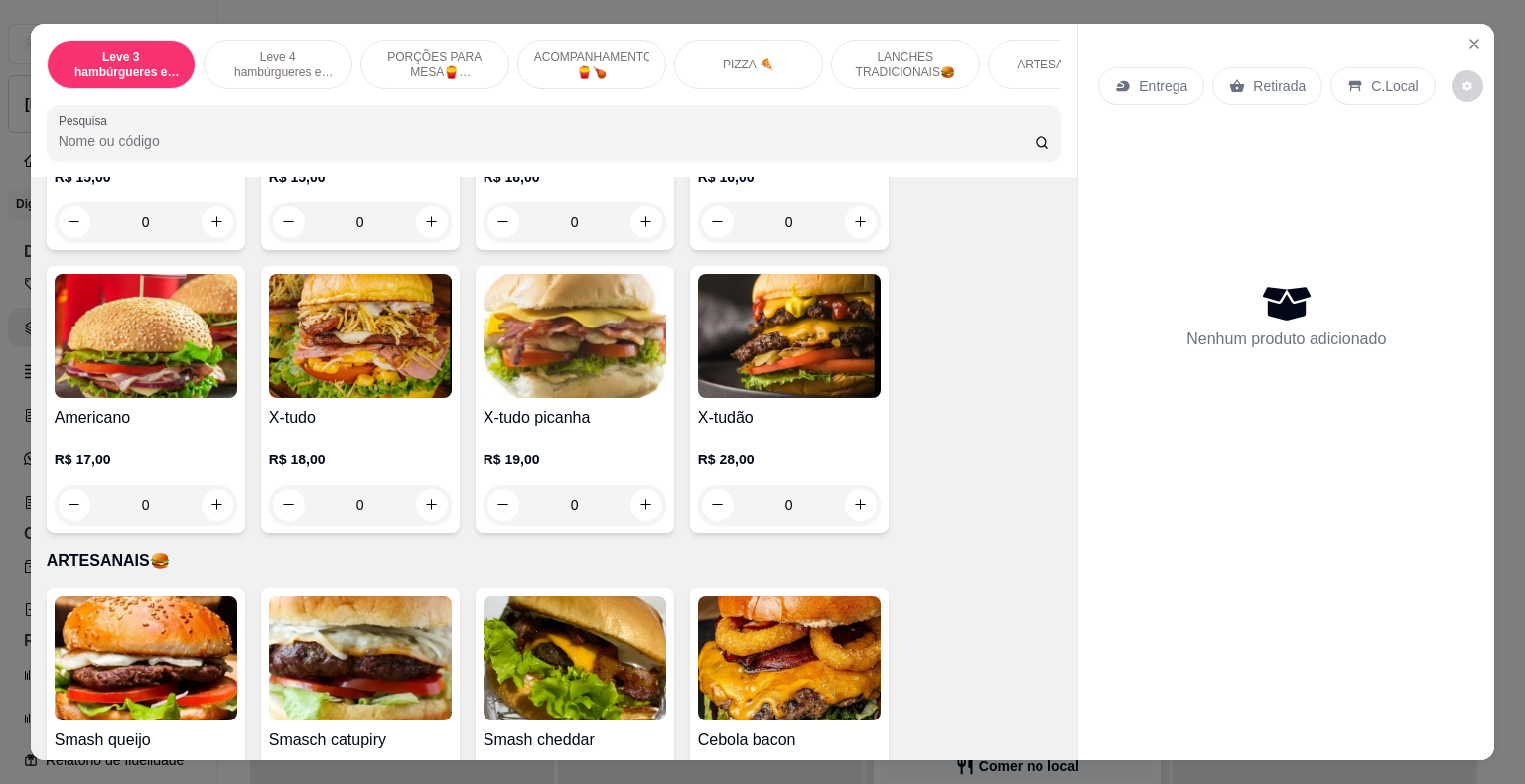 scroll, scrollTop: 2580, scrollLeft: 0, axis: vertical 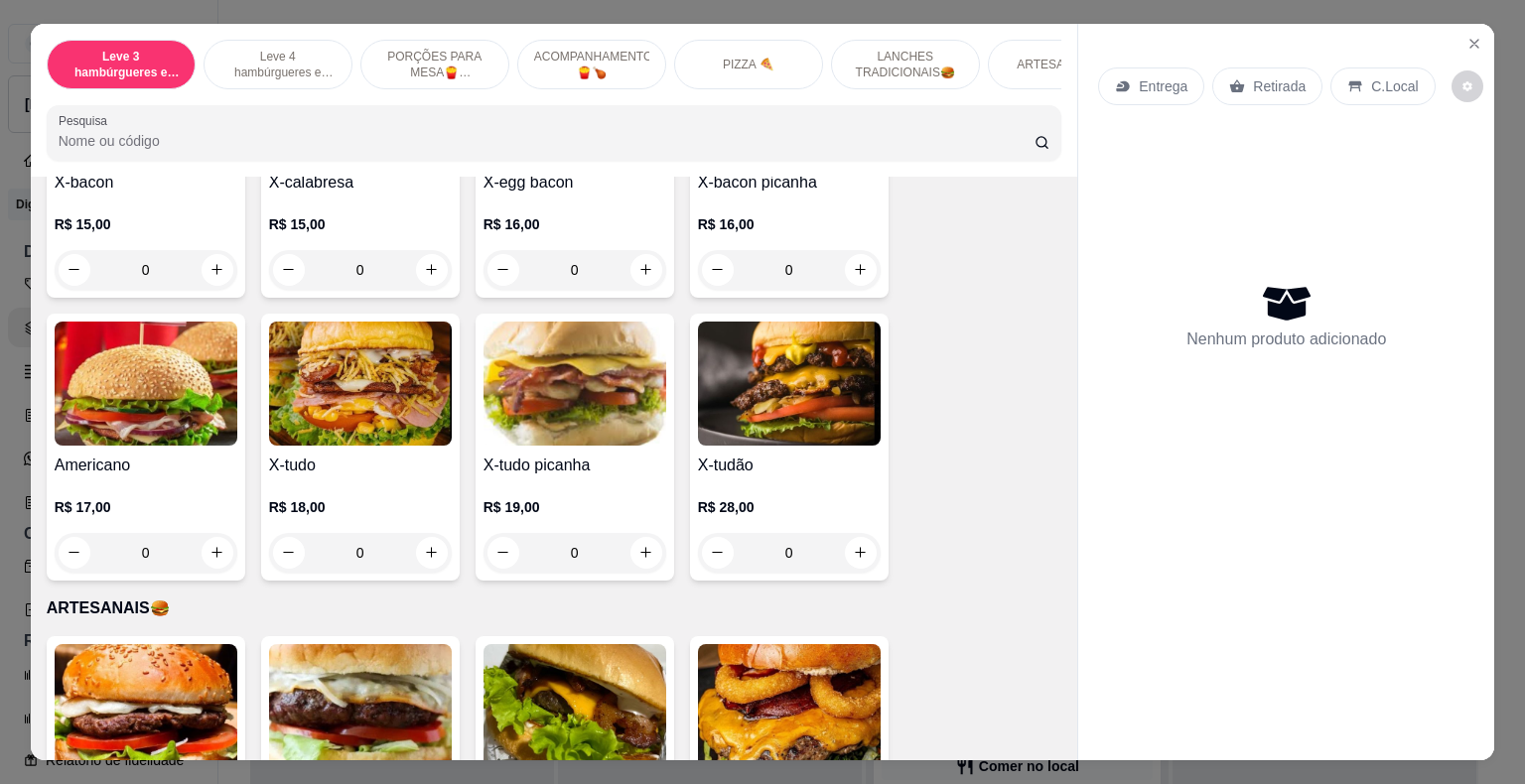 click on "0" at bounding box center (360, 553) 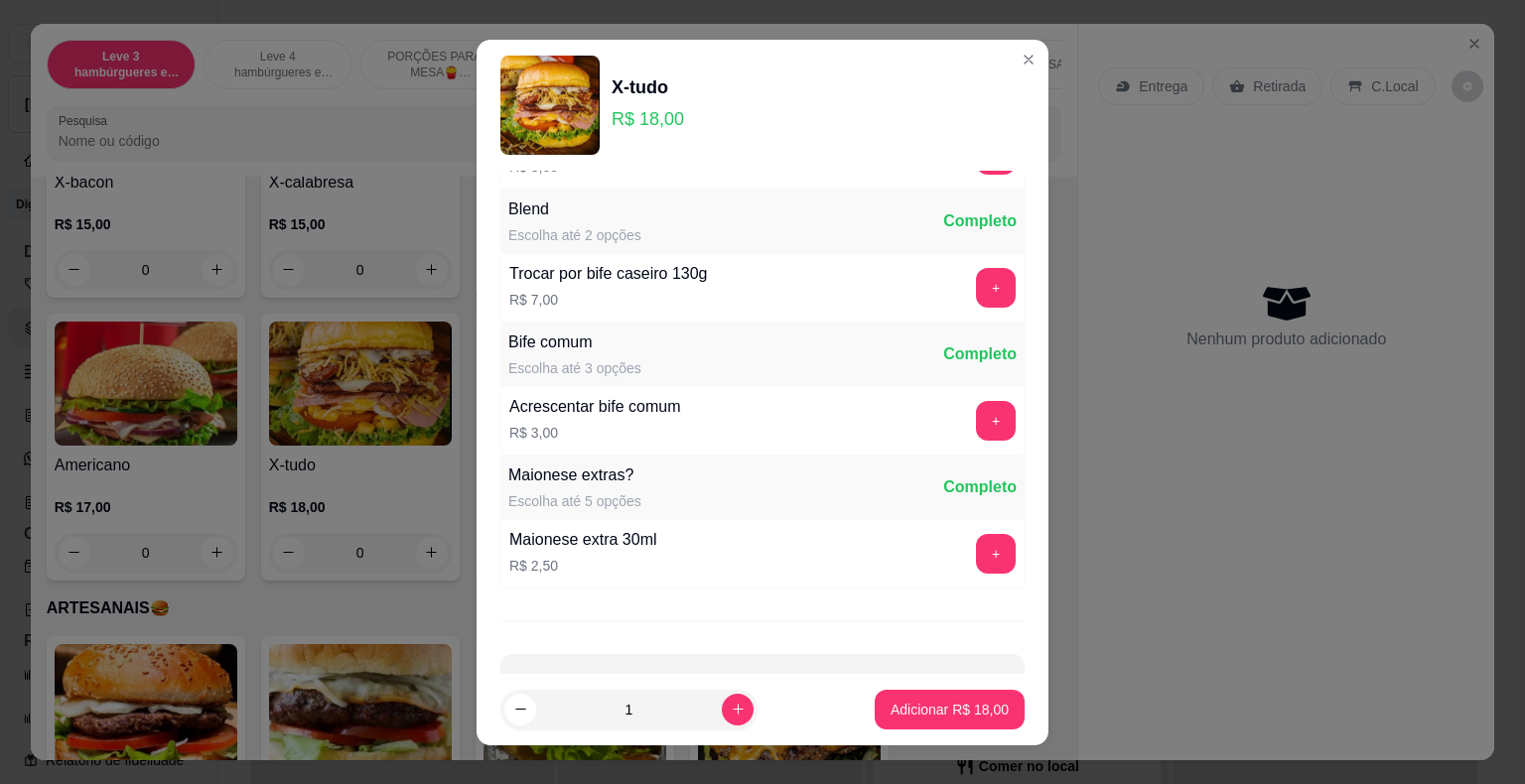 scroll, scrollTop: 198, scrollLeft: 0, axis: vertical 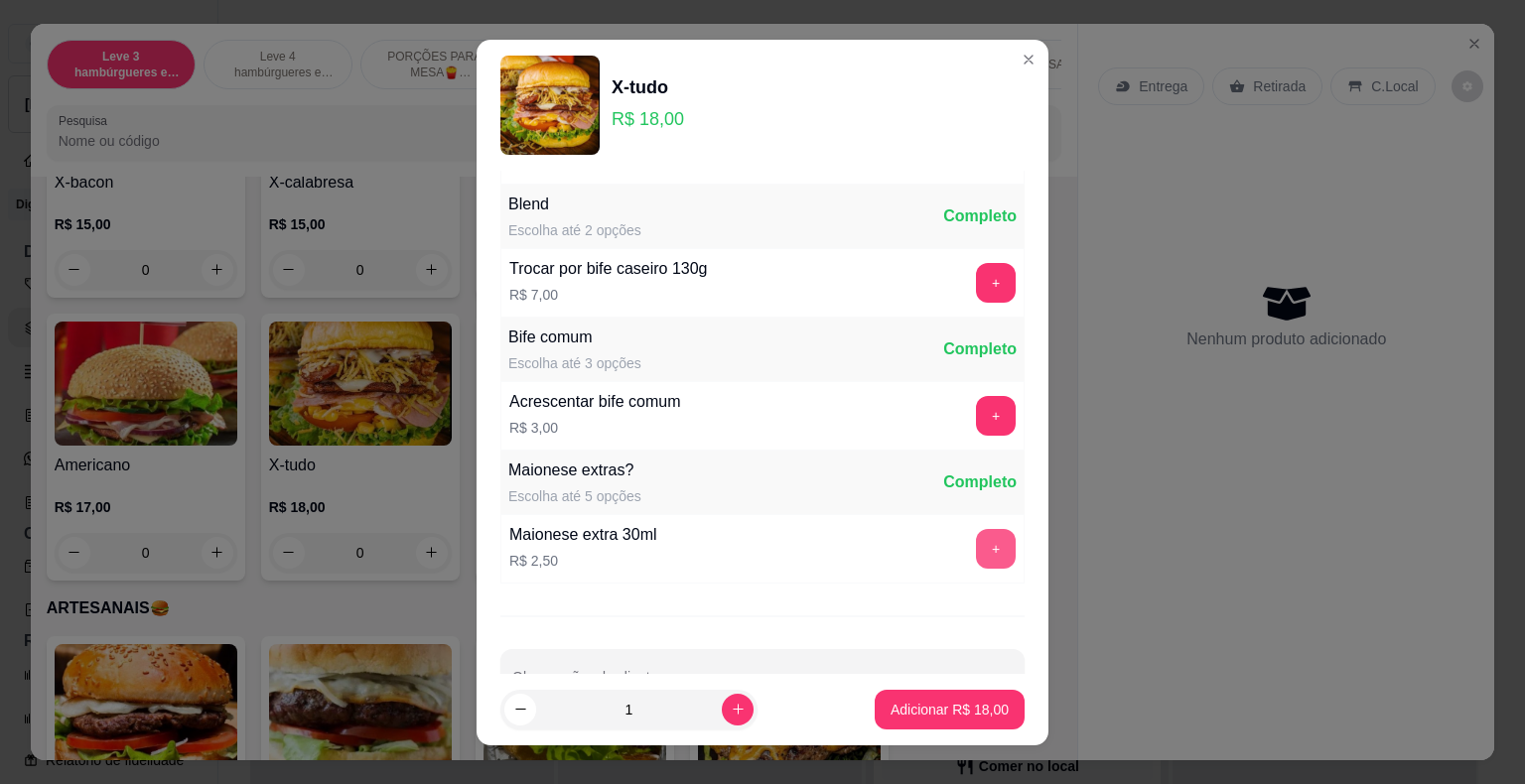 click on "+" at bounding box center [996, 549] 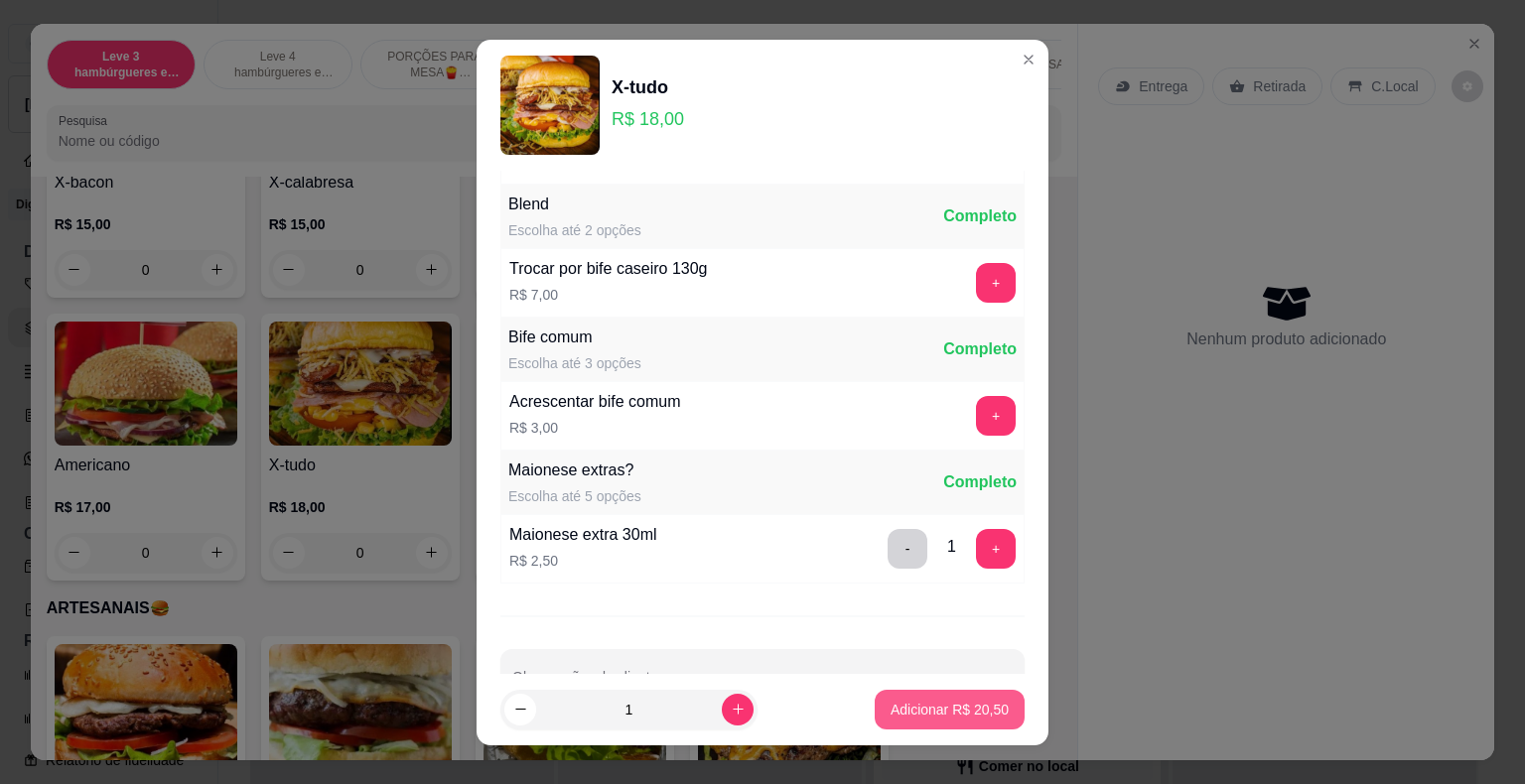 click on "Adicionar   R$ 20,50" at bounding box center [949, 710] 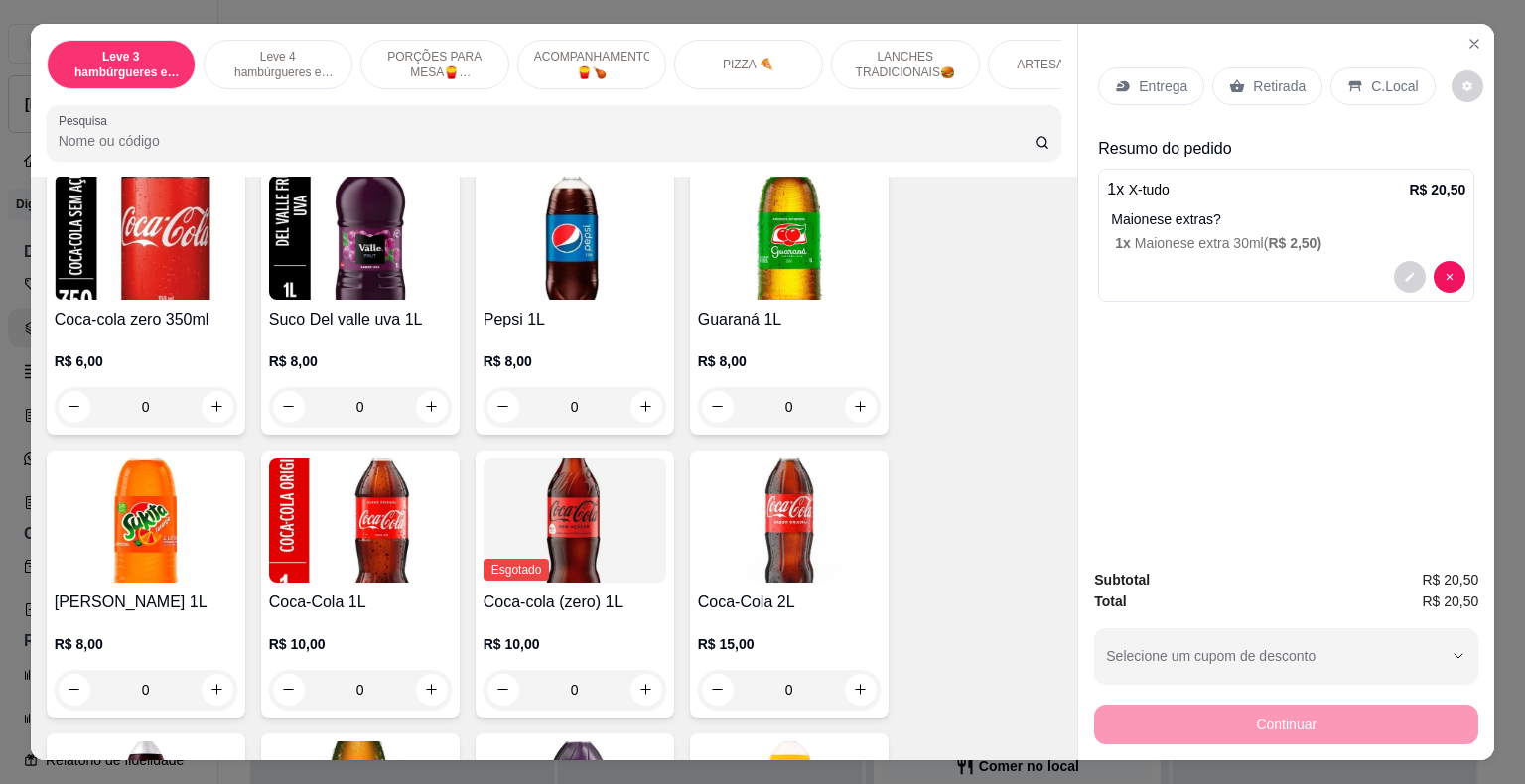 scroll, scrollTop: 5458, scrollLeft: 0, axis: vertical 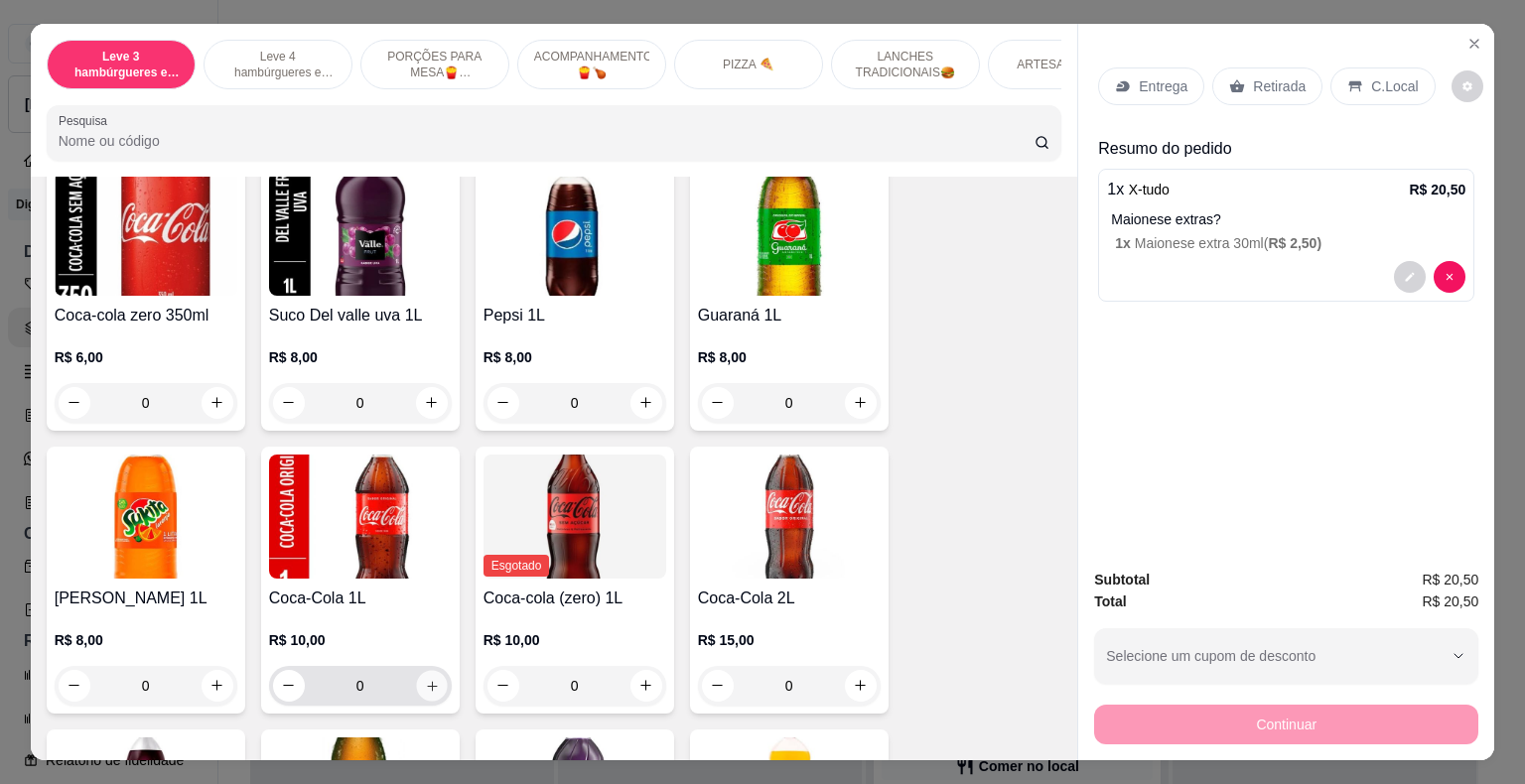 click at bounding box center (431, 685) 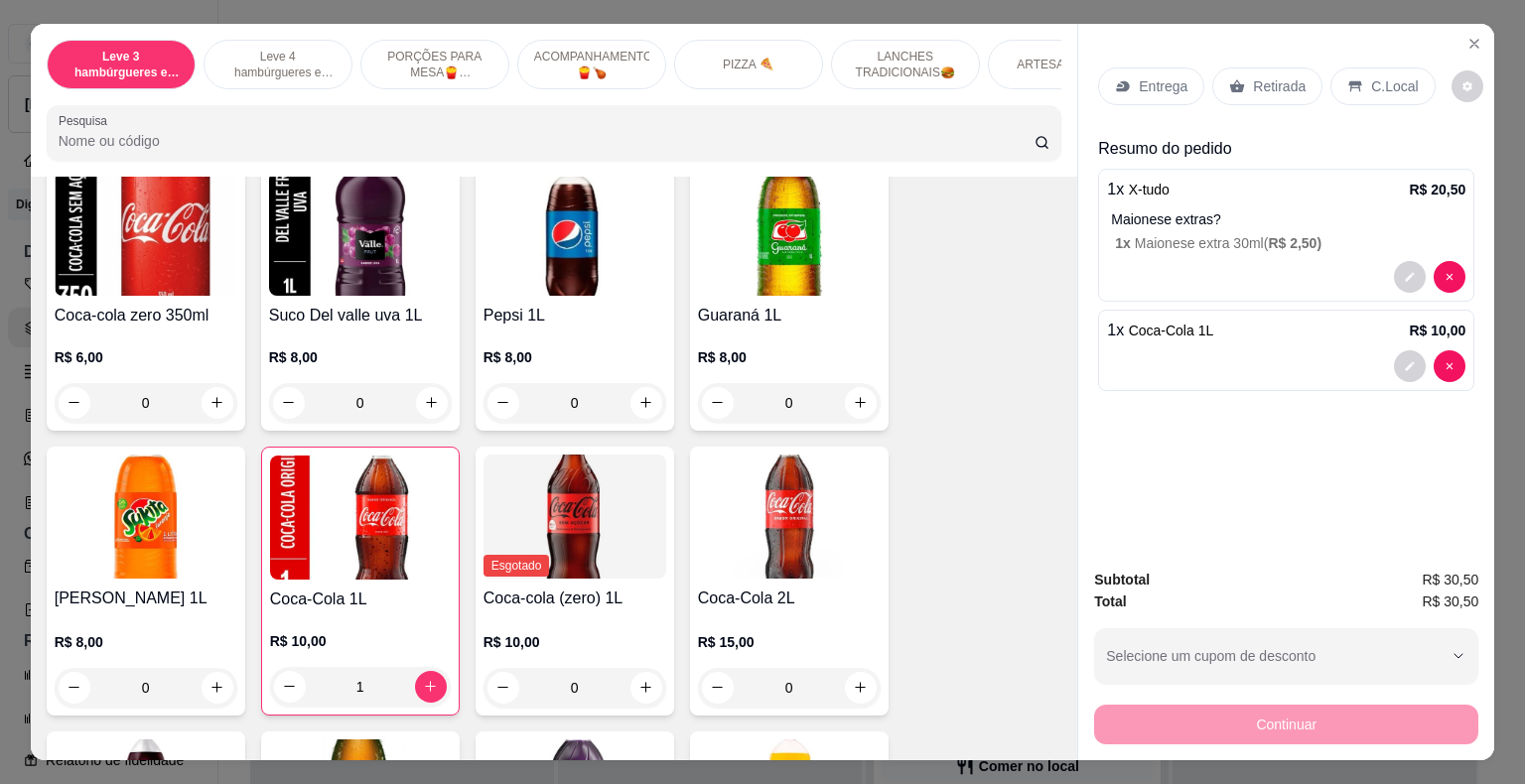 click on "Entrega" at bounding box center (1163, 86) 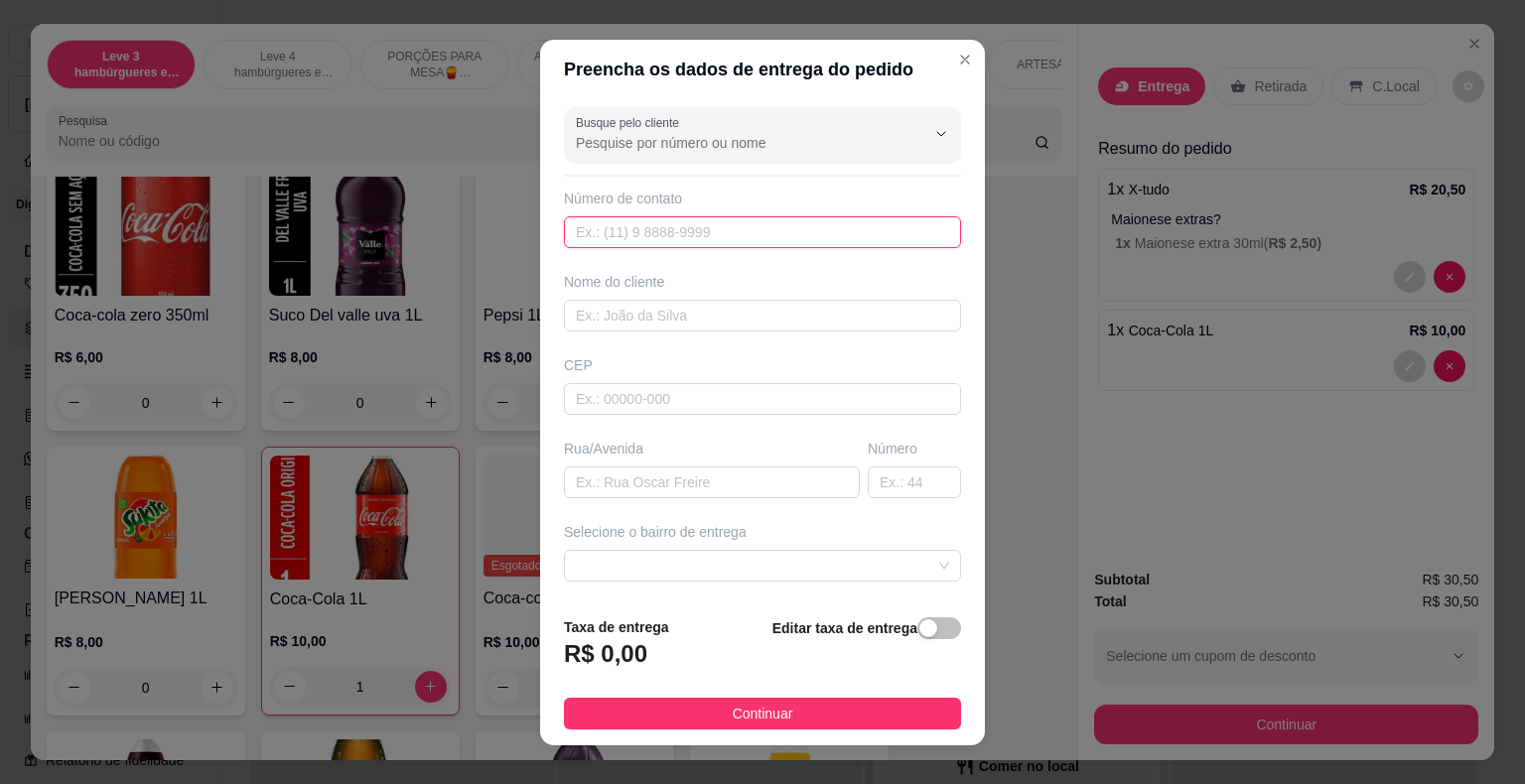 click at bounding box center [762, 232] 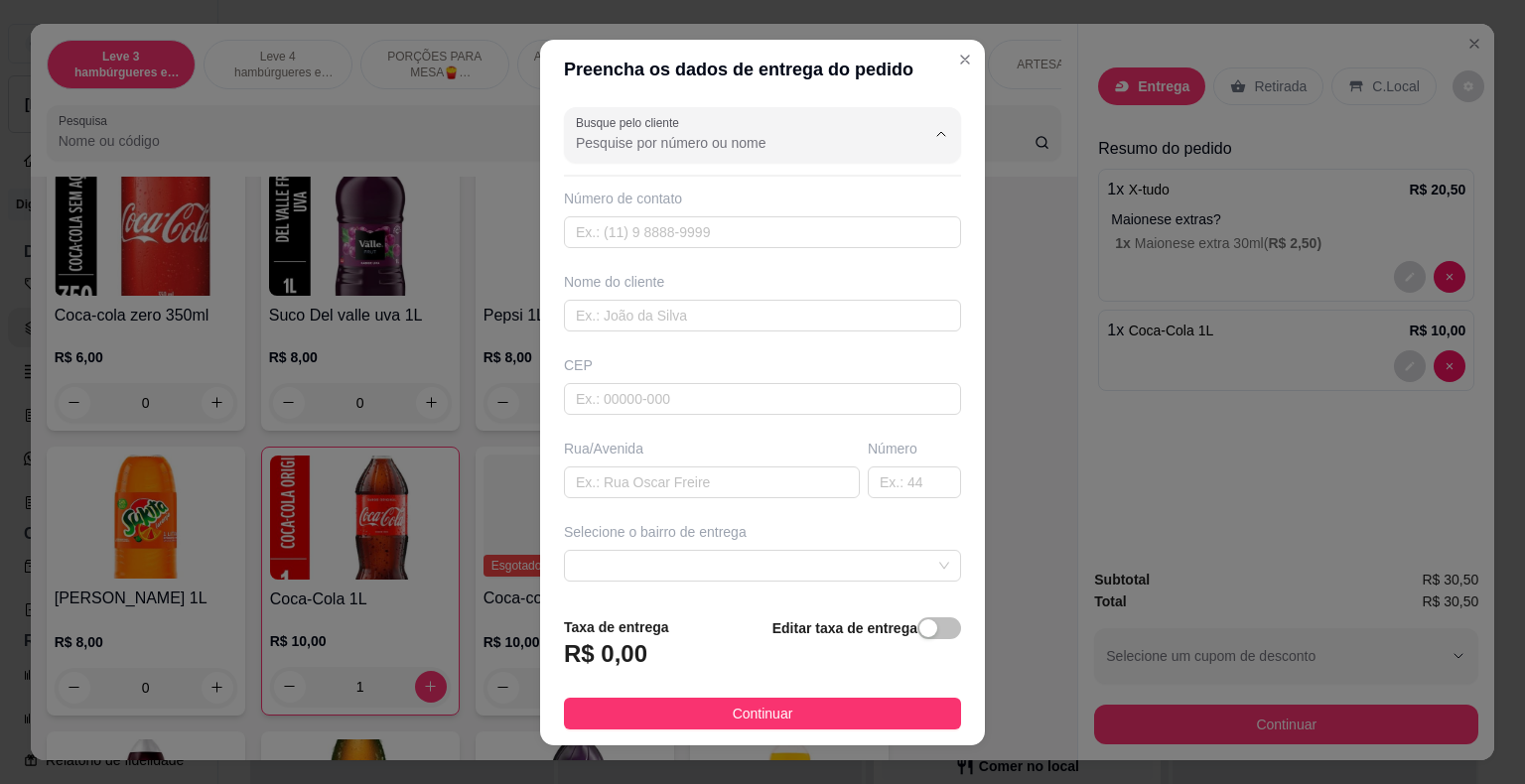 click on "Busque pelo cliente" at bounding box center [735, 143] 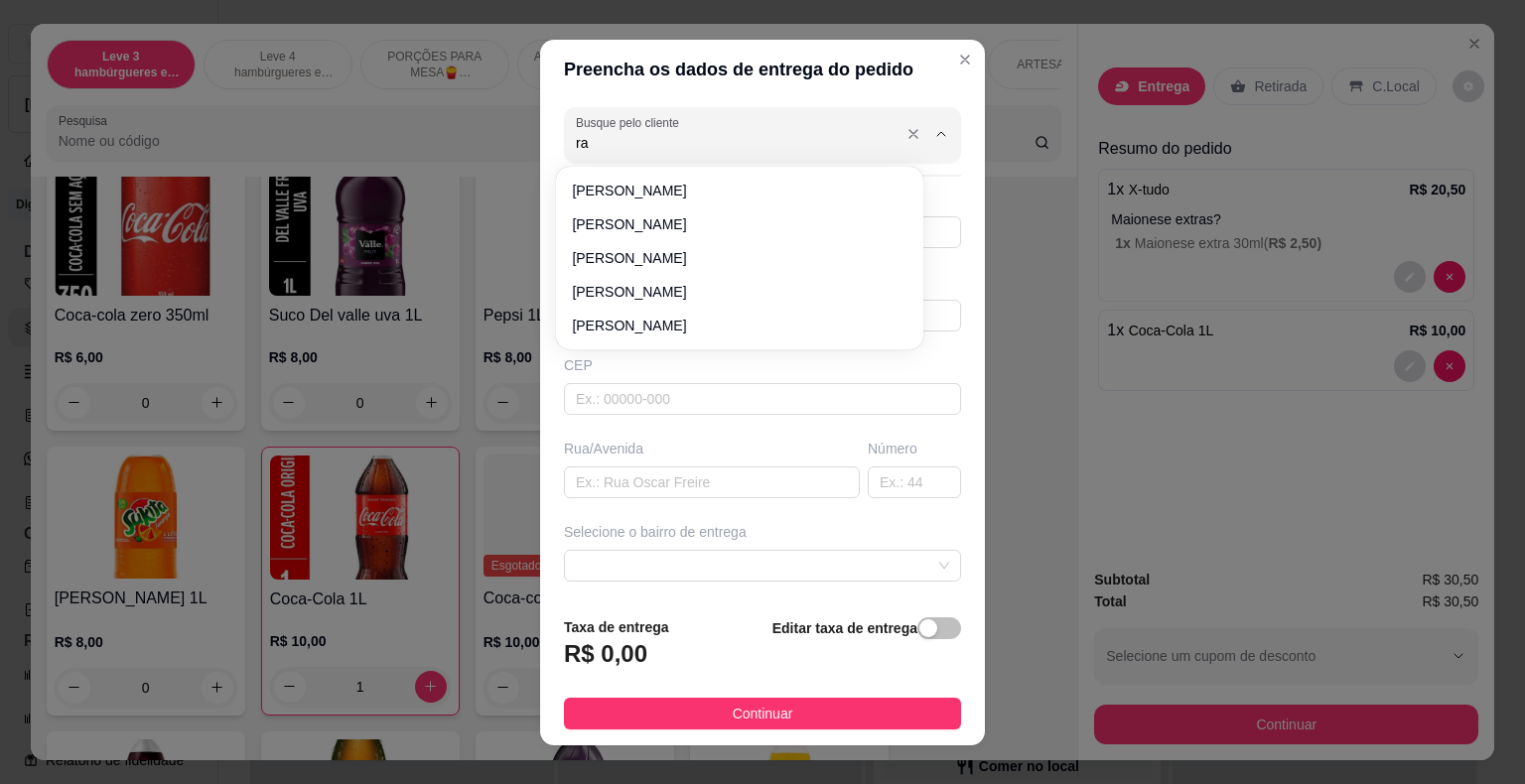 type on "r" 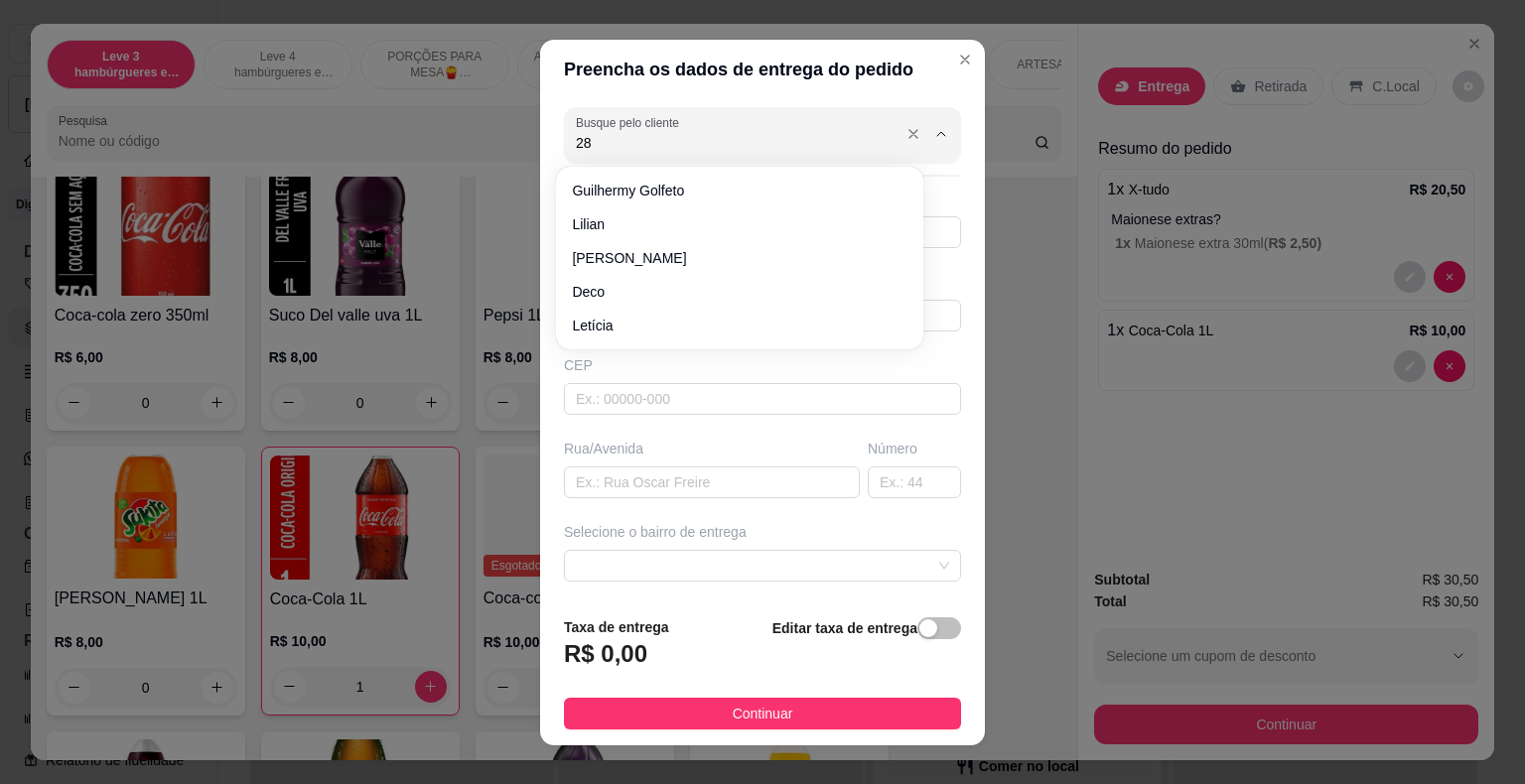 type on "2" 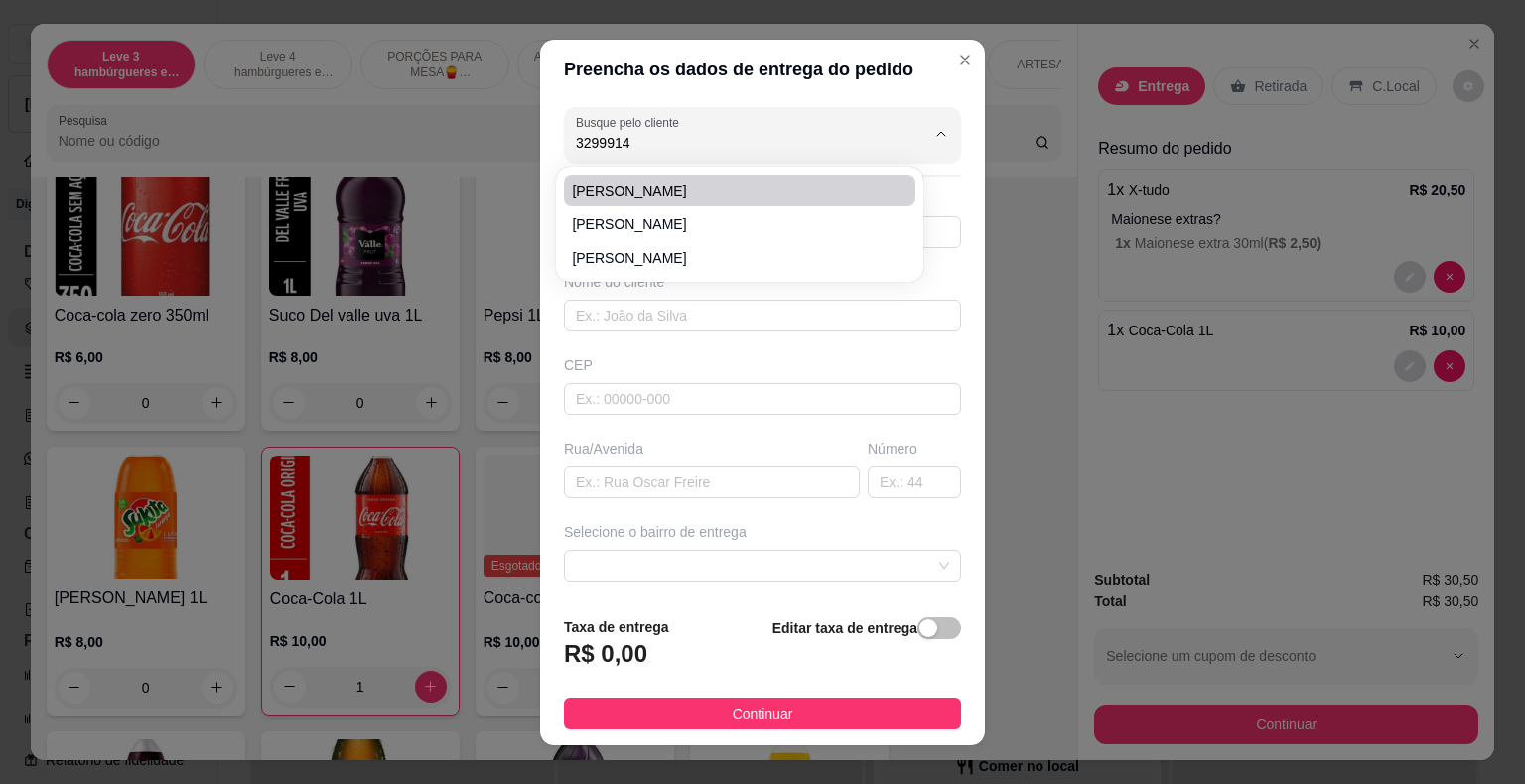 click on "[PERSON_NAME]" at bounding box center [730, 191] 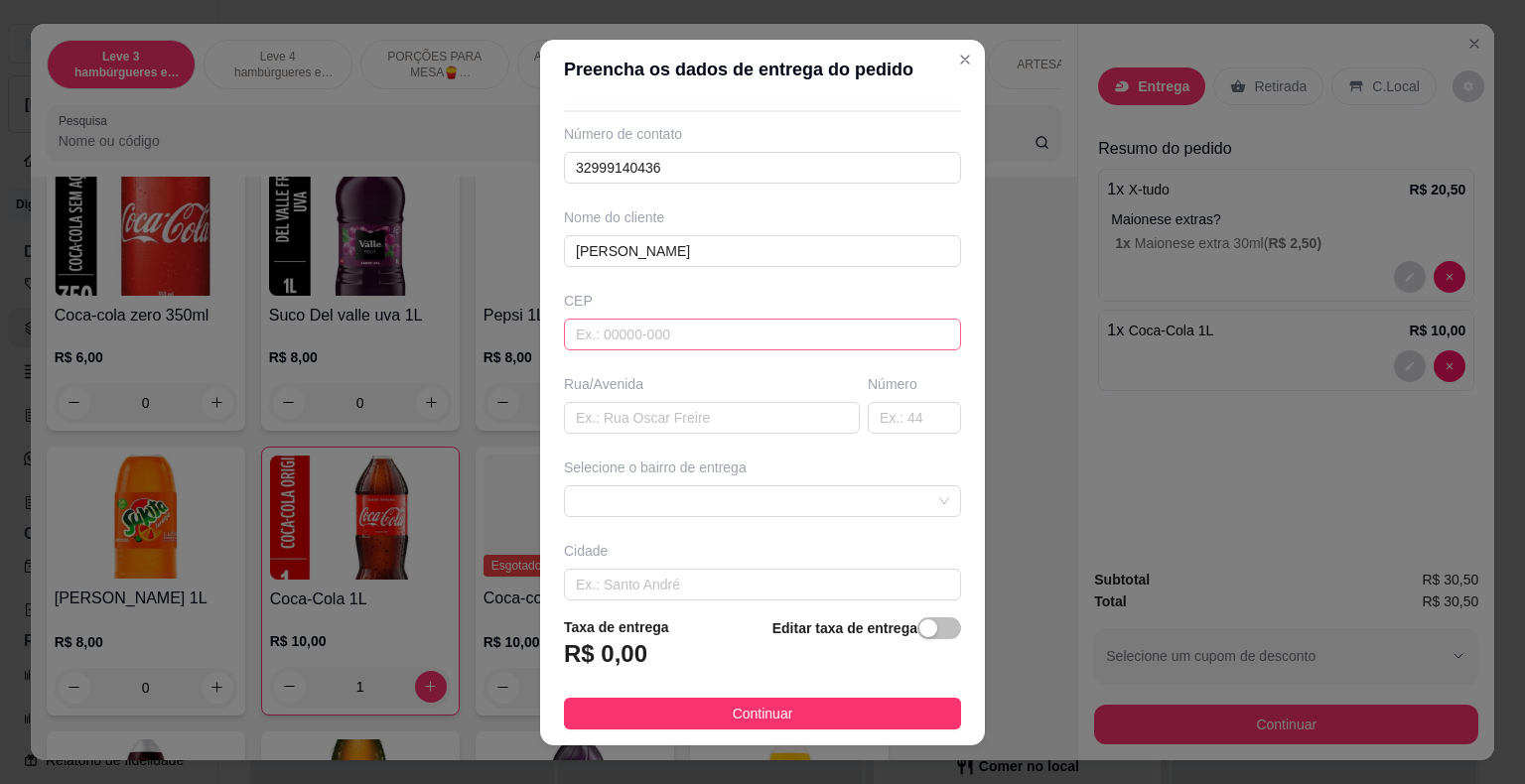 scroll, scrollTop: 99, scrollLeft: 0, axis: vertical 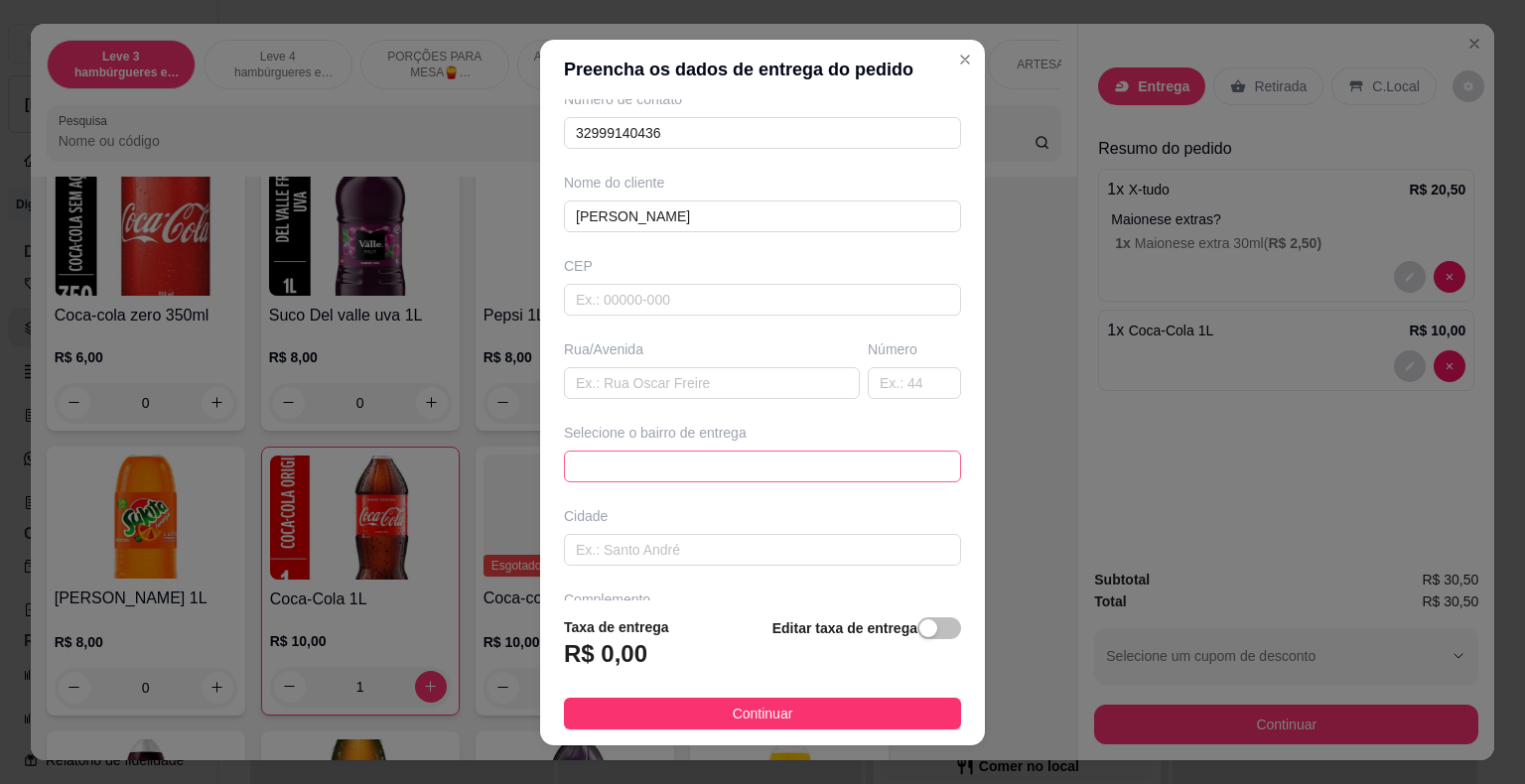 click at bounding box center (762, 466) 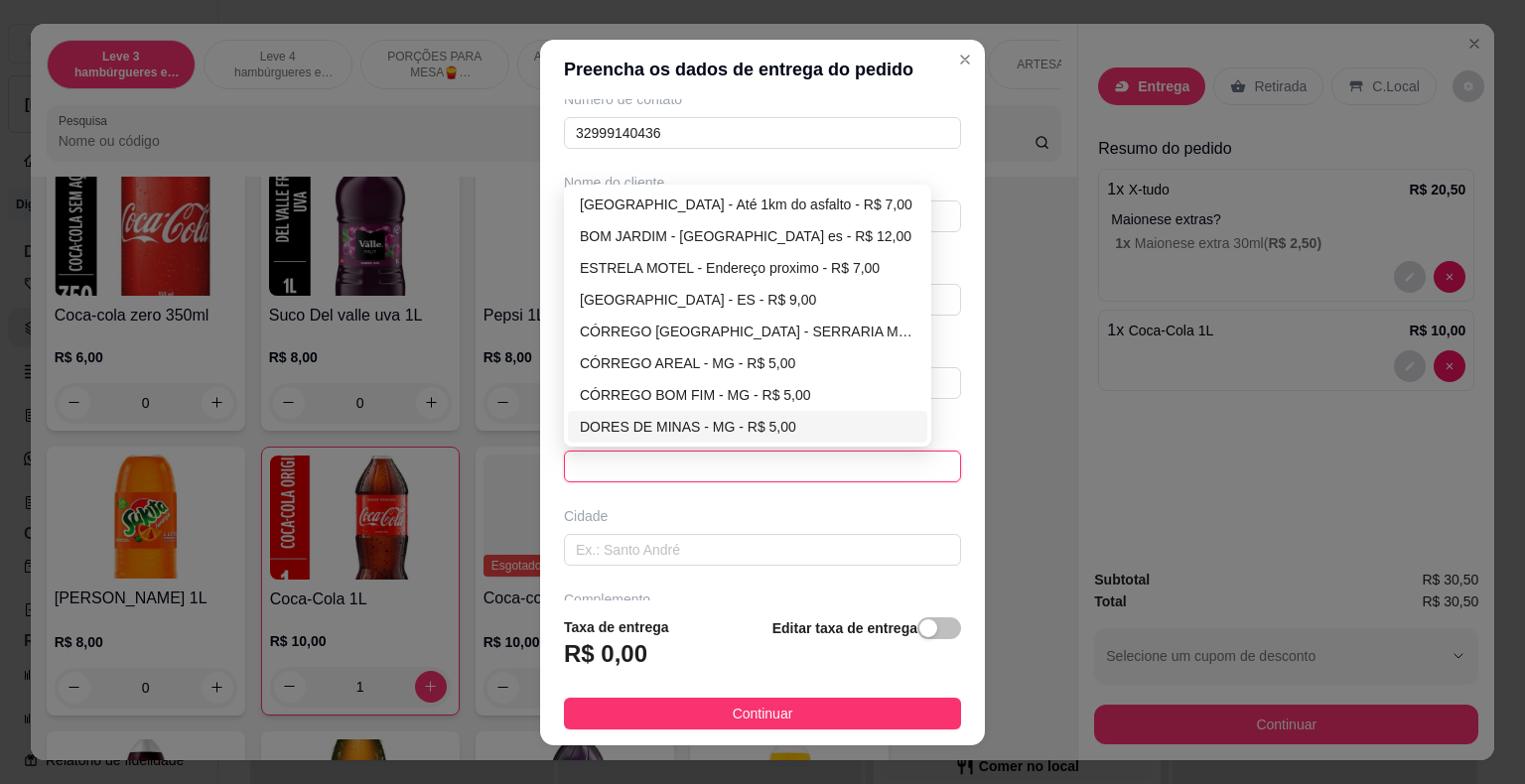 click on "DORES DE MINAS - MG -  R$ 5,00" at bounding box center (748, 427) 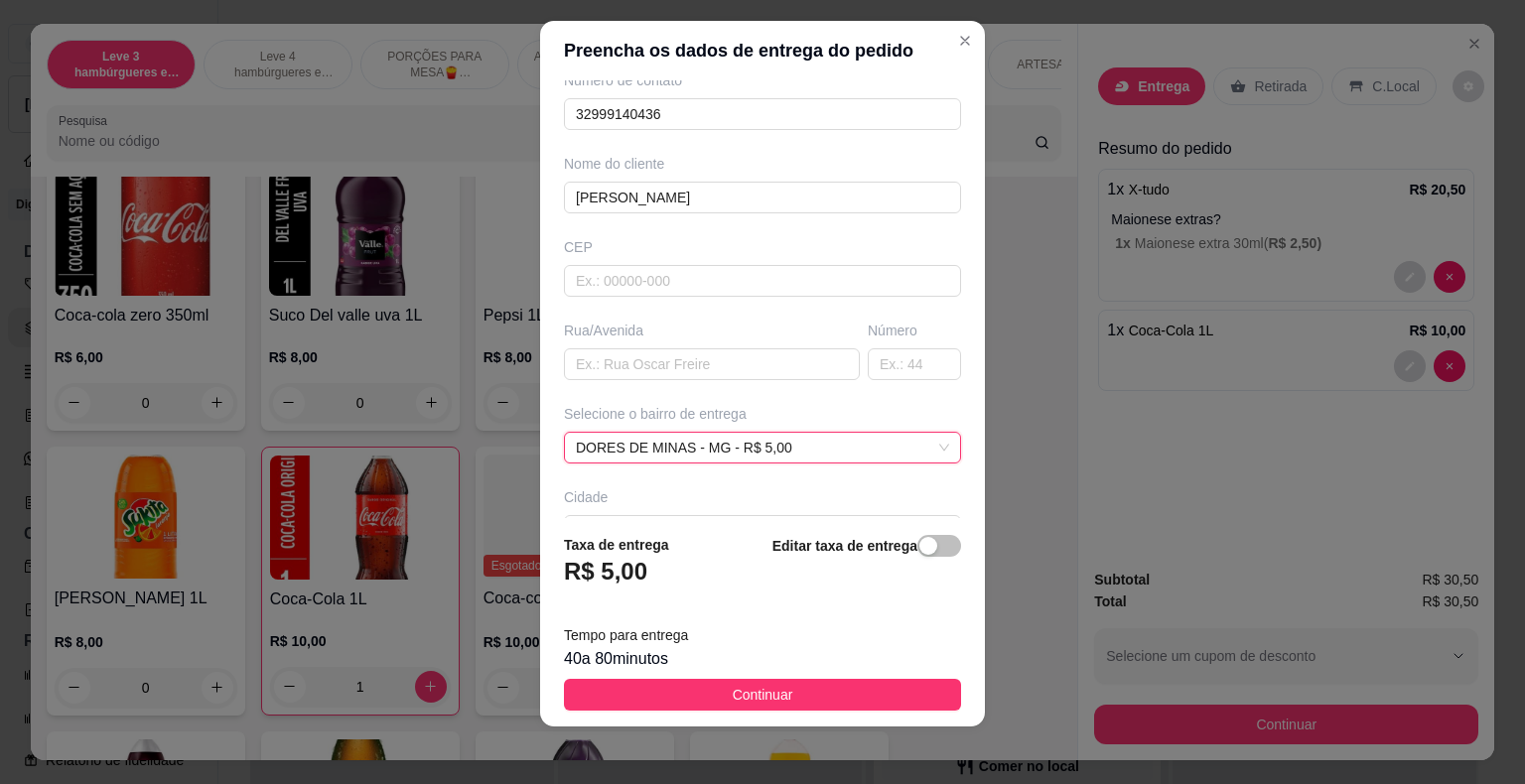 scroll, scrollTop: 24, scrollLeft: 0, axis: vertical 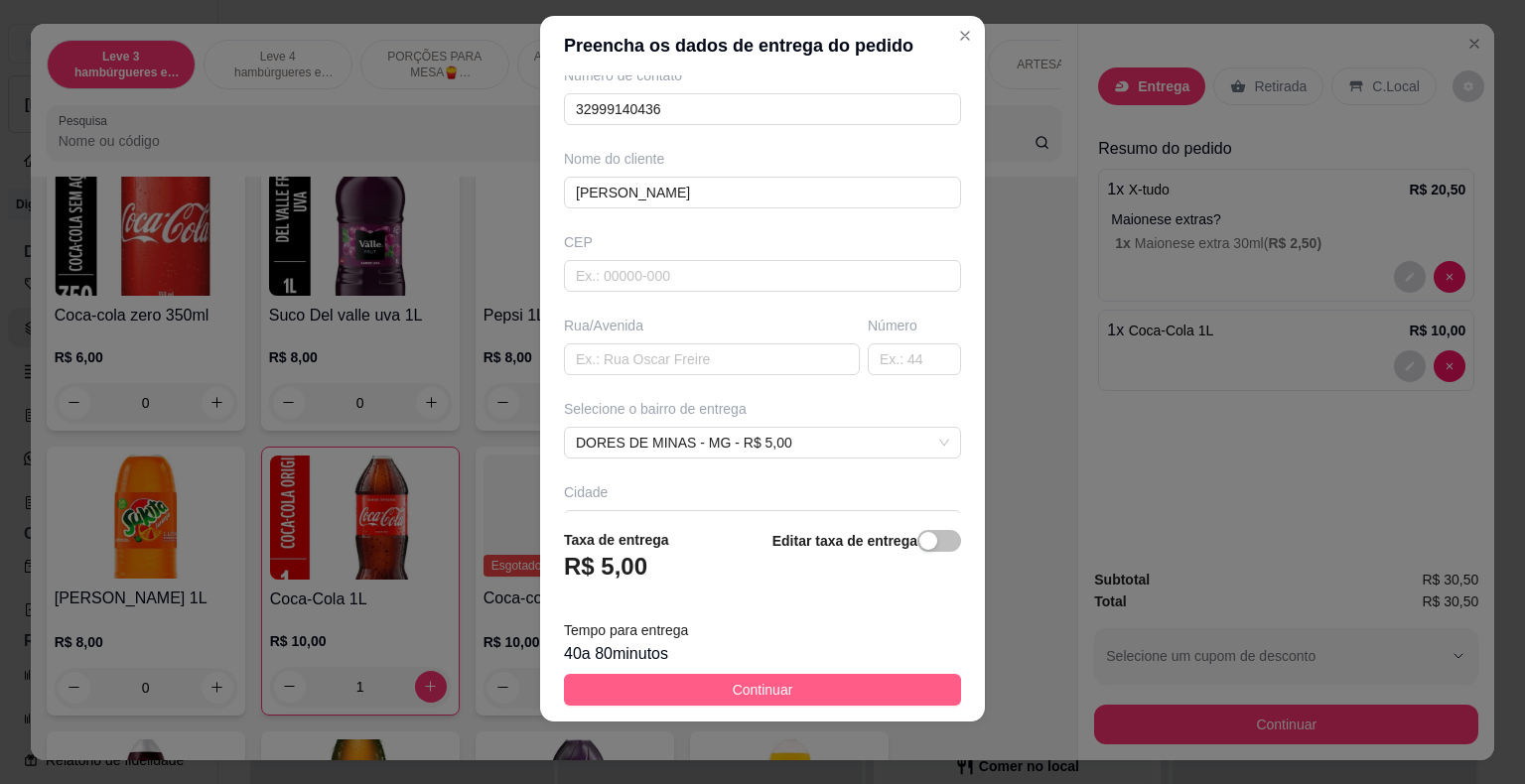 click on "Continuar" at bounding box center [762, 690] 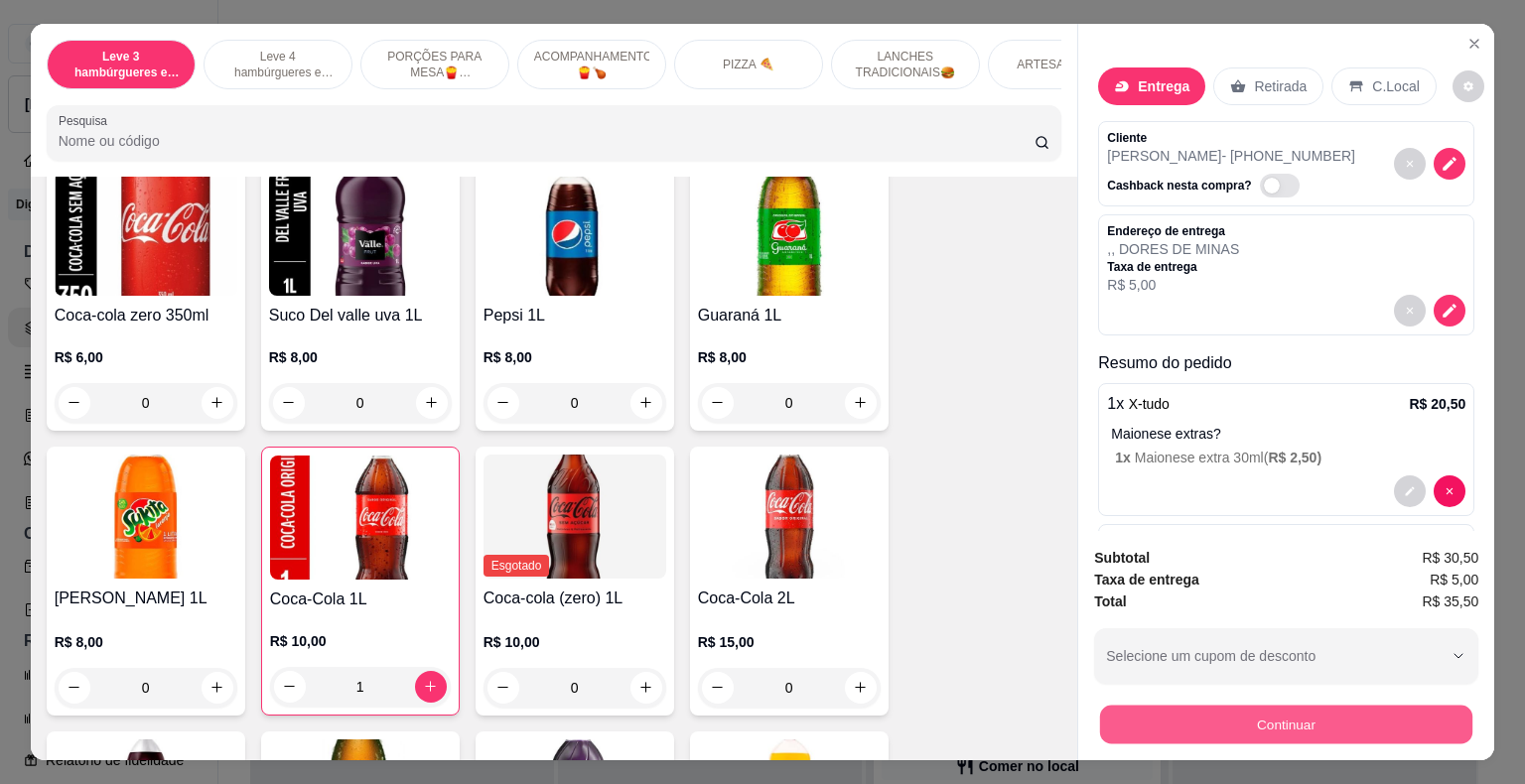 click on "Continuar" at bounding box center (1286, 724) 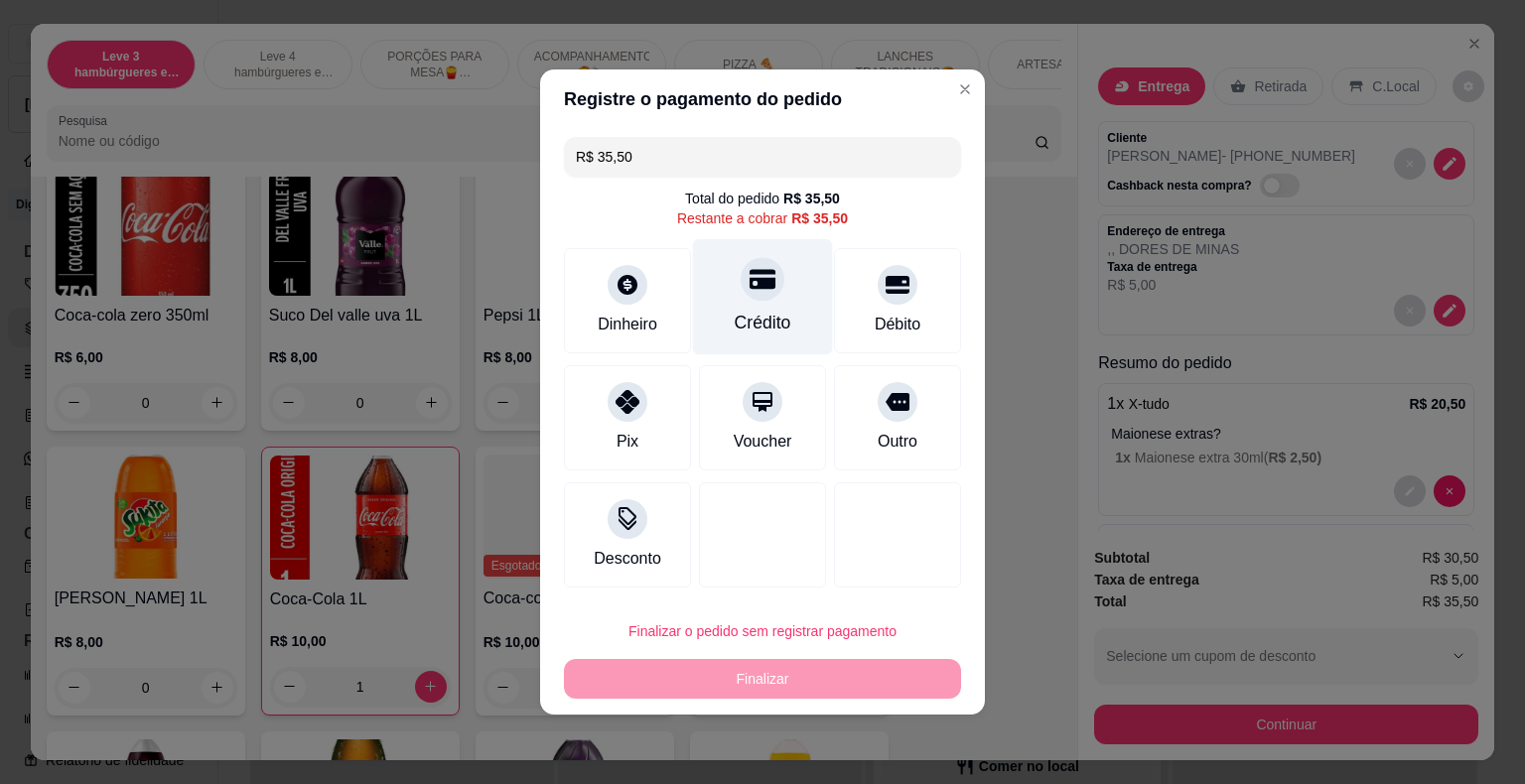 click on "Crédito" at bounding box center (762, 297) 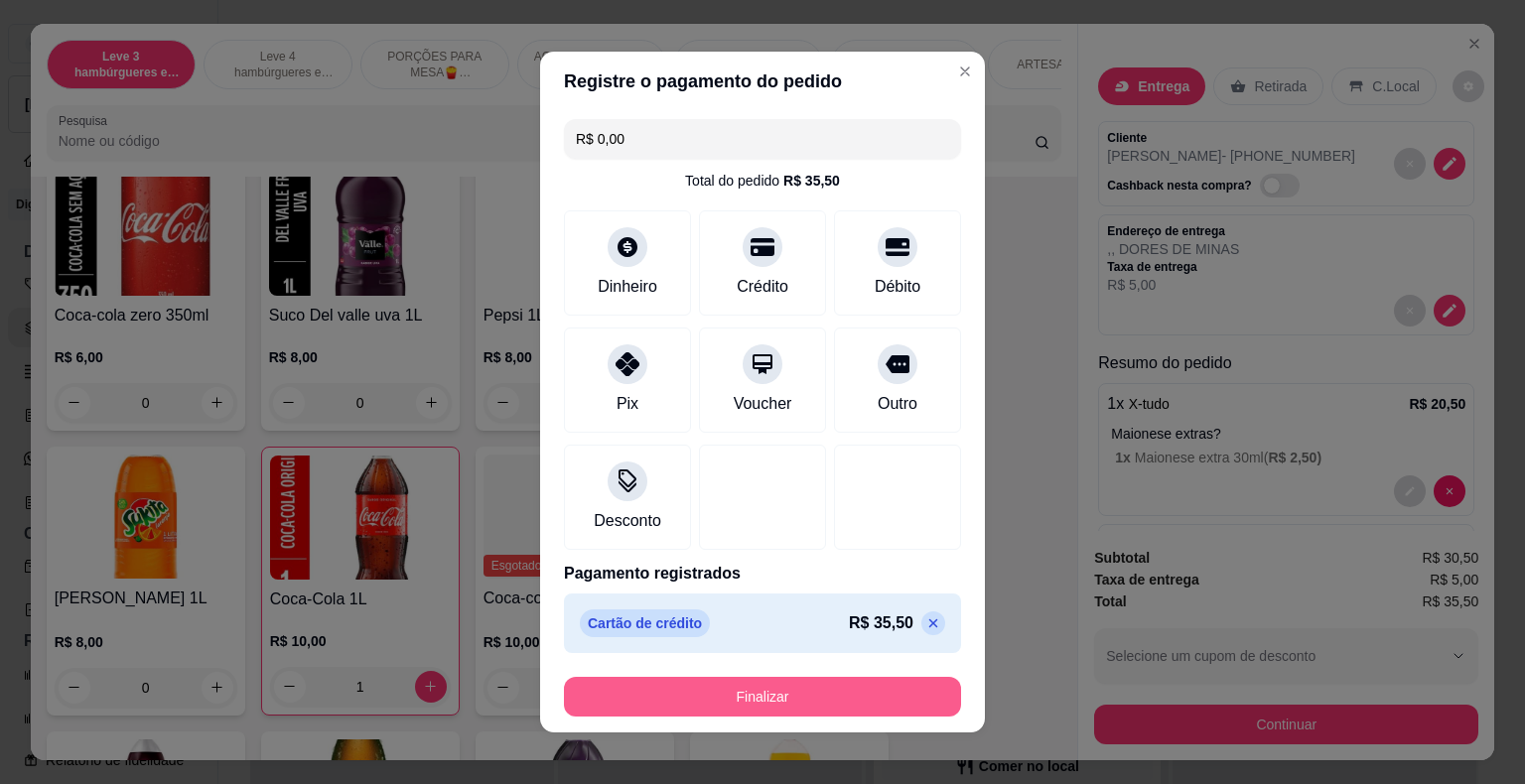 click on "Finalizar" at bounding box center (762, 697) 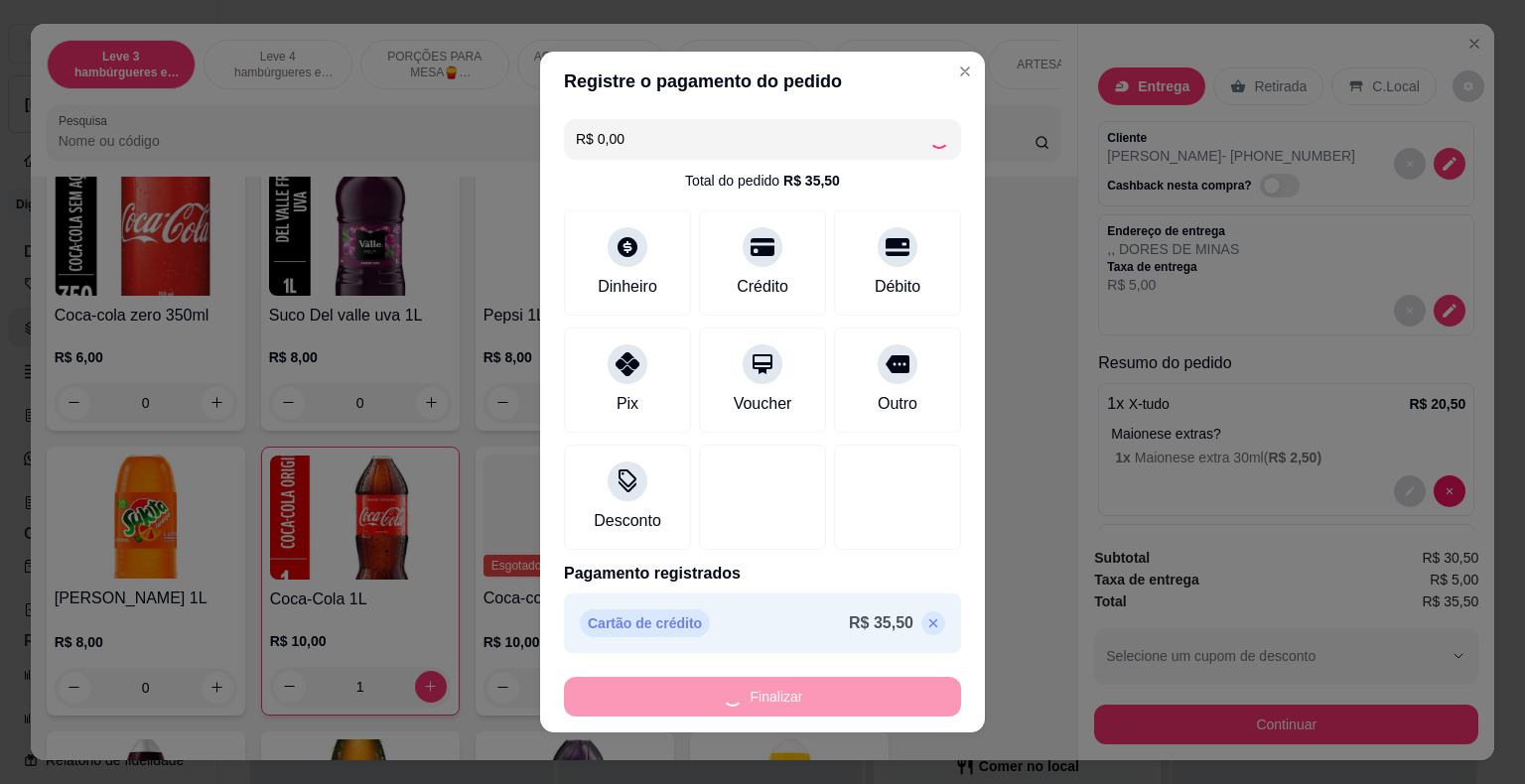 type on "0" 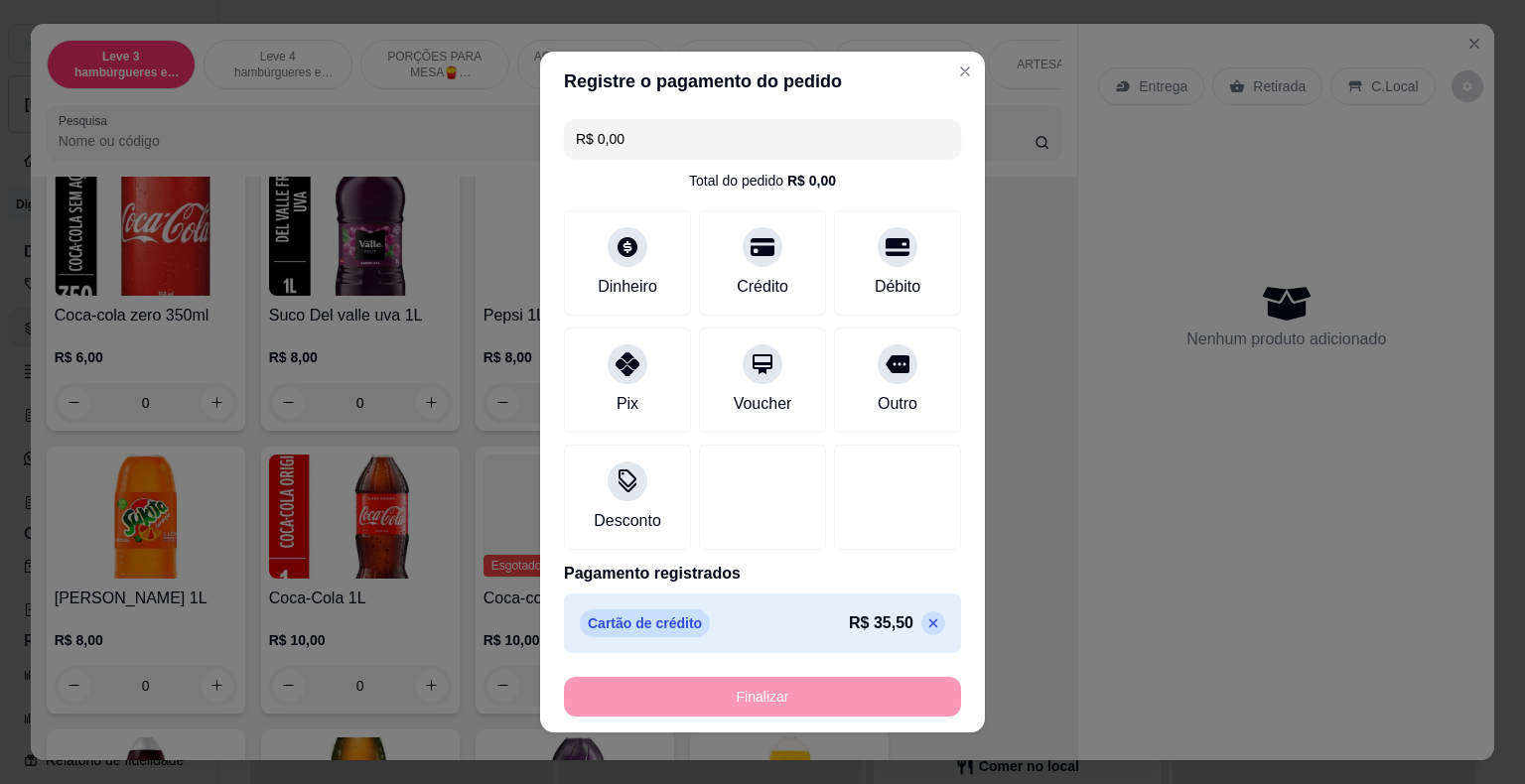 type on "-R$ 35,50" 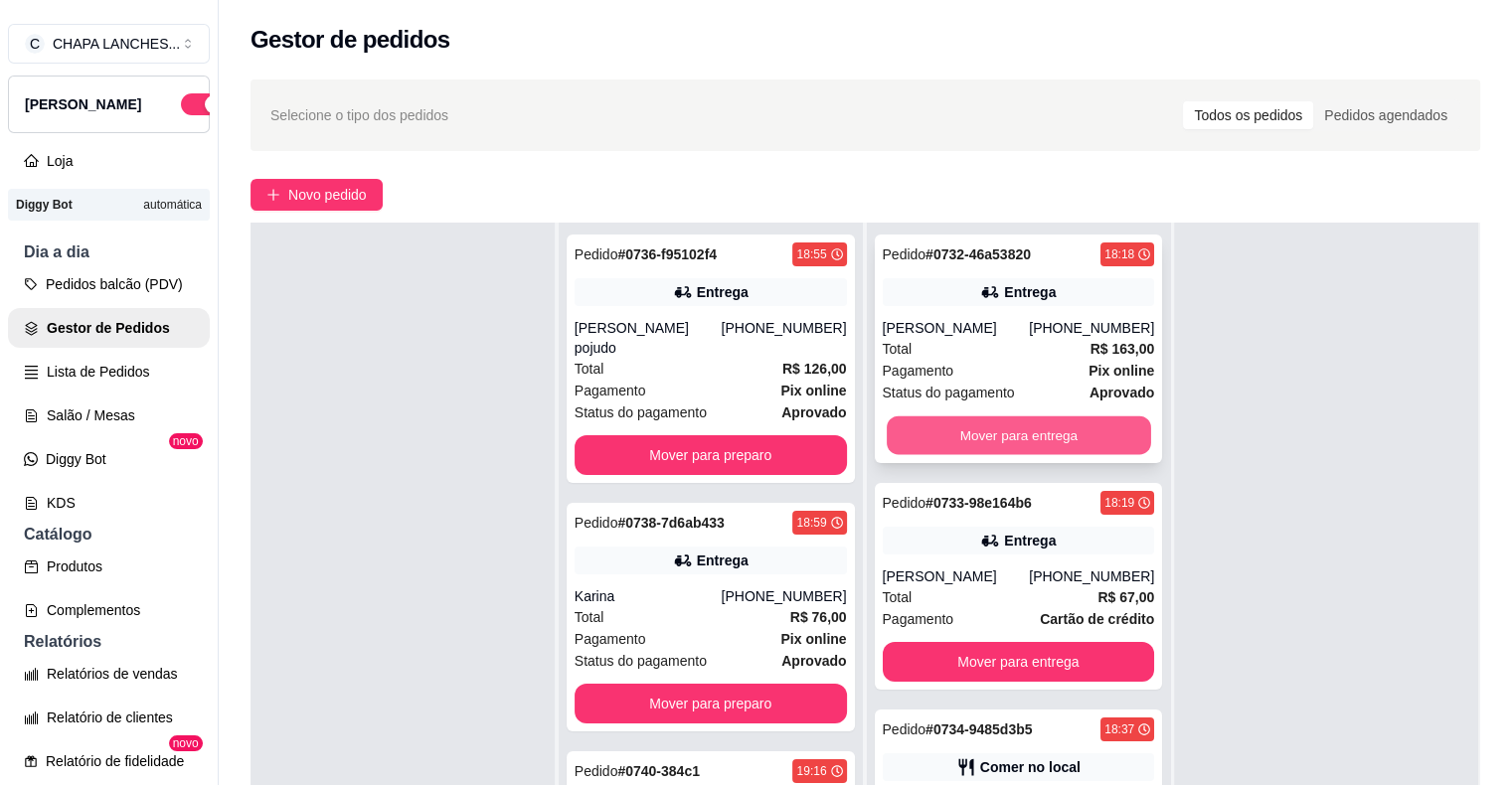 click on "Mover para entrega" at bounding box center [1019, 435] 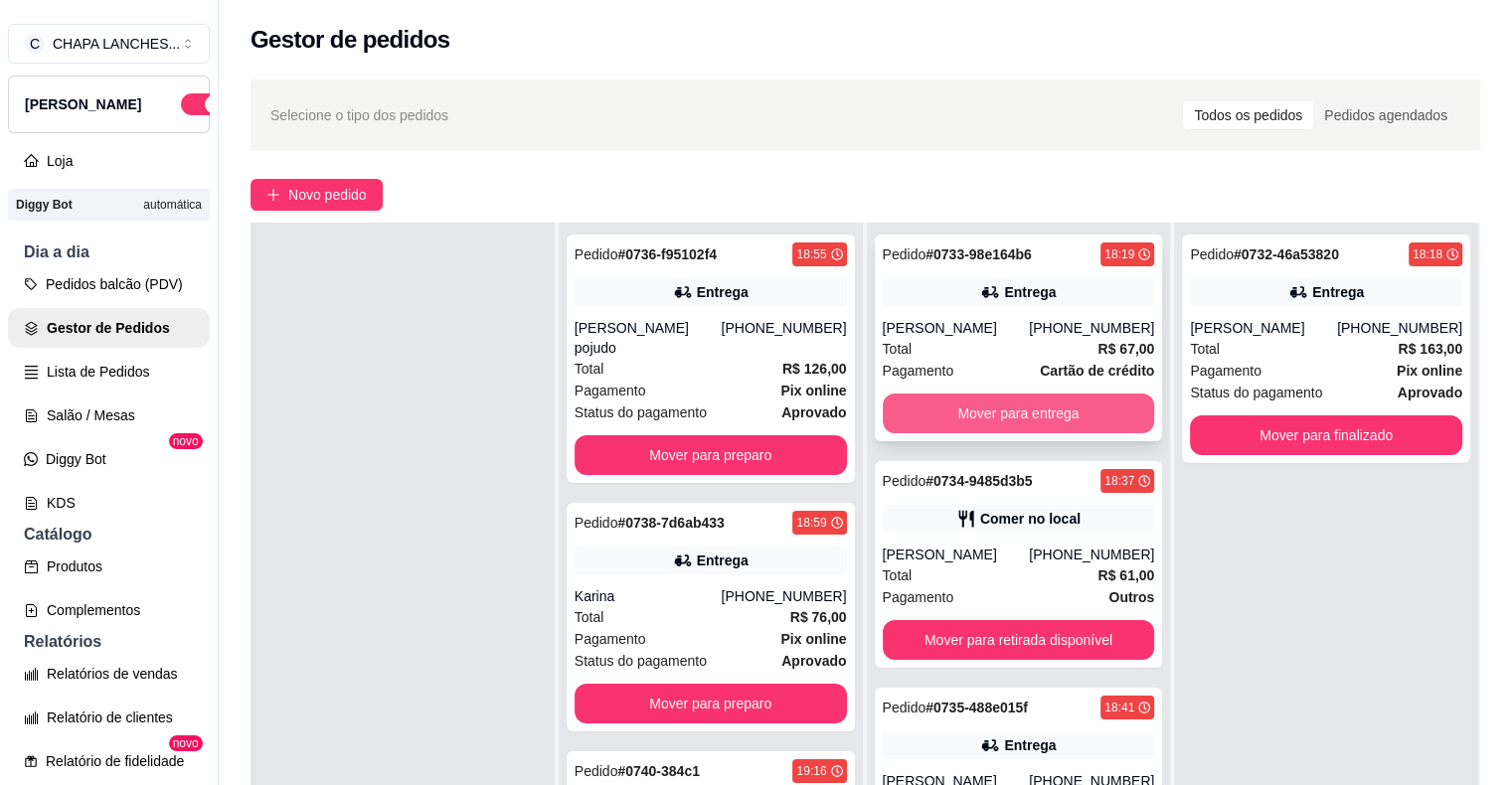 click on "Mover para entrega" at bounding box center (1019, 413) 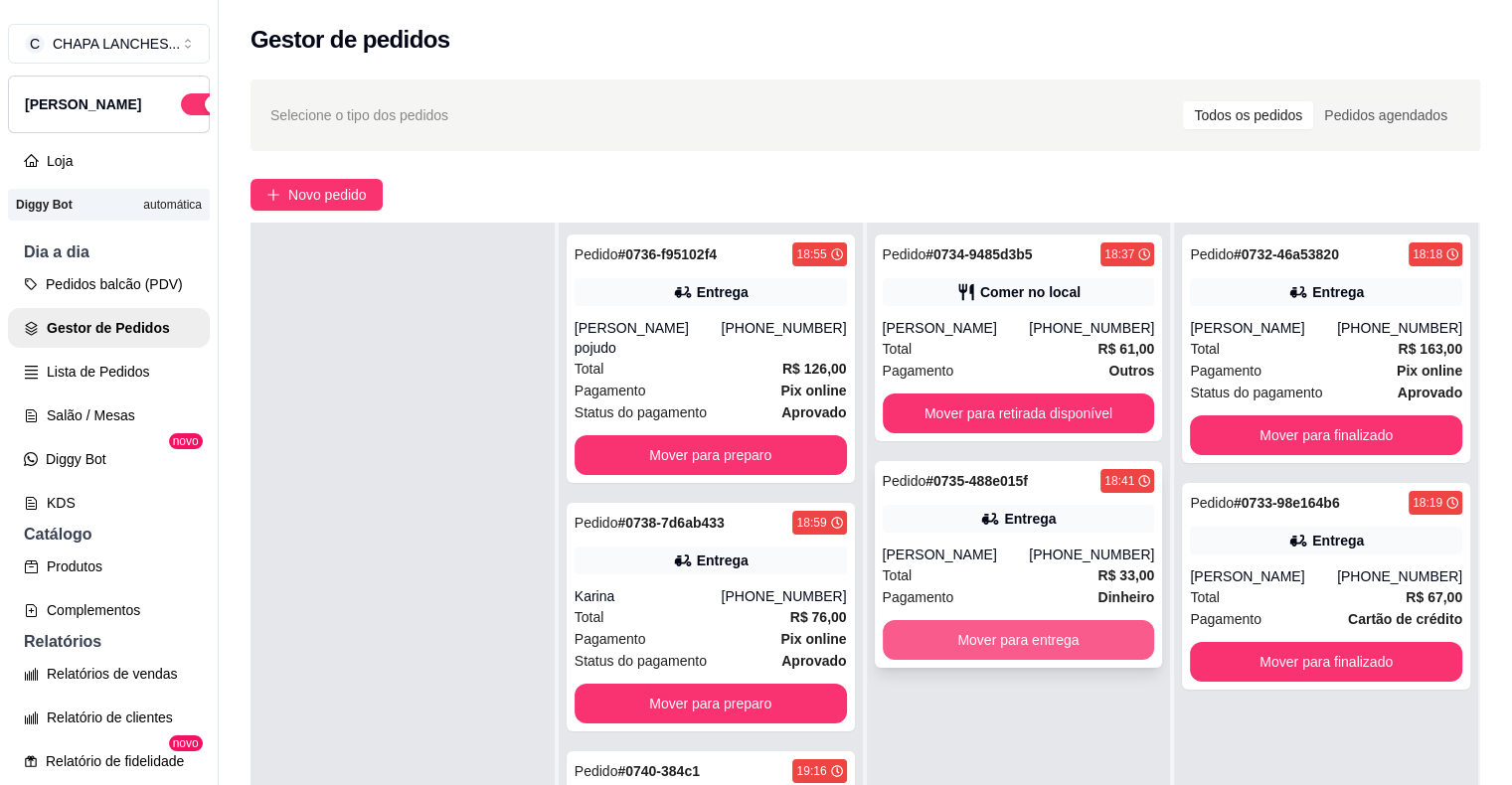 click on "Mover para entrega" at bounding box center [1019, 640] 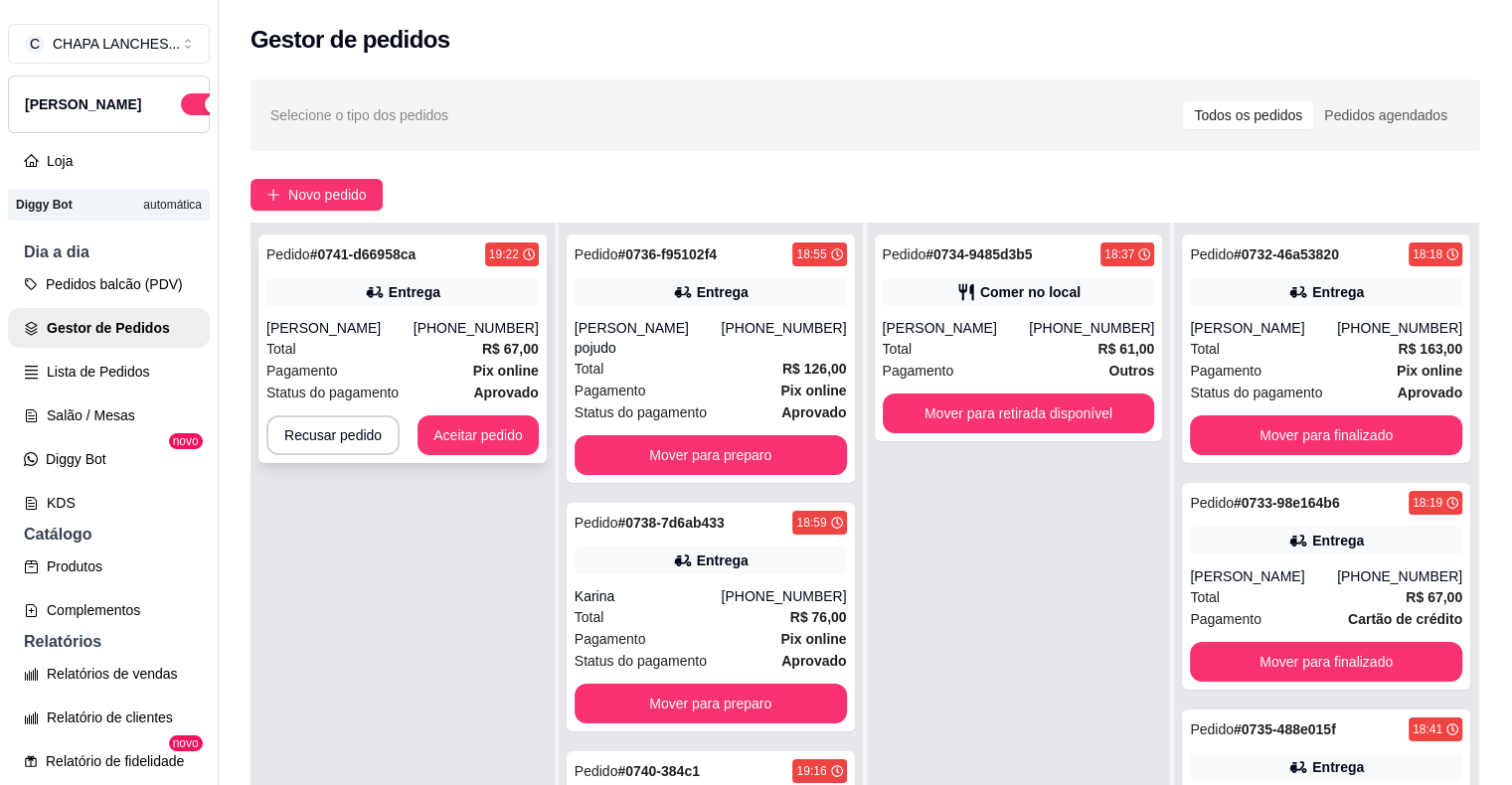 click on "[PERSON_NAME]" at bounding box center [340, 328] 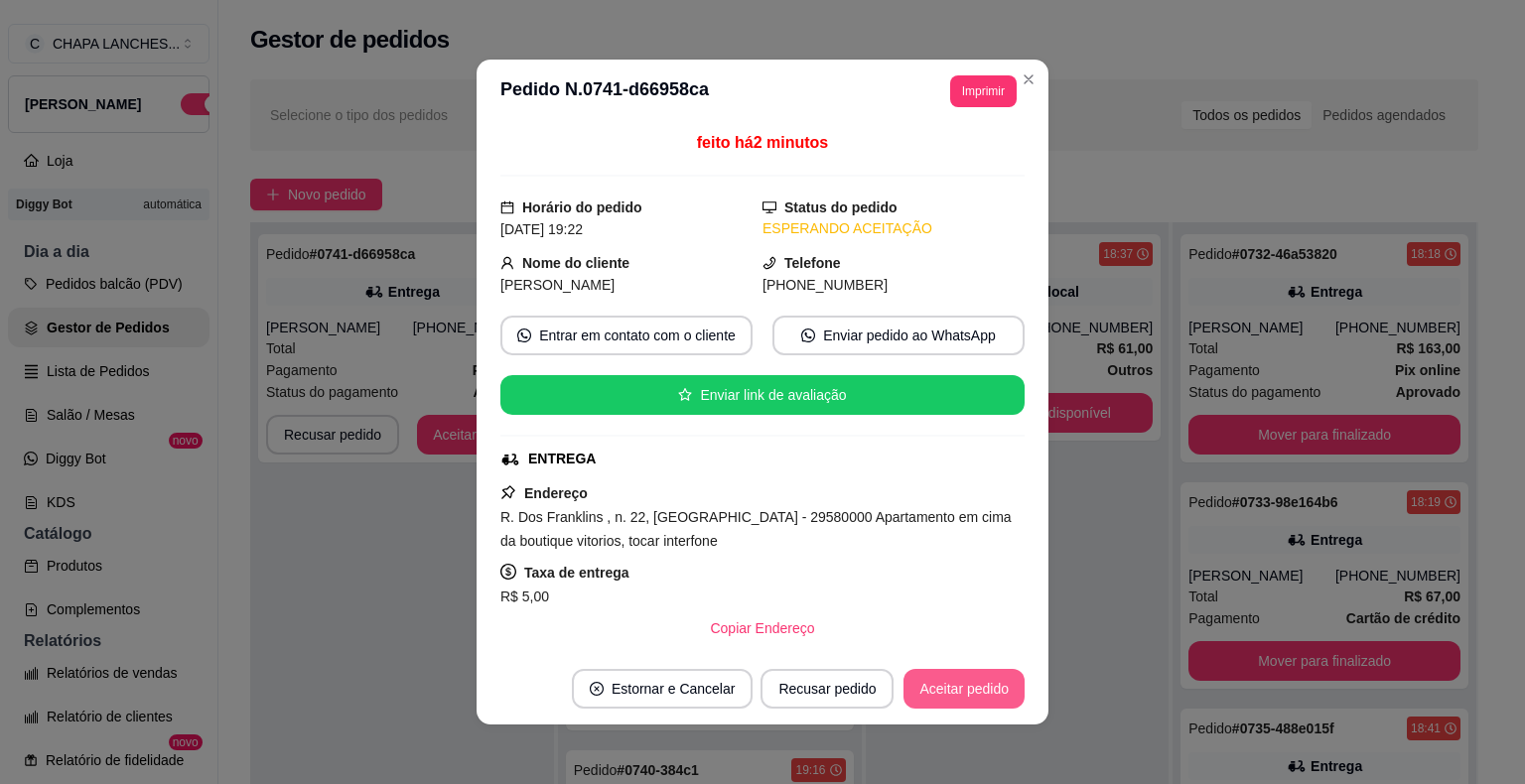 click on "Aceitar pedido" at bounding box center [964, 689] 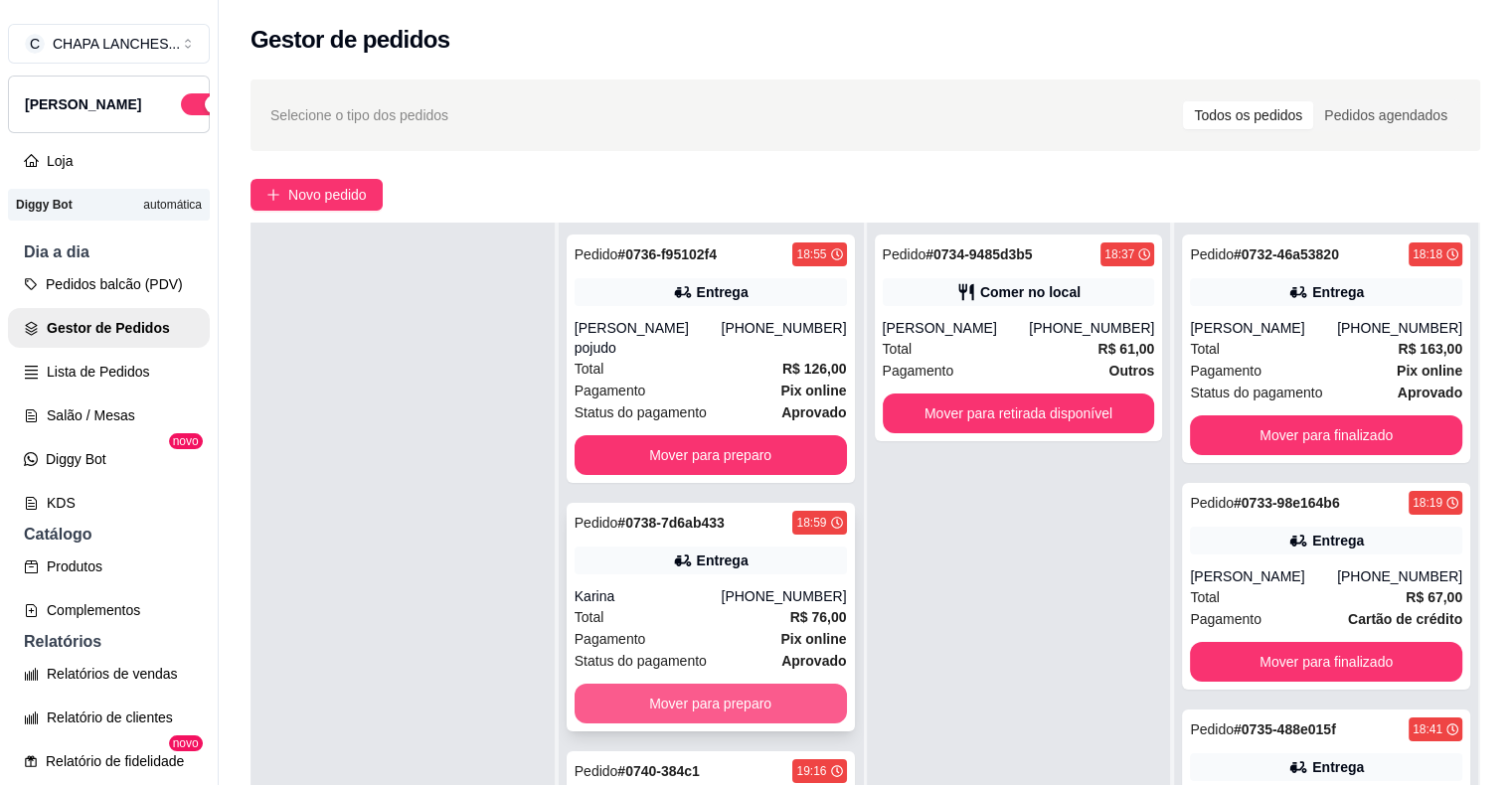 click on "Mover para preparo" at bounding box center (711, 704) 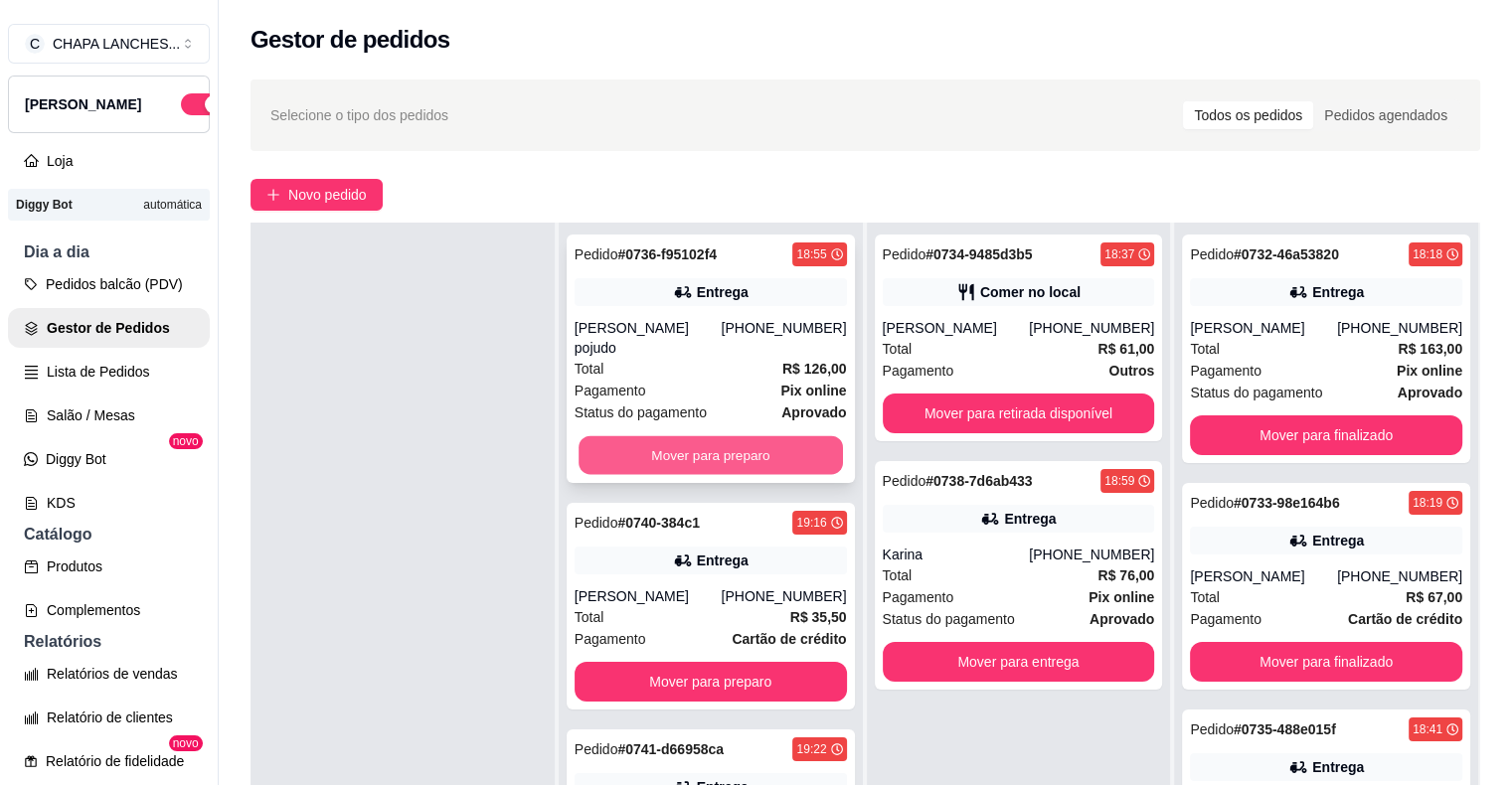 click on "Mover para preparo" at bounding box center [711, 455] 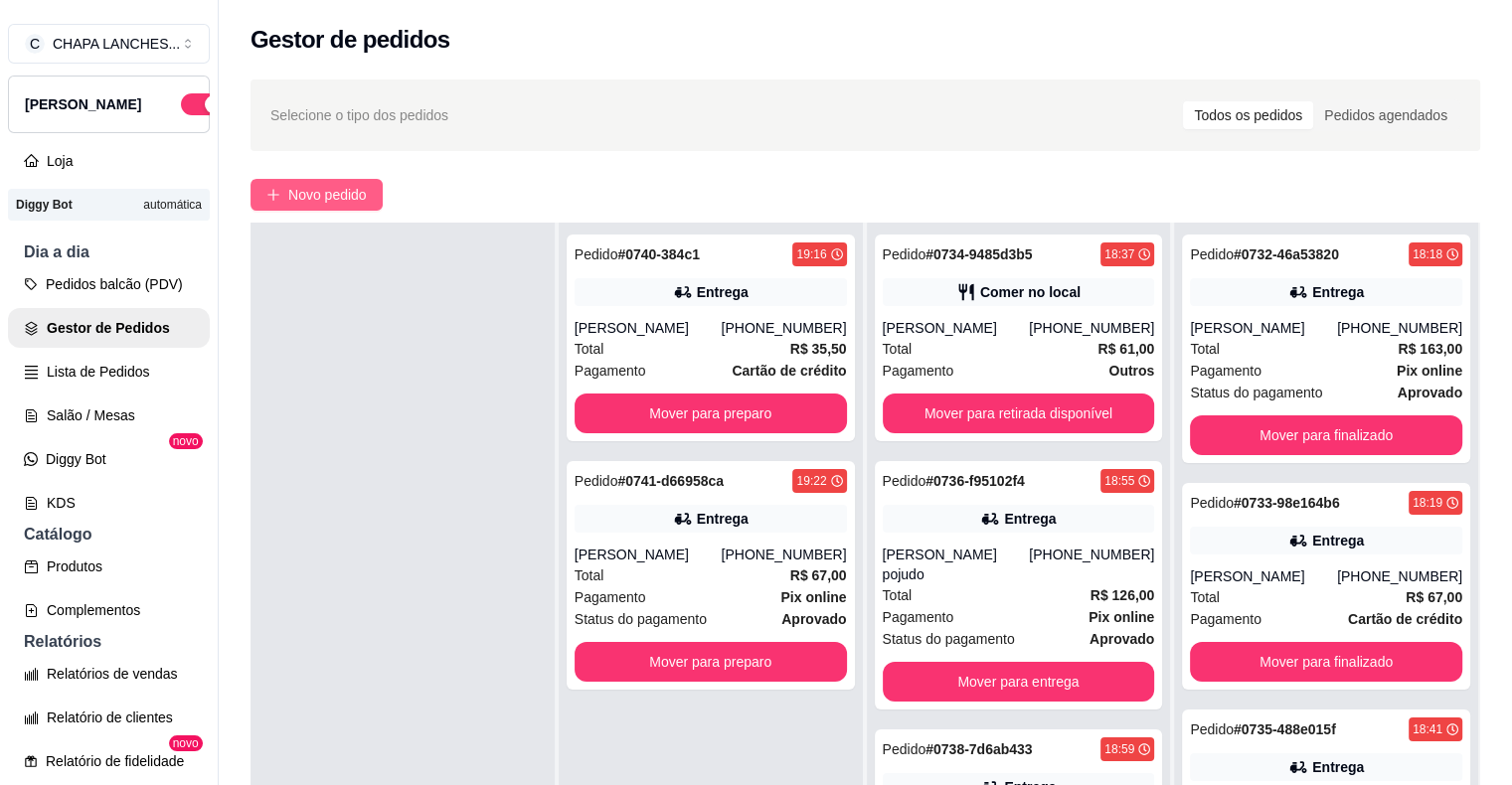 click on "Novo pedido" at bounding box center [327, 195] 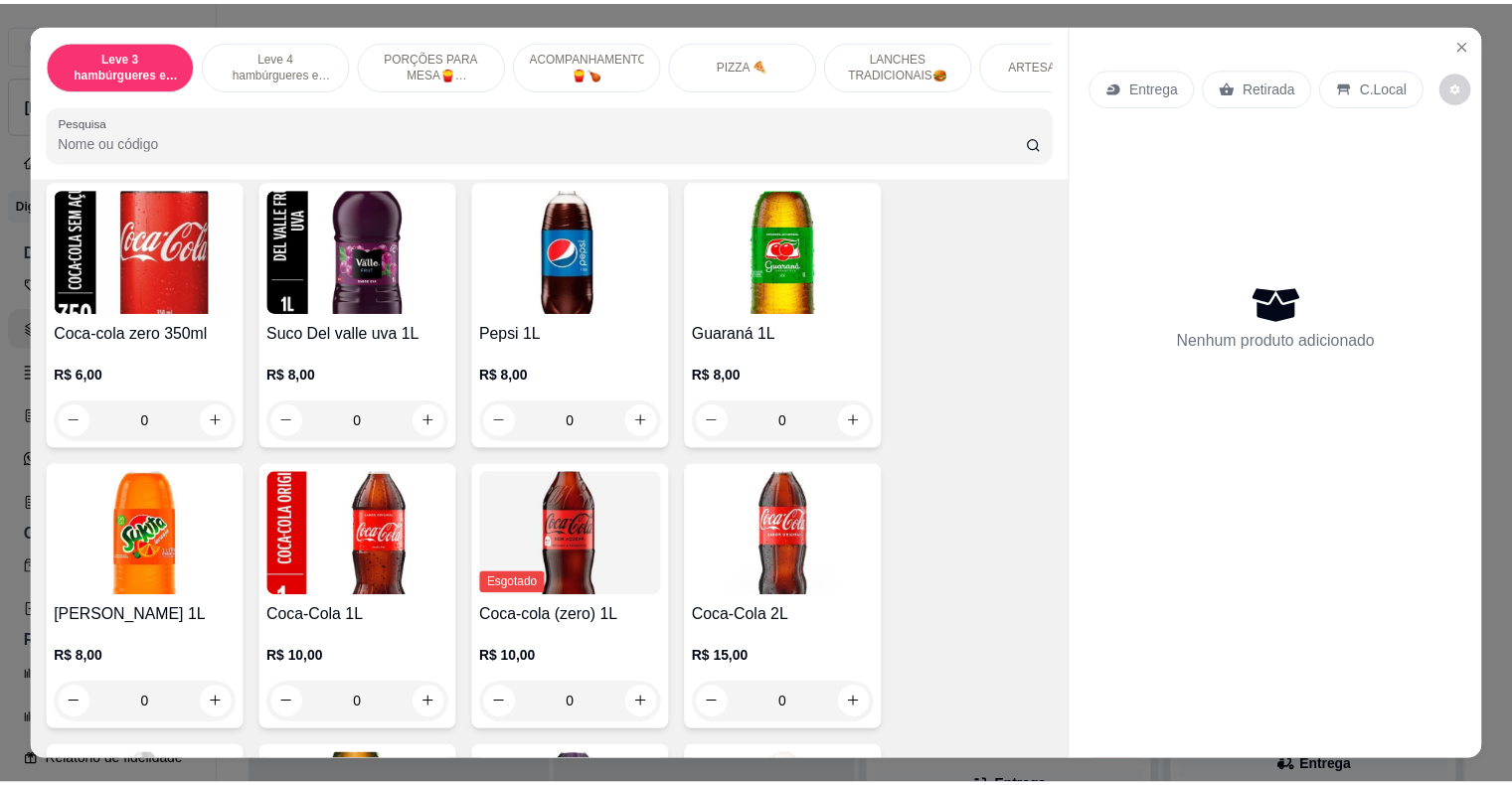 scroll, scrollTop: 5565, scrollLeft: 0, axis: vertical 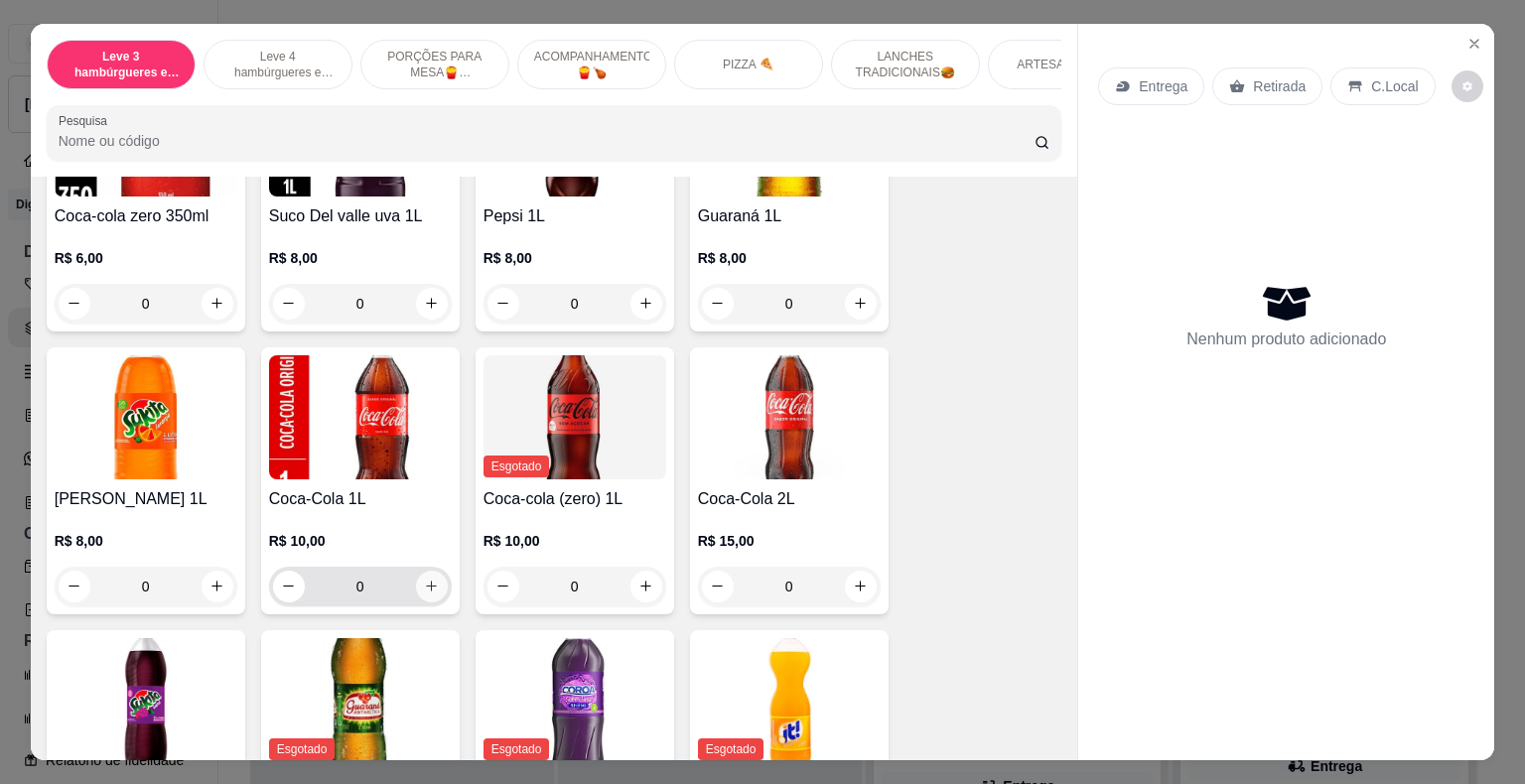 click 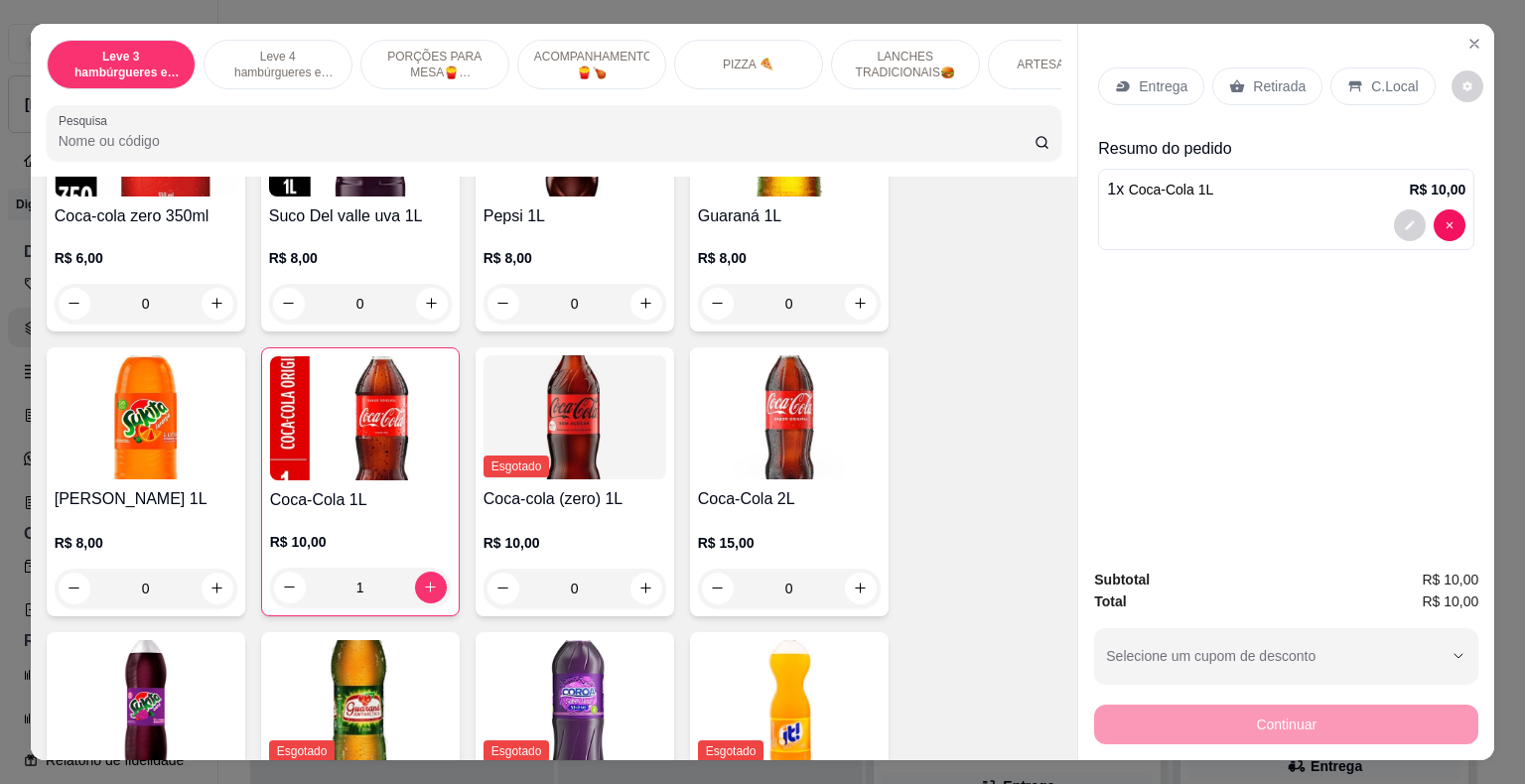 click on "Retirada" at bounding box center (1267, 86) 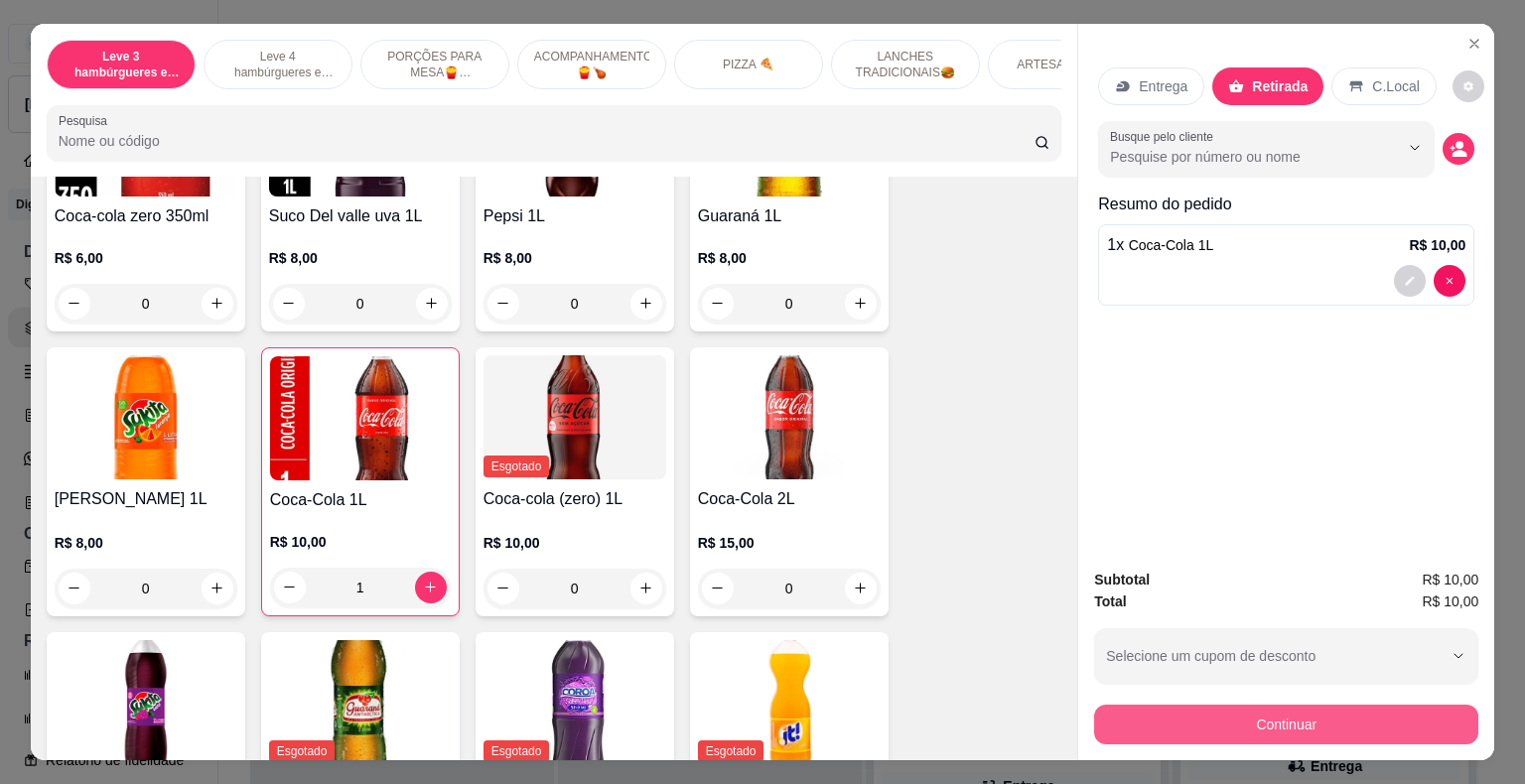 click on "Continuar" at bounding box center (1286, 724) 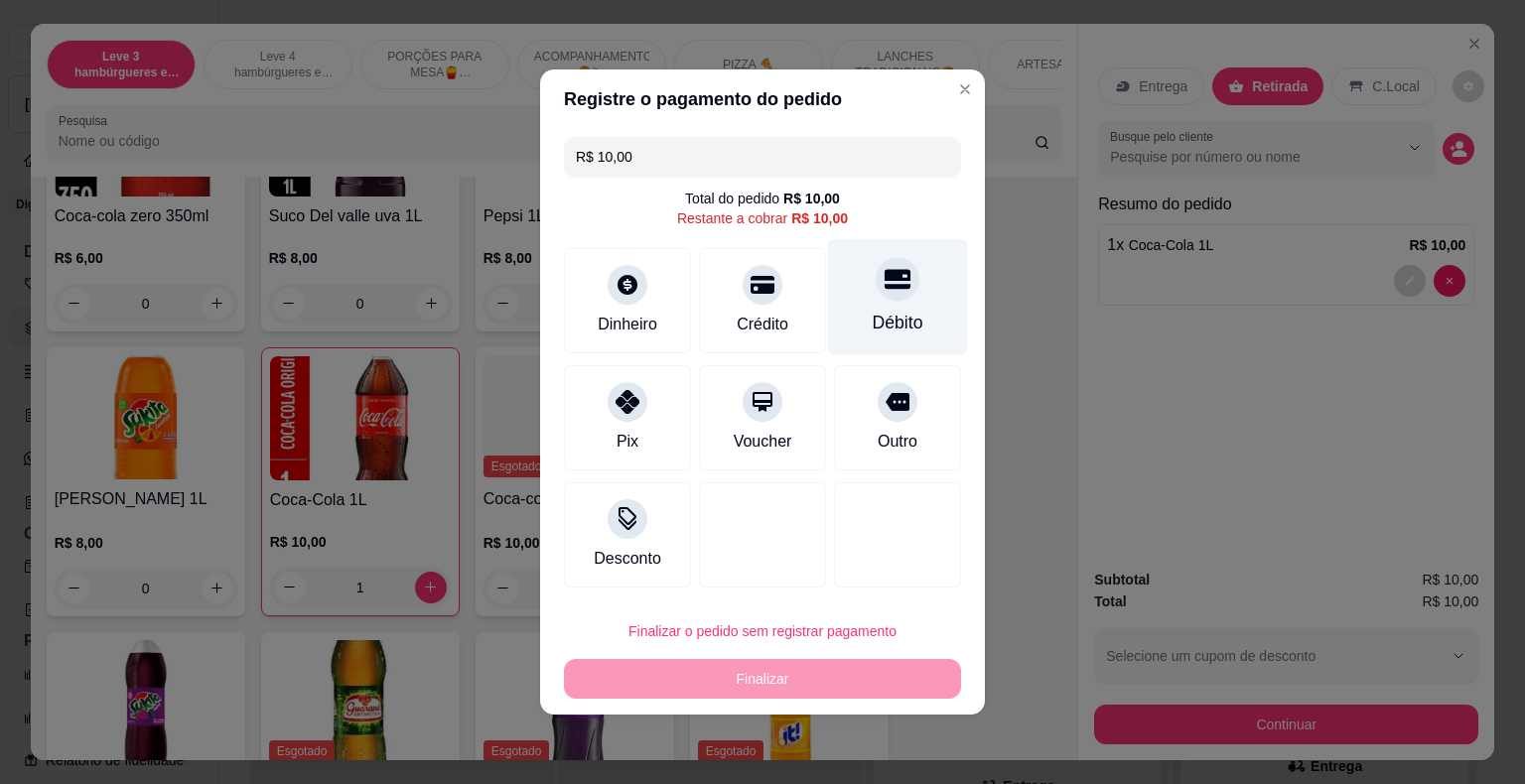 click on "Débito" at bounding box center [898, 297] 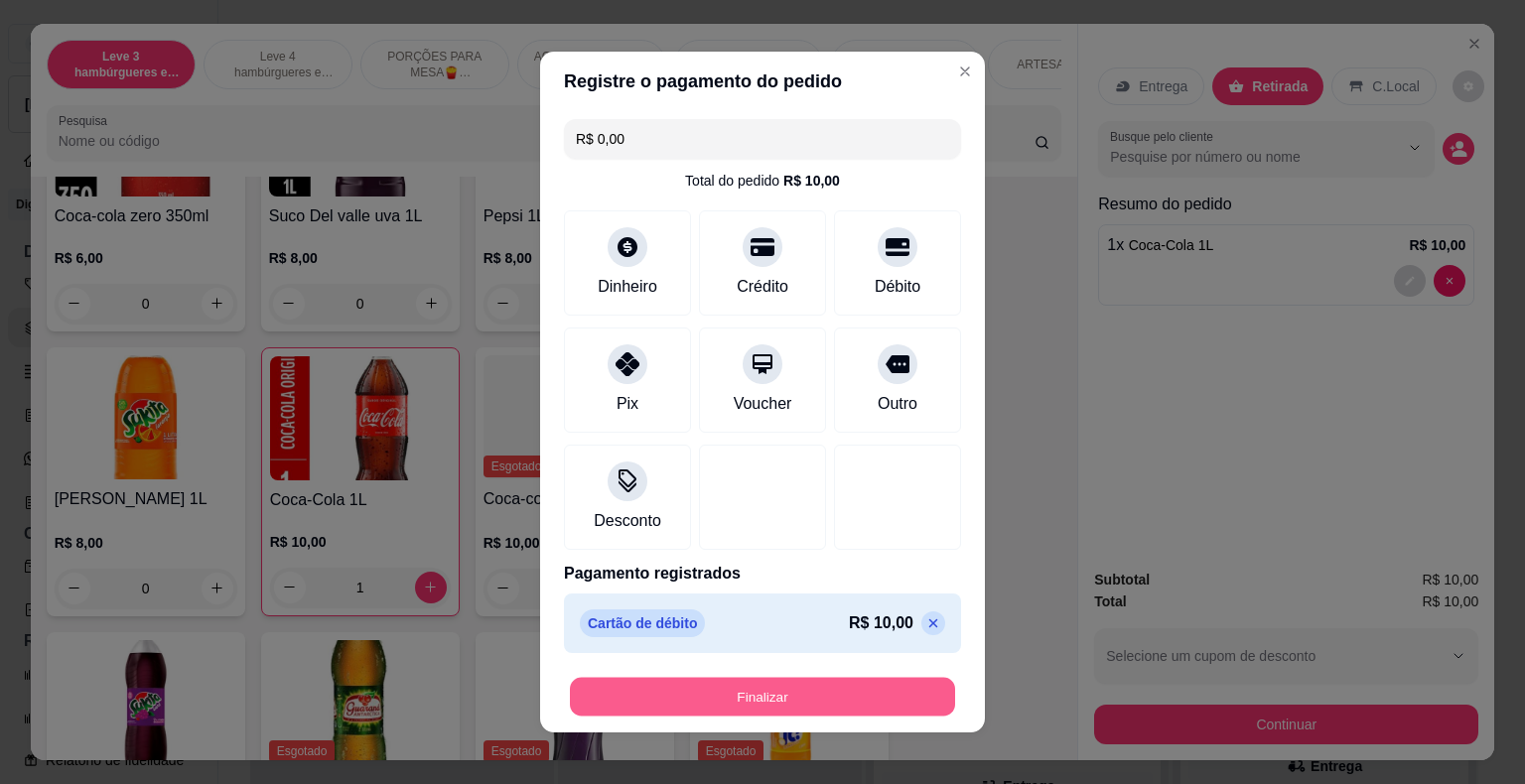 click on "Finalizar" at bounding box center [762, 697] 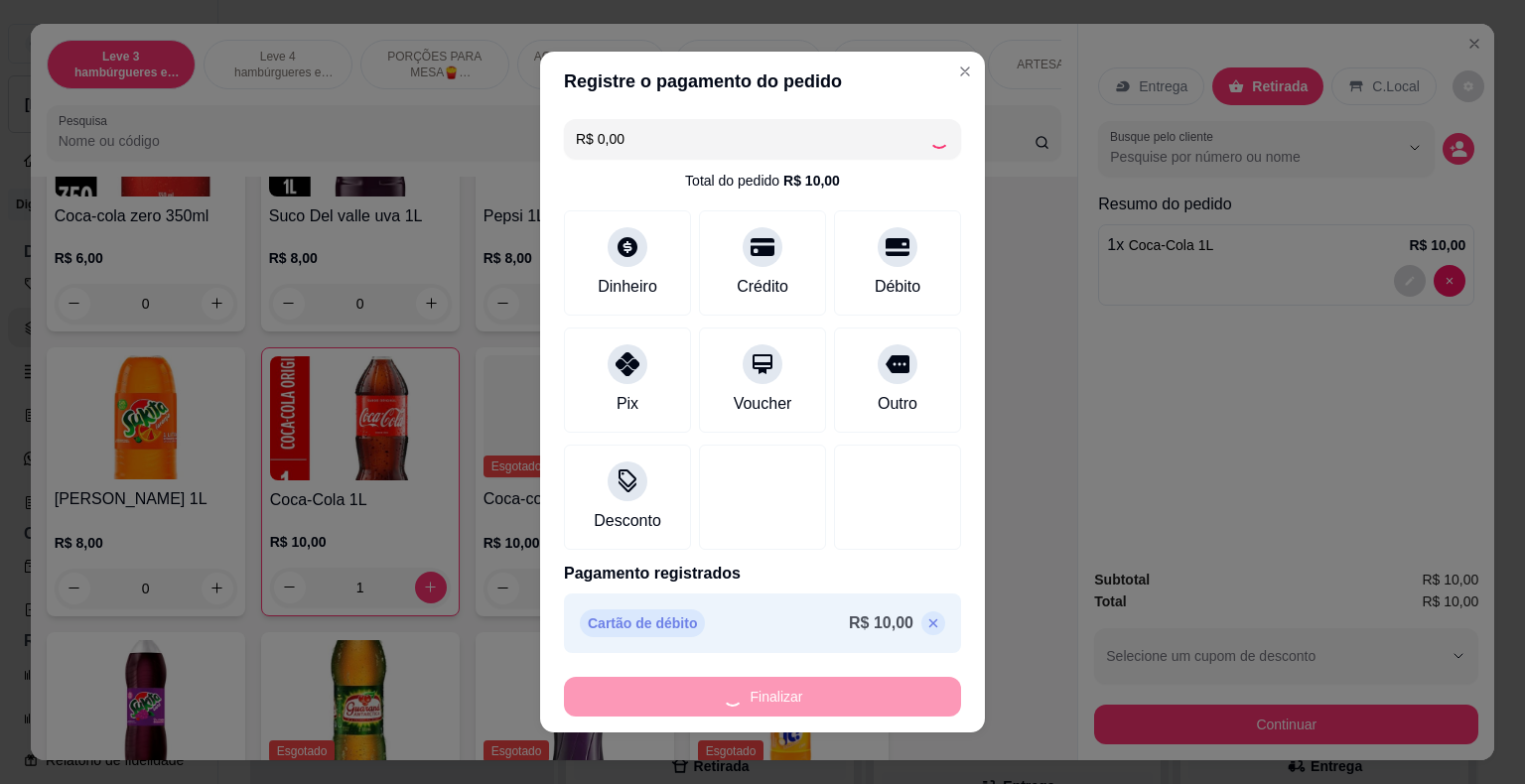 type on "0" 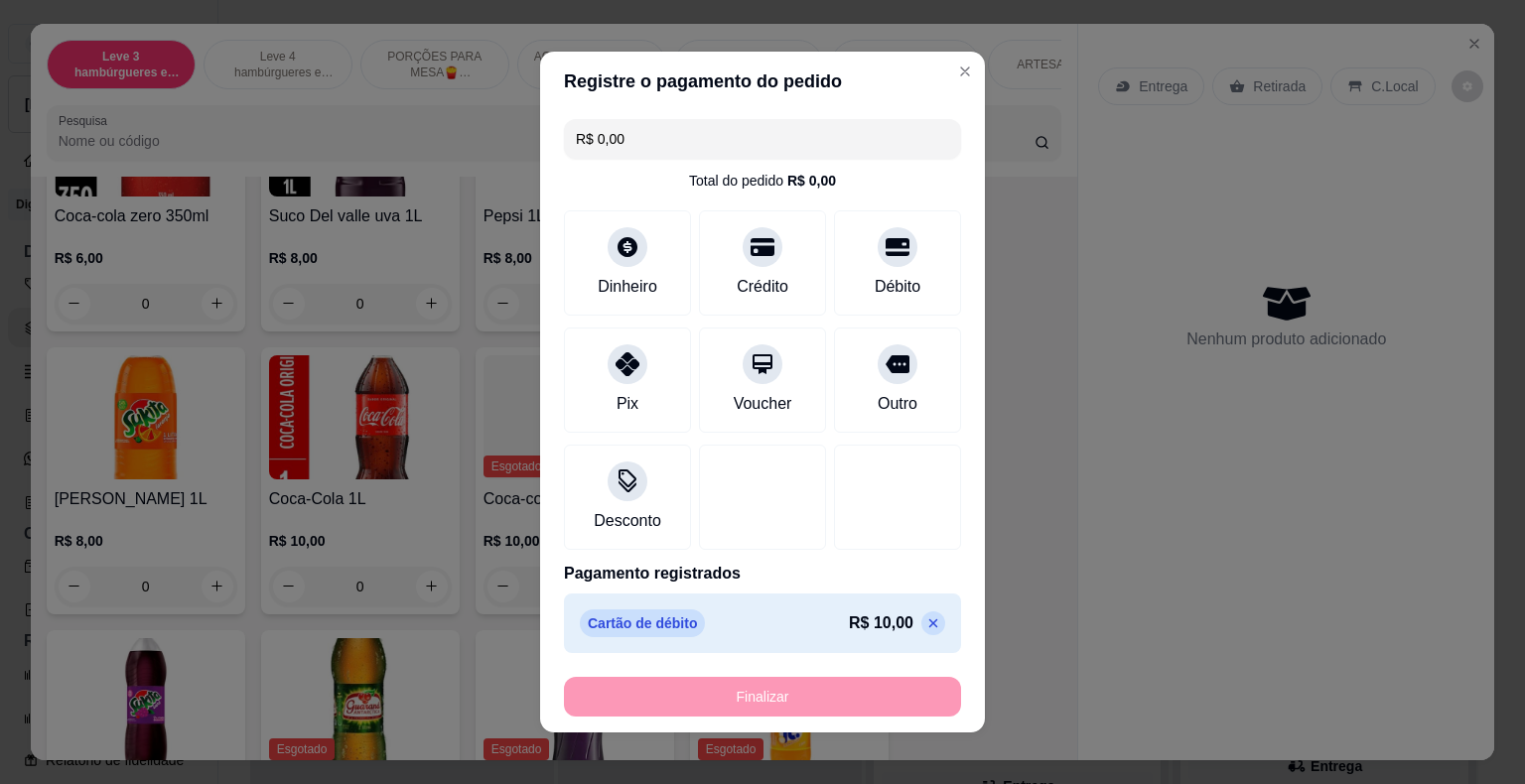type on "-R$ 10,00" 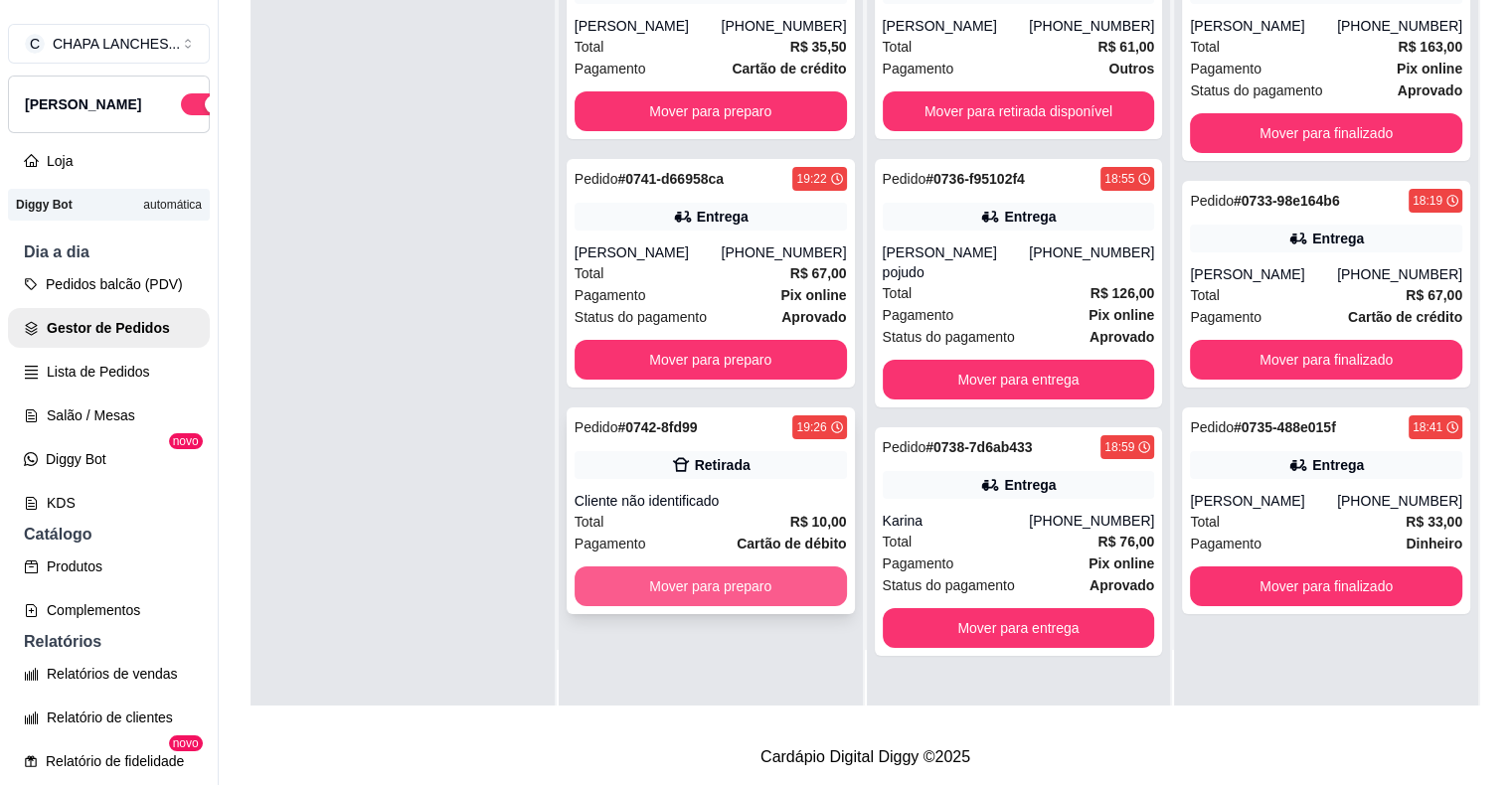 scroll, scrollTop: 317, scrollLeft: 0, axis: vertical 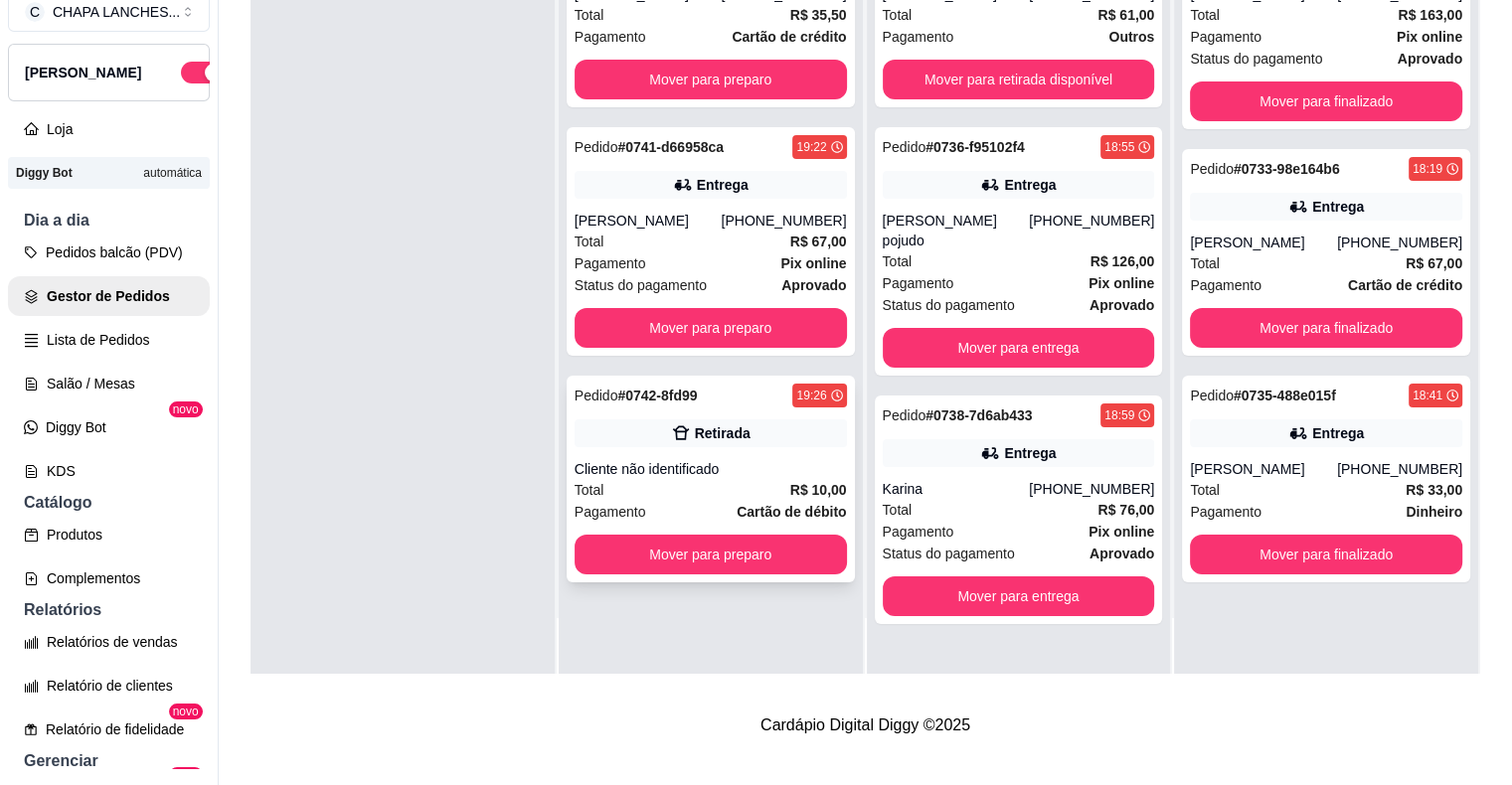 click on "Total R$ 10,00" at bounding box center [711, 490] 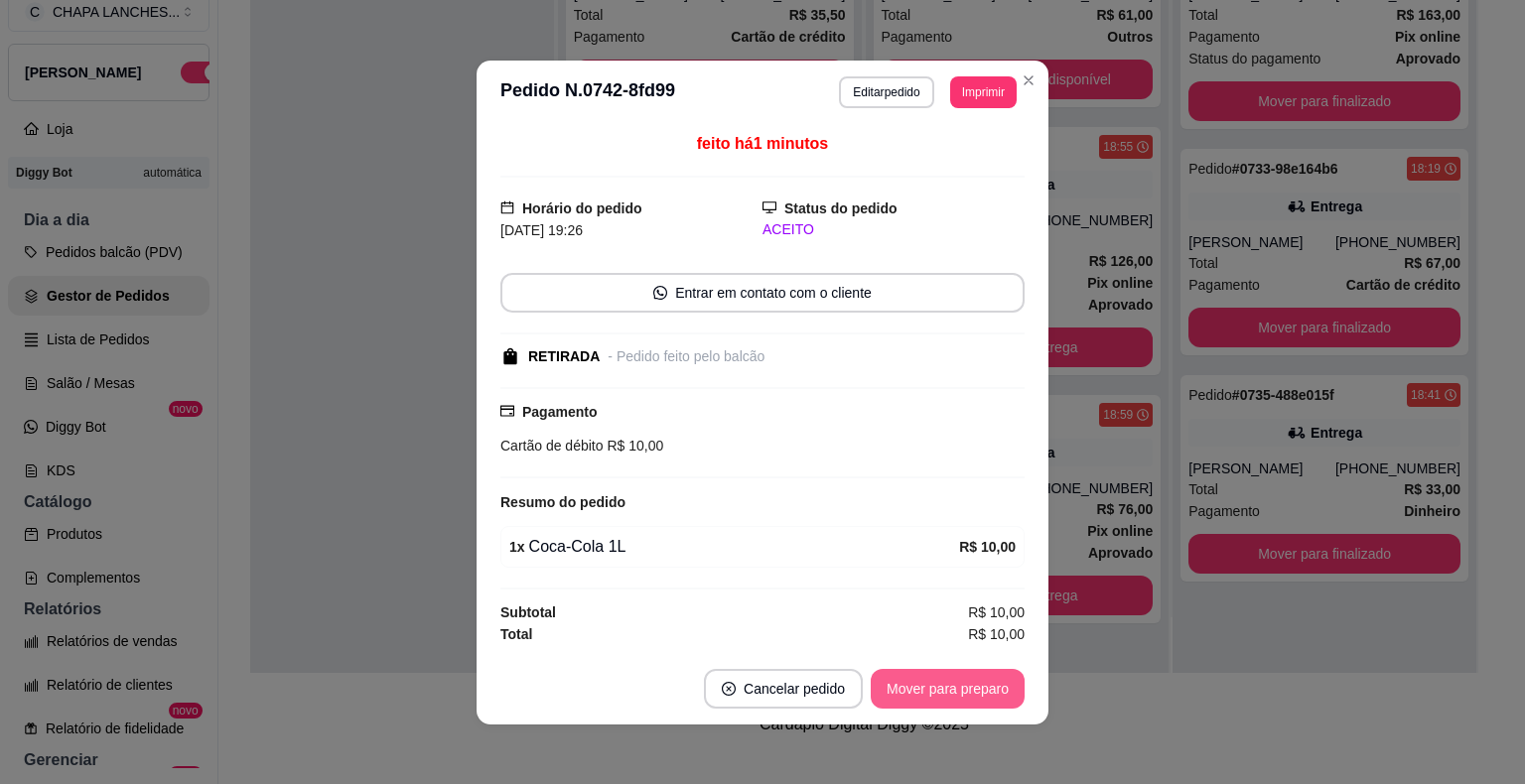 click on "Mover para preparo" at bounding box center [947, 689] 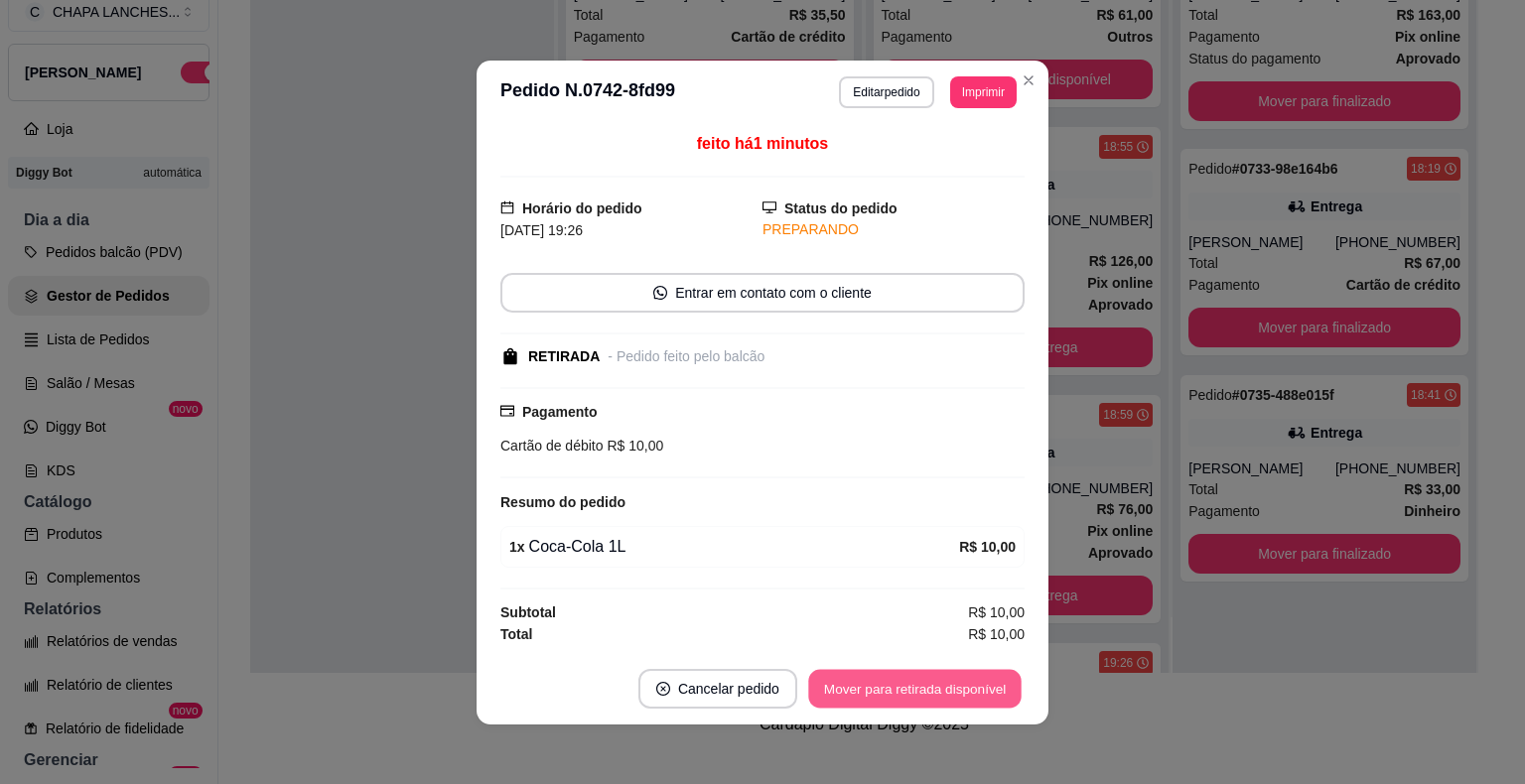 click on "Mover para retirada disponível" at bounding box center (914, 688) 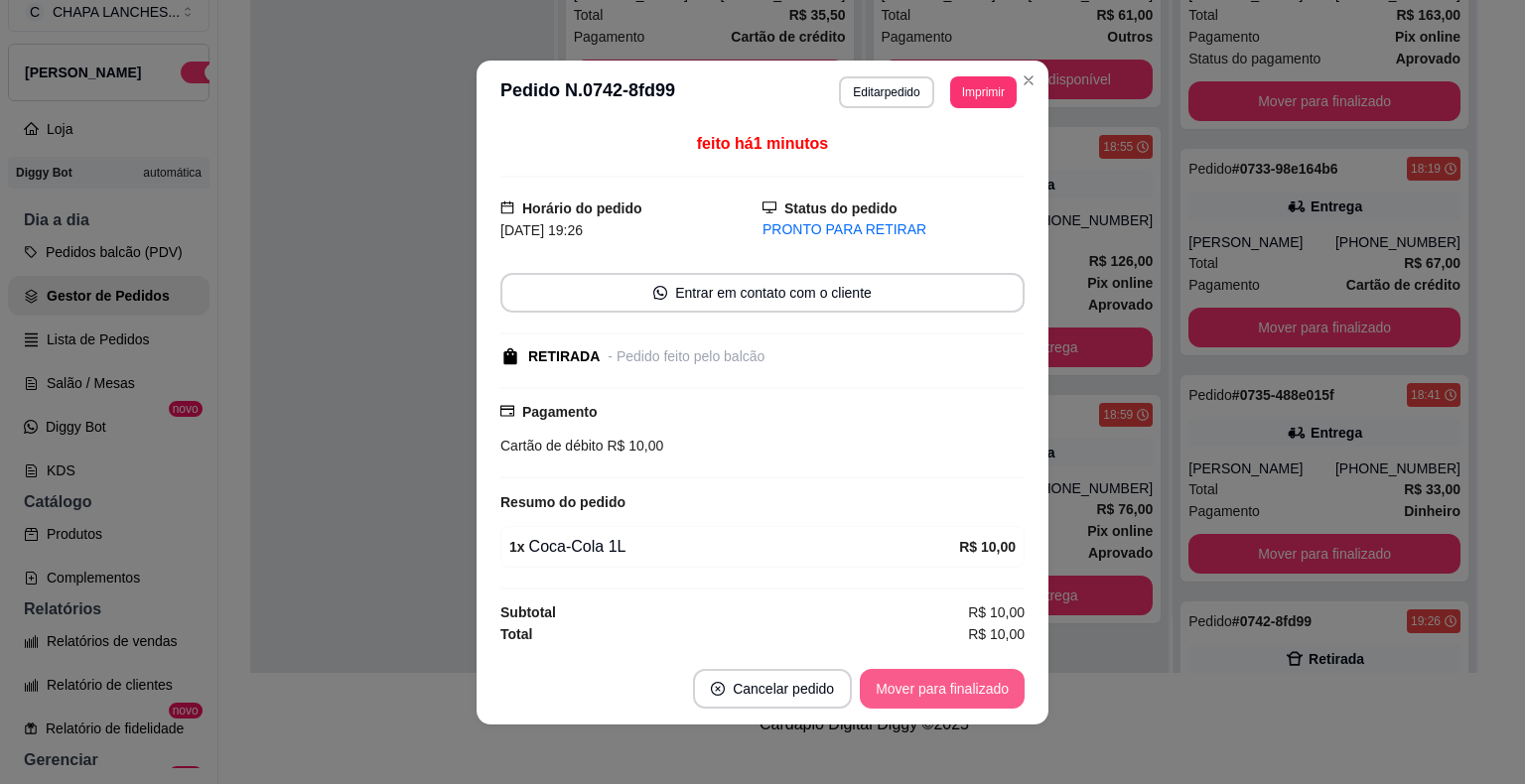 click on "Mover para finalizado" at bounding box center [942, 689] 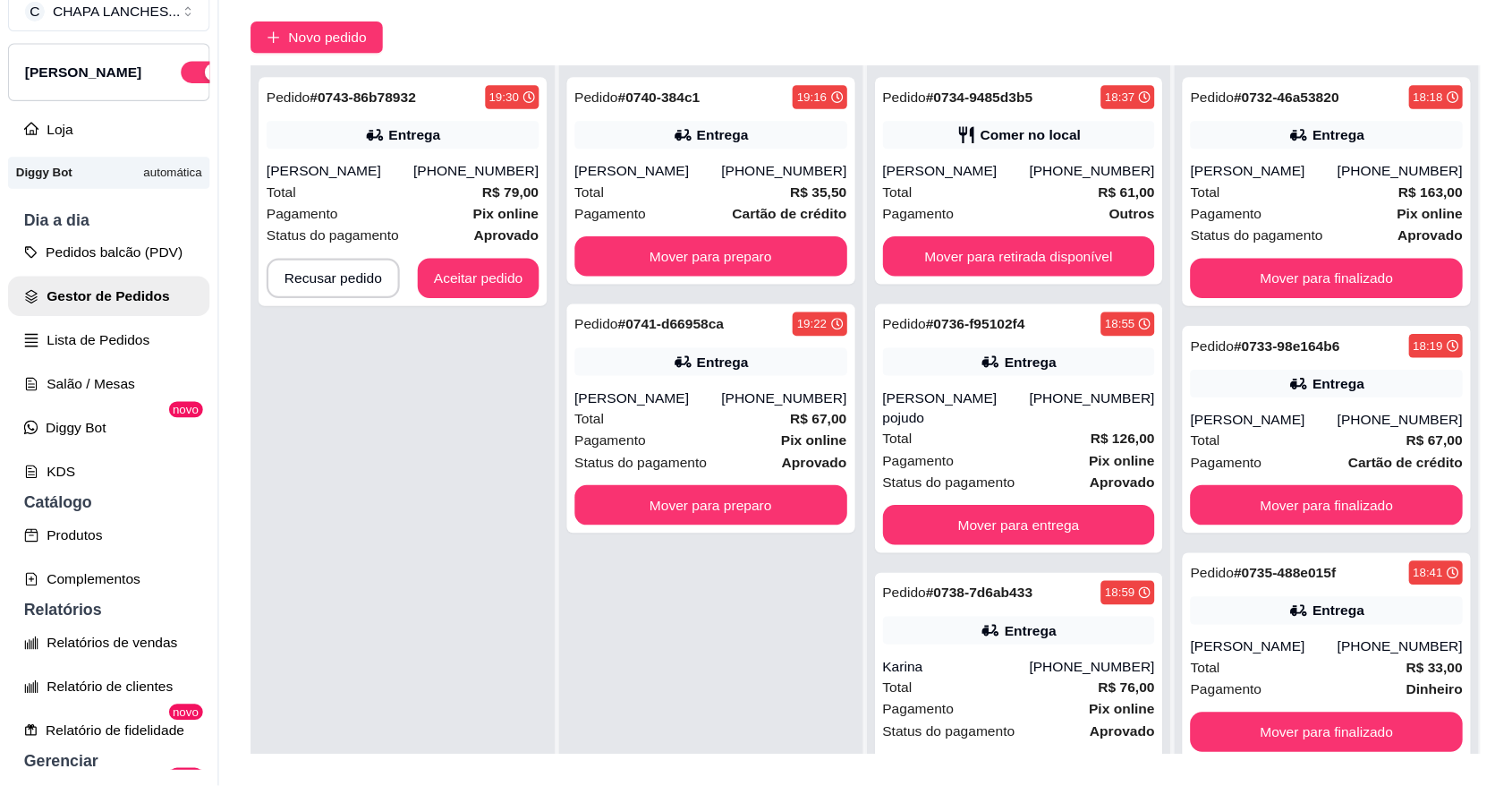 scroll, scrollTop: 107, scrollLeft: 0, axis: vertical 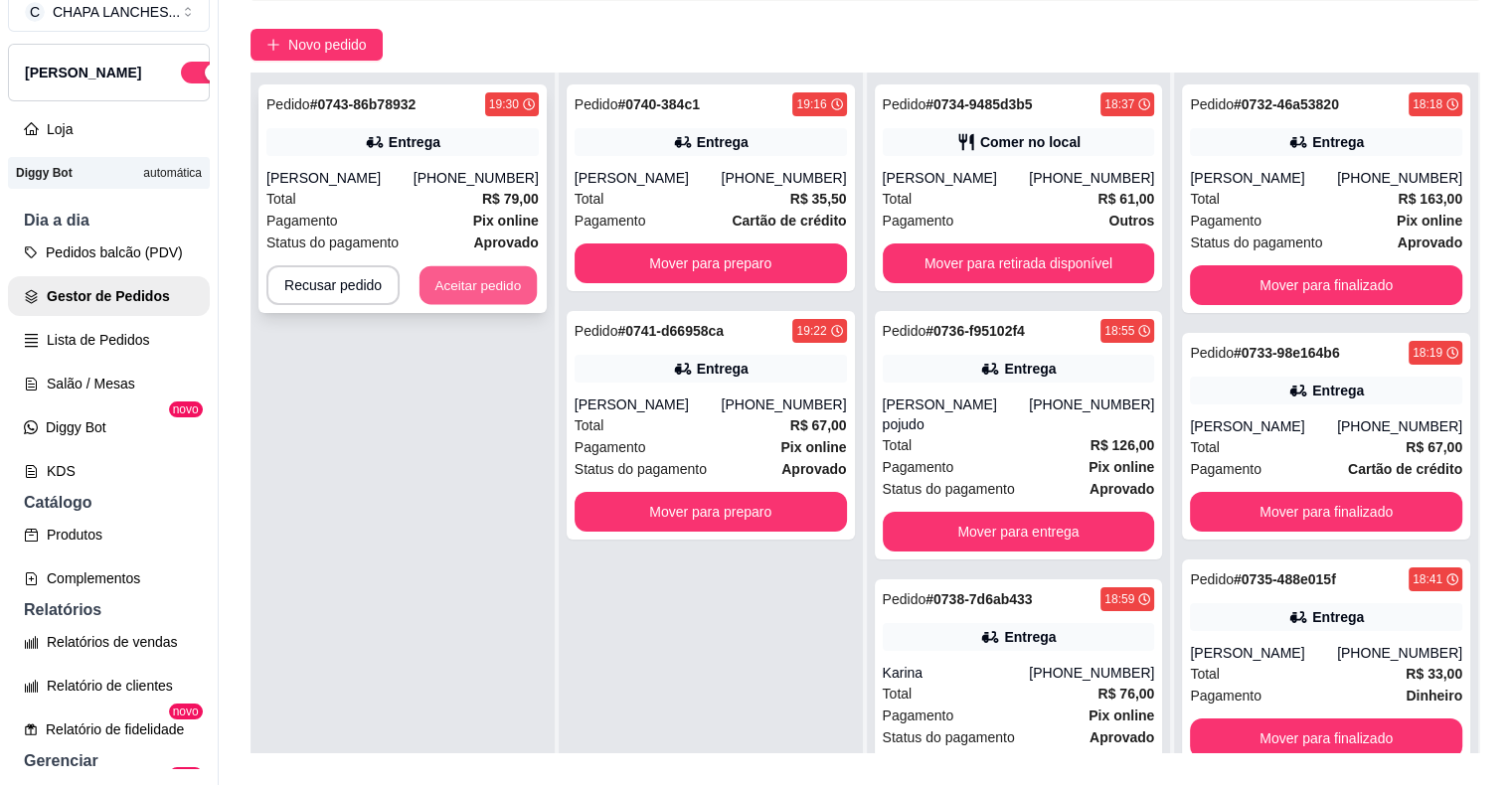 click on "Aceitar pedido" at bounding box center [478, 285] 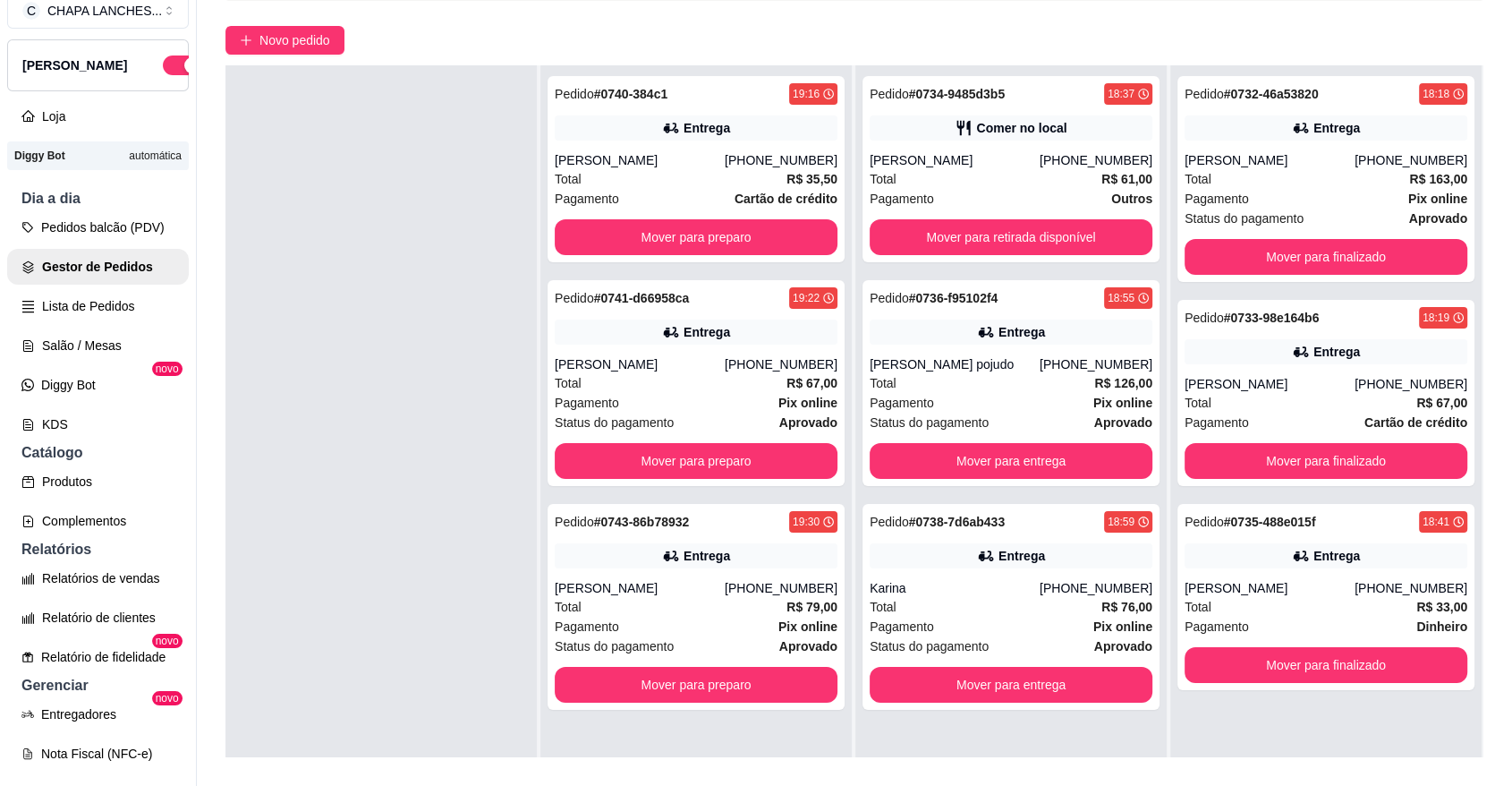 scroll, scrollTop: 107, scrollLeft: 0, axis: vertical 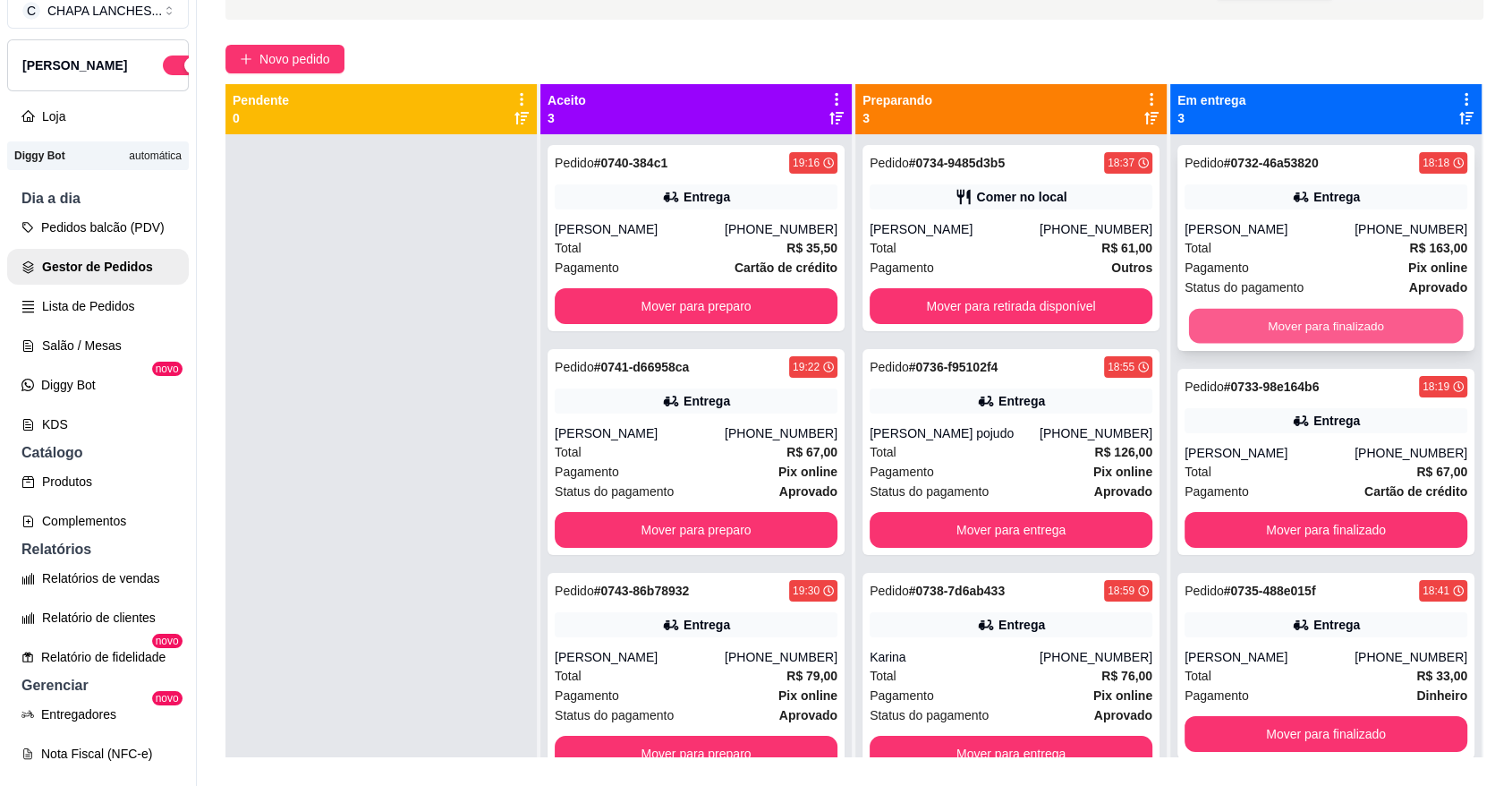 click on "Mover para finalizado" at bounding box center [1326, 326] 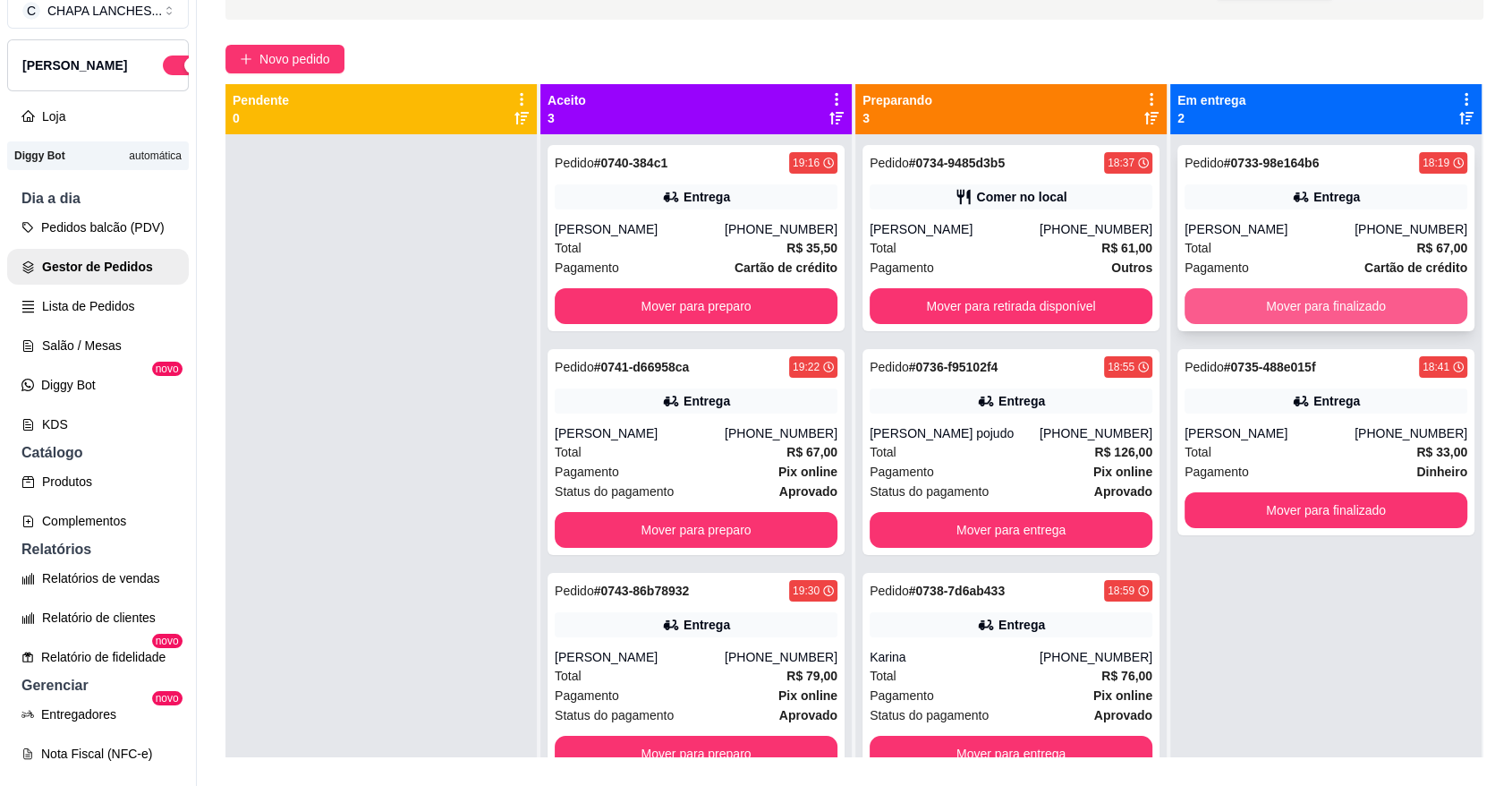 click on "Mover para finalizado" at bounding box center [1326, 306] 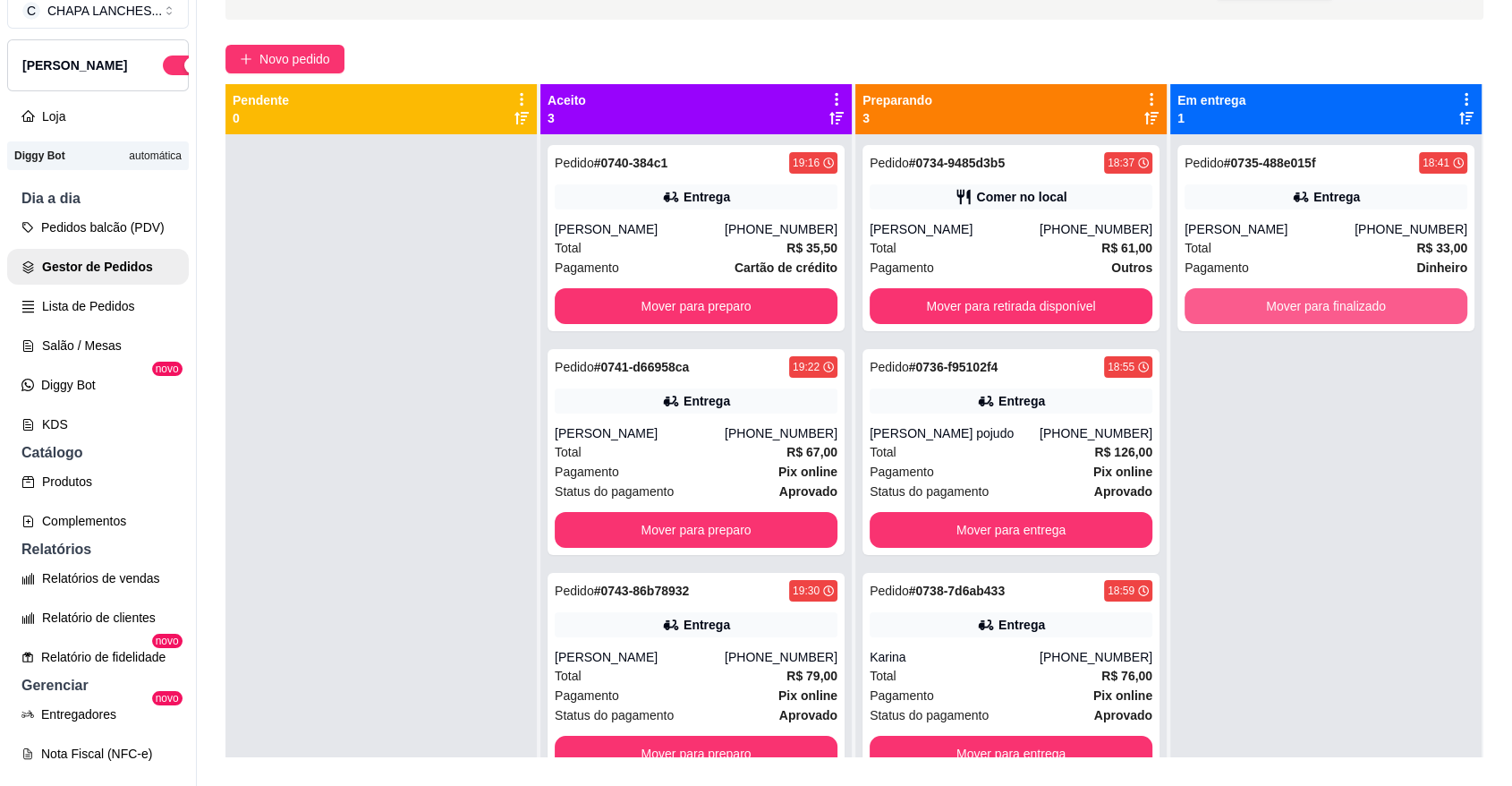 click on "Mover para finalizado" at bounding box center [1326, 306] 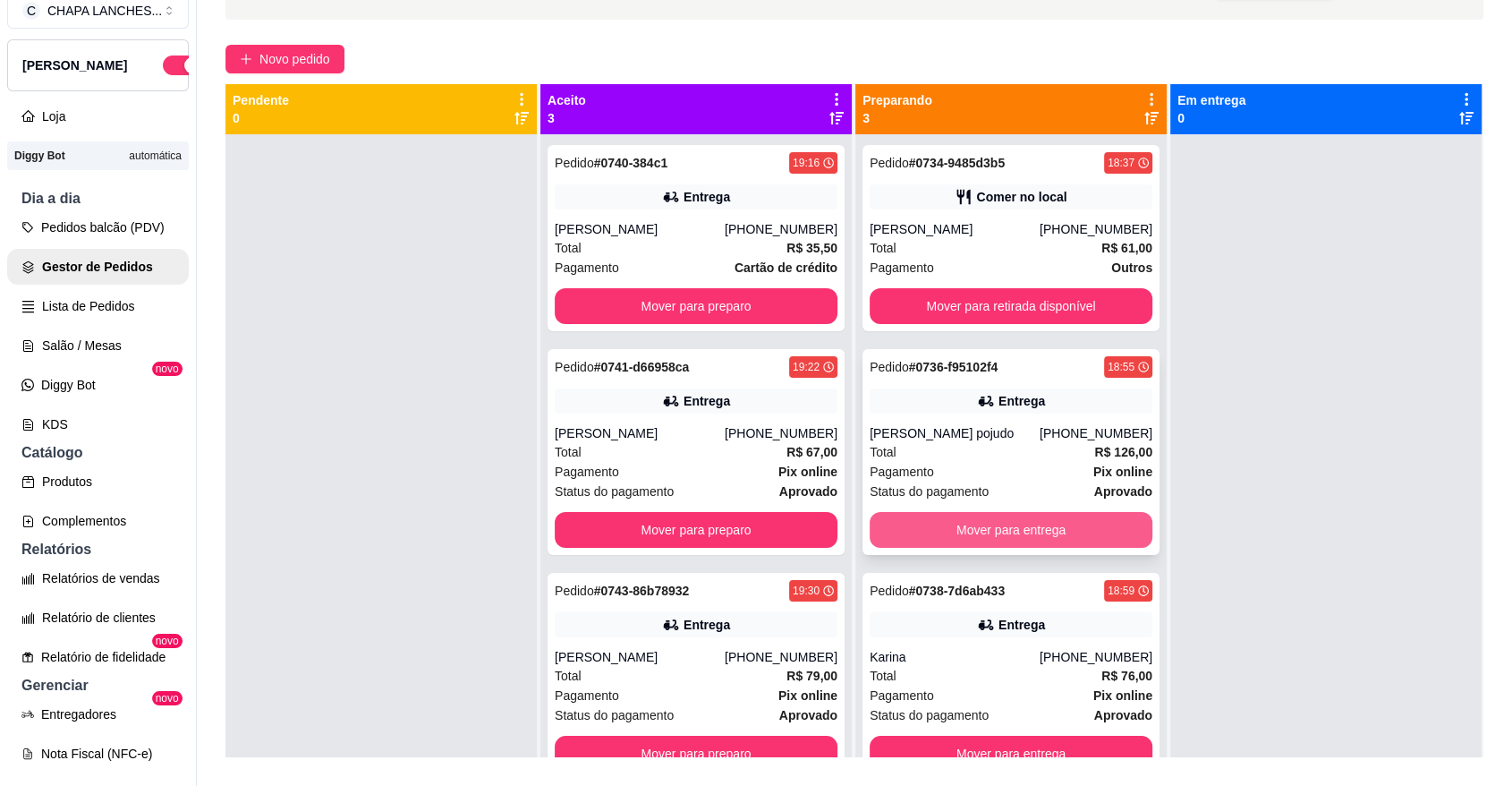 click on "Mover para entrega" at bounding box center [1011, 530] 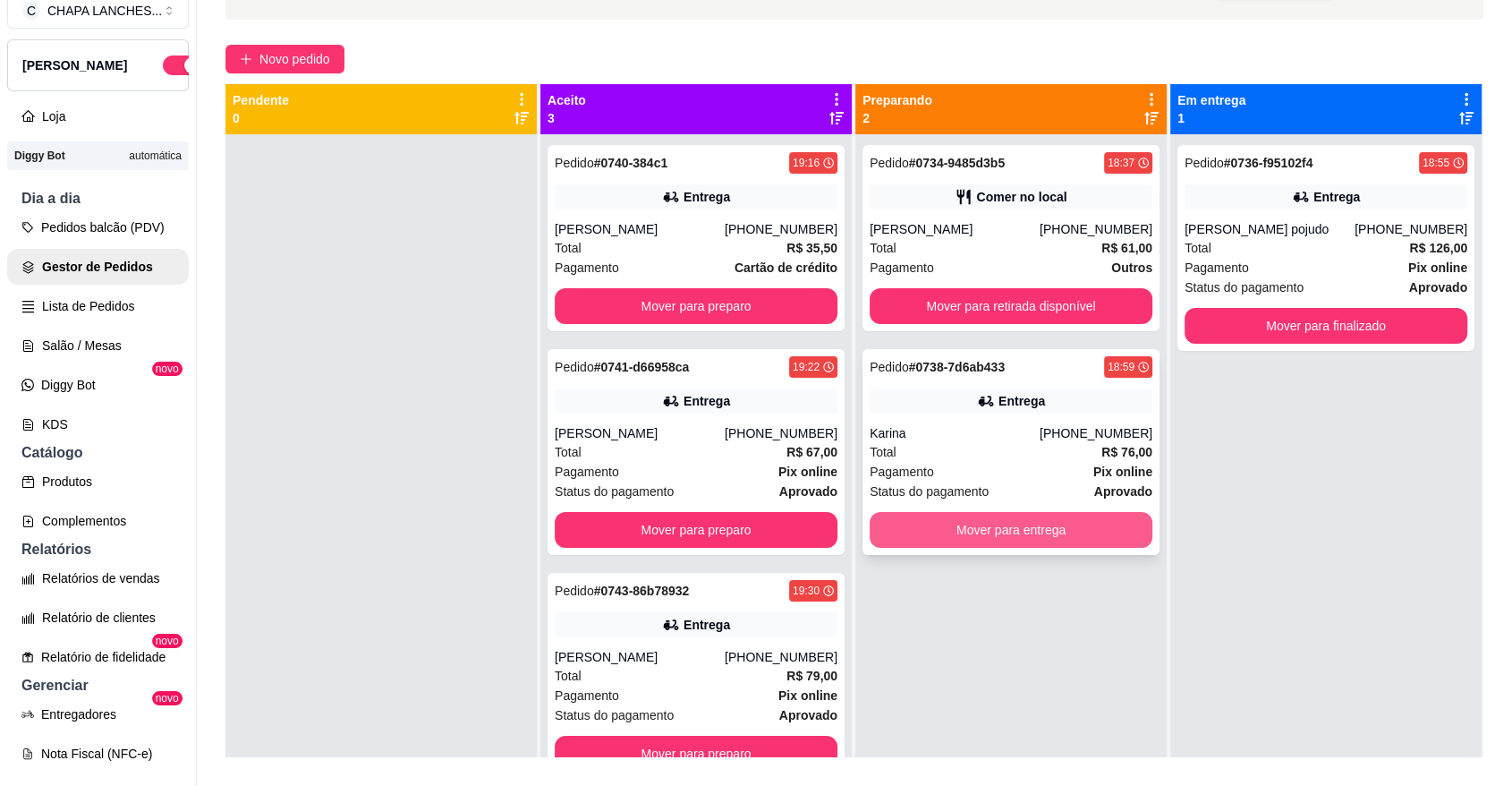 click on "Mover para entrega" at bounding box center (1011, 530) 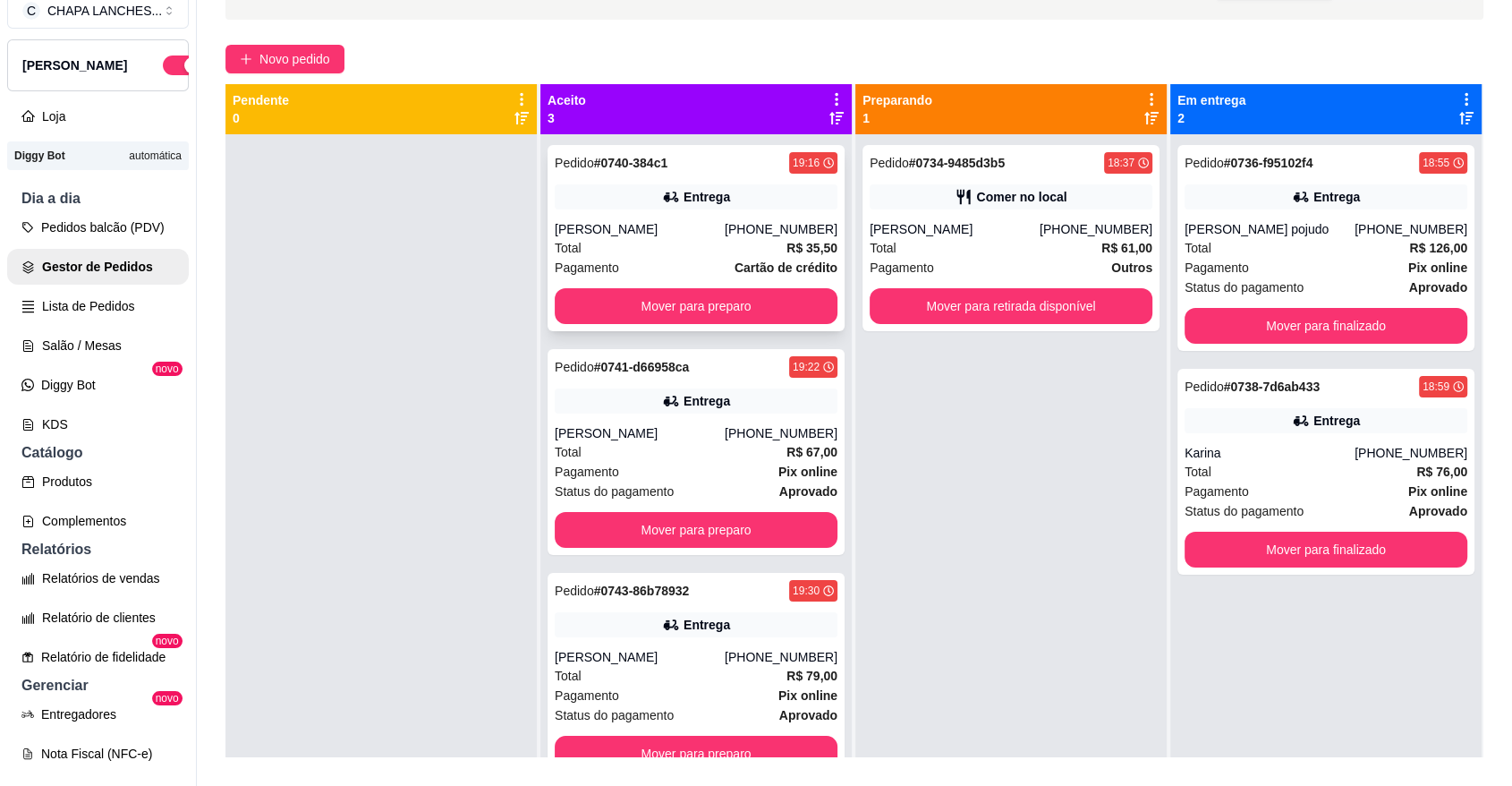 click on "Total R$ 35,50" at bounding box center [696, 248] 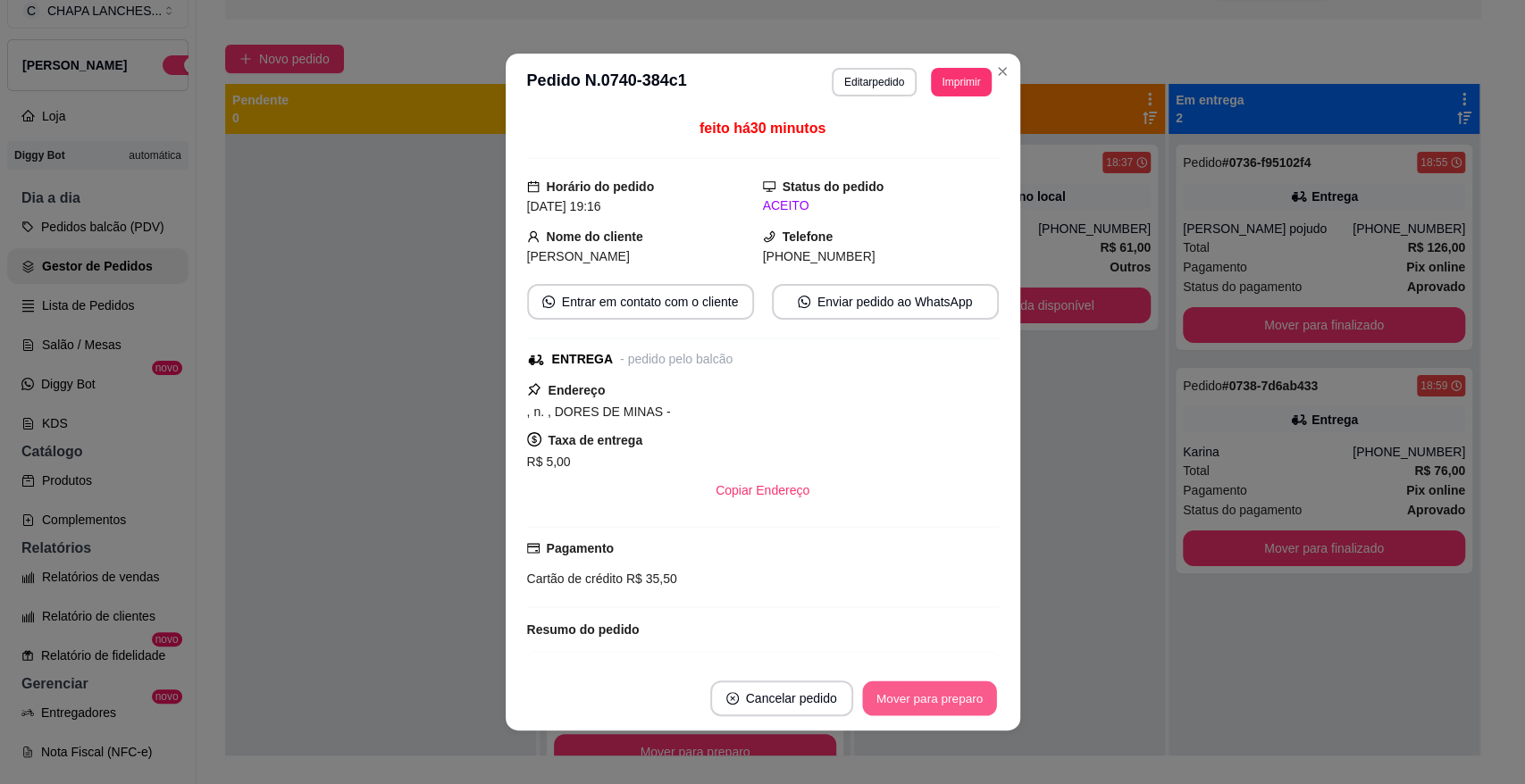 click on "Mover para preparo" at bounding box center [929, 698] 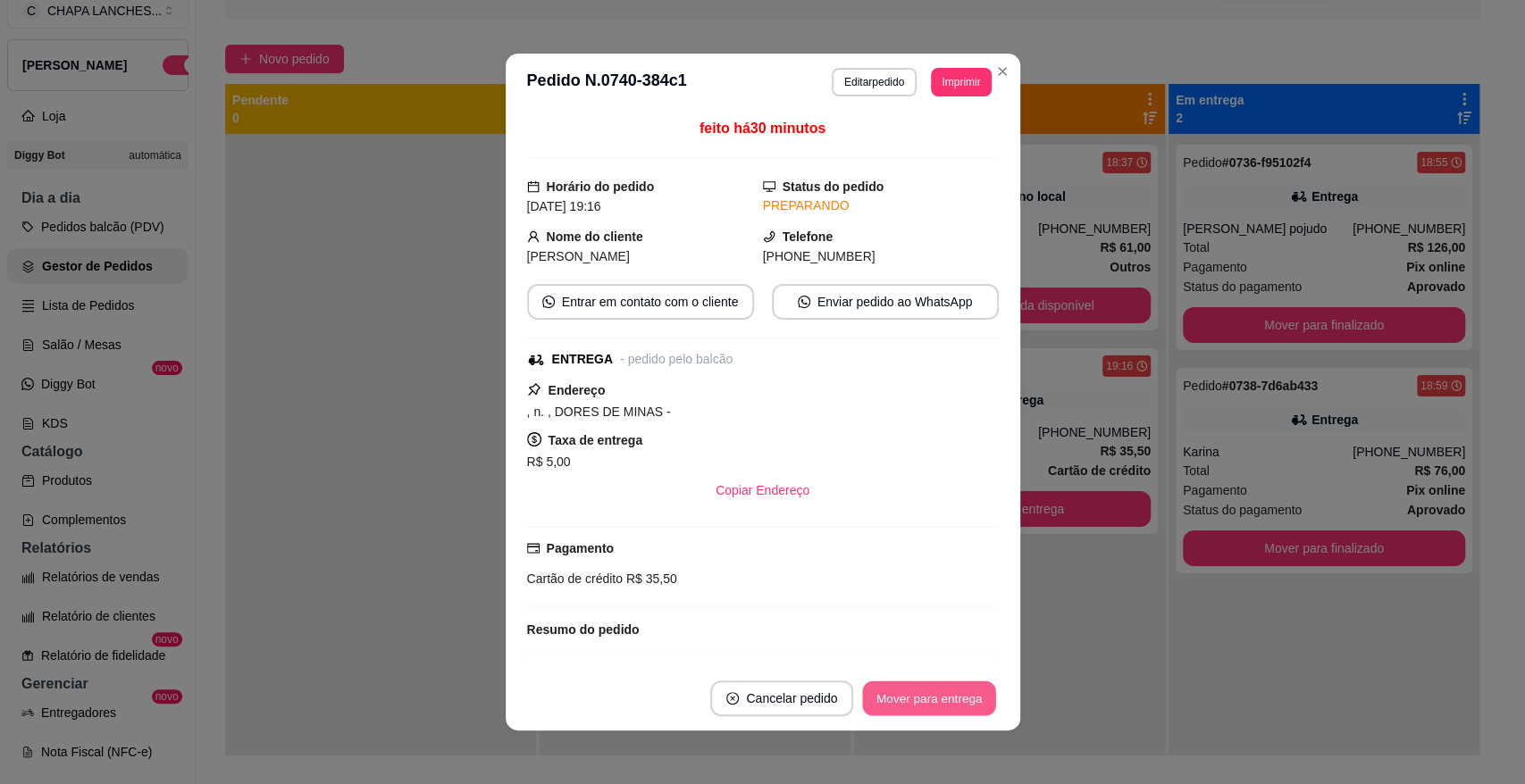 click on "Mover para entrega" at bounding box center (930, 698) 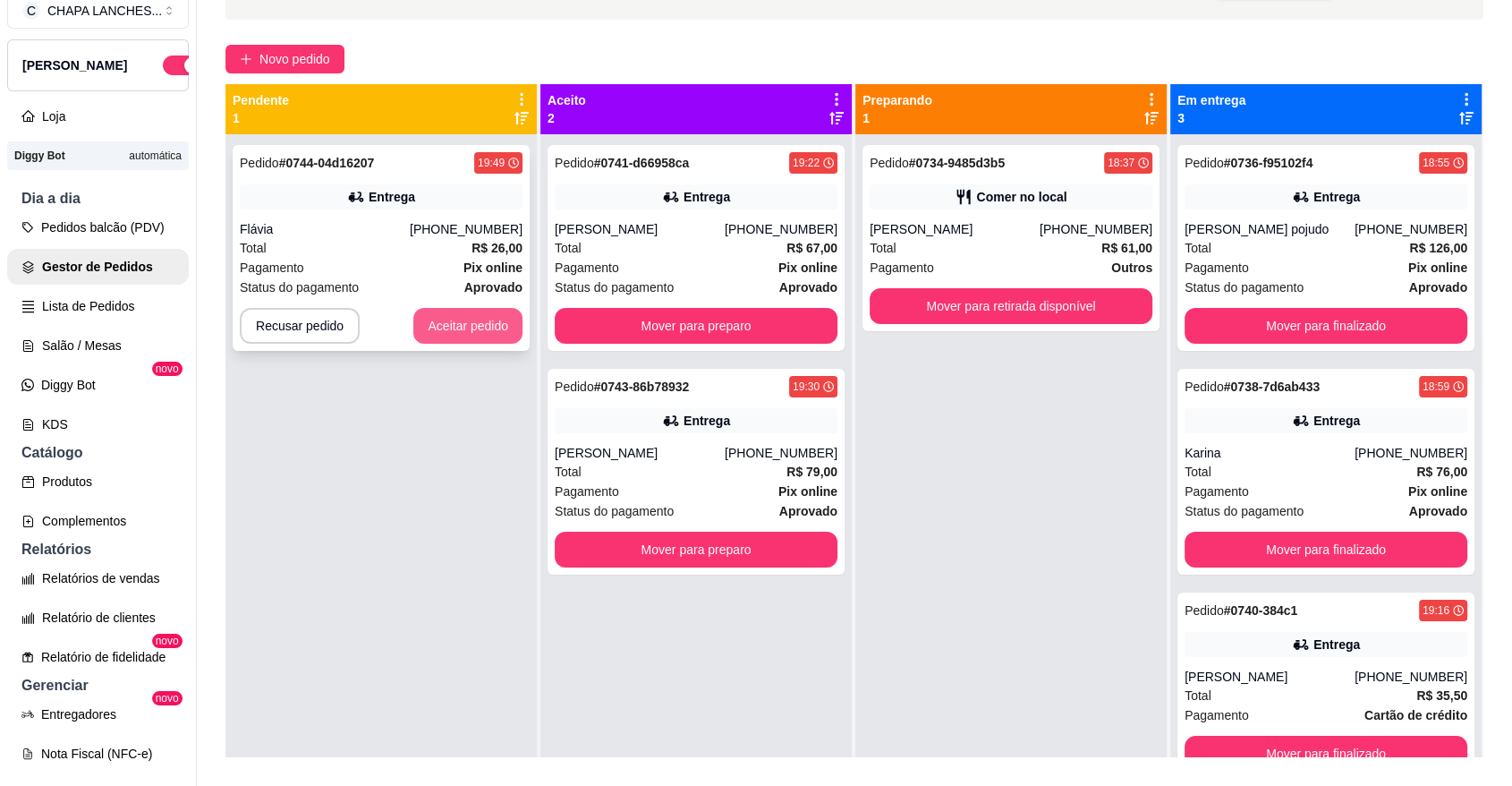 click on "Aceitar pedido" at bounding box center (468, 326) 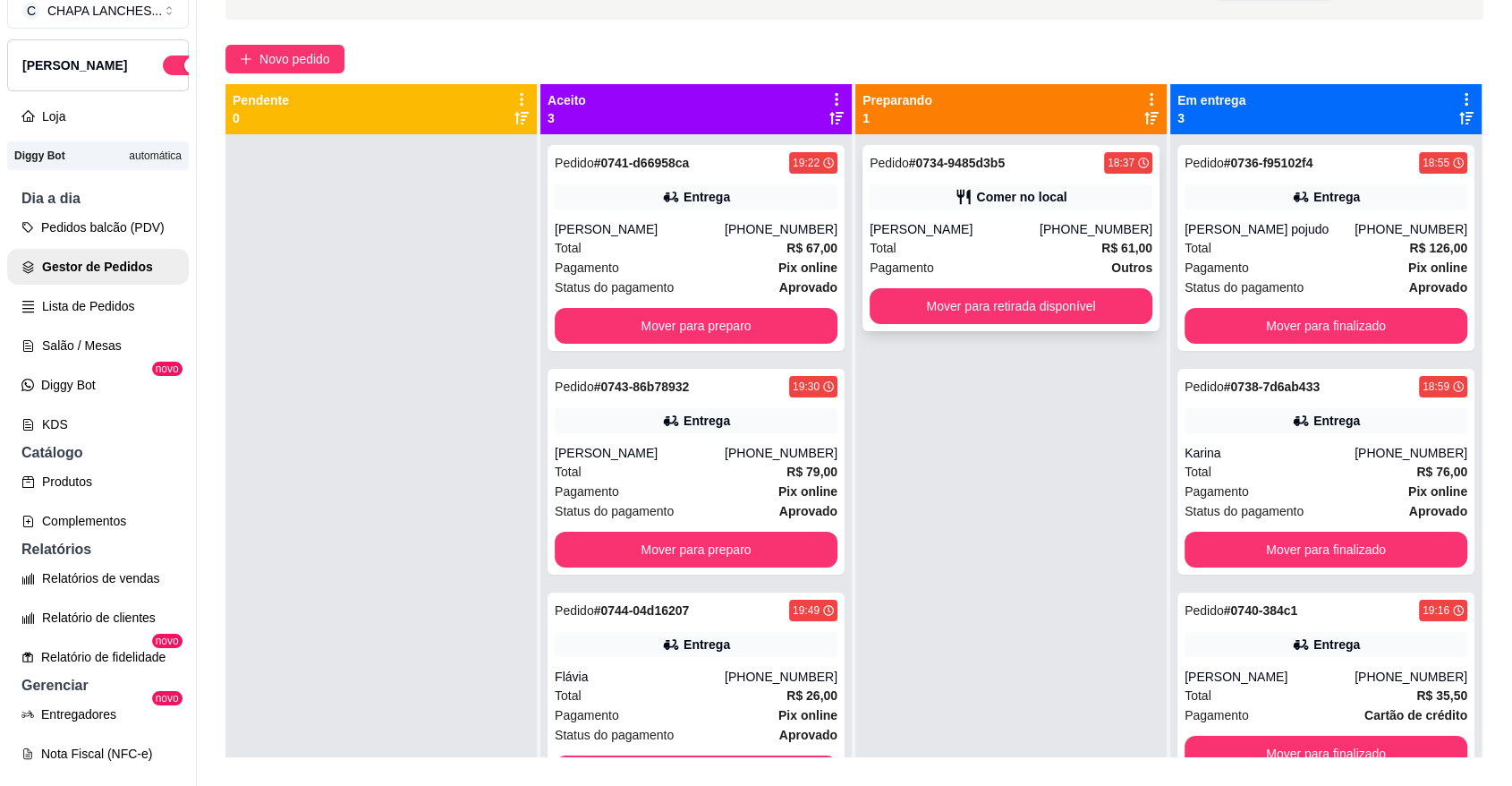 click on "[PERSON_NAME]" at bounding box center [955, 229] 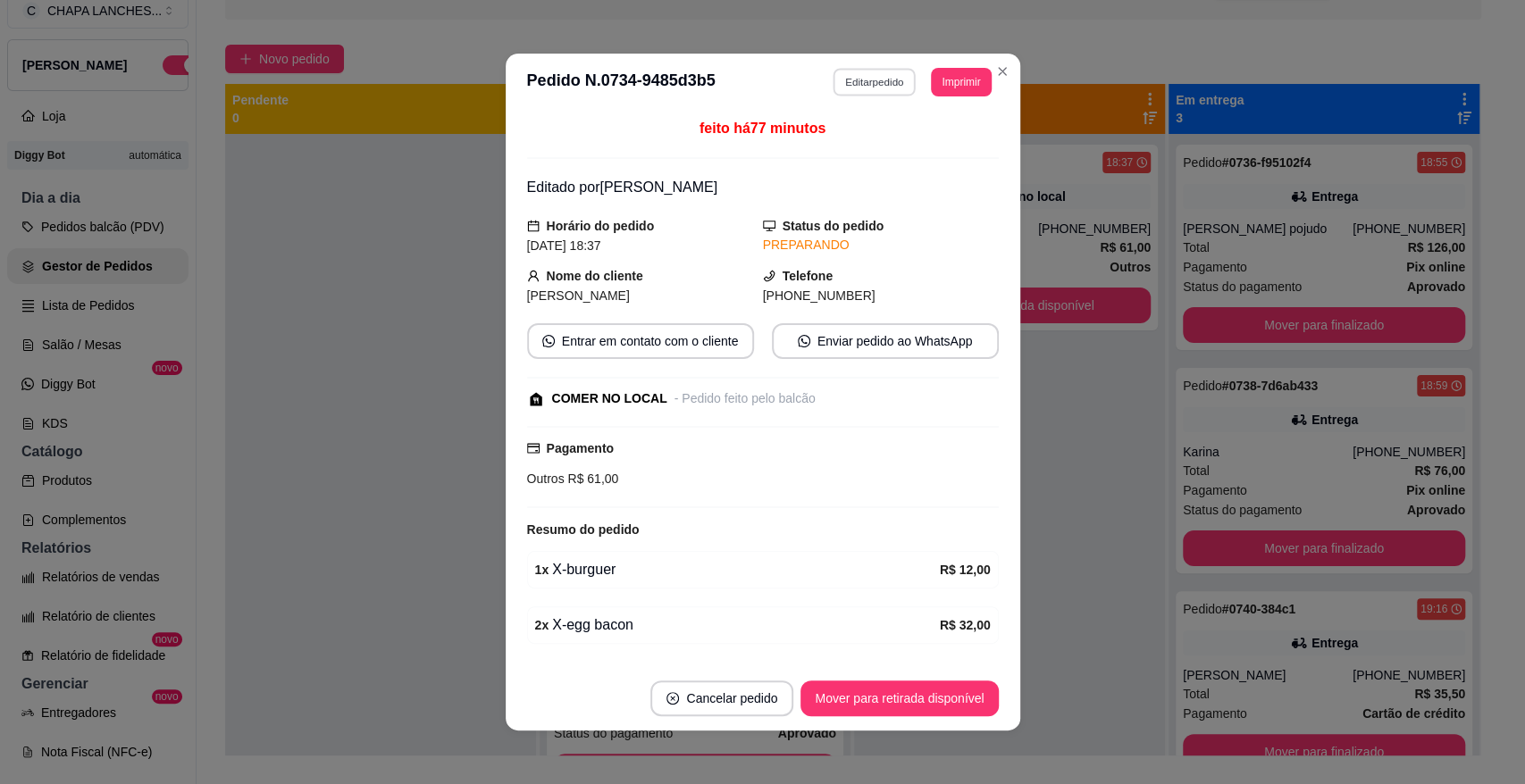 click on "Editar  pedido" at bounding box center (874, 81) 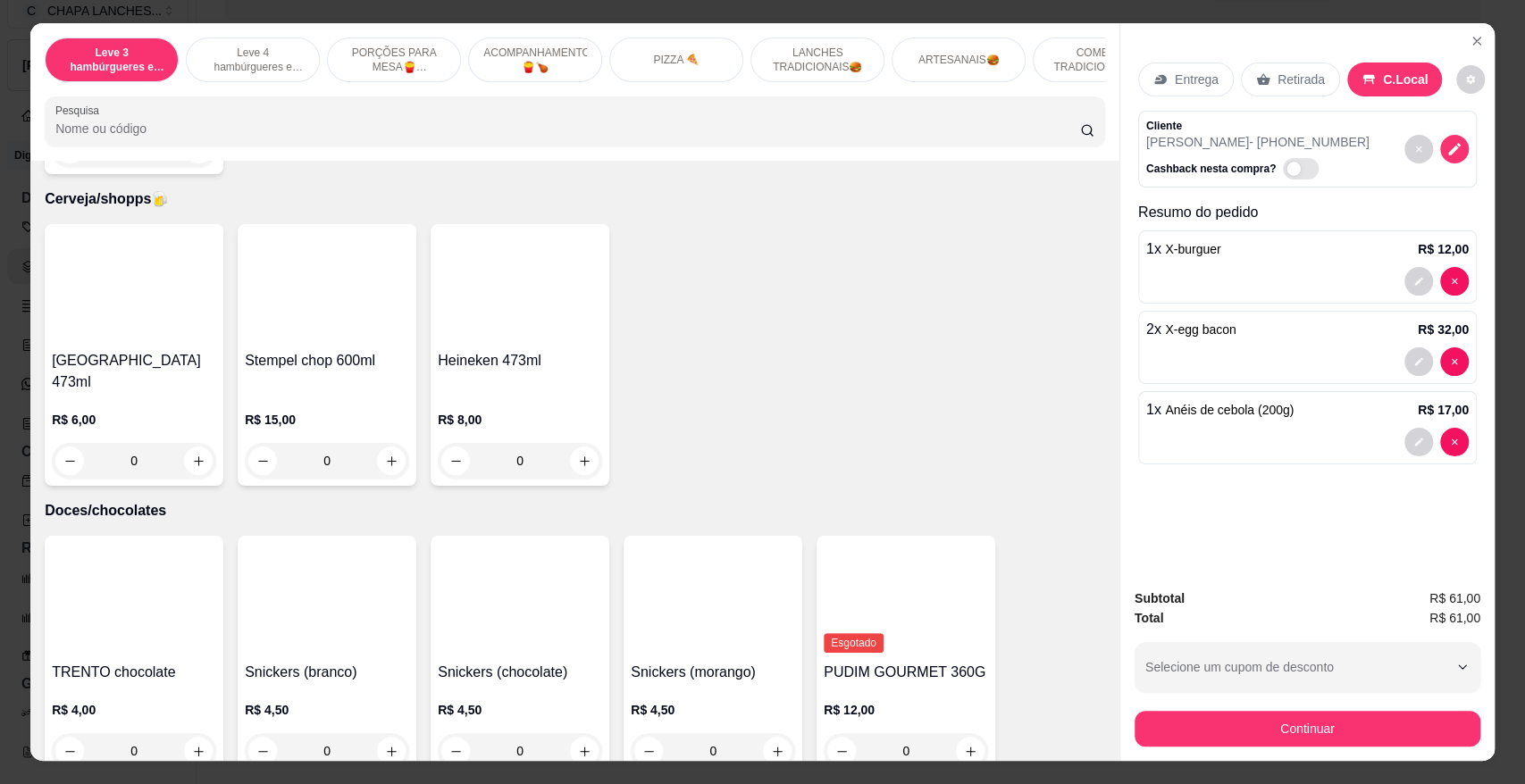 scroll, scrollTop: 5386, scrollLeft: 0, axis: vertical 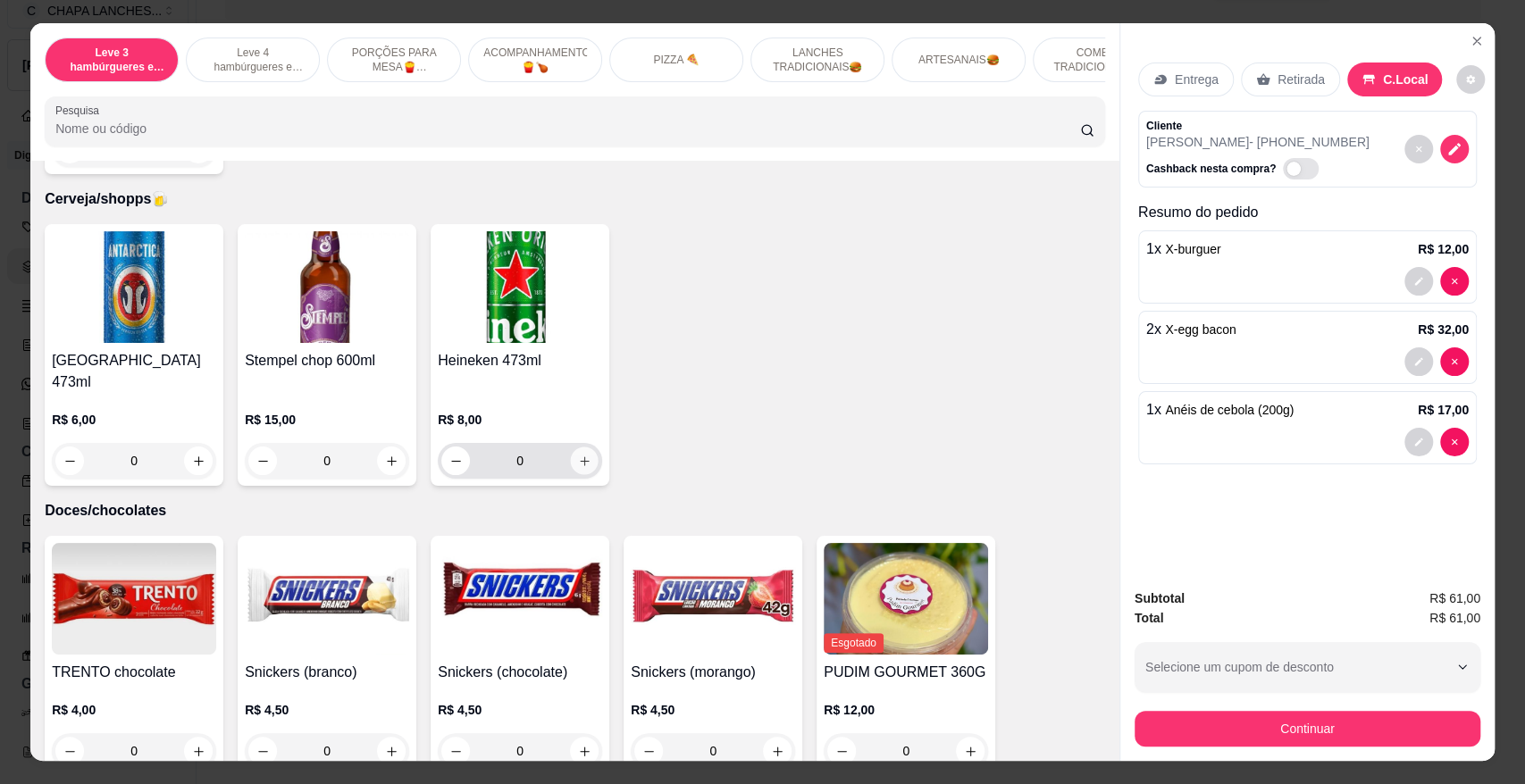 click 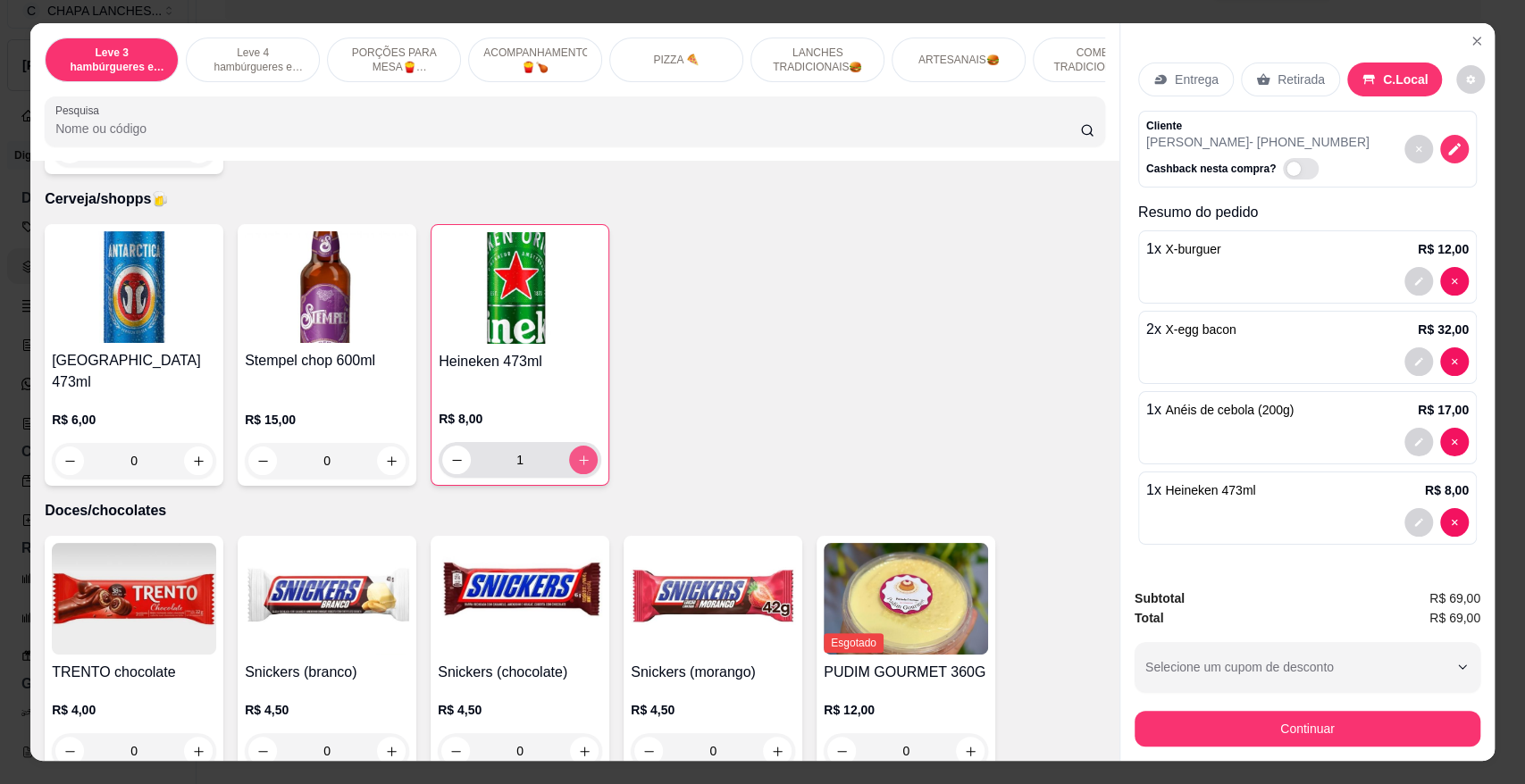 click 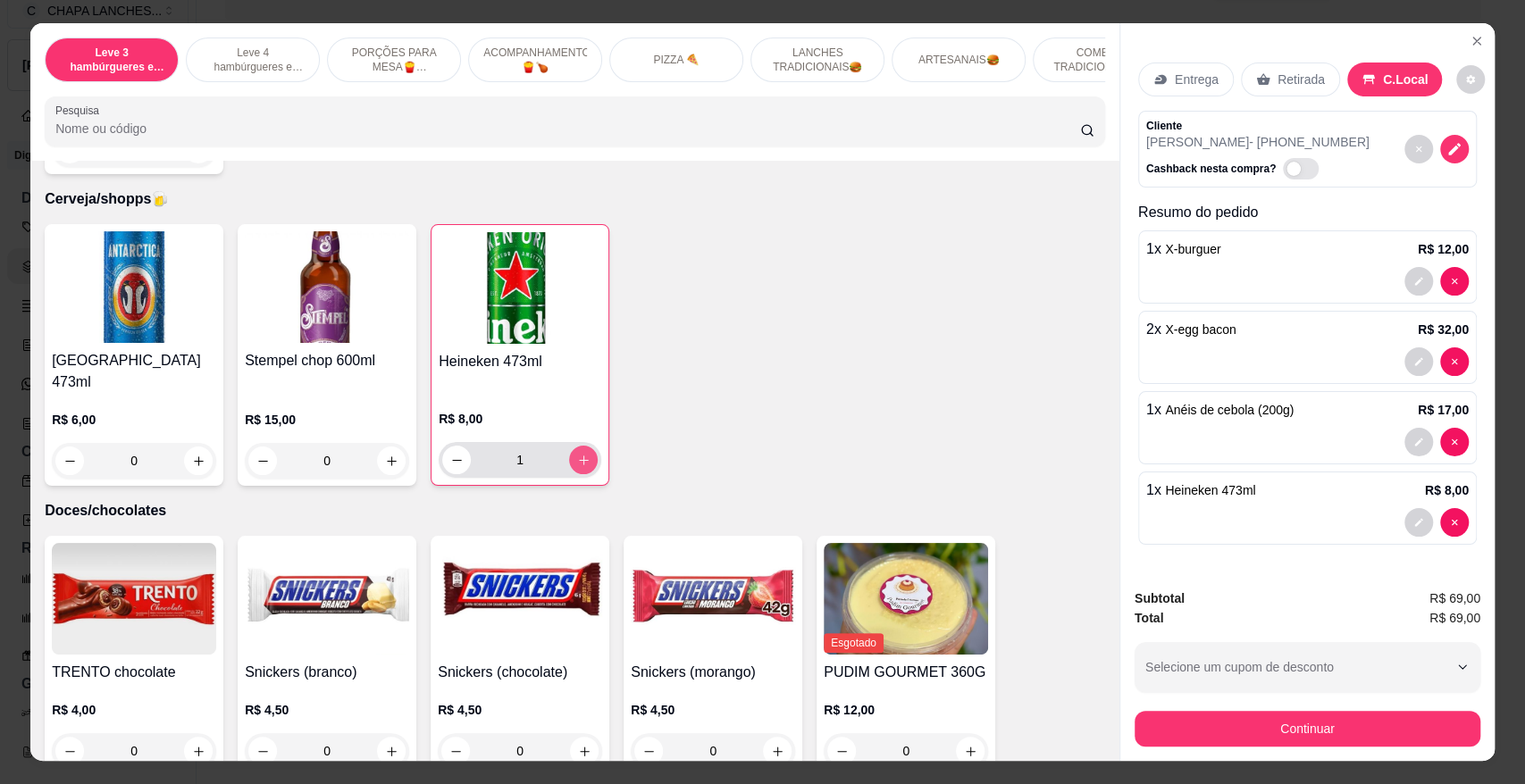 type on "2" 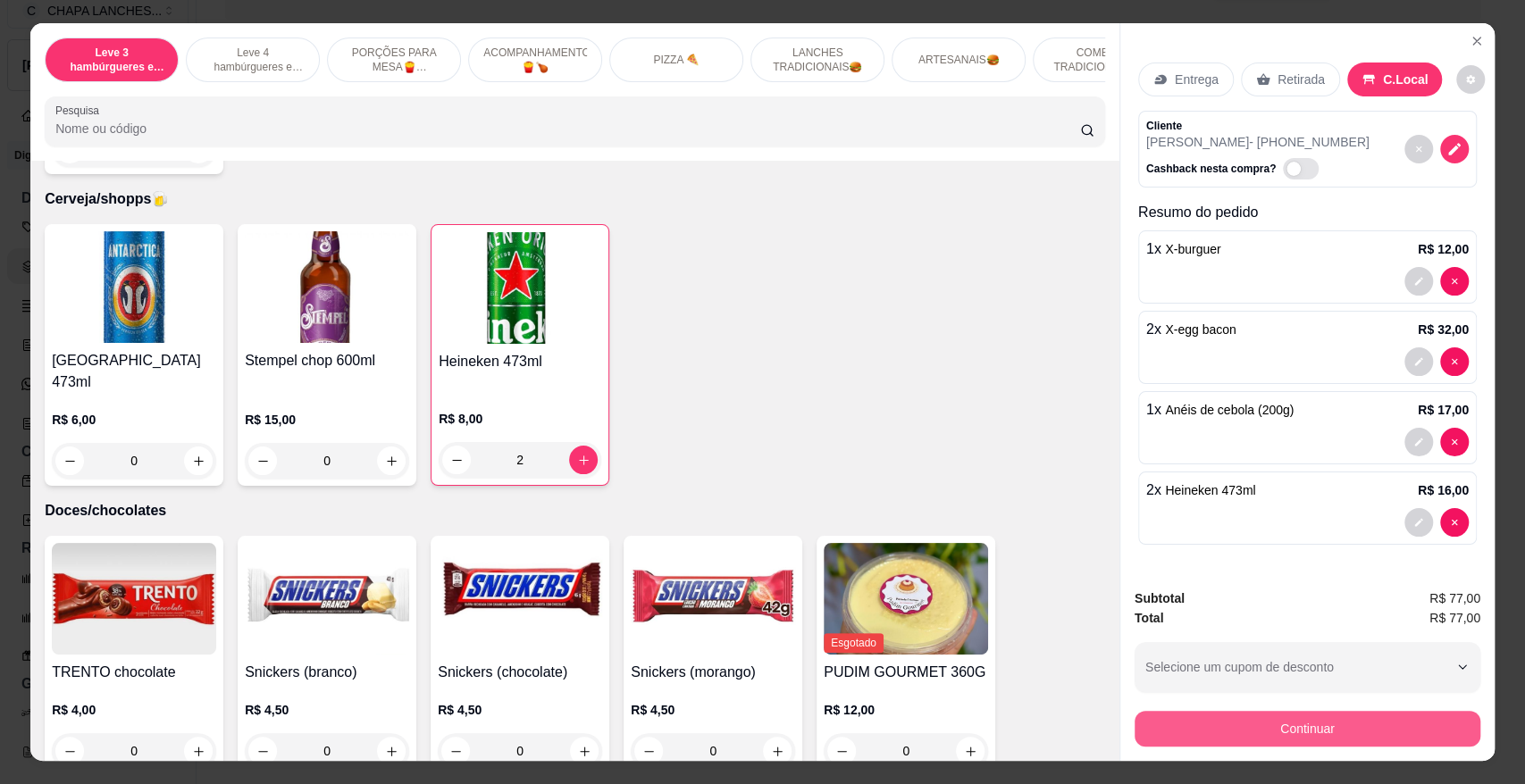 click on "Continuar" at bounding box center [1307, 729] 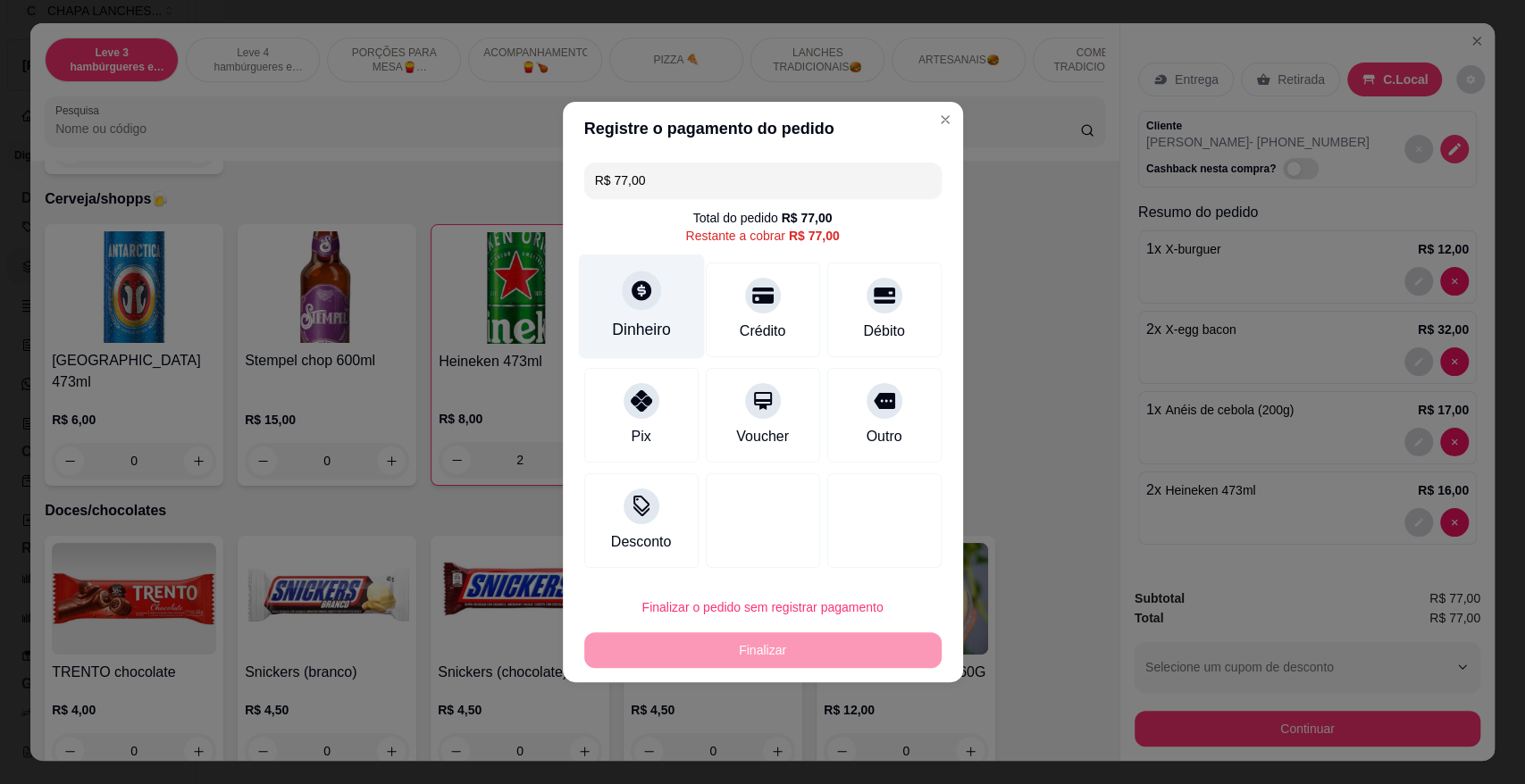 click 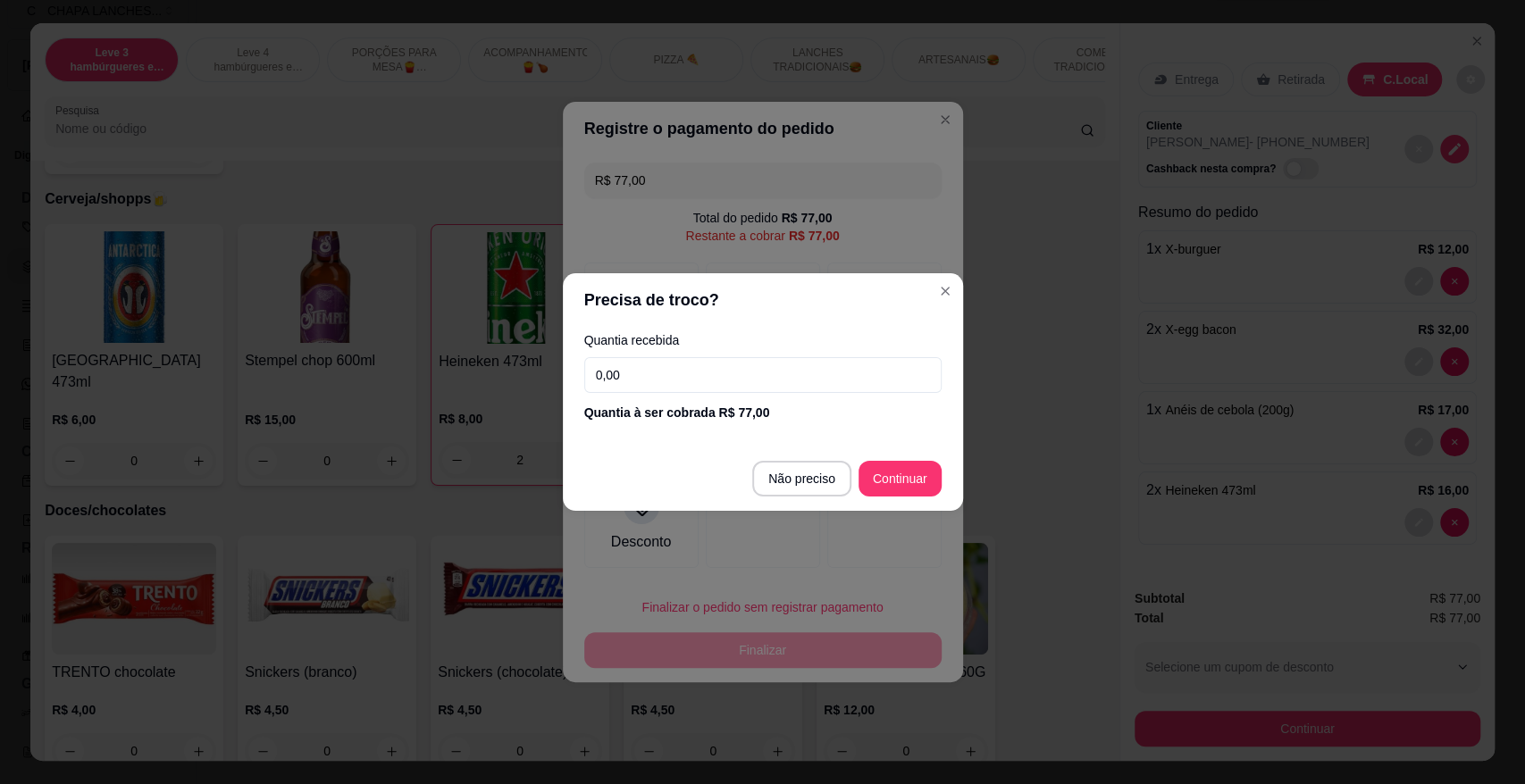 click on "0,00" at bounding box center (763, 375) 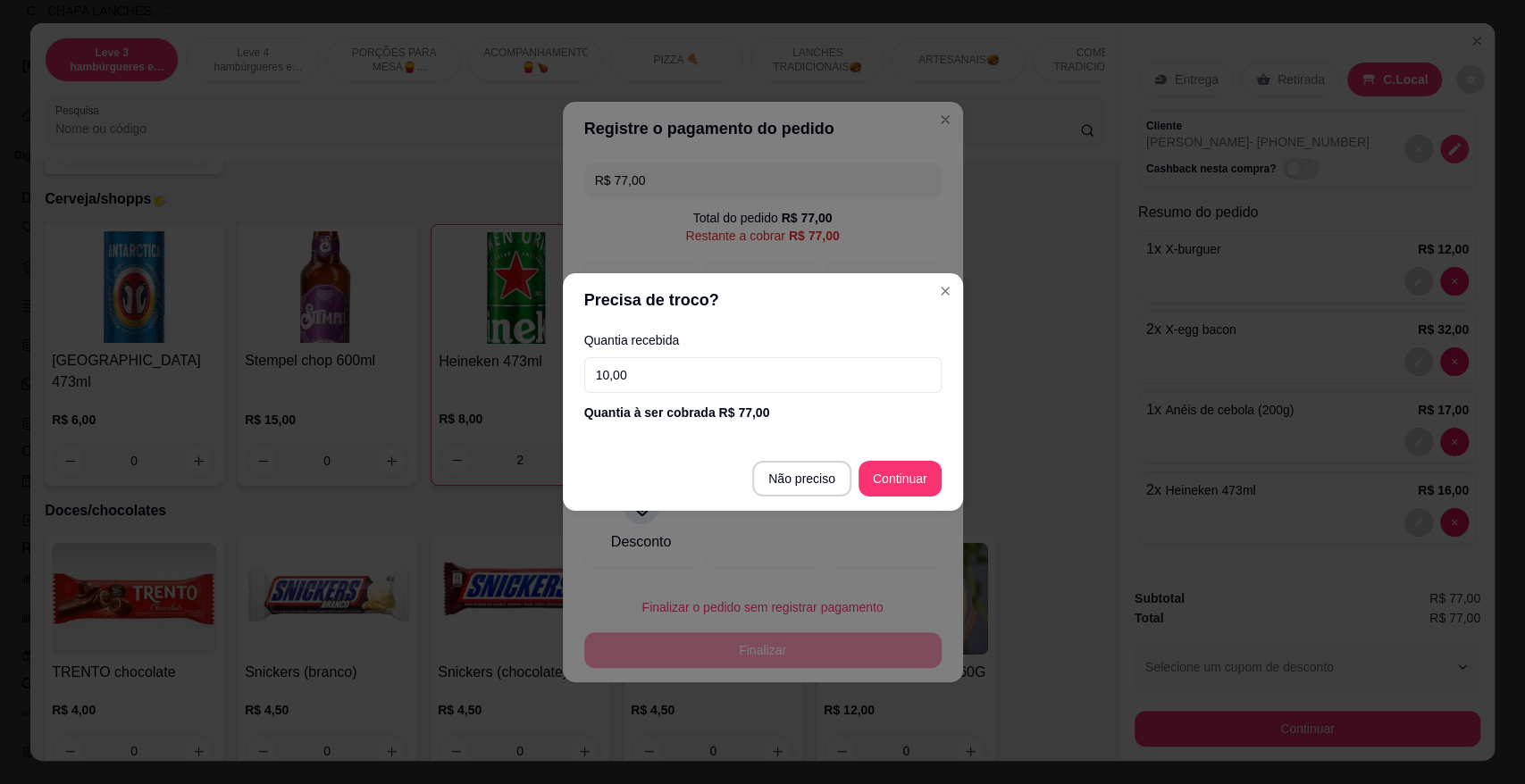 type on "100,00" 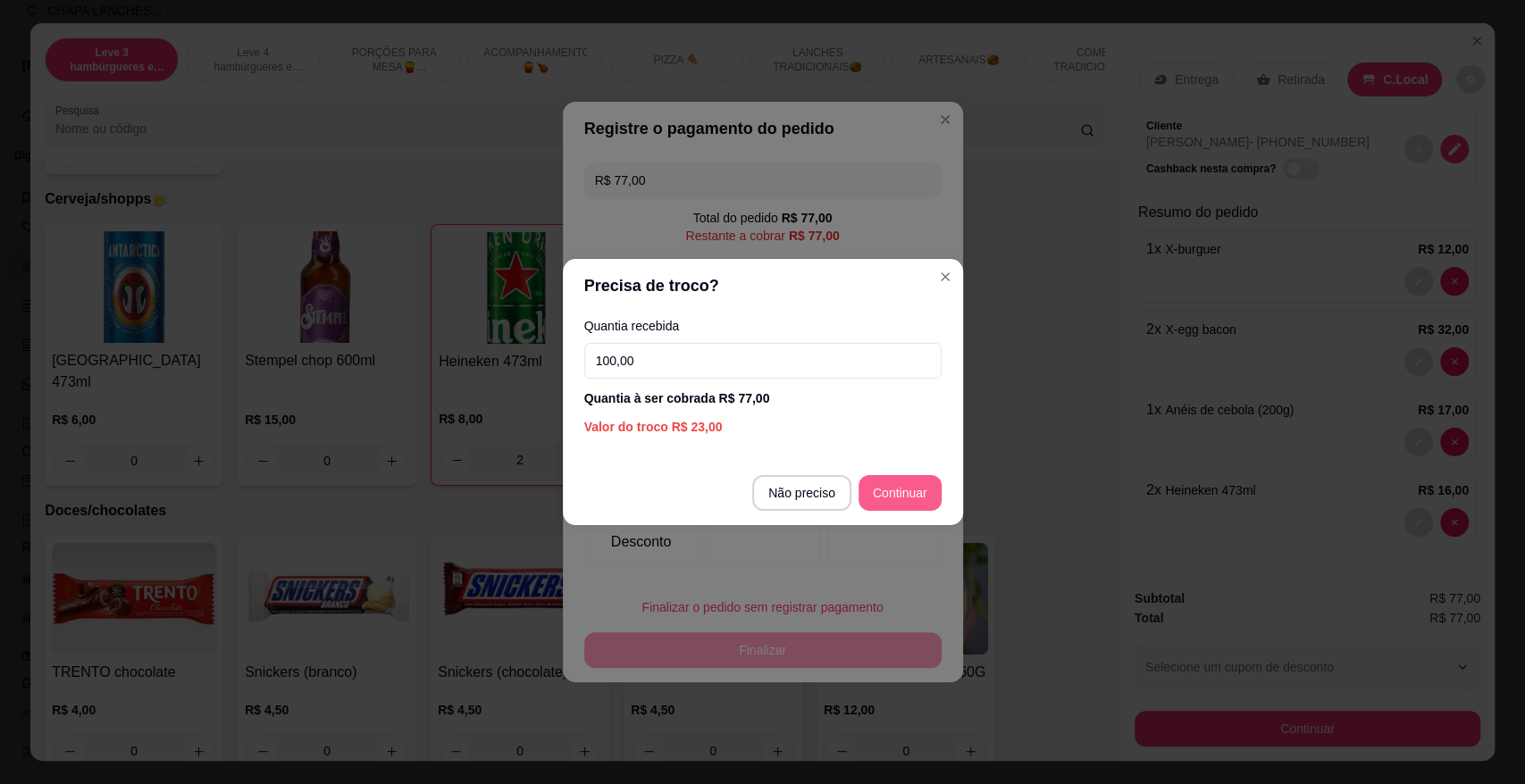 type on "R$ 0,00" 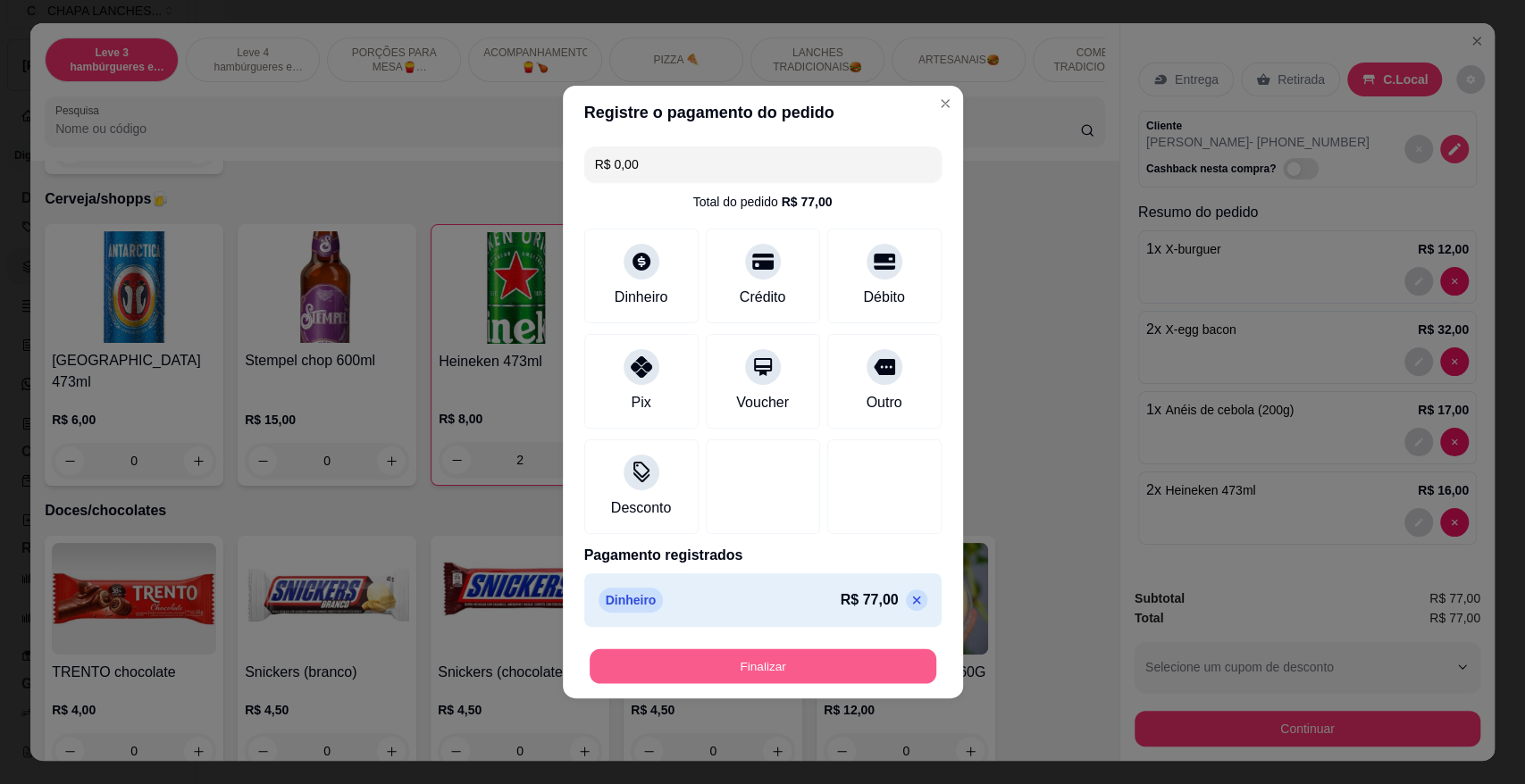 click on "Finalizar" at bounding box center [763, 666] 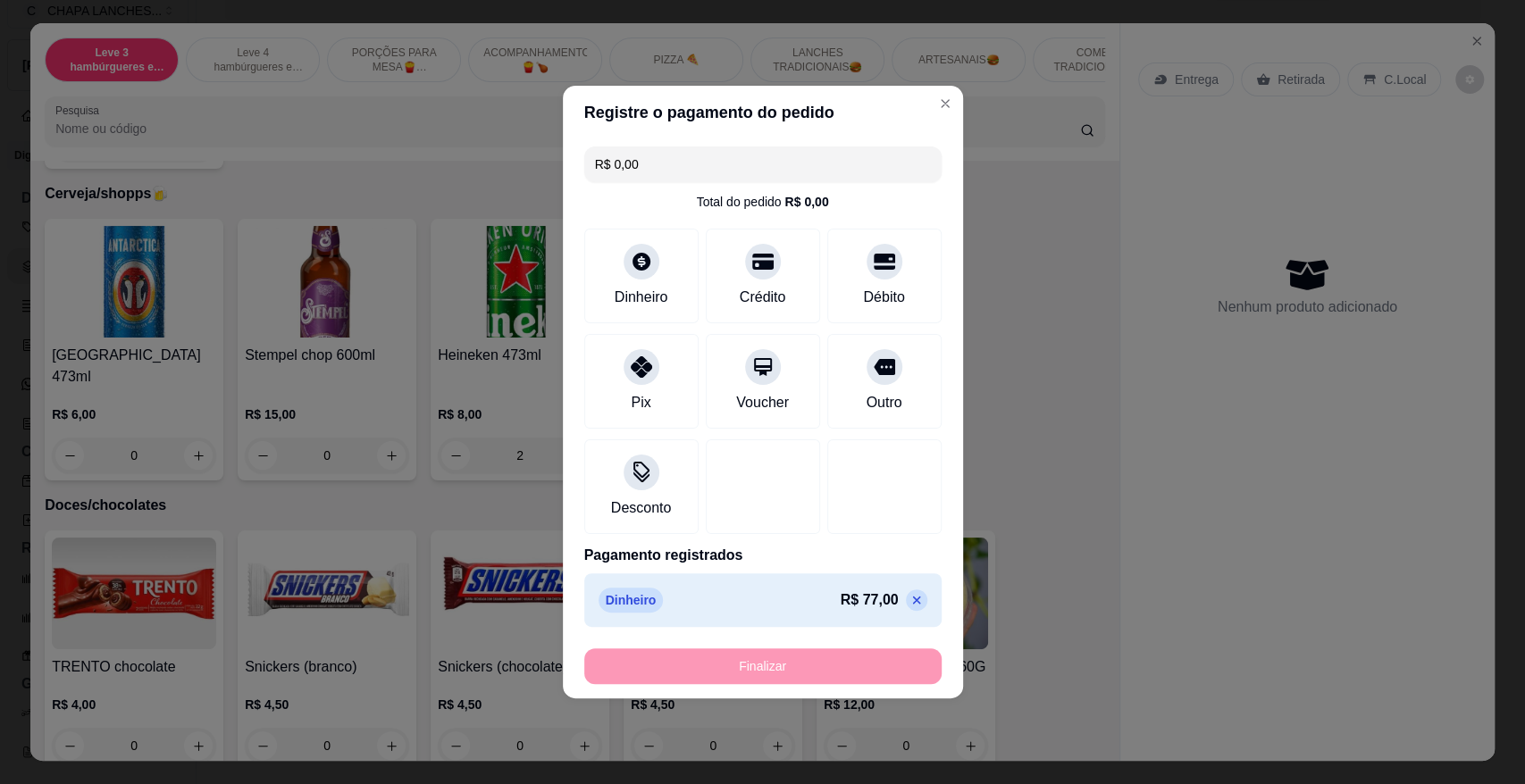 type on "0" 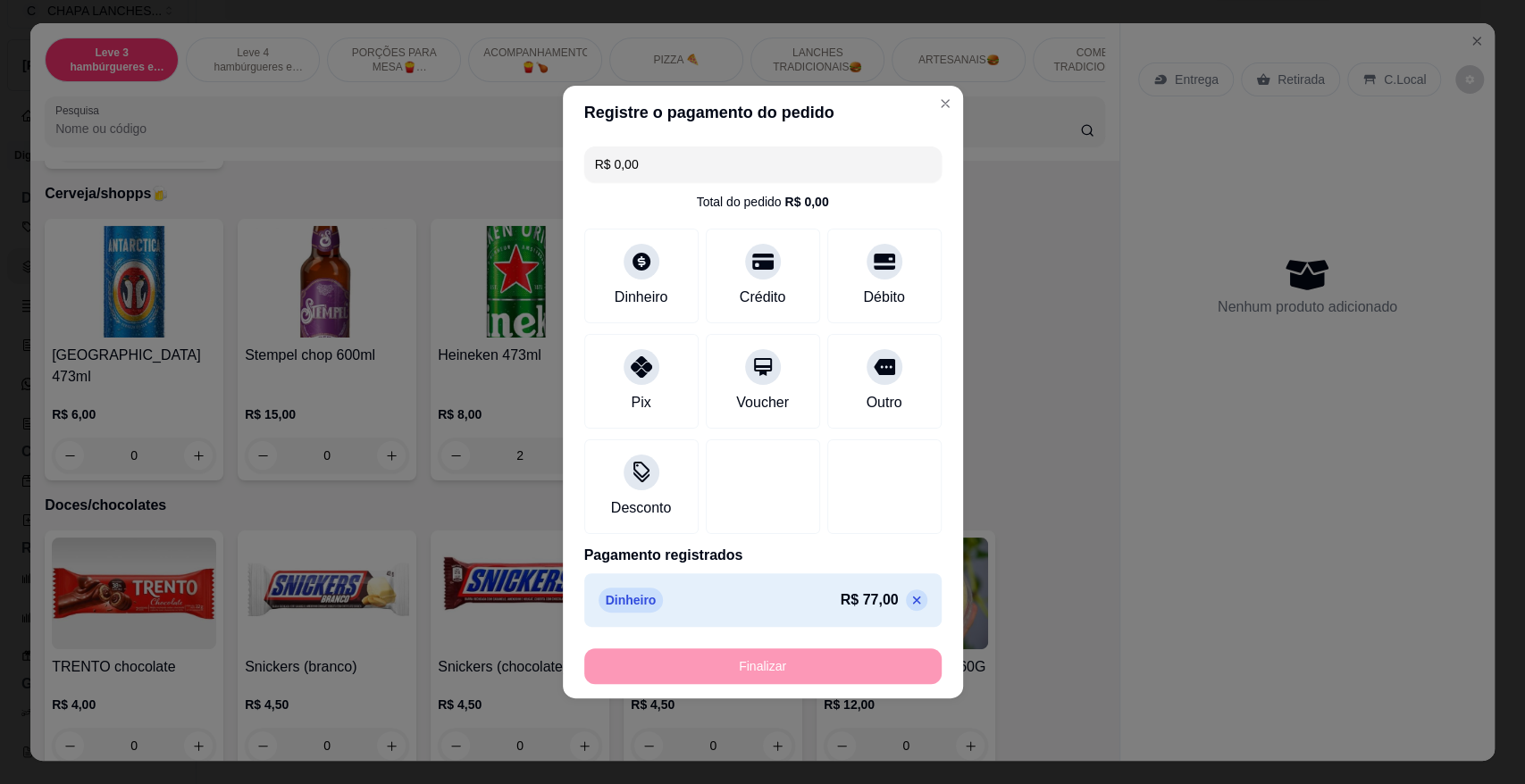 type on "0" 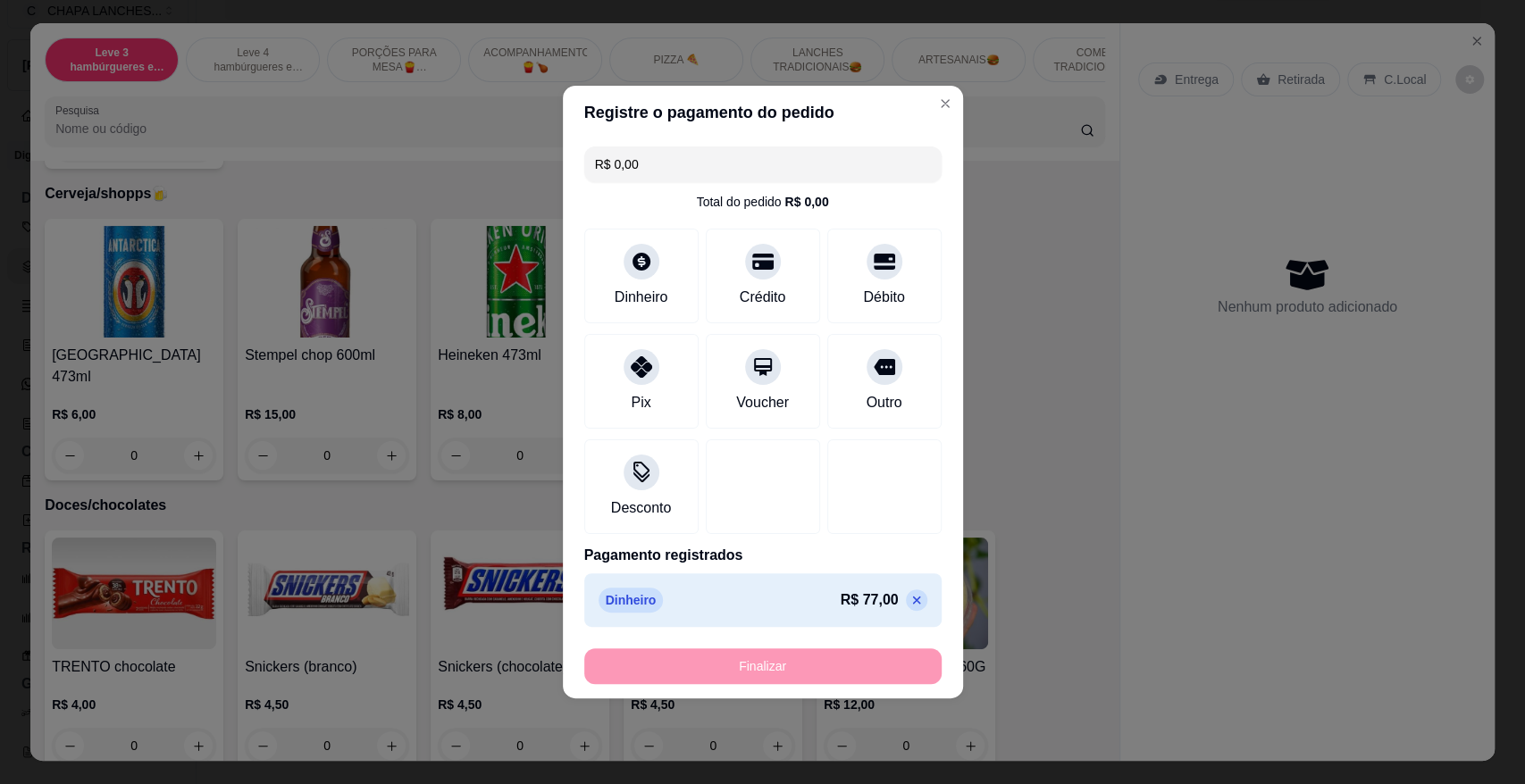 type on "-R$ 77,00" 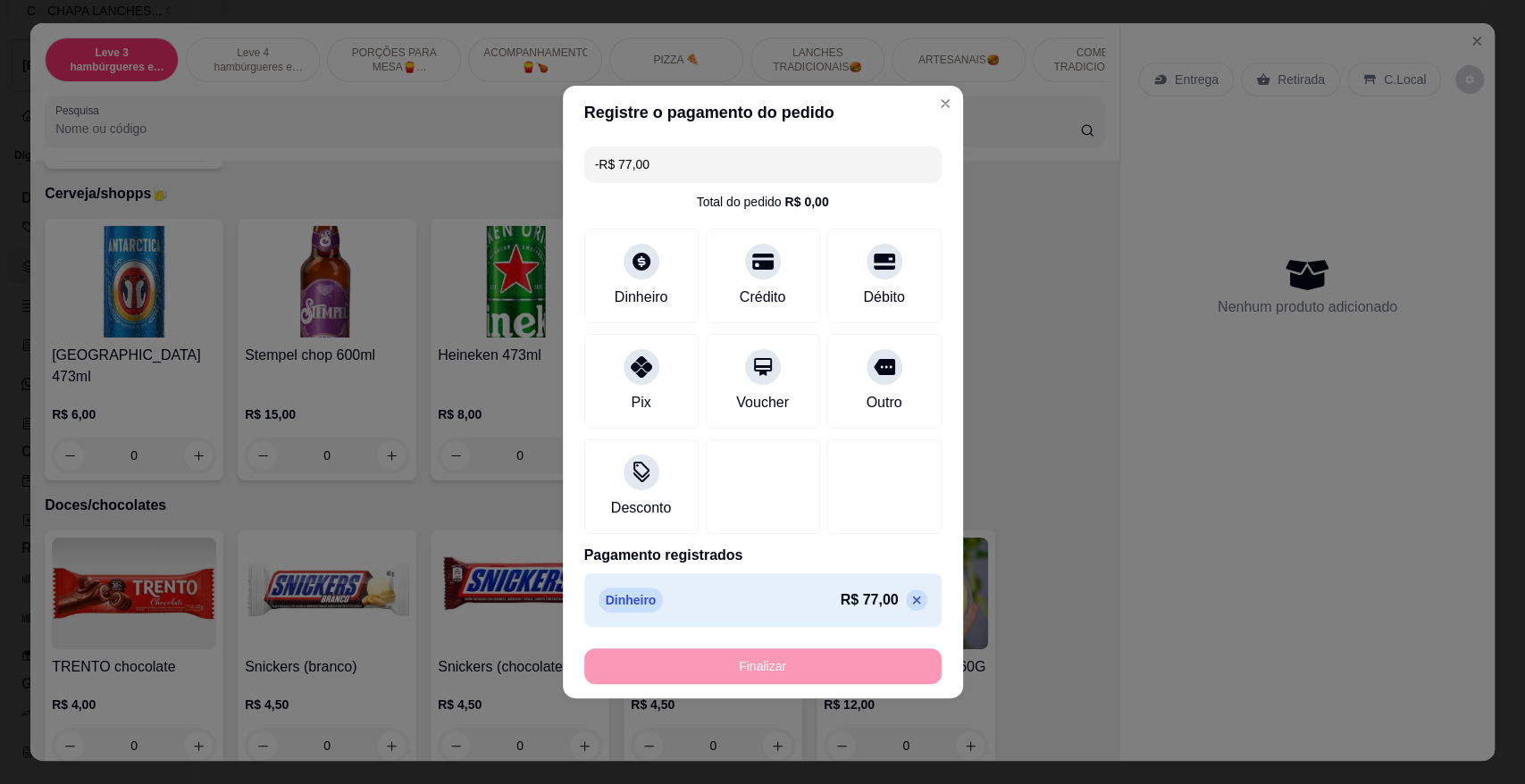 scroll, scrollTop: 5382, scrollLeft: 0, axis: vertical 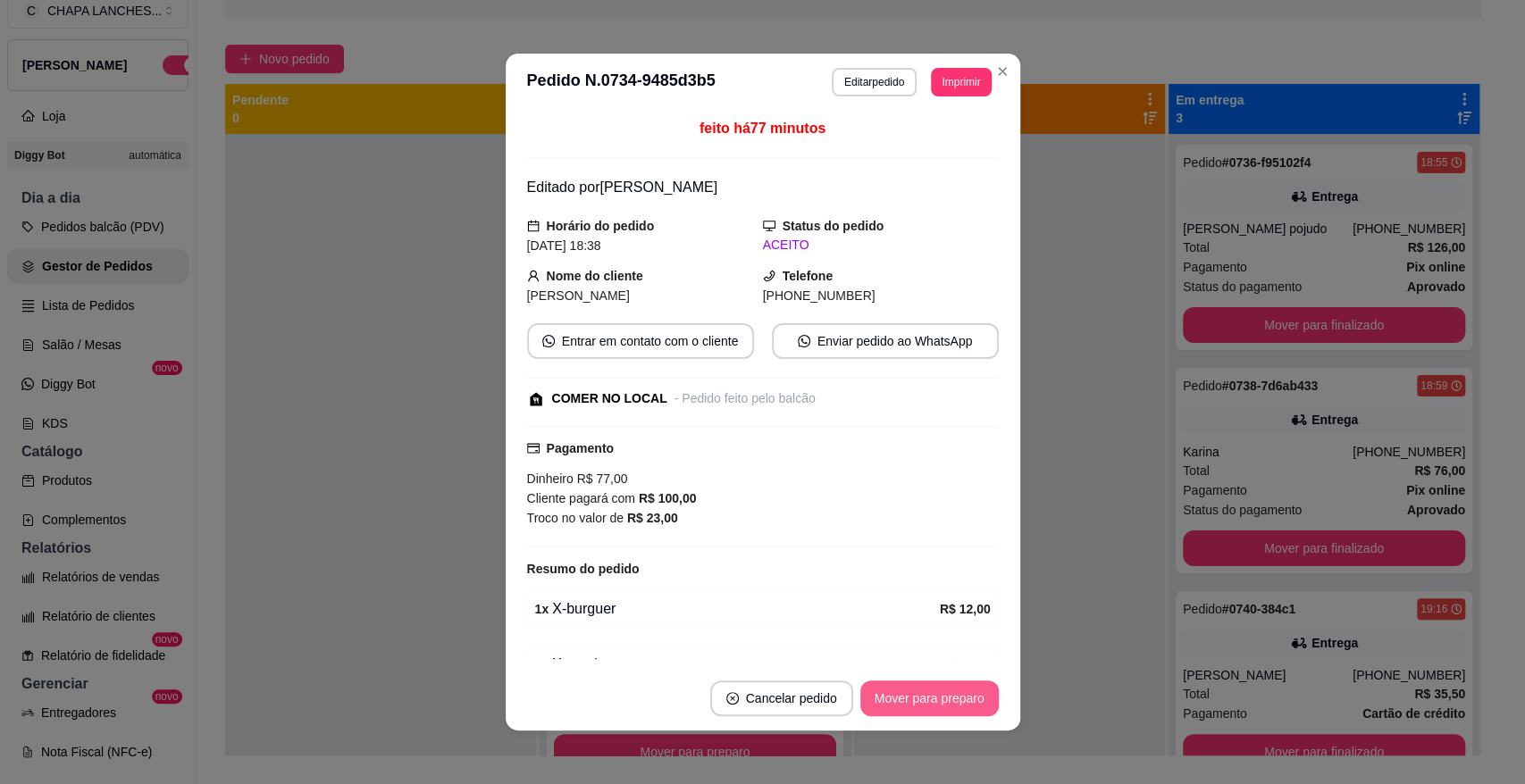 click on "Mover para preparo" at bounding box center (929, 698) 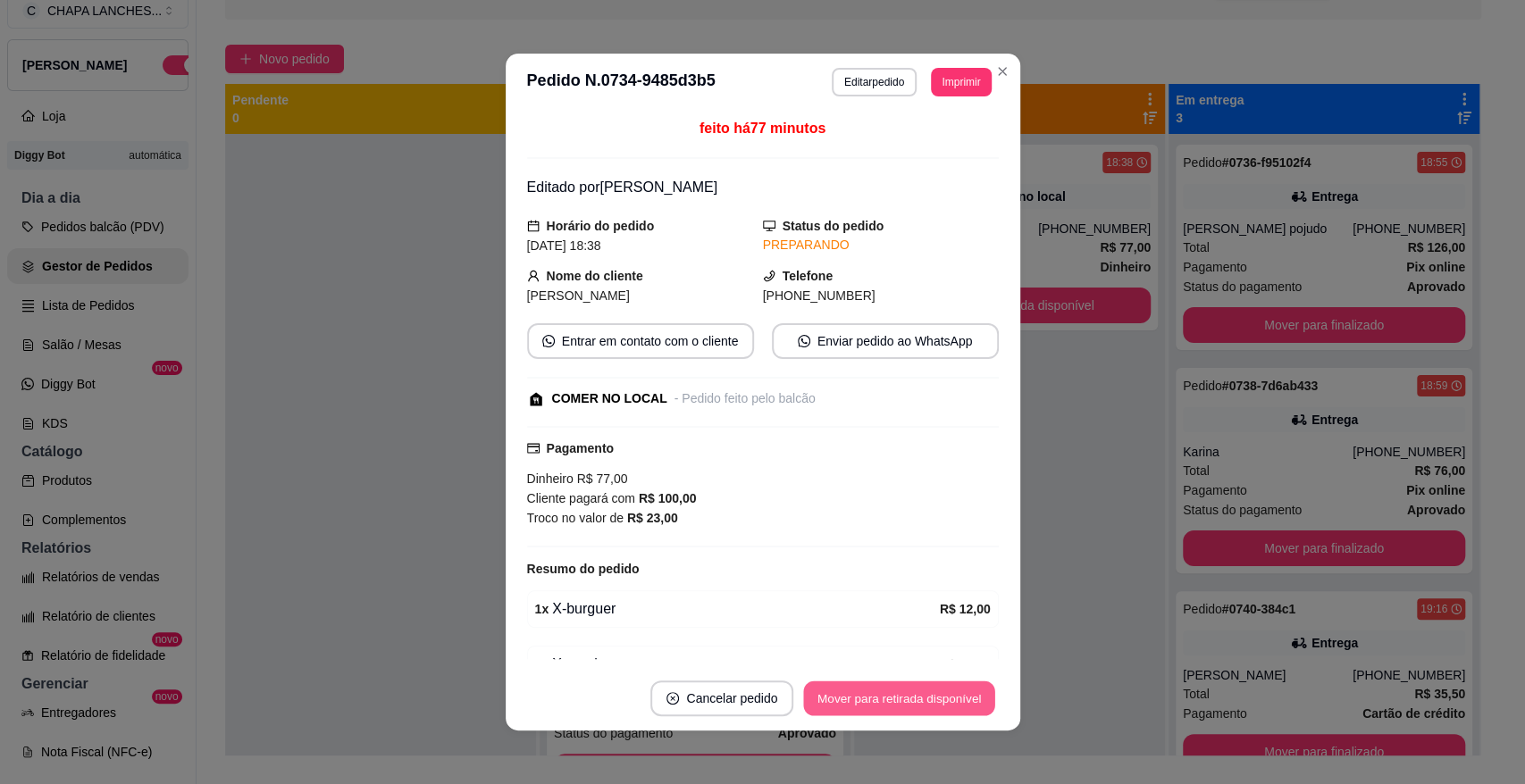 click on "Mover para retirada disponível" at bounding box center [900, 698] 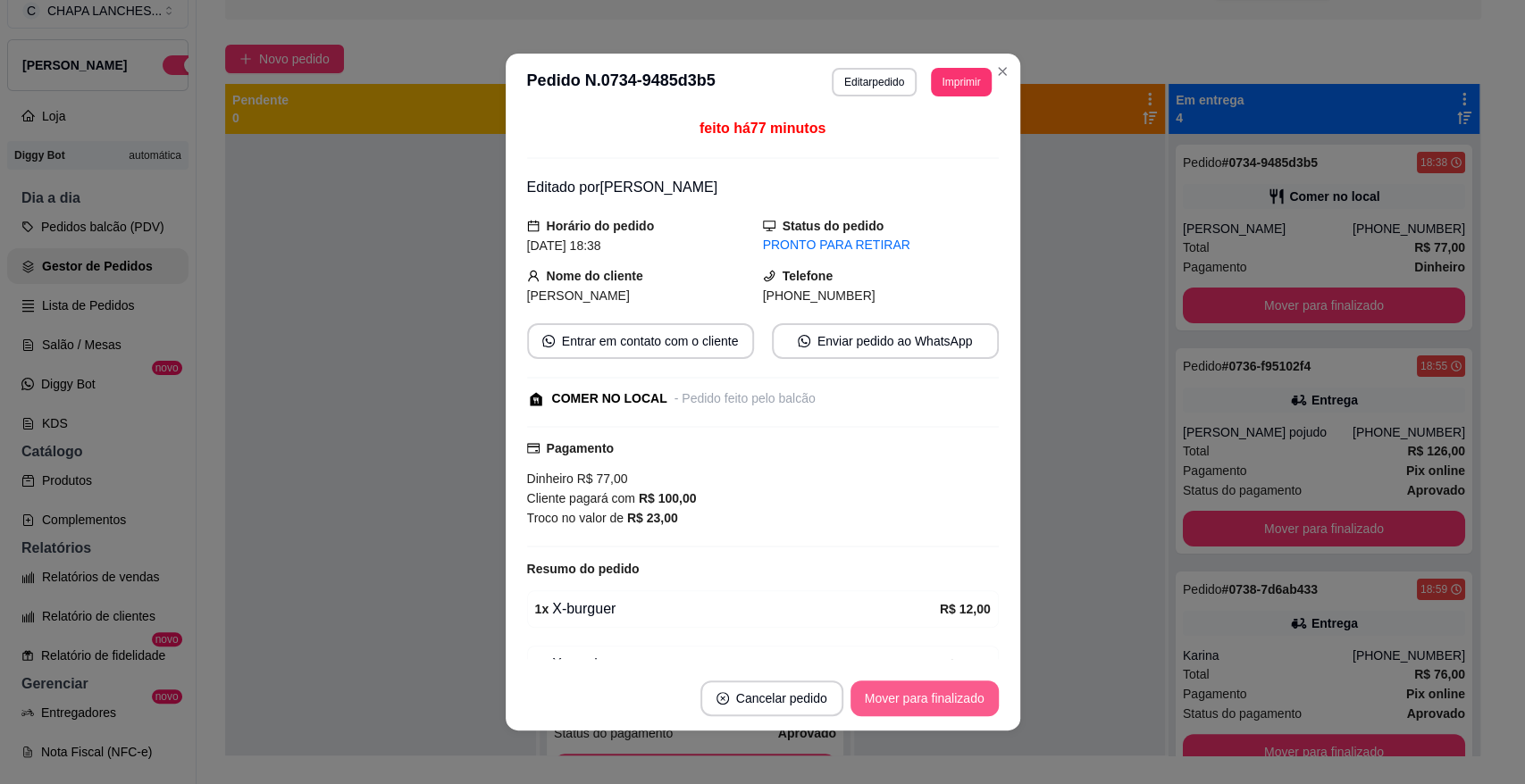 click on "Mover para finalizado" at bounding box center [925, 698] 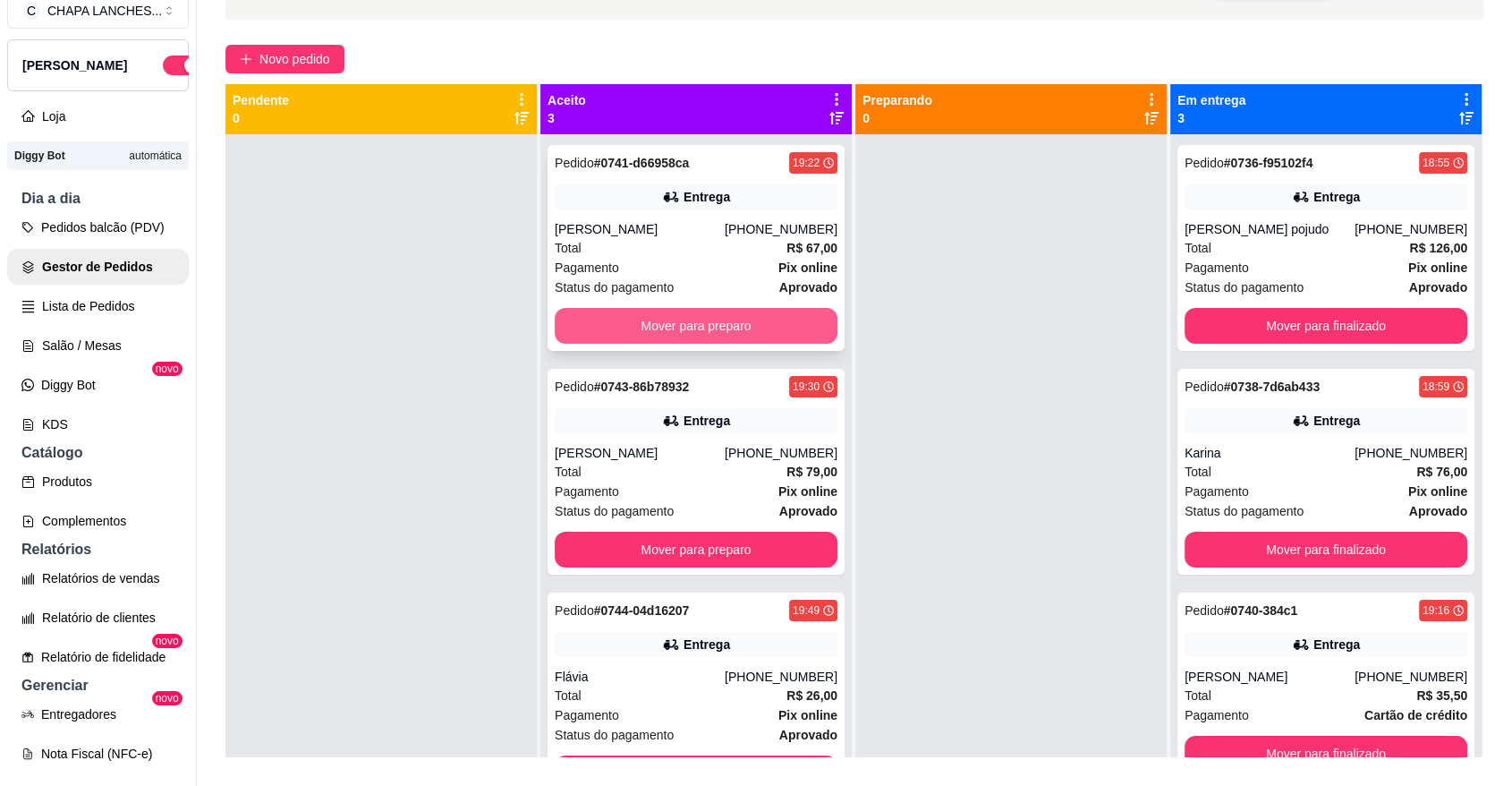 click on "Mover para preparo" at bounding box center [696, 326] 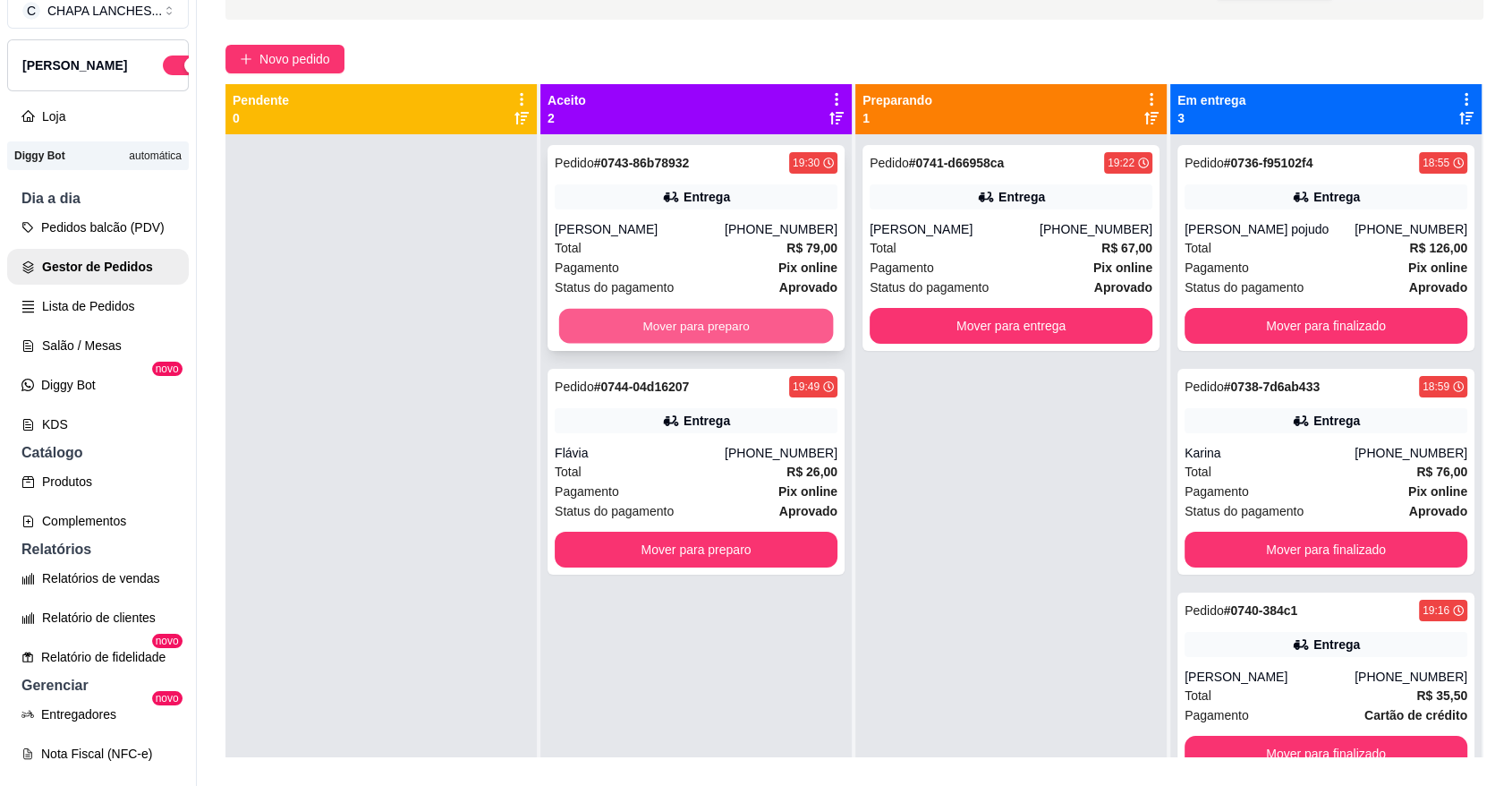 click on "Mover para preparo" at bounding box center (696, 326) 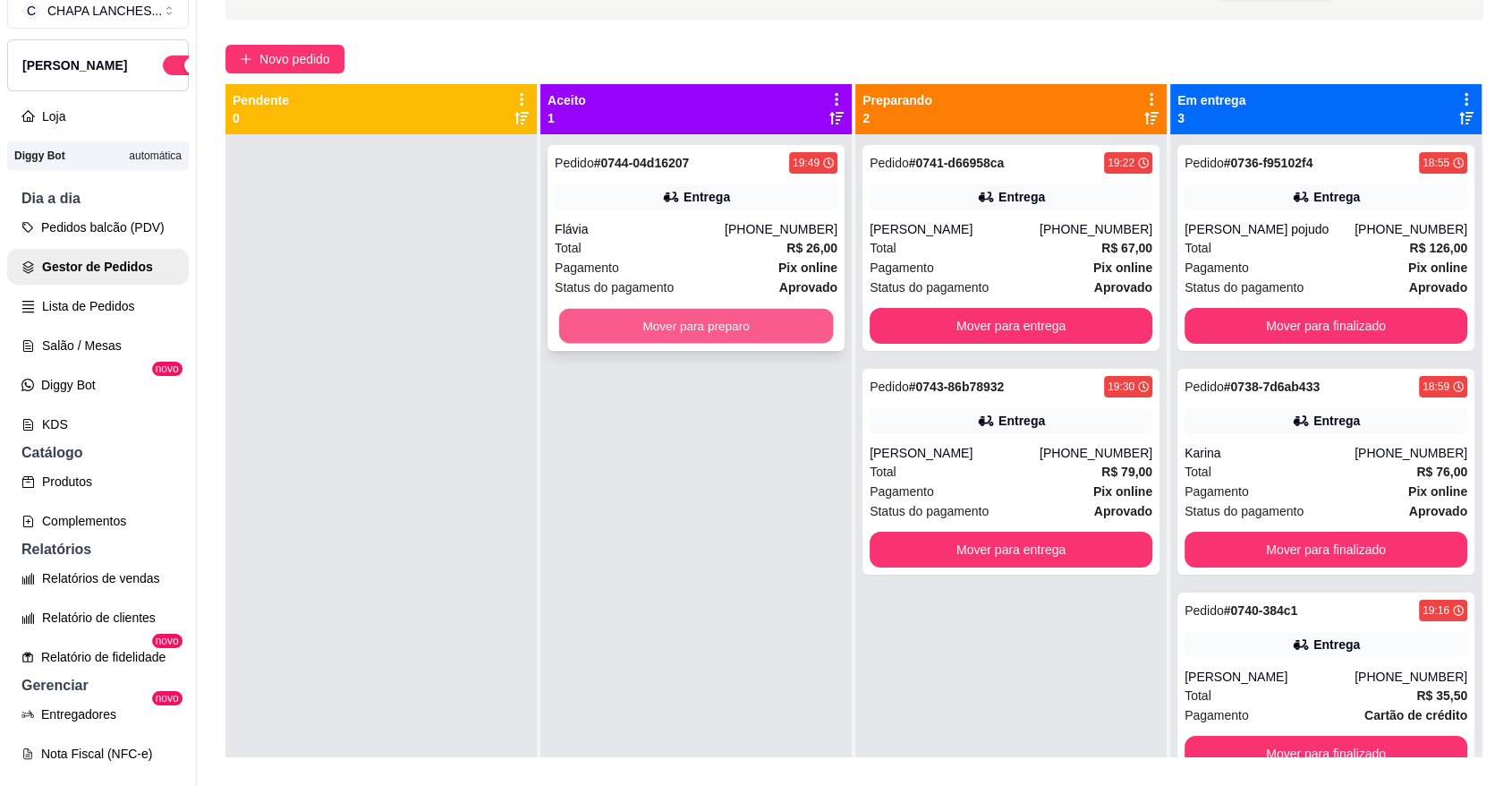 click on "Mover para preparo" at bounding box center [696, 326] 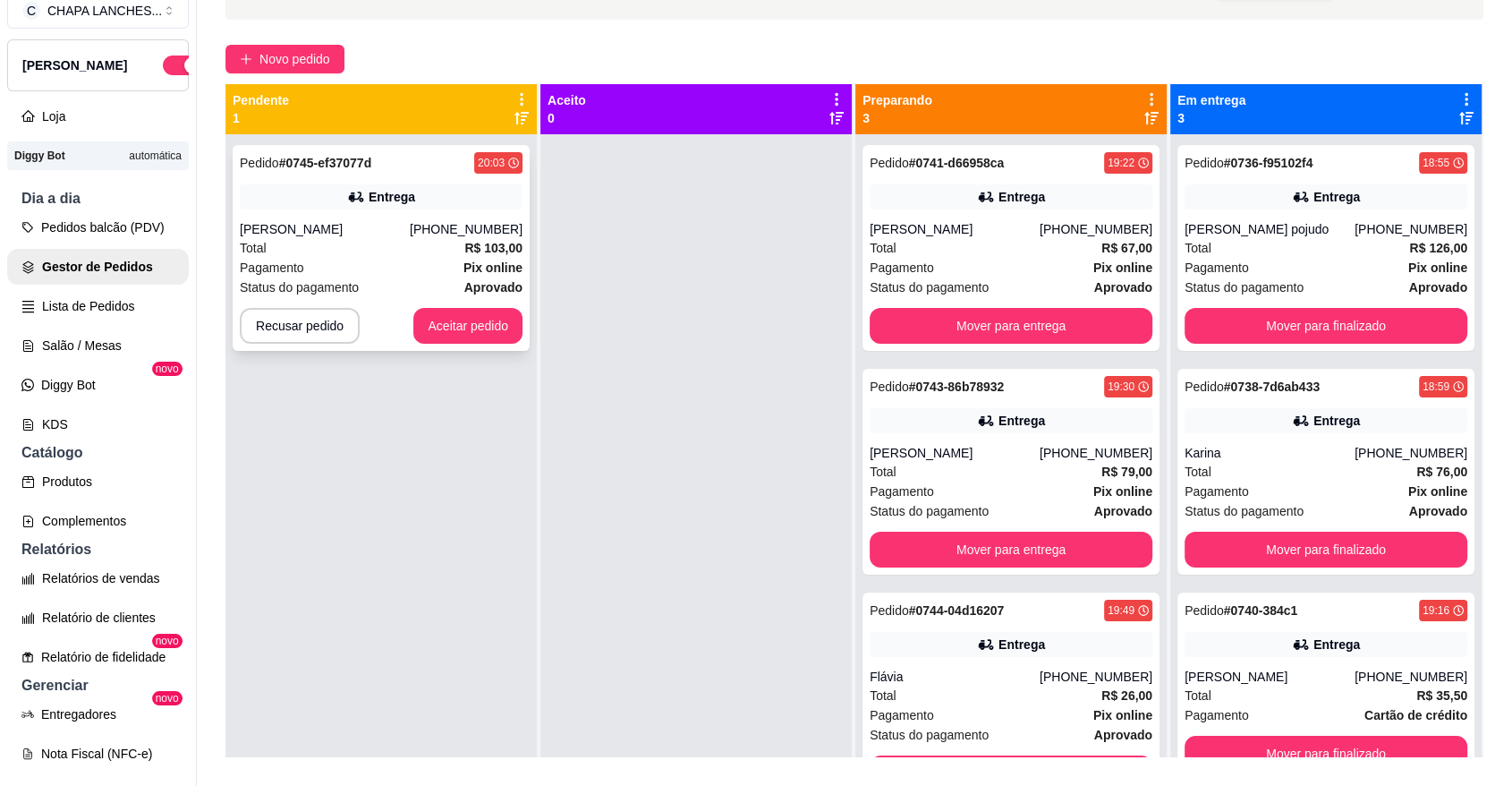 click on "Pedido  # 0745-ef37077d 20:03 Entrega [PERSON_NAME]  [PHONE_NUMBER] Total R$ 103,00 Pagamento Pix online Status do pagamento aprovado Recusar pedido Aceitar pedido" at bounding box center (381, 248) 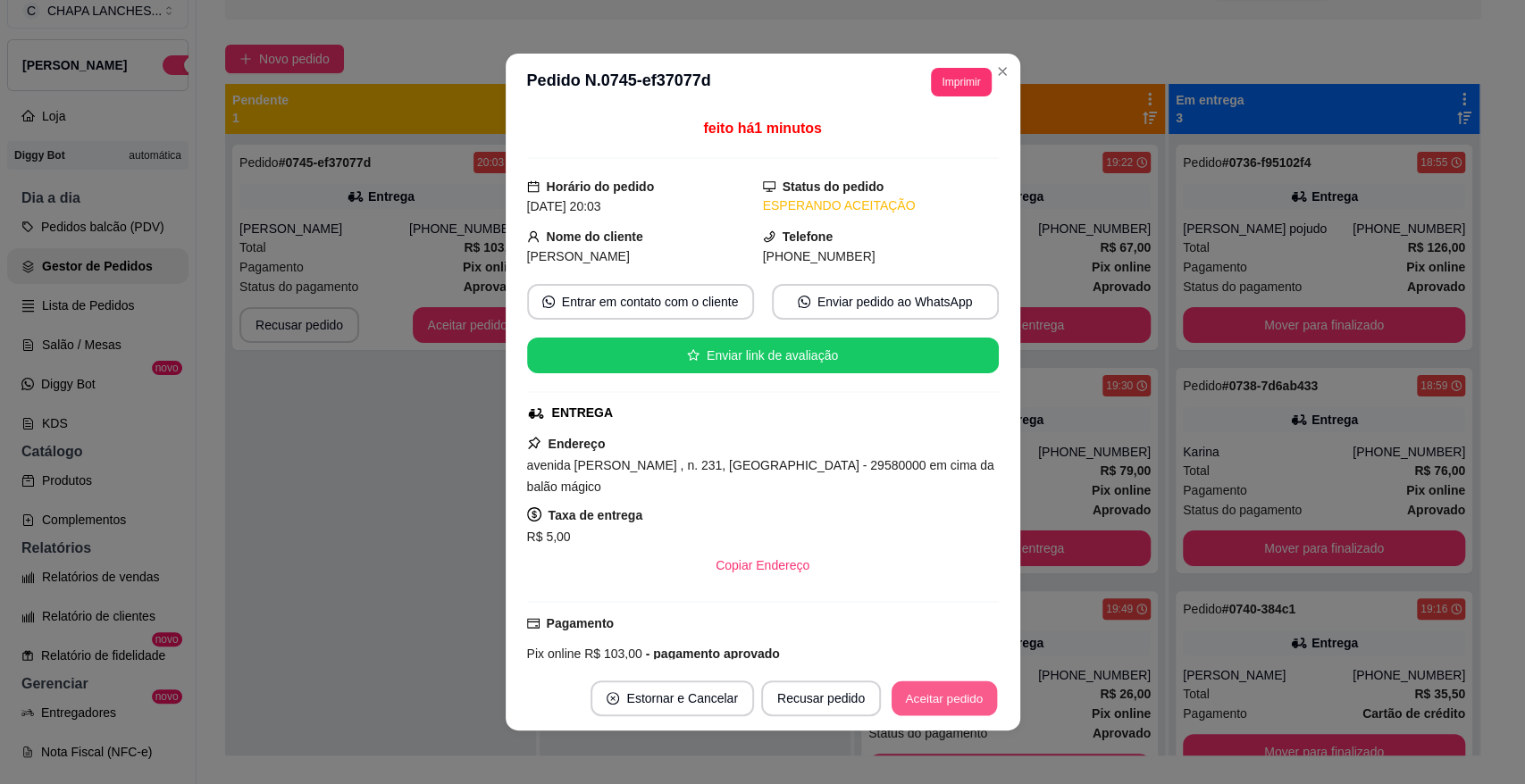 click on "Aceitar pedido" at bounding box center [944, 698] 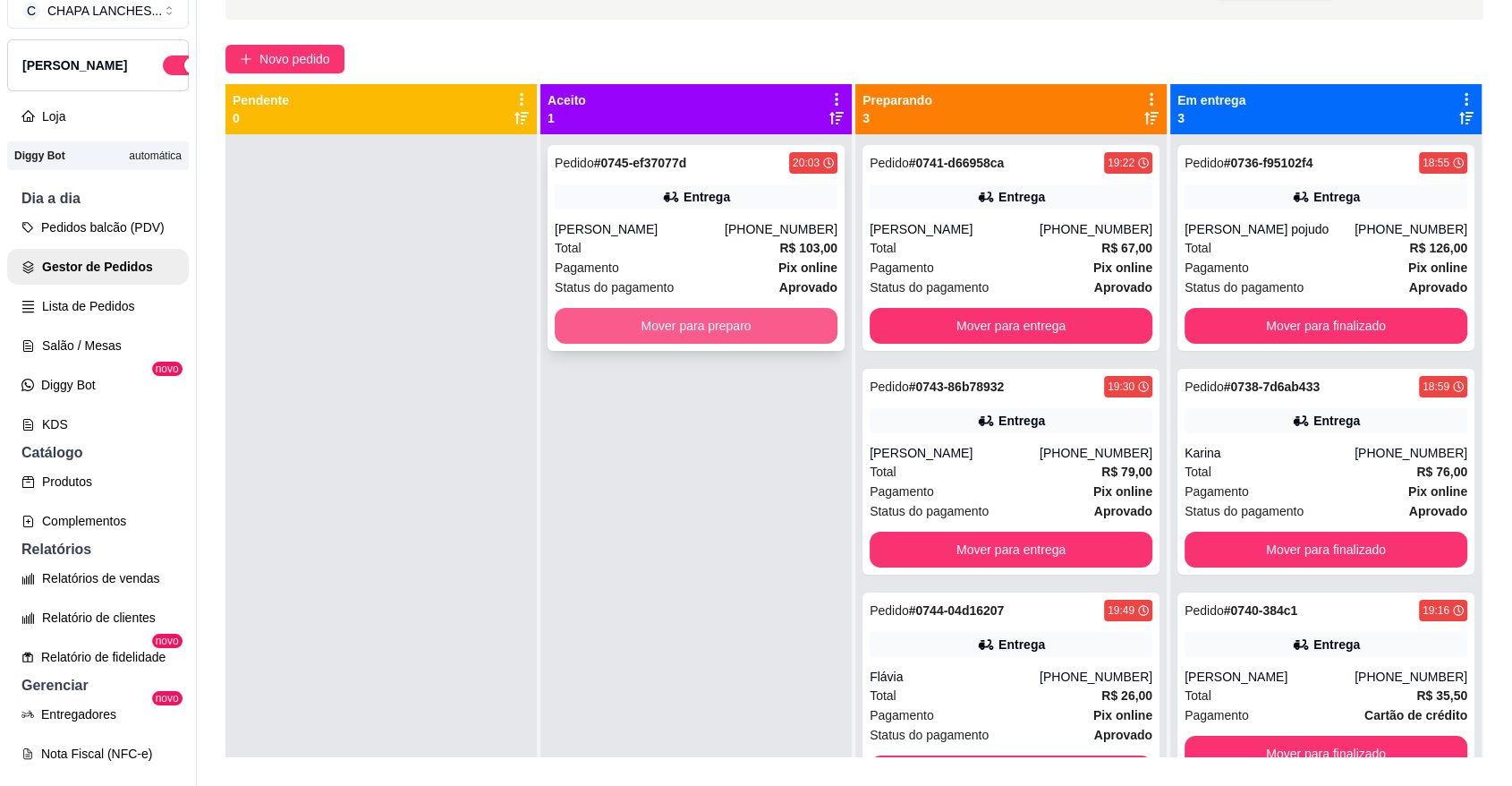 click on "Mover para preparo" at bounding box center [696, 326] 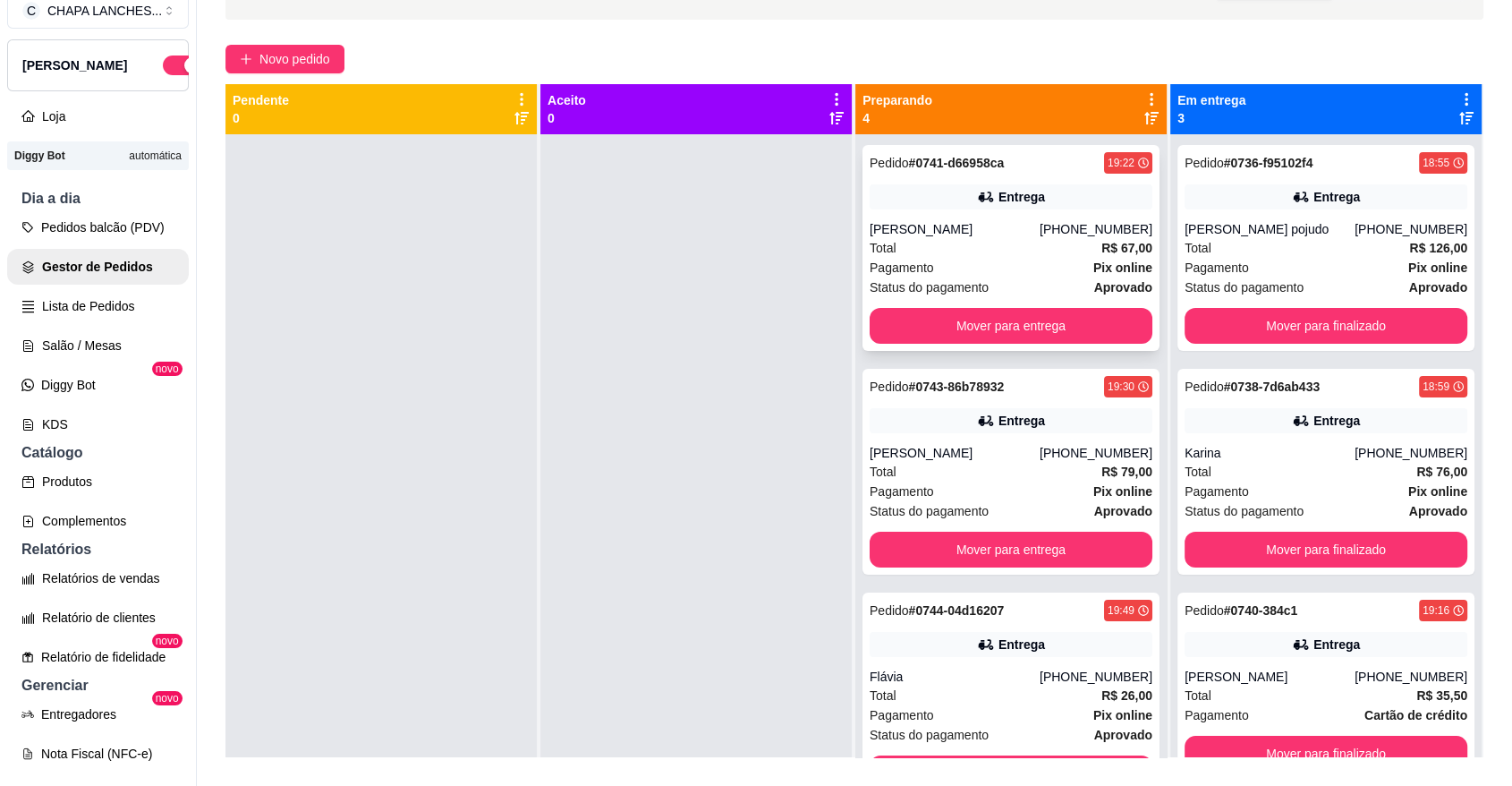 click on "Pagamento Pix online" at bounding box center (1011, 268) 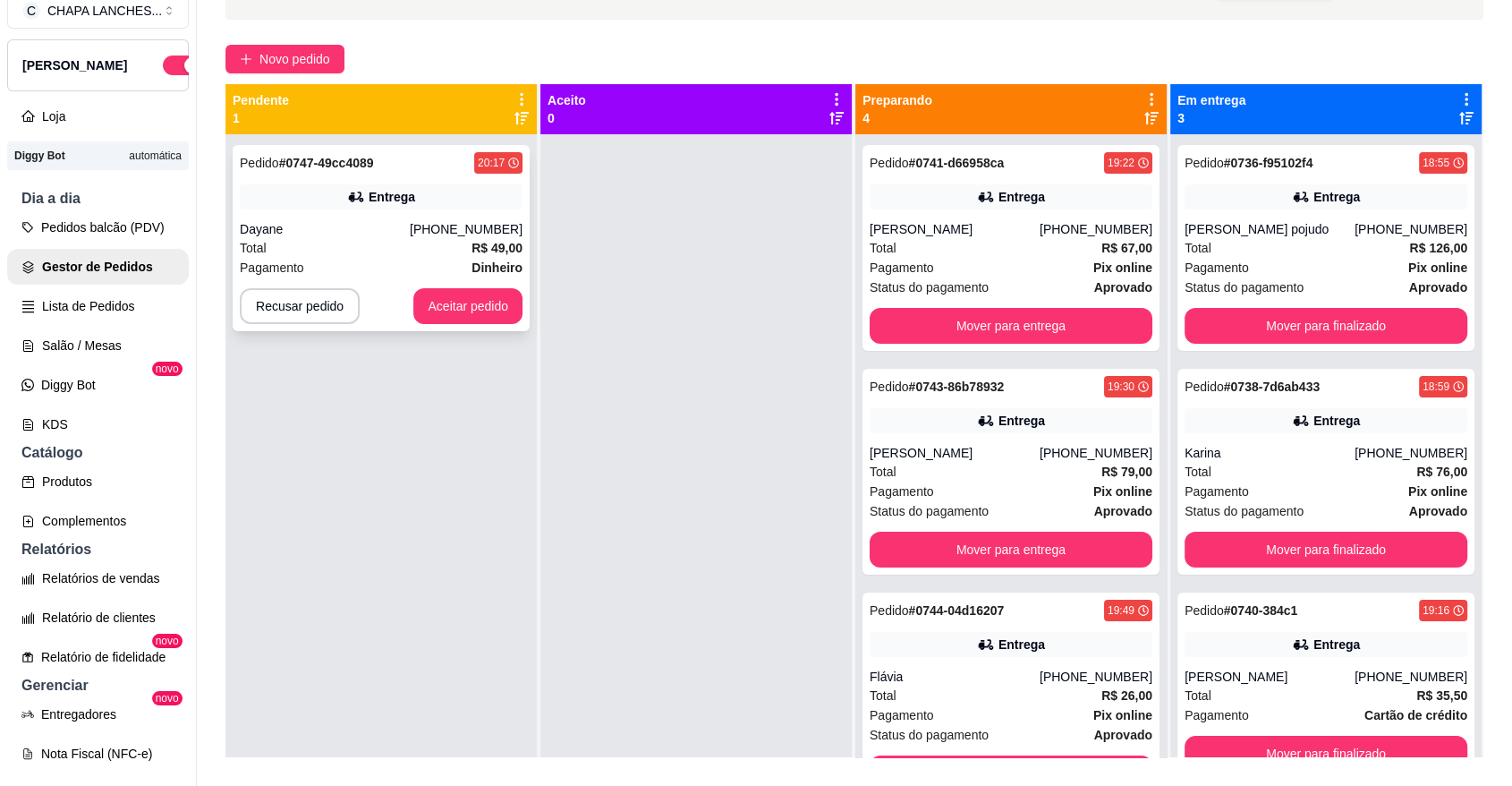 click on "Pagamento Dinheiro" at bounding box center (381, 268) 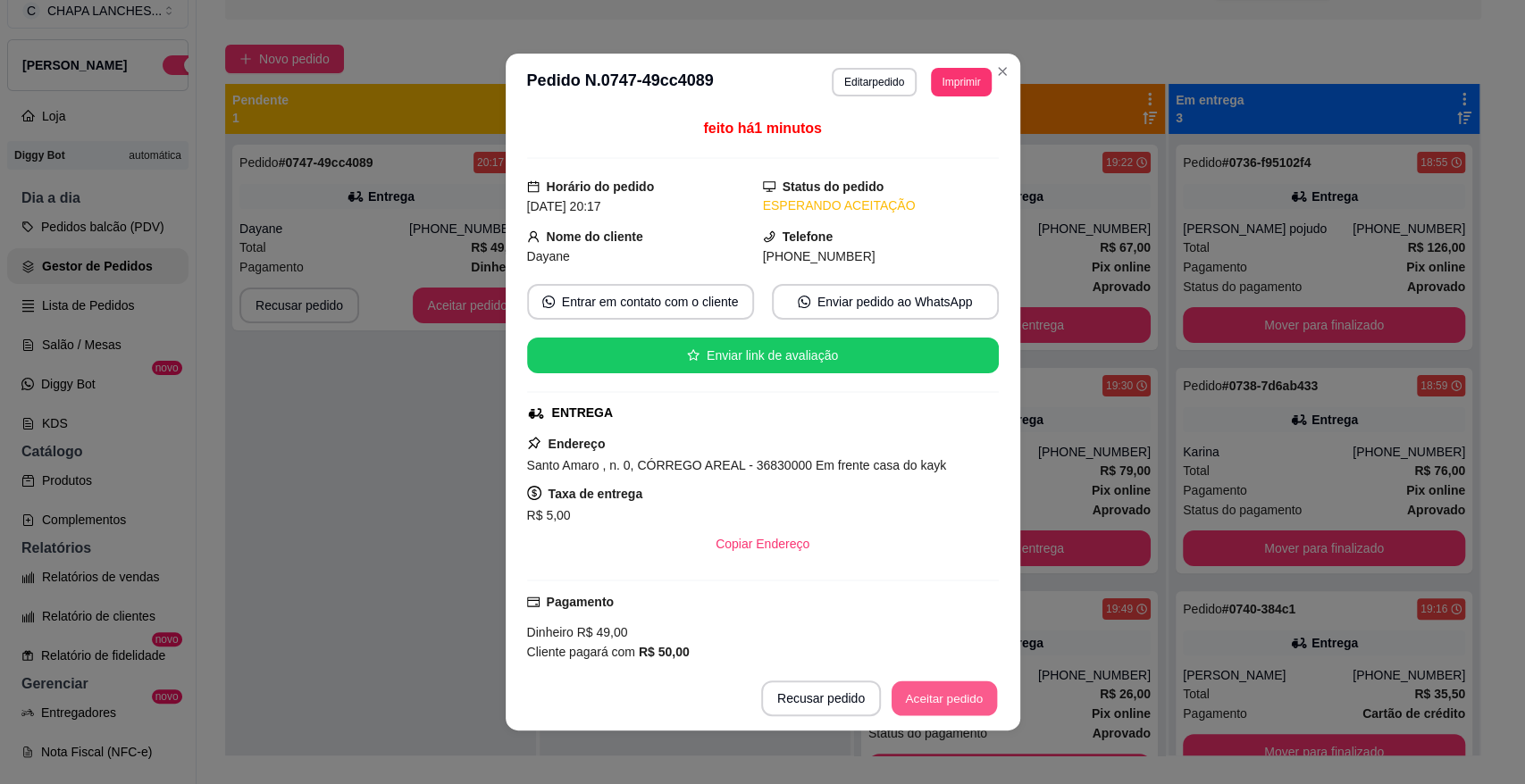 click on "Aceitar pedido" at bounding box center [944, 698] 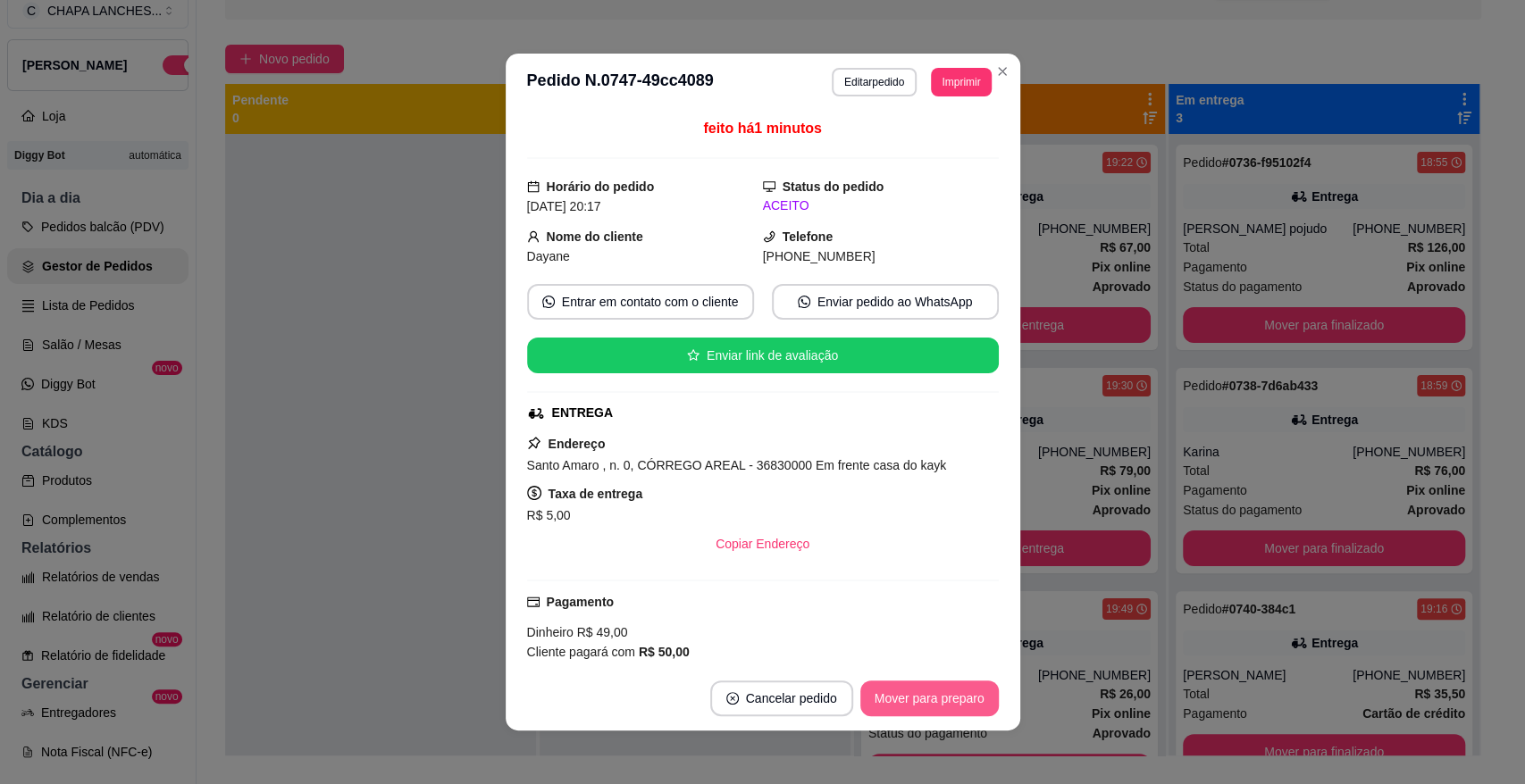 click on "Mover para preparo" at bounding box center [929, 698] 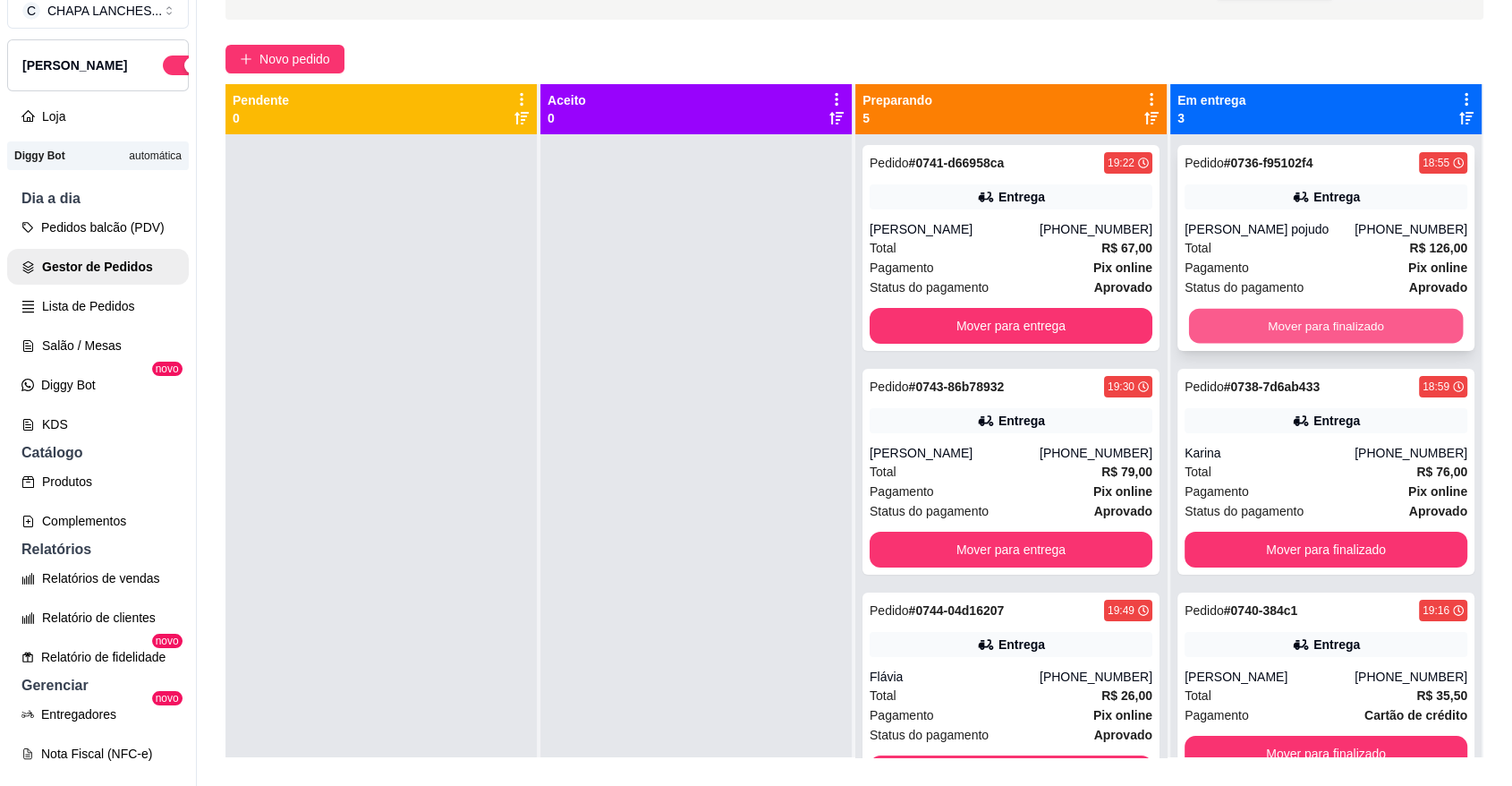 click on "Mover para finalizado" at bounding box center [1326, 326] 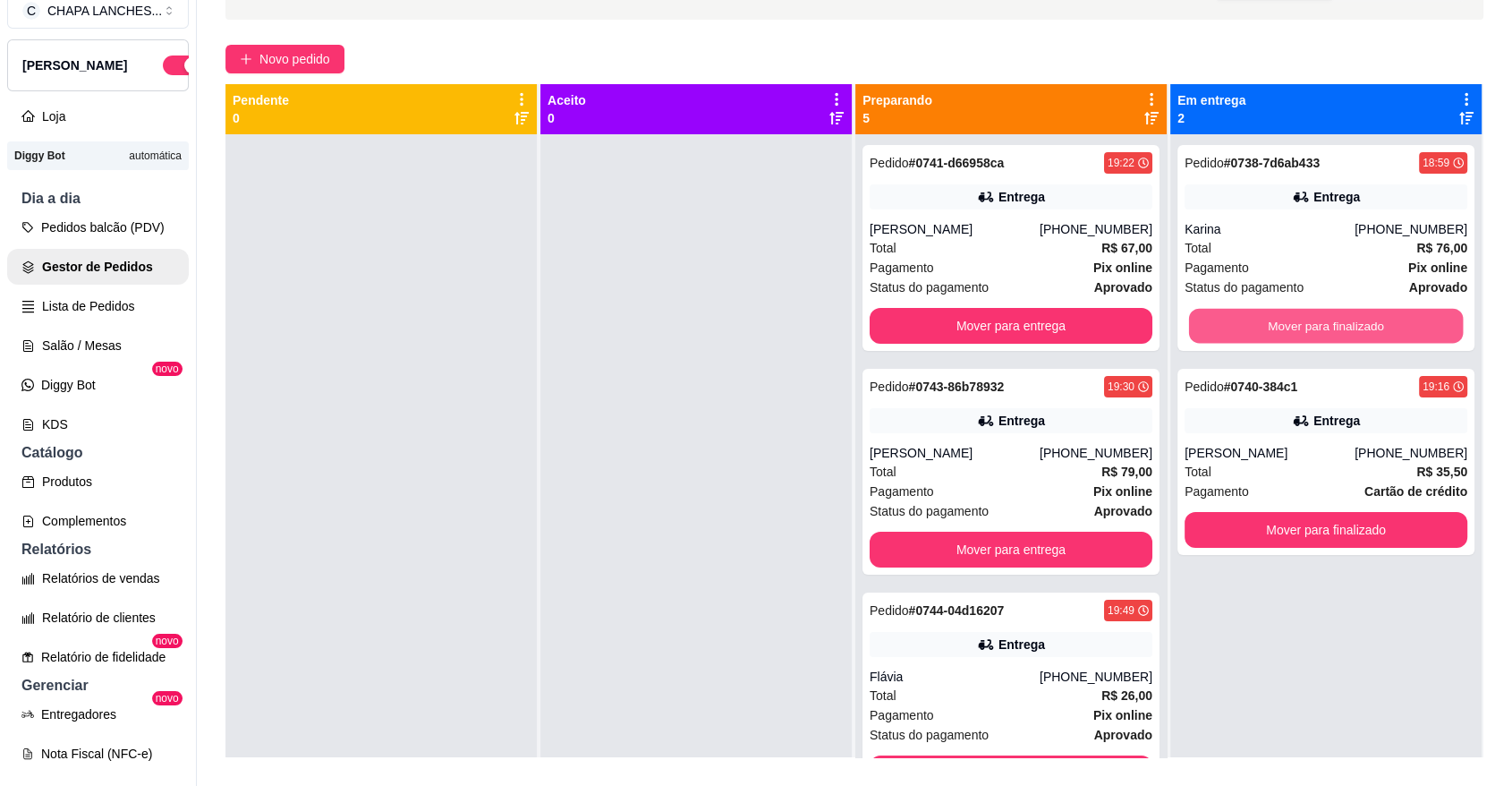 click on "Mover para finalizado" at bounding box center (1326, 326) 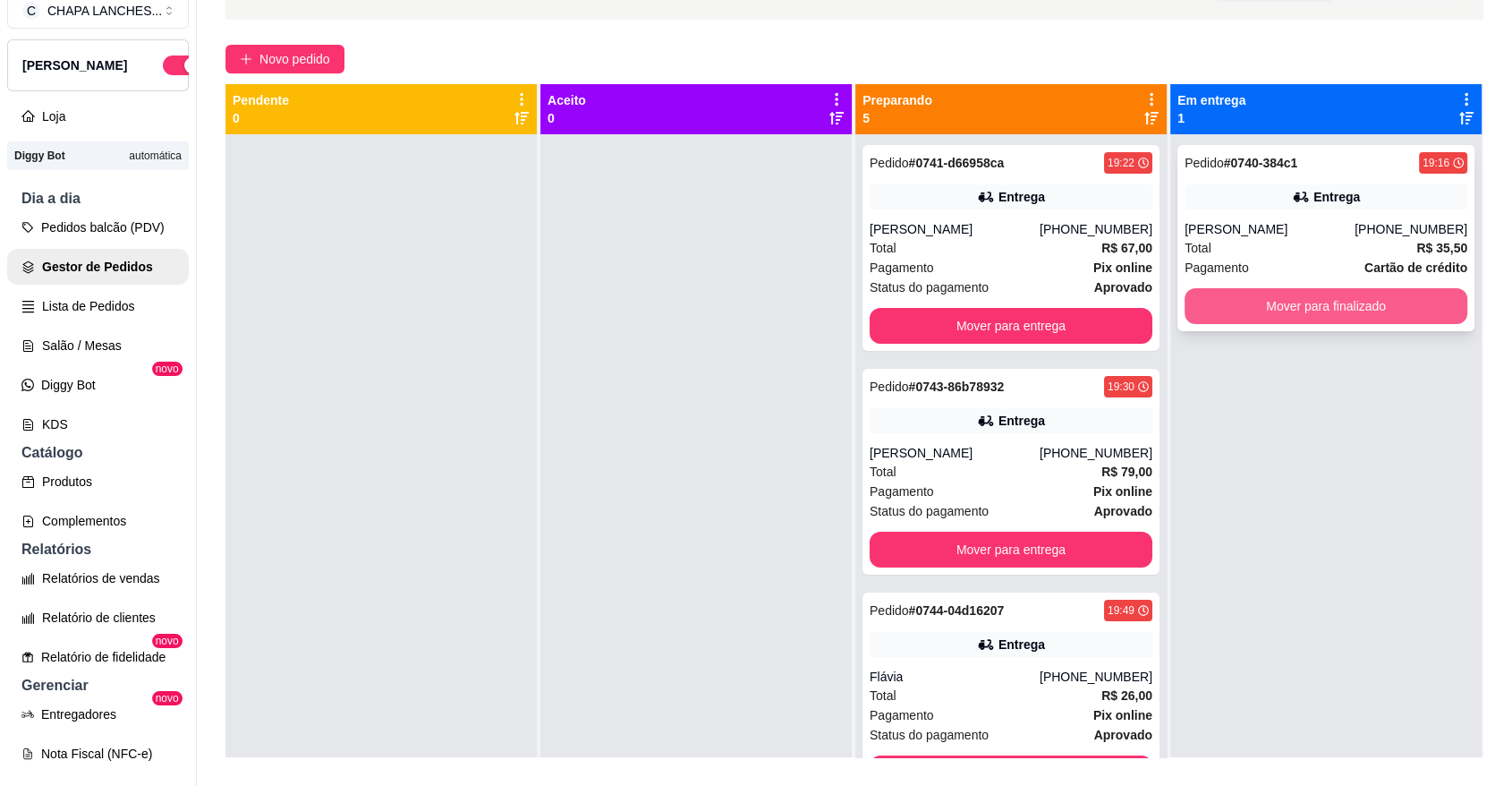 click on "Mover para finalizado" at bounding box center (1326, 306) 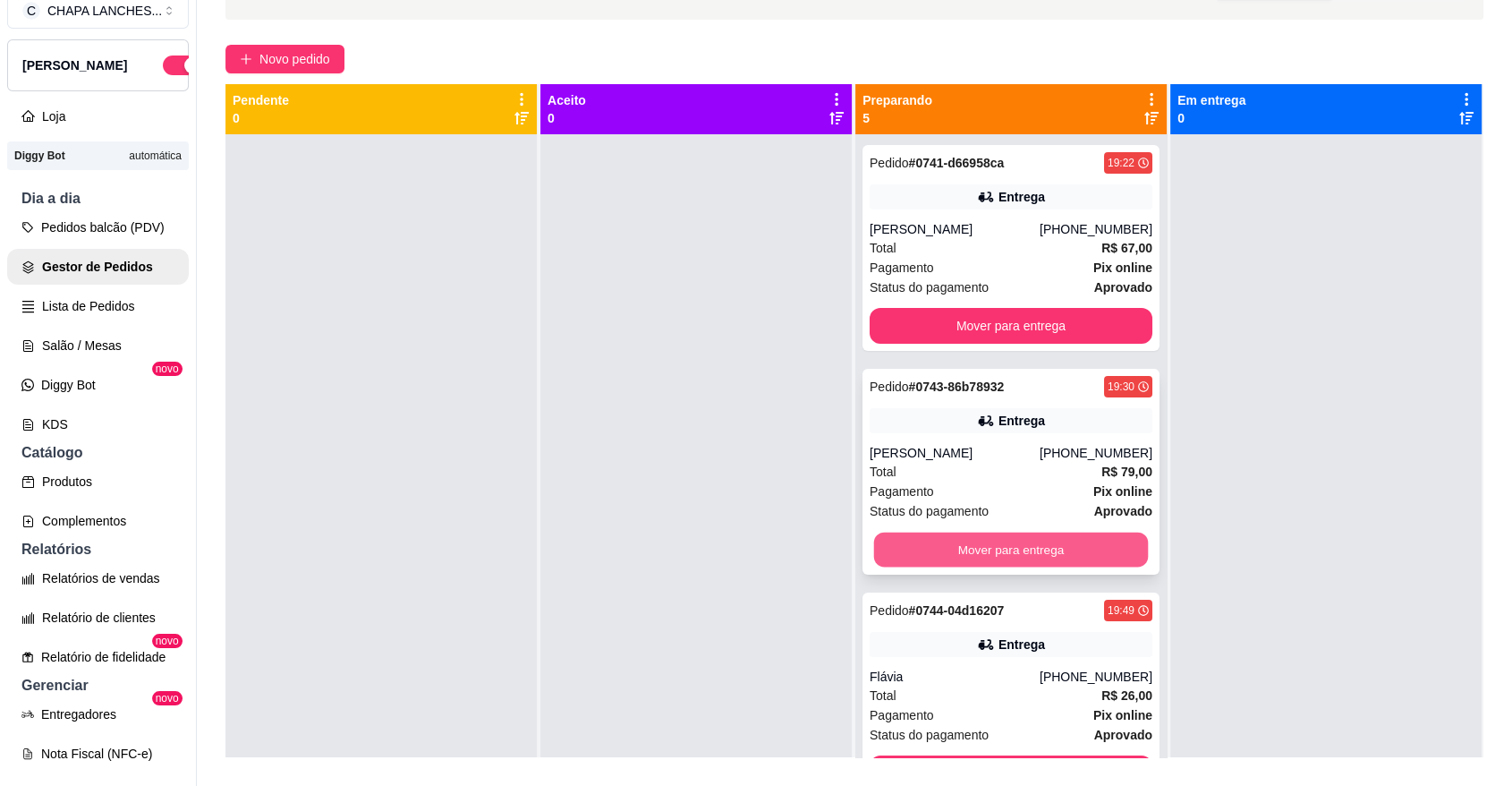 click on "Mover para entrega" at bounding box center (1011, 550) 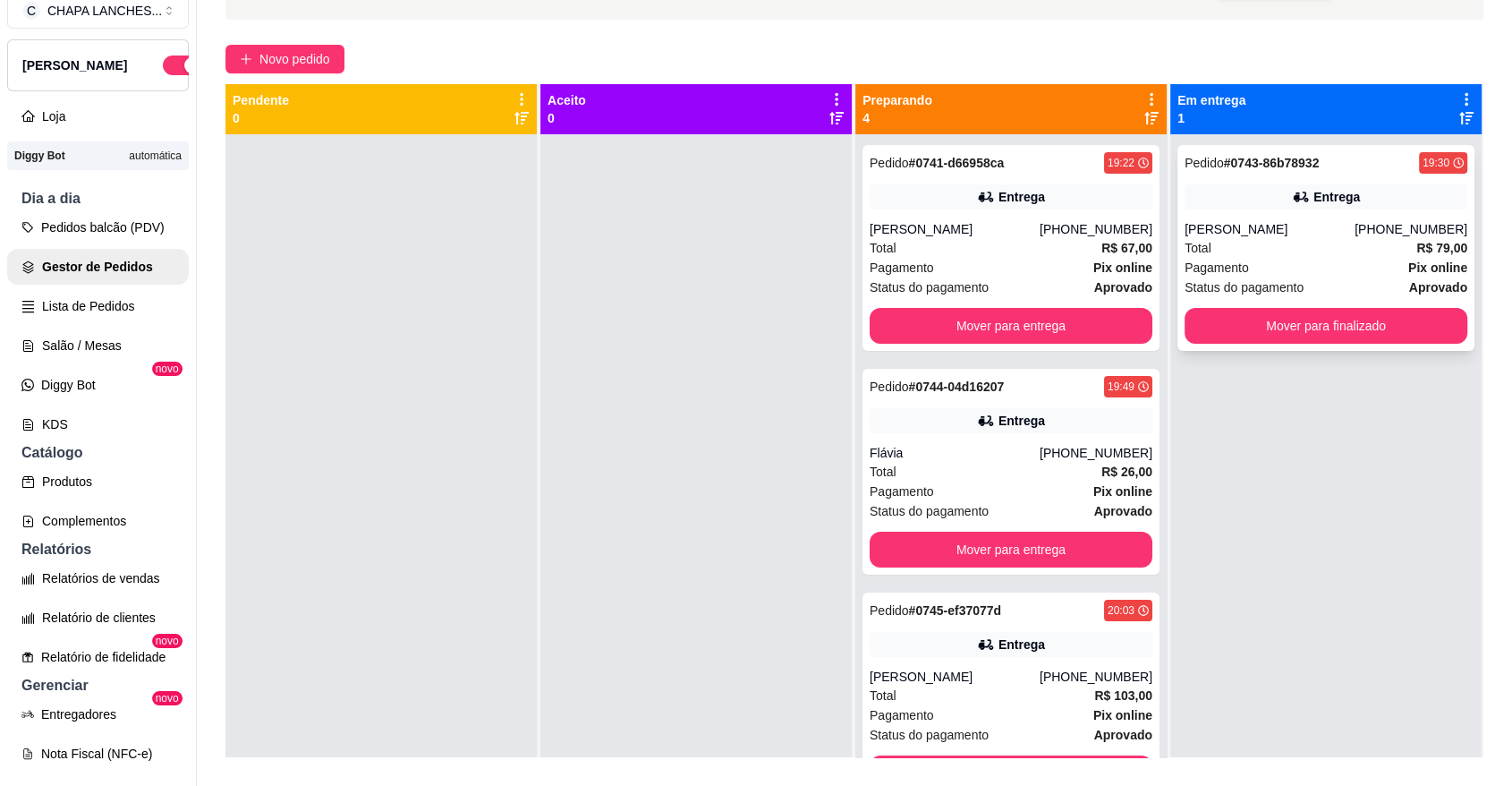 click on "Pedido  # 0743-86b78932 19:30 Entrega [PERSON_NAME] [PHONE_NUMBER] Total R$ 79,00 Pagamento Pix online Status do pagamento aprovado Mover para finalizado" at bounding box center (1326, 248) 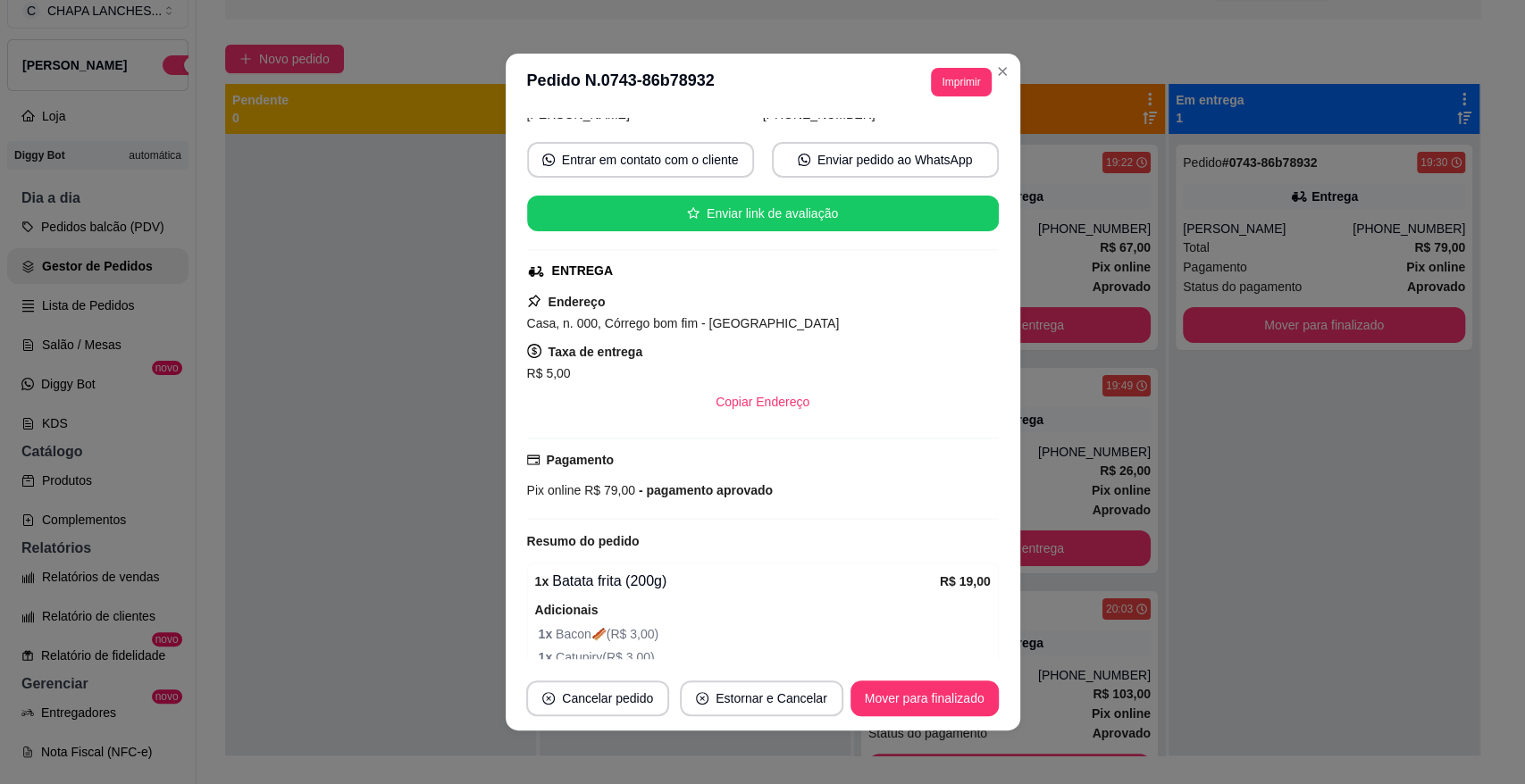 scroll, scrollTop: 391, scrollLeft: 0, axis: vertical 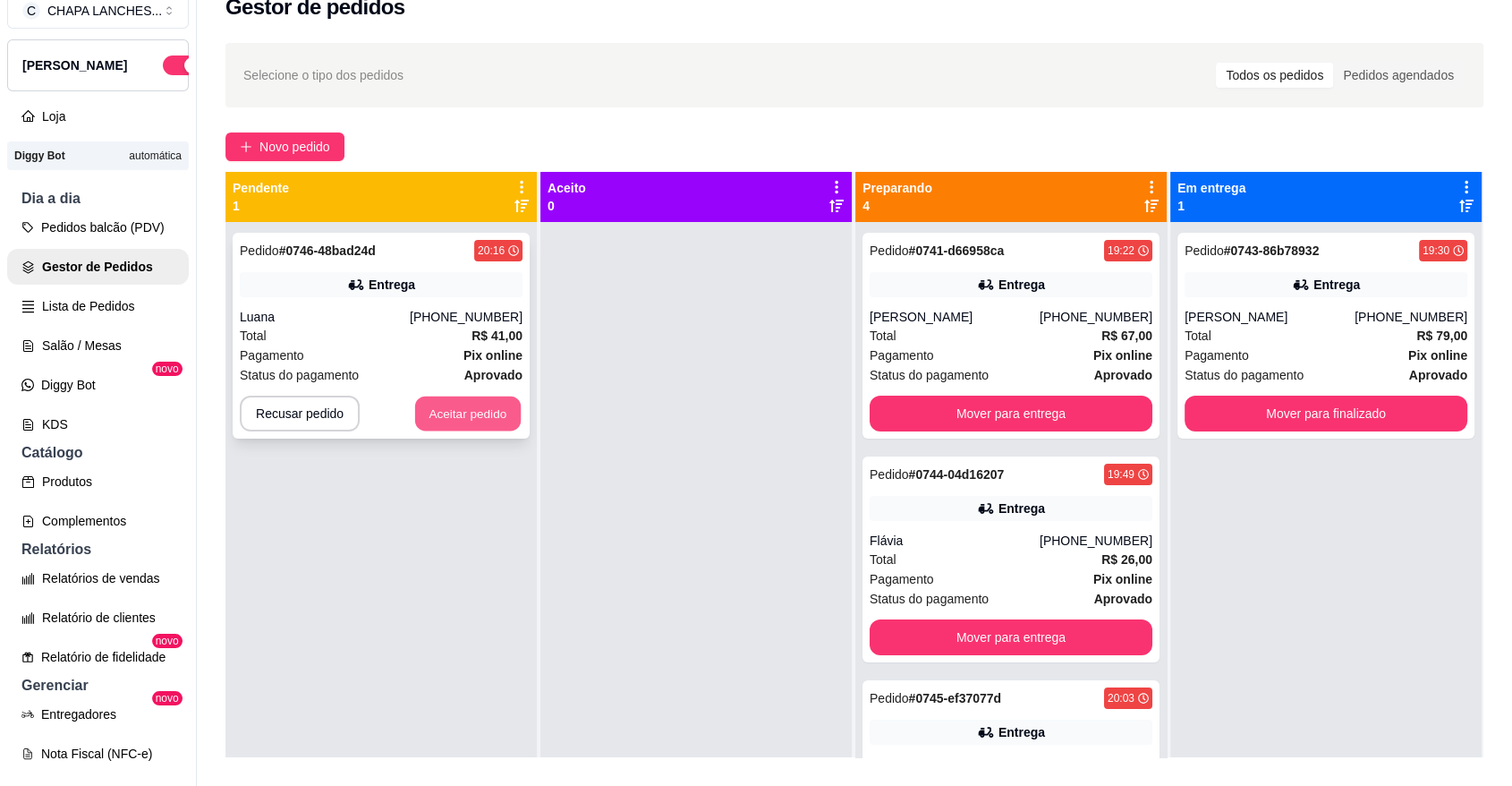 click on "Aceitar pedido" at bounding box center [468, 414] 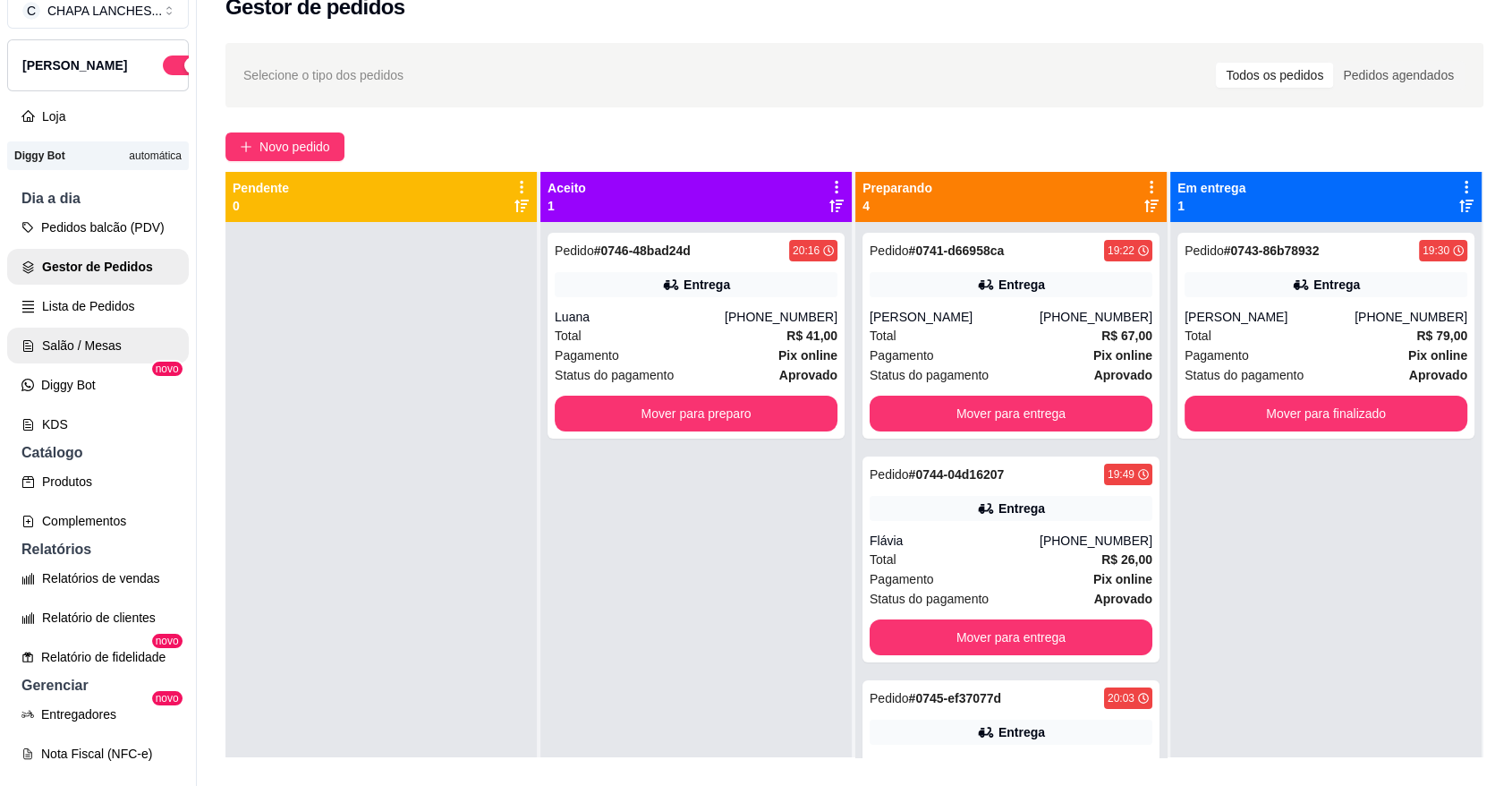 click on "Salão / Mesas" at bounding box center [98, 346] 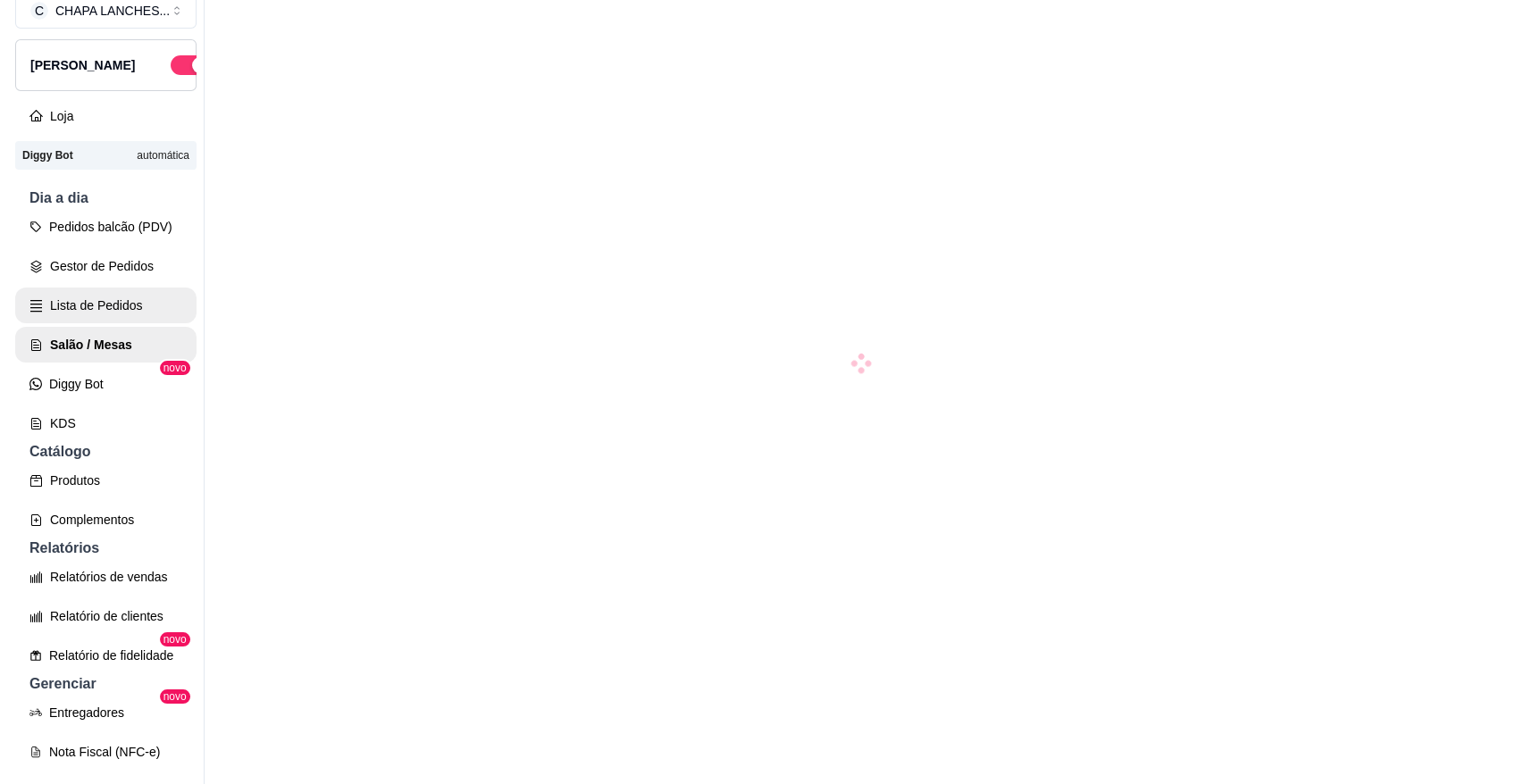scroll, scrollTop: 0, scrollLeft: 0, axis: both 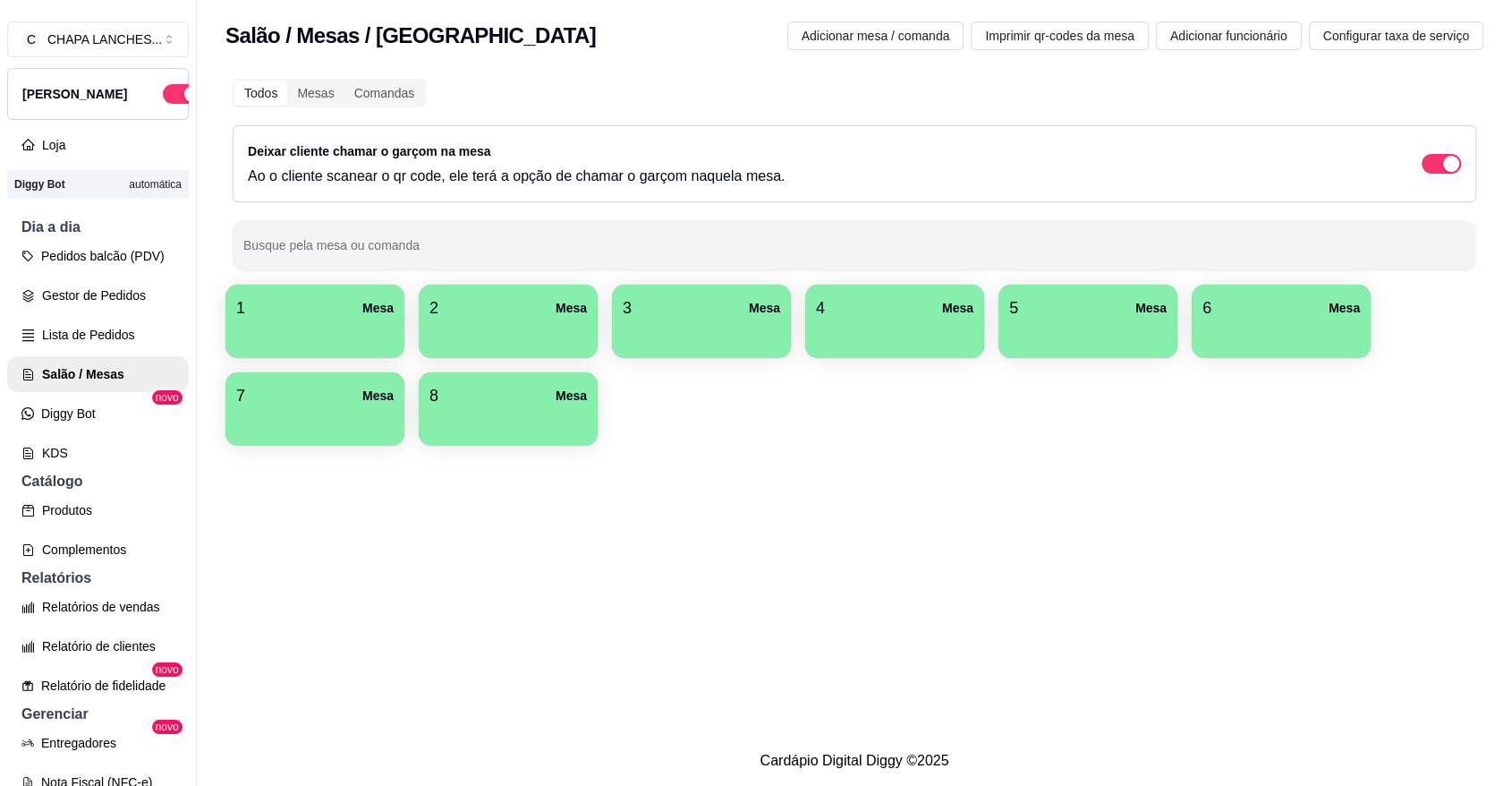click at bounding box center [701, 334] 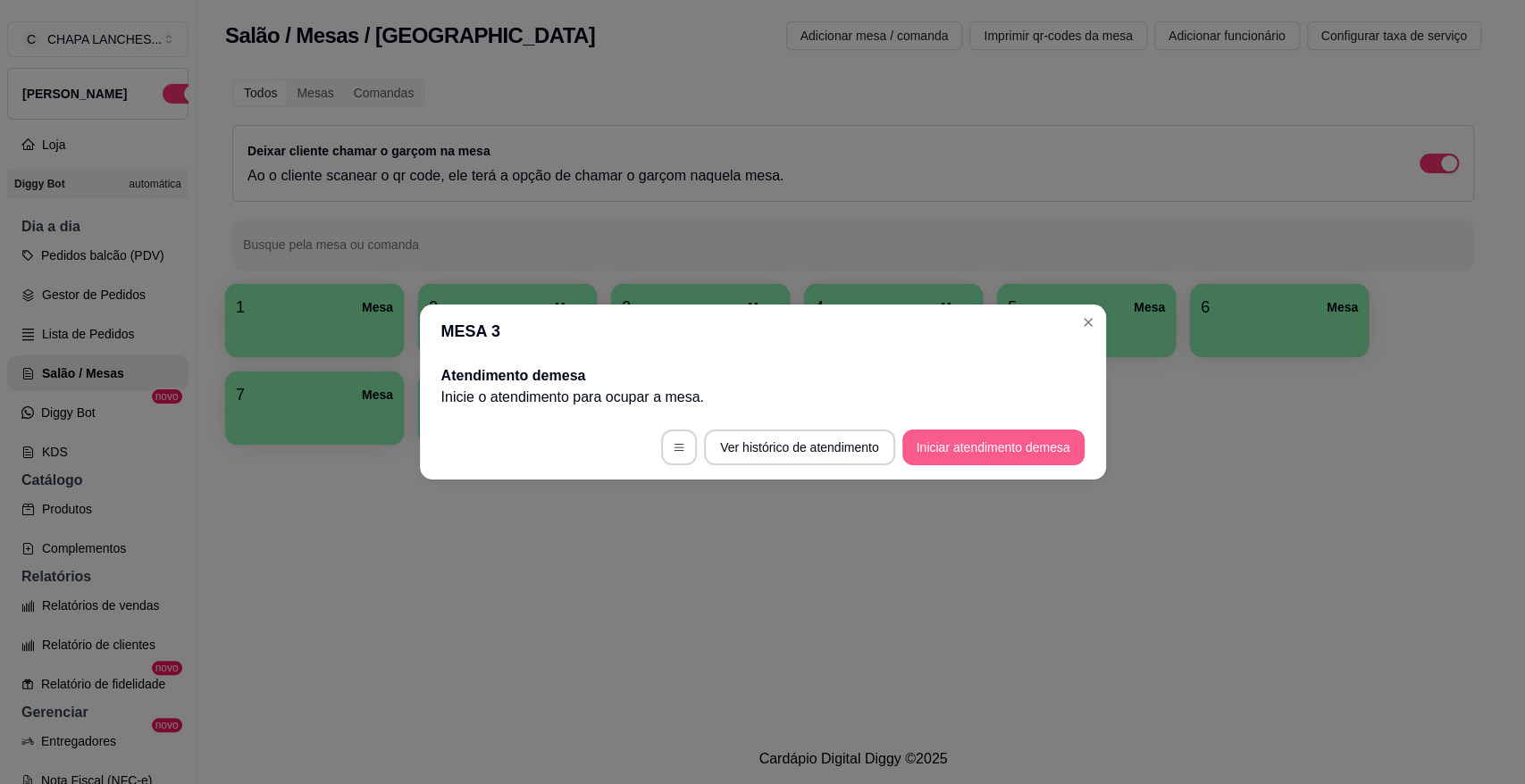 click on "Iniciar atendimento de  mesa" at bounding box center (993, 447) 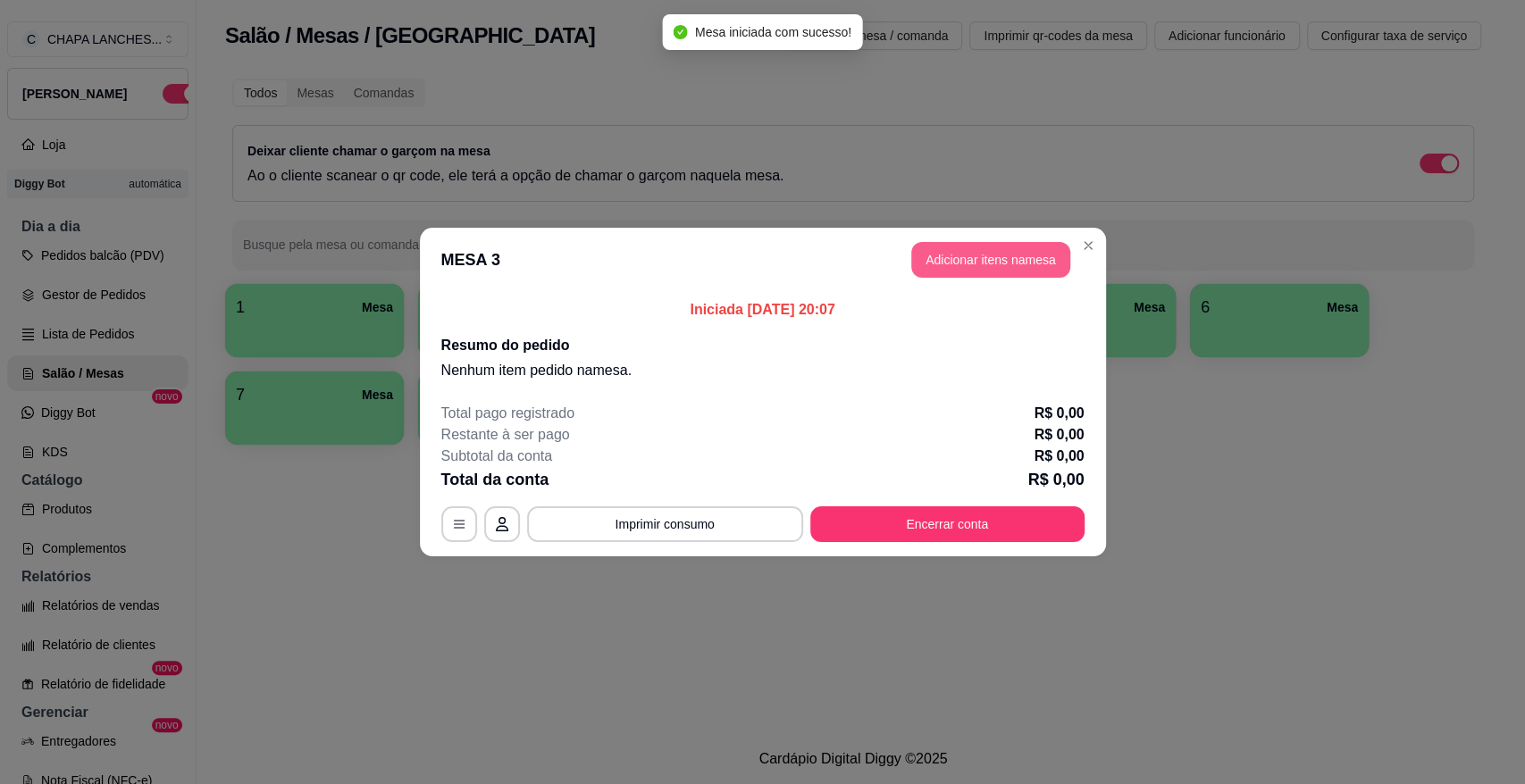 click on "Adicionar itens na  mesa" at bounding box center (991, 260) 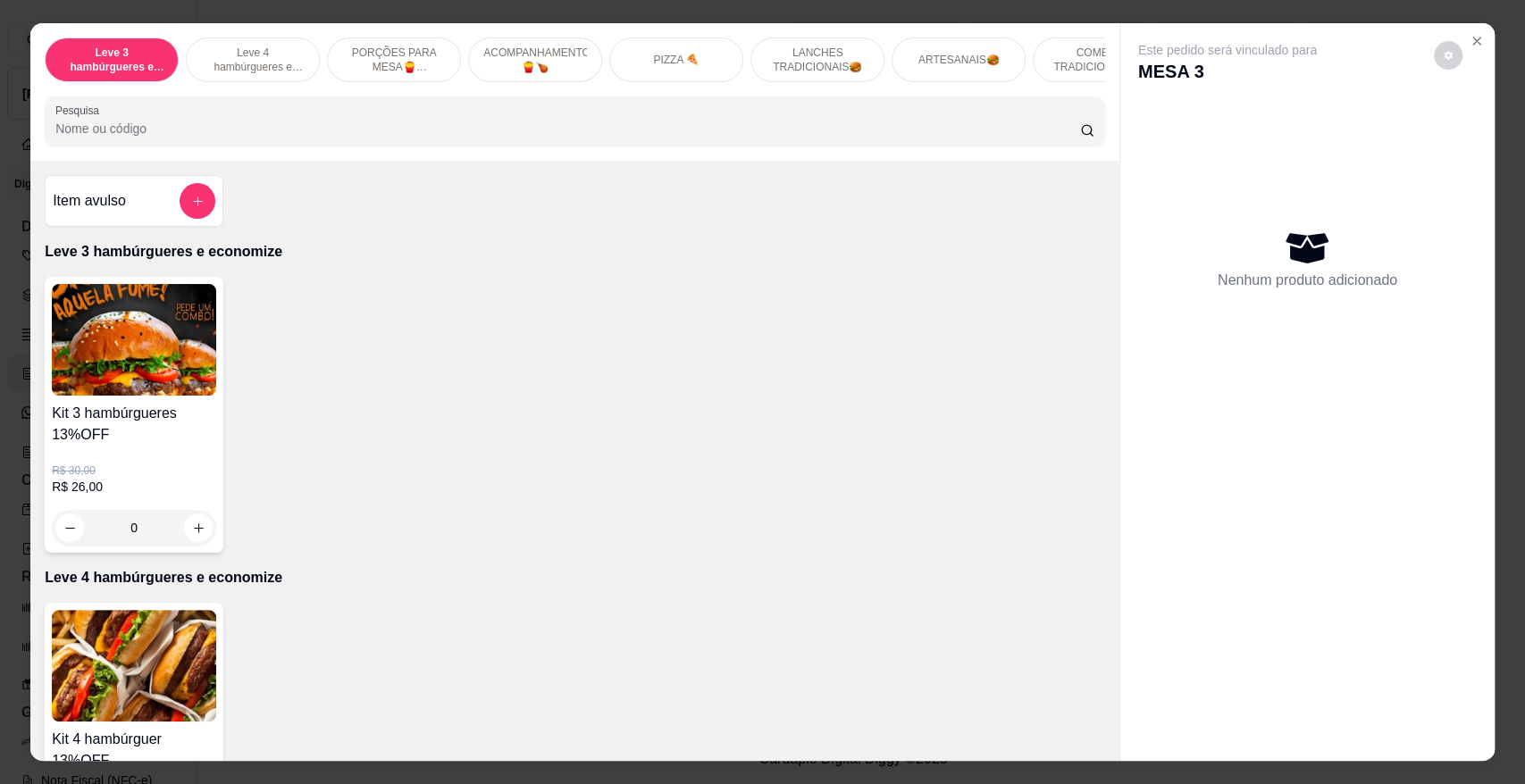 click on "LANCHES TRADICIONAIS🍔" at bounding box center [817, 60] 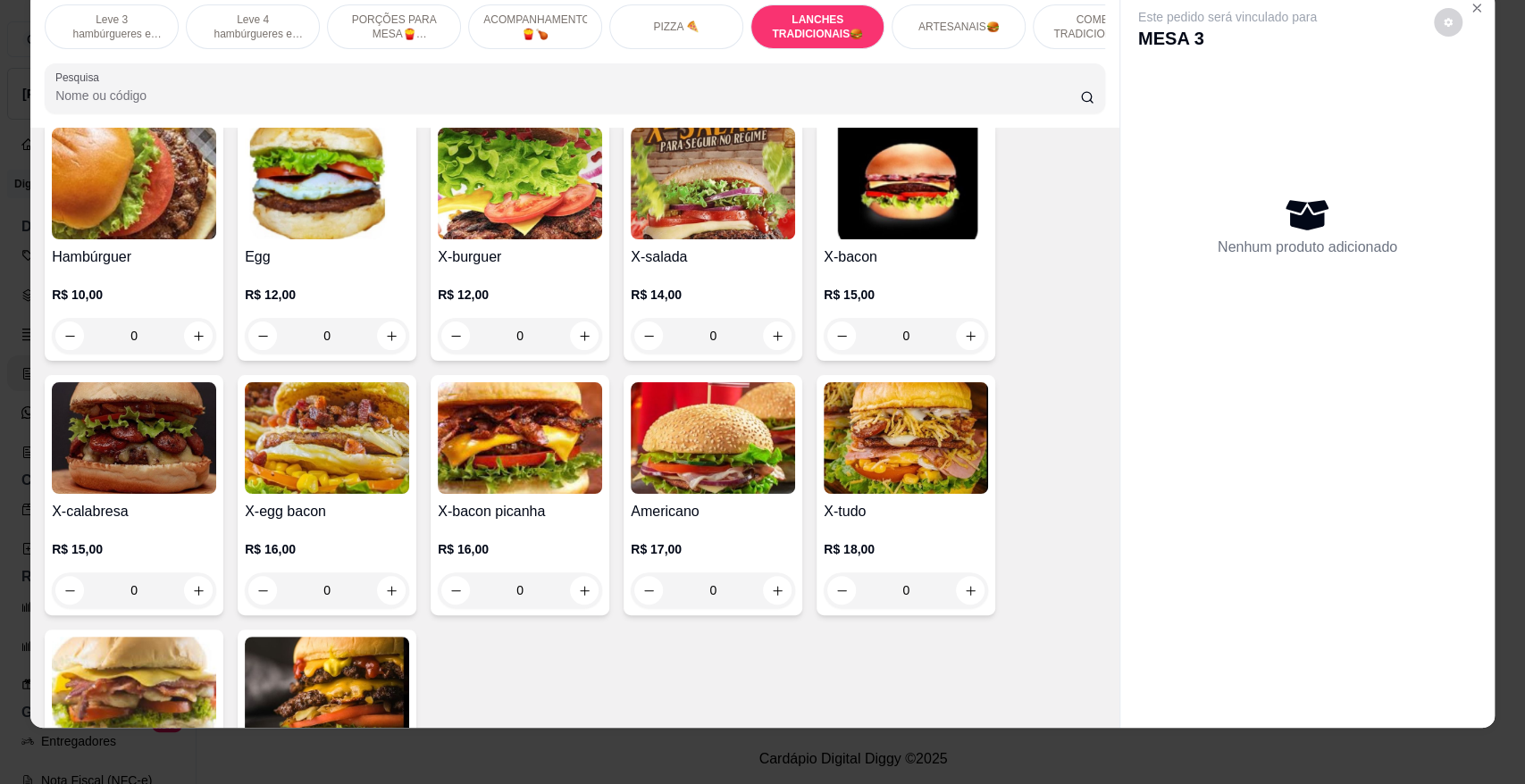 scroll, scrollTop: 1978, scrollLeft: 0, axis: vertical 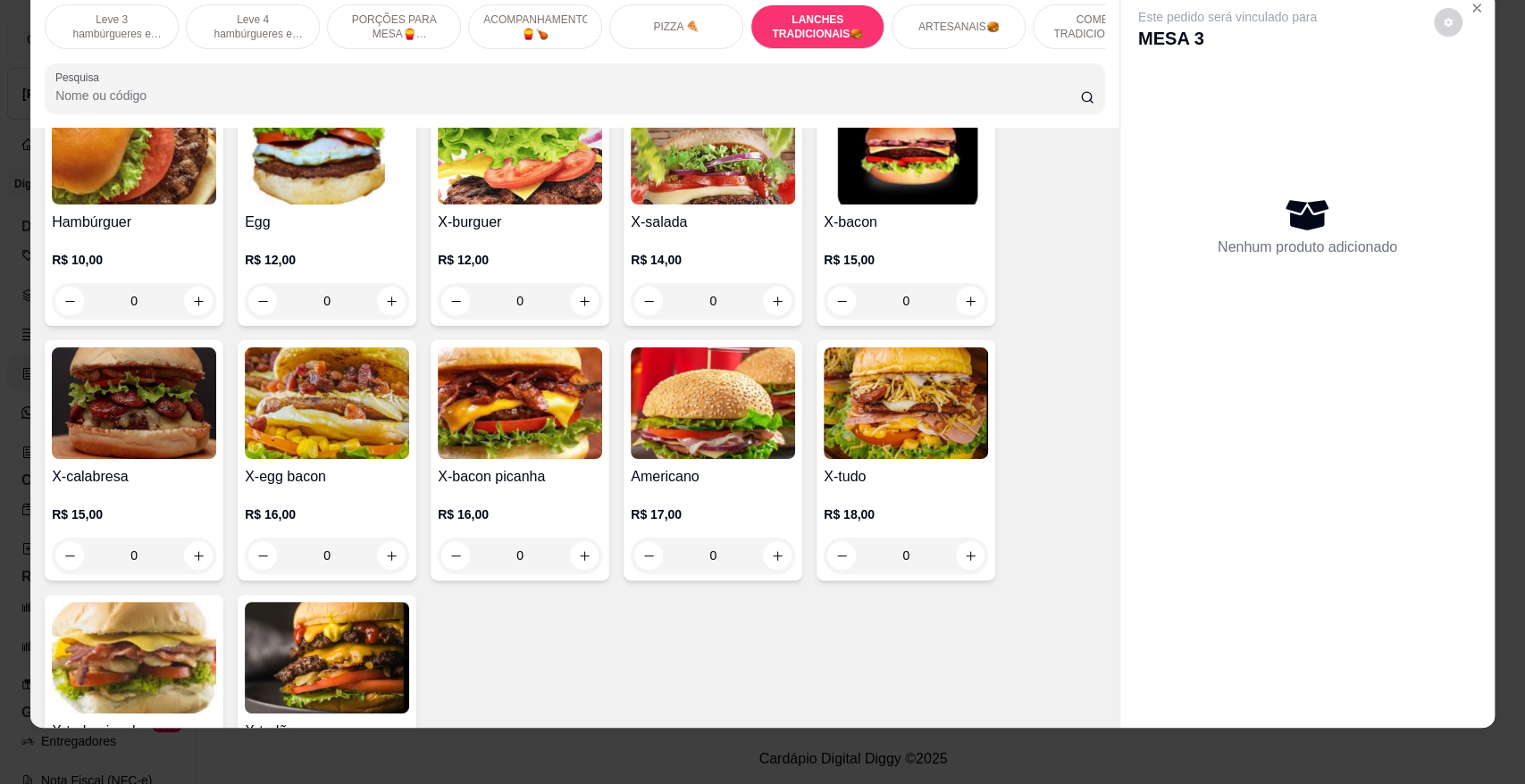 click on "0" at bounding box center (327, 555) 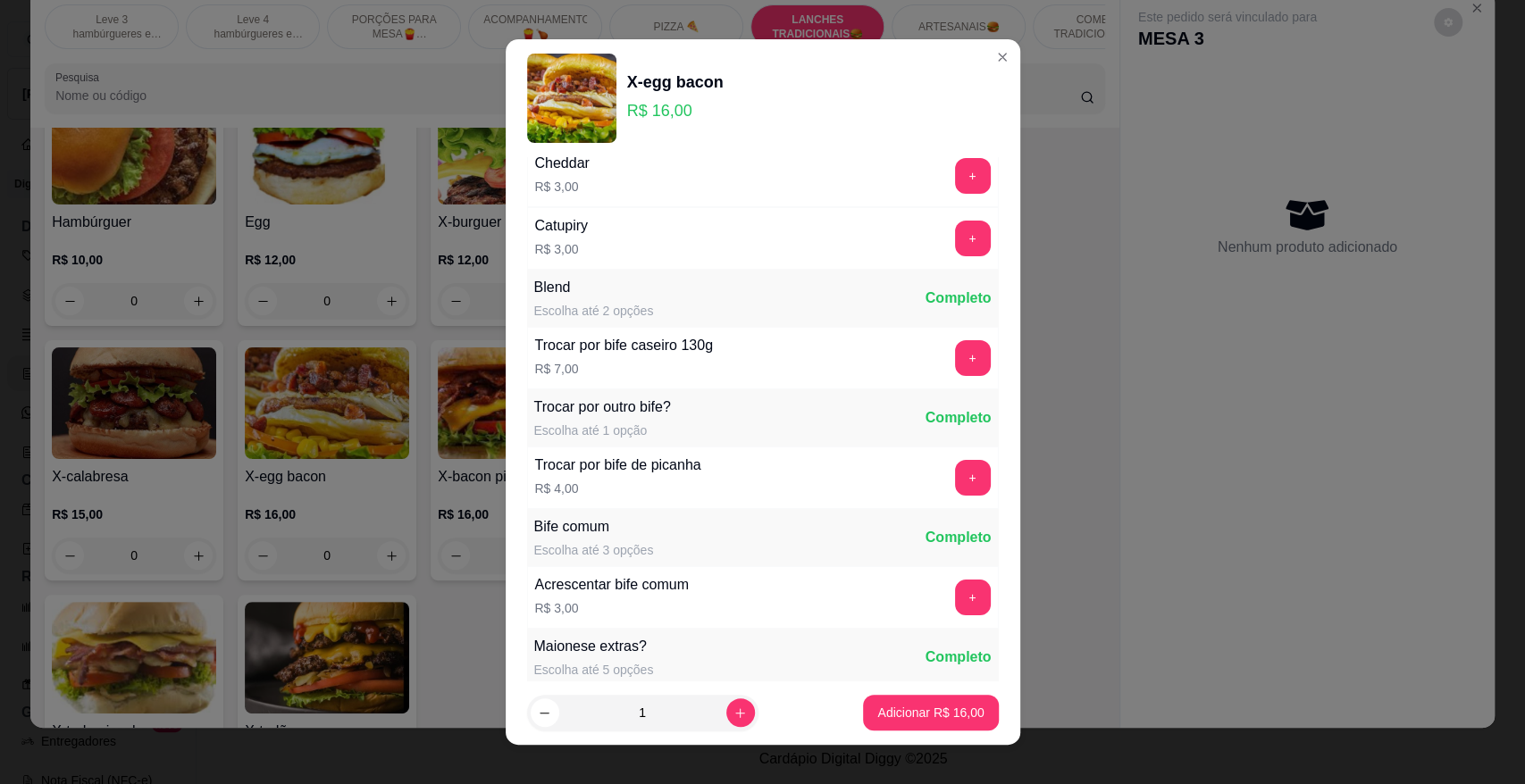 scroll, scrollTop: 99, scrollLeft: 0, axis: vertical 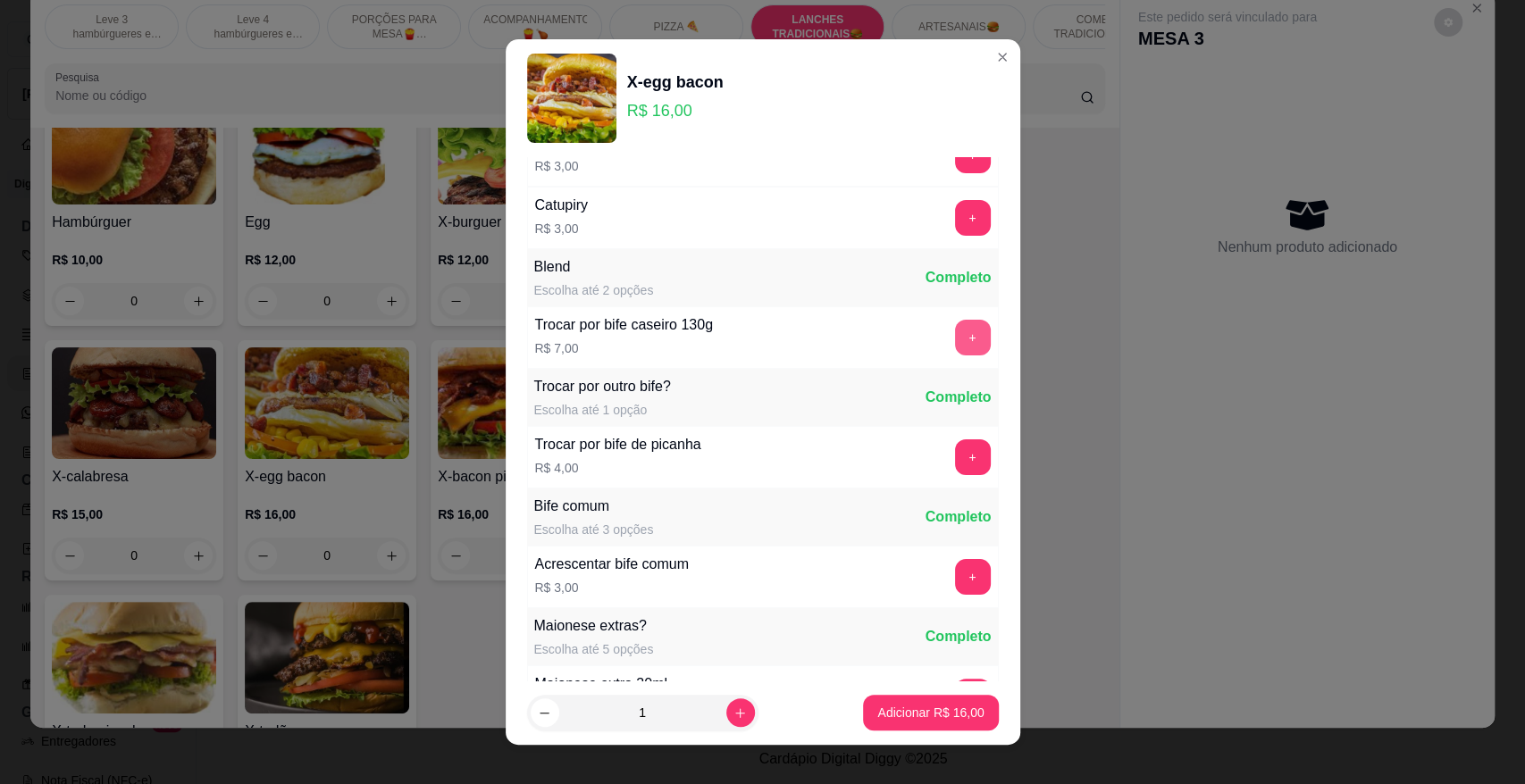 click on "+" at bounding box center [973, 338] 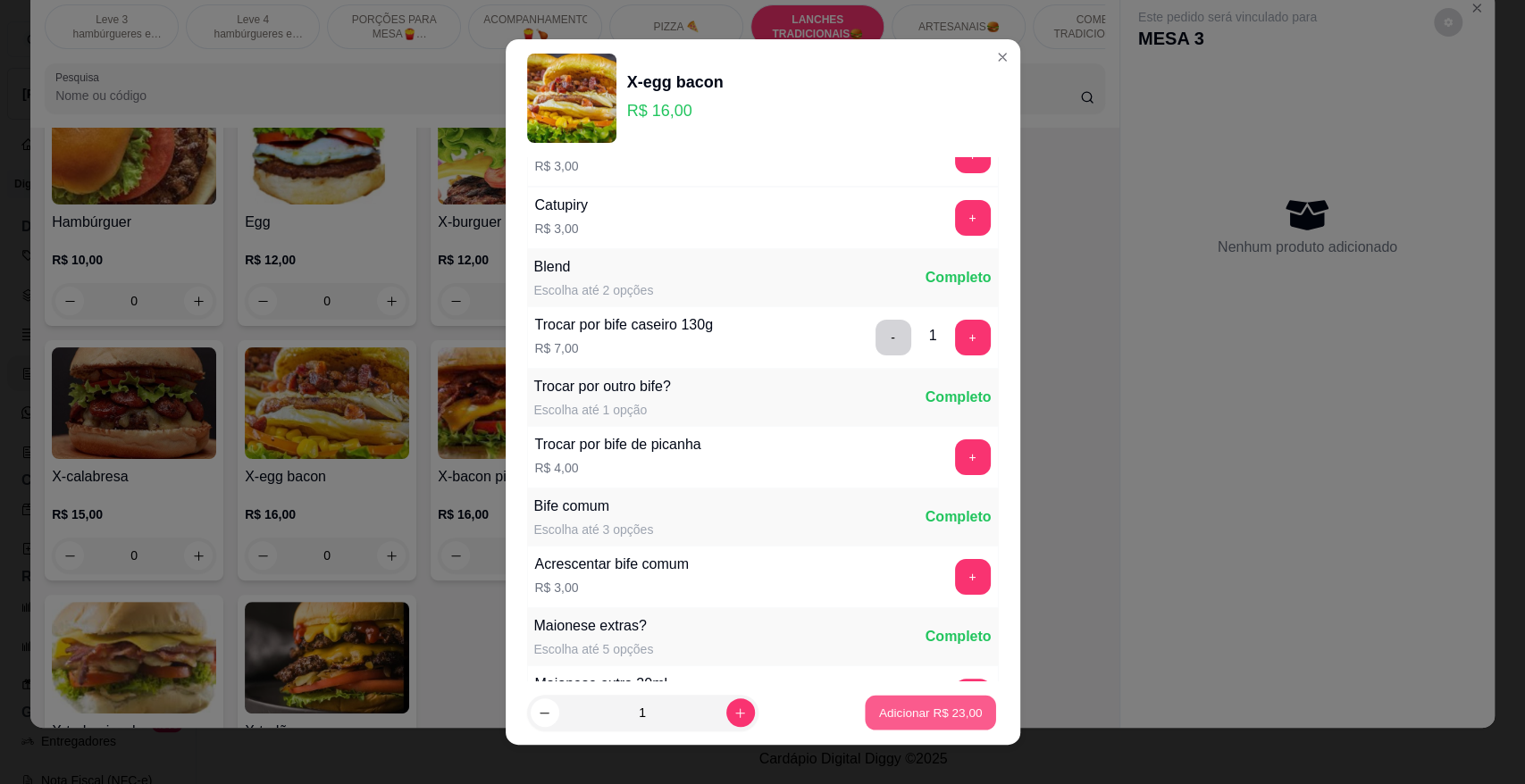 click on "Adicionar   R$ 23,00" at bounding box center [931, 712] 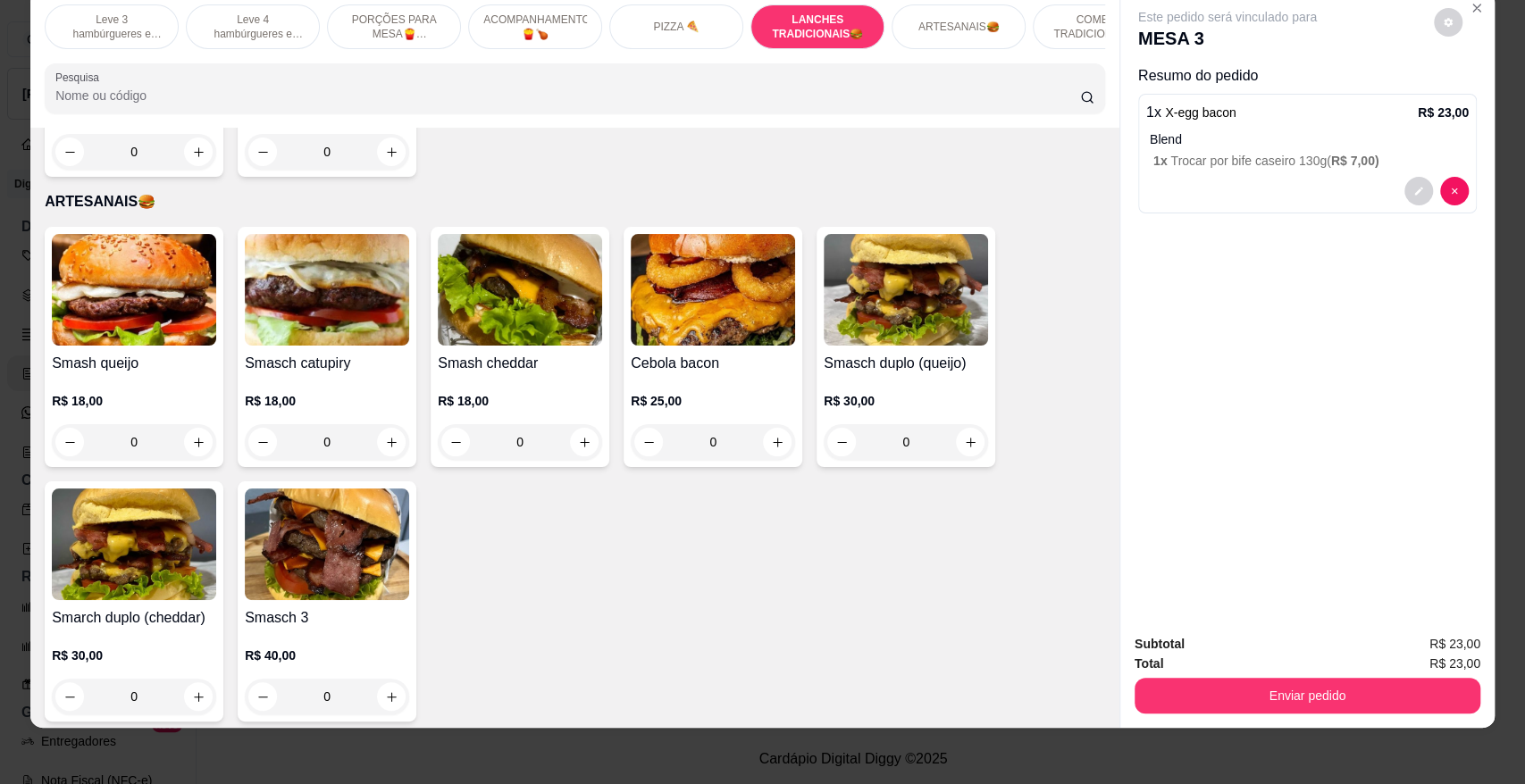 scroll, scrollTop: 2772, scrollLeft: 0, axis: vertical 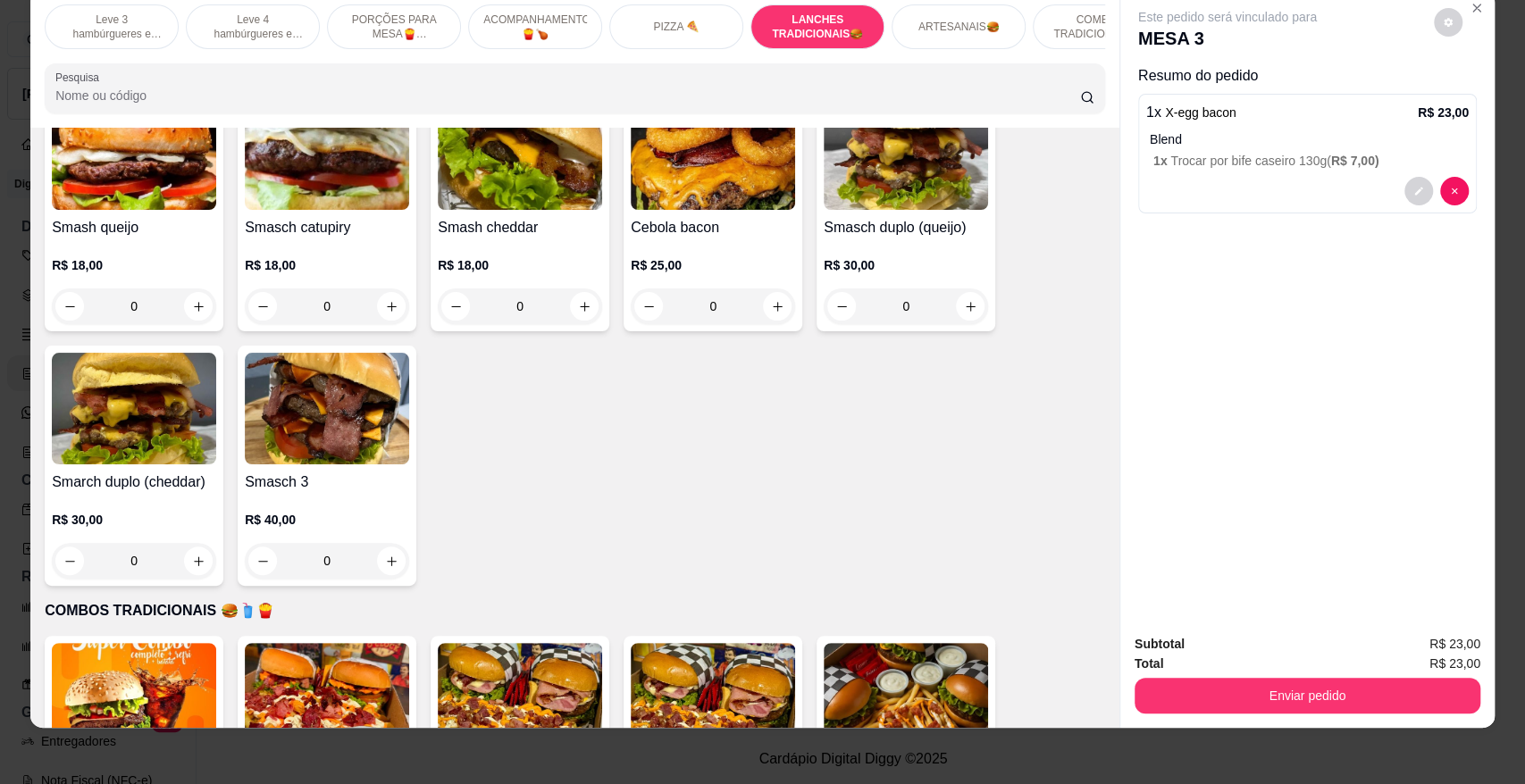 click on "0" at bounding box center (520, 306) 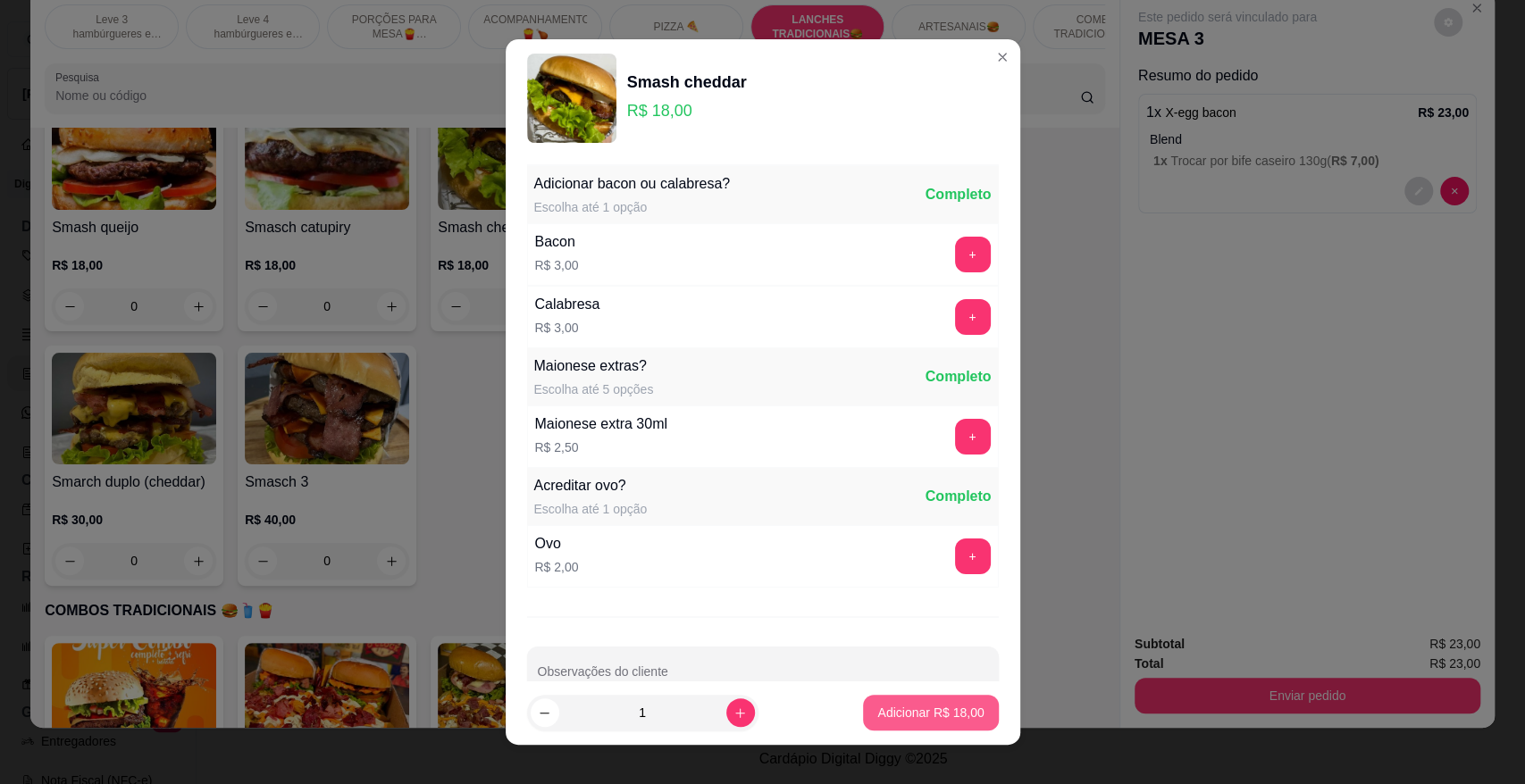 click on "Adicionar   R$ 18,00" at bounding box center [930, 713] 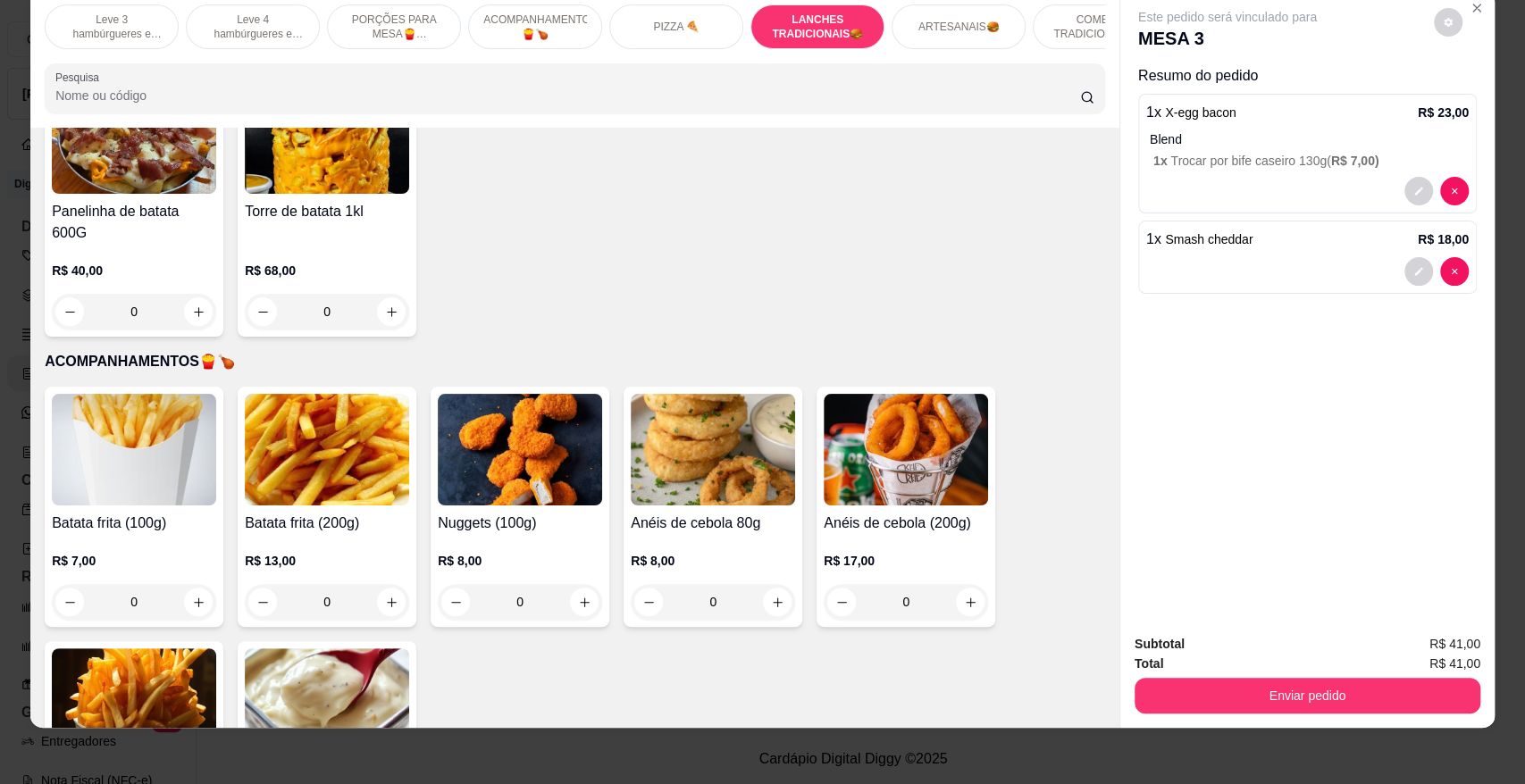 scroll, scrollTop: 787, scrollLeft: 0, axis: vertical 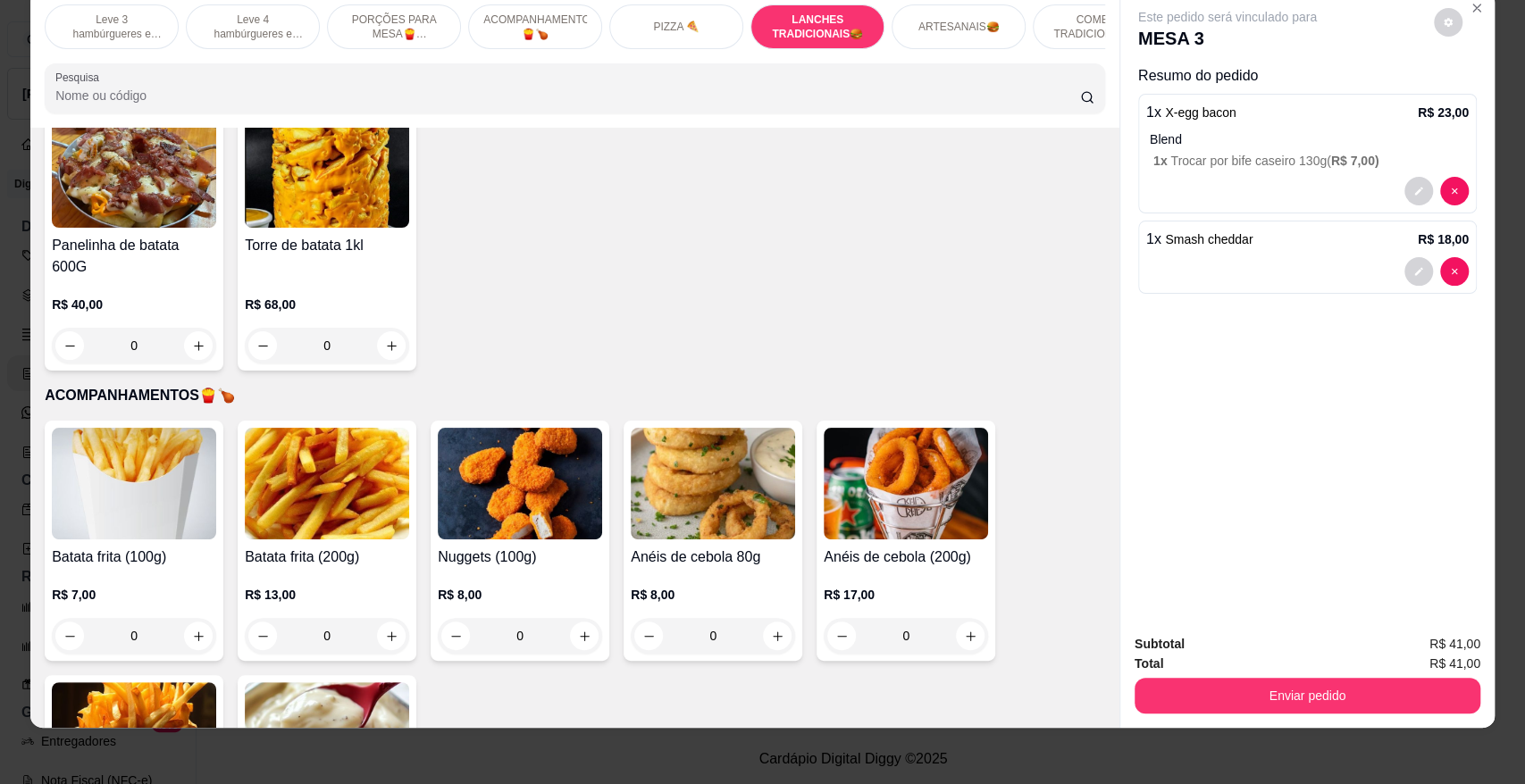 click on "0" at bounding box center [327, 636] 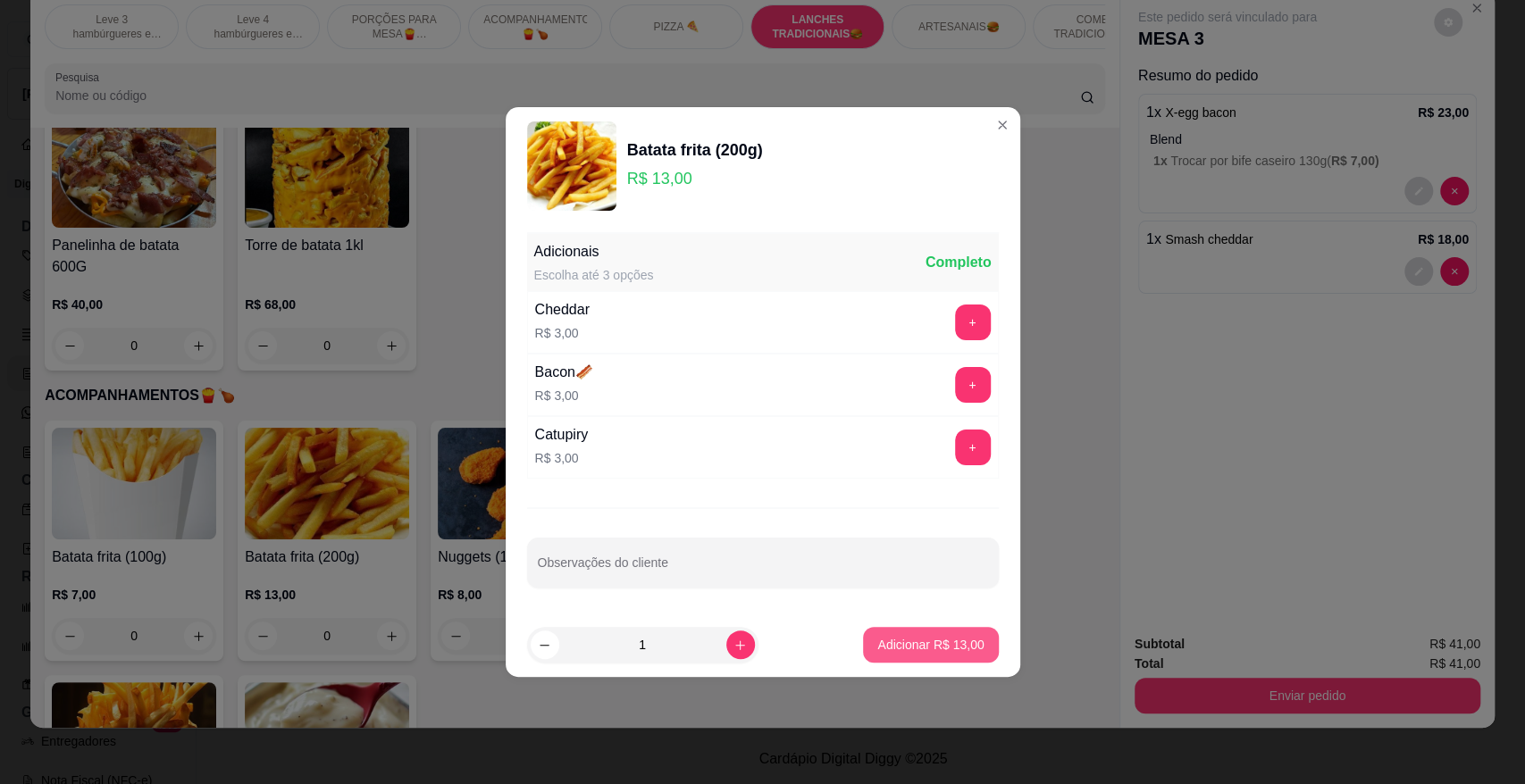click on "Adicionar   R$ 13,00" at bounding box center (930, 645) 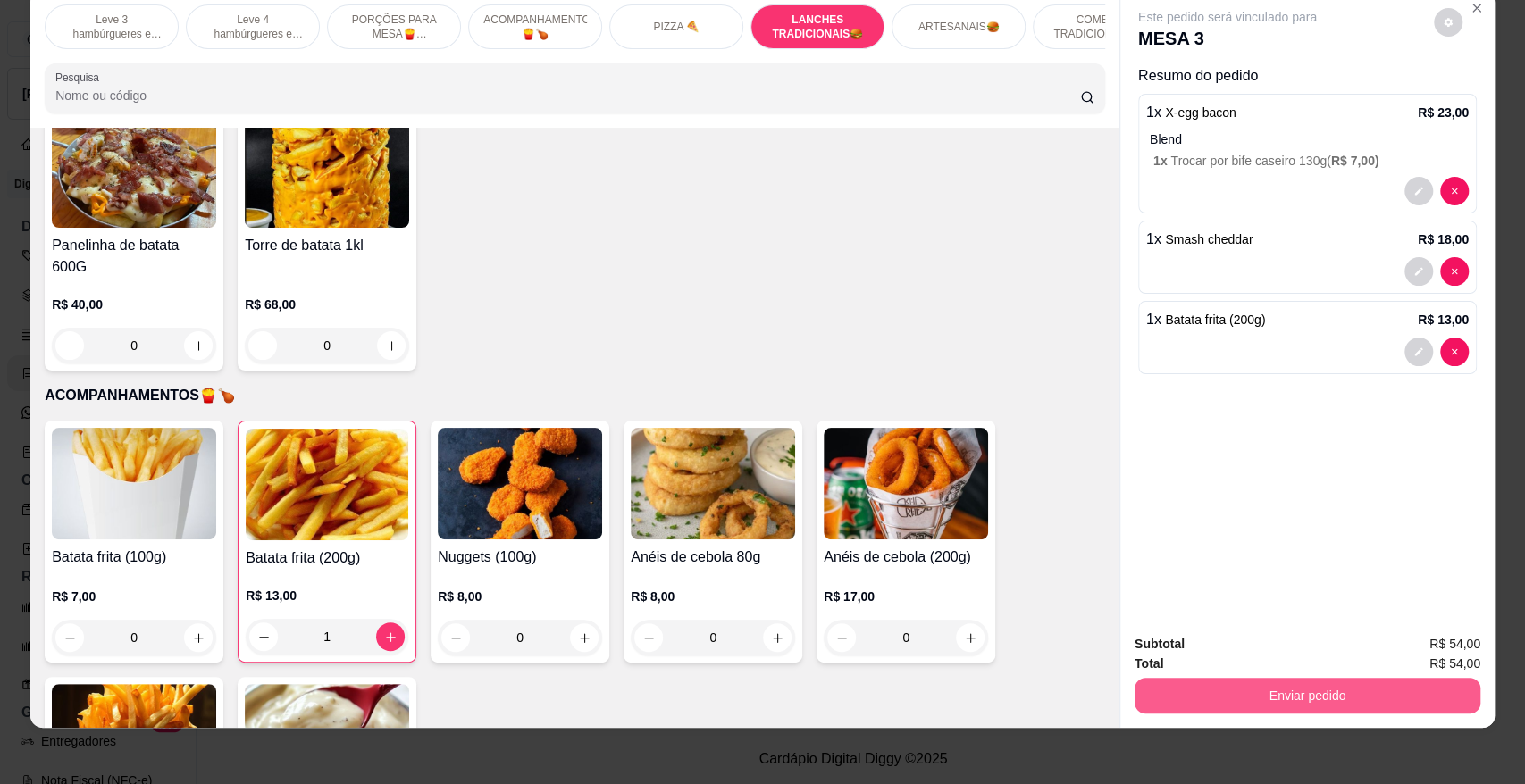 click on "Enviar pedido" at bounding box center (1307, 696) 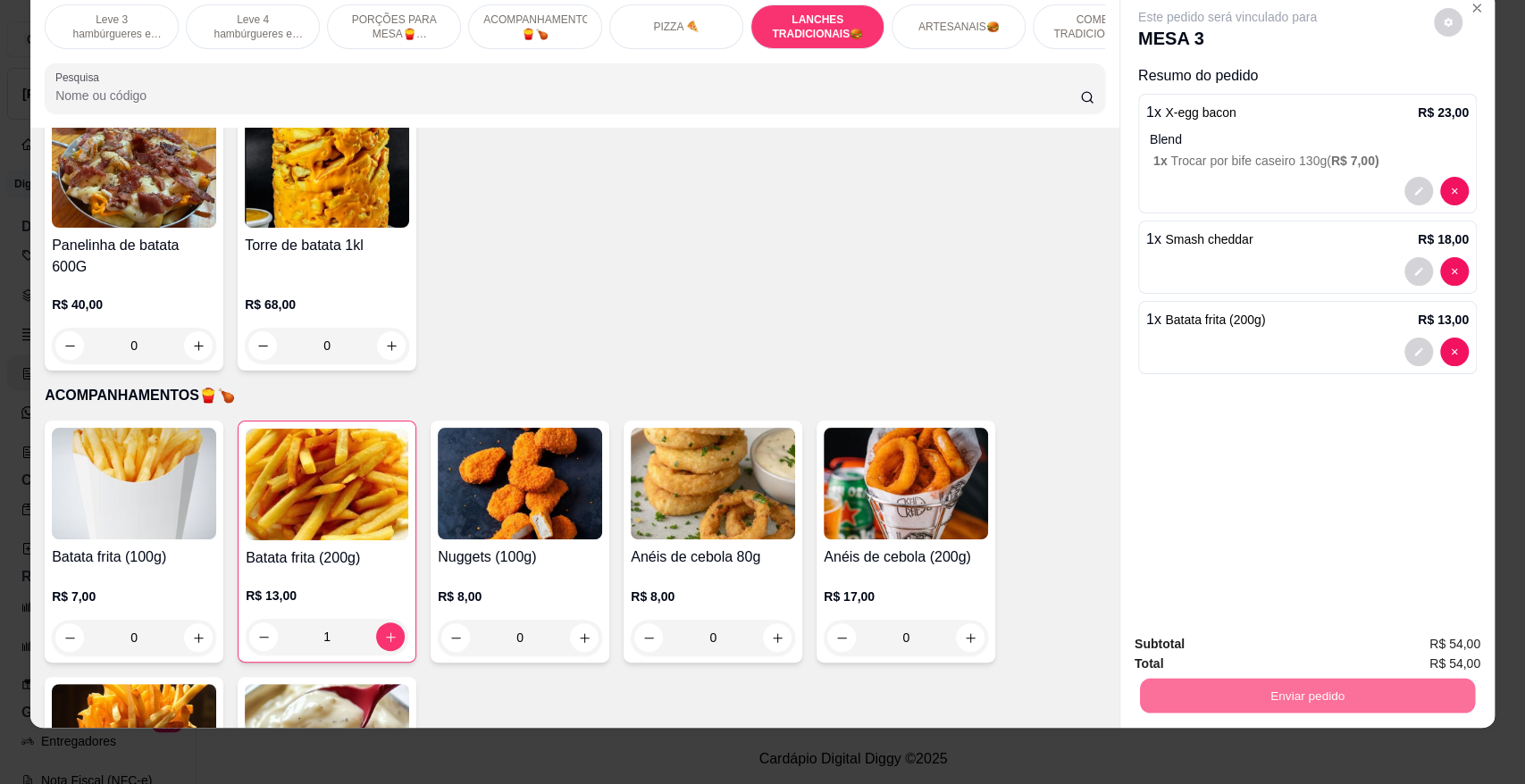 click on "Não registrar e enviar pedido" at bounding box center (1247, 651) 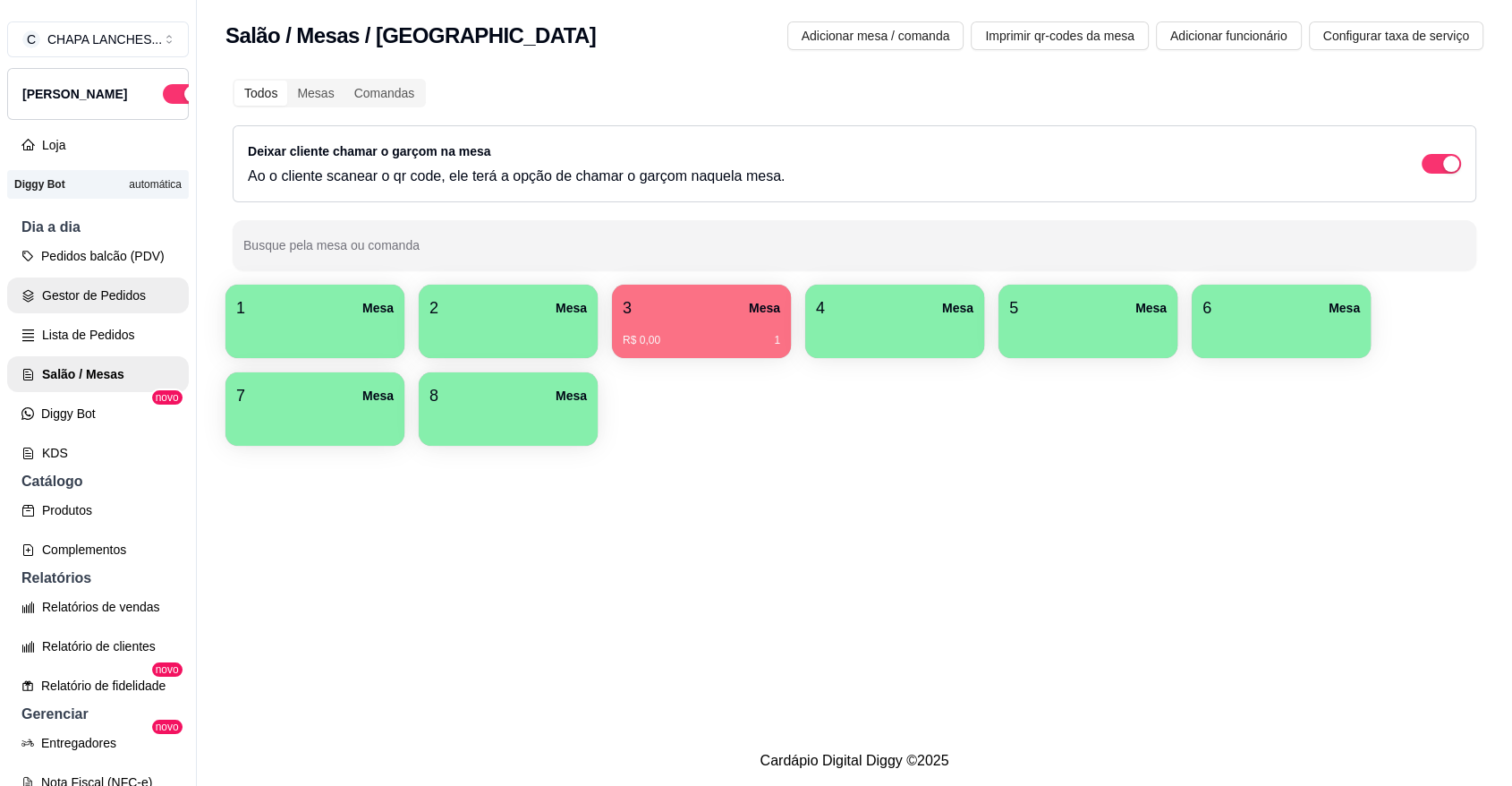 click on "Gestor de Pedidos" at bounding box center [98, 295] 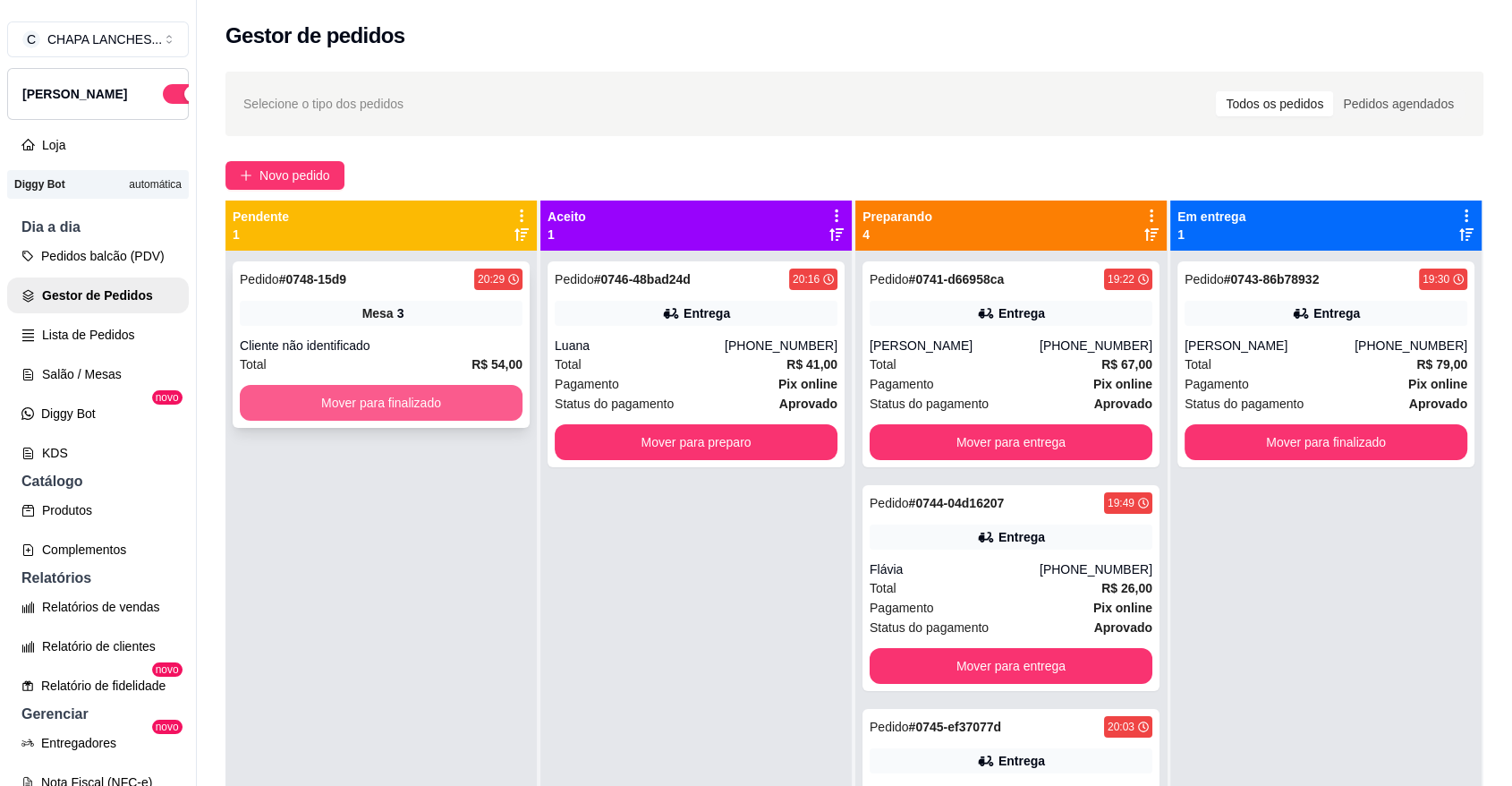 click on "Mover para finalizado" at bounding box center (381, 403) 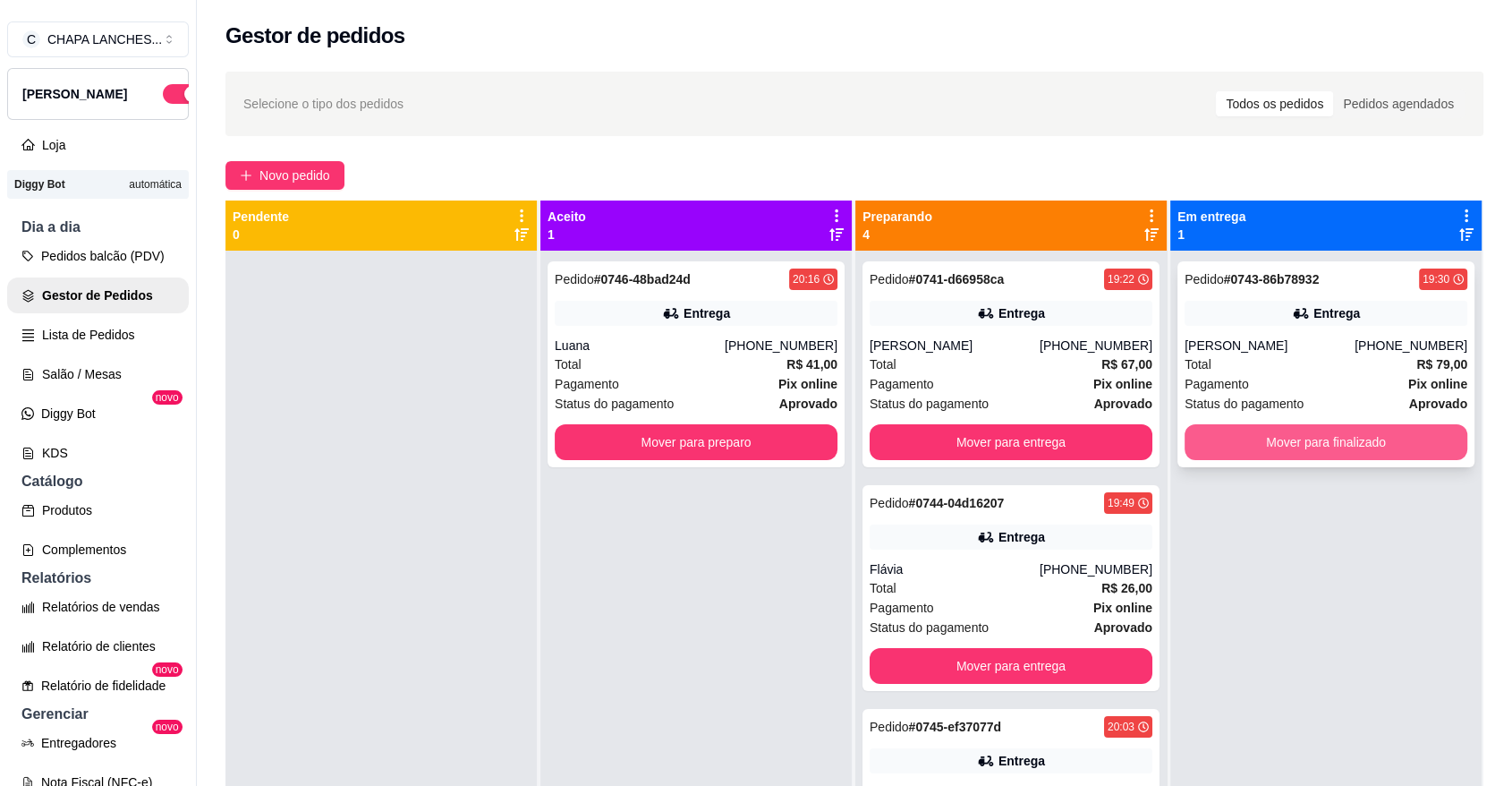 click on "Mover para finalizado" at bounding box center (1326, 442) 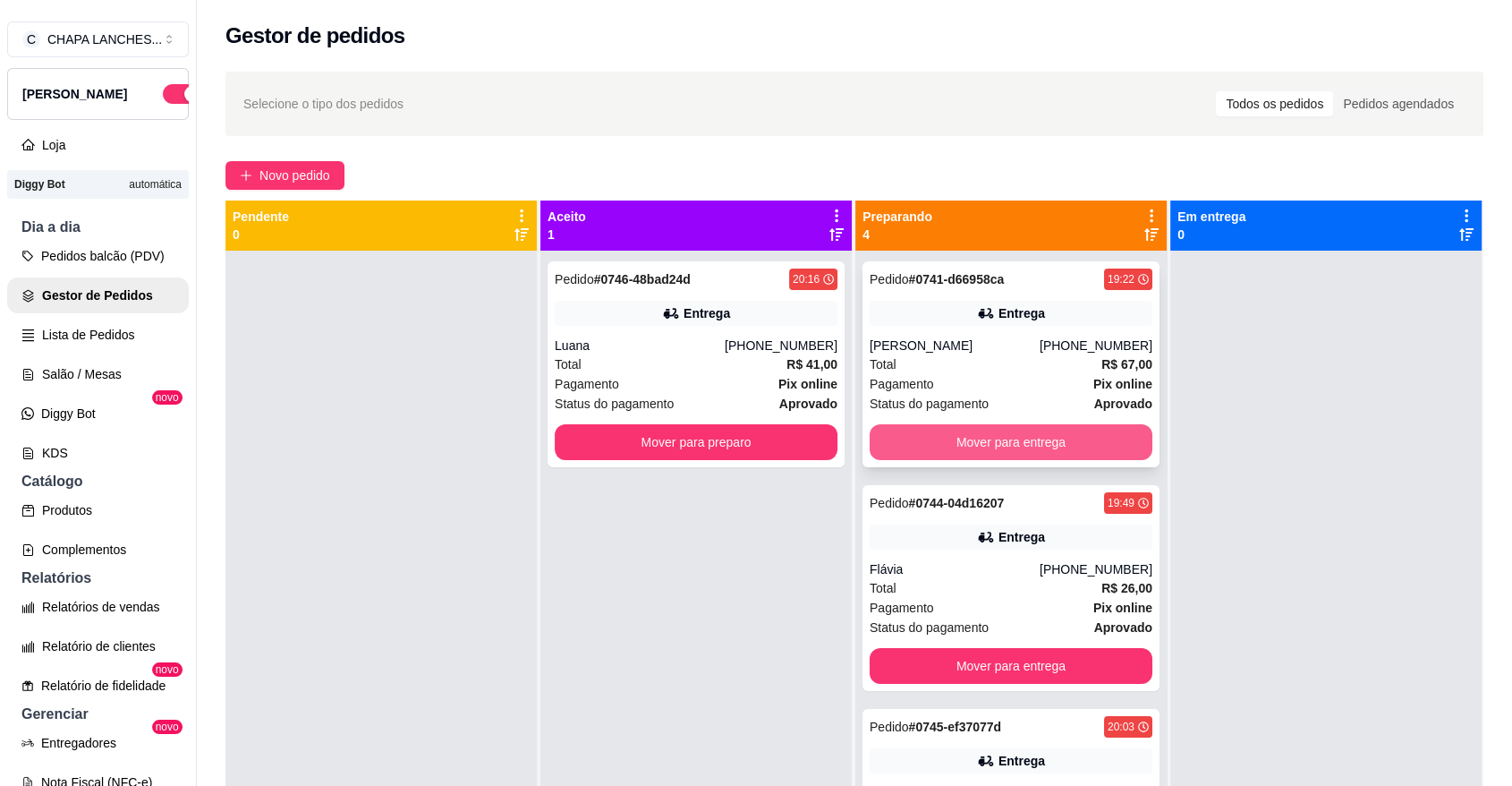 click on "Mover para entrega" at bounding box center [1011, 442] 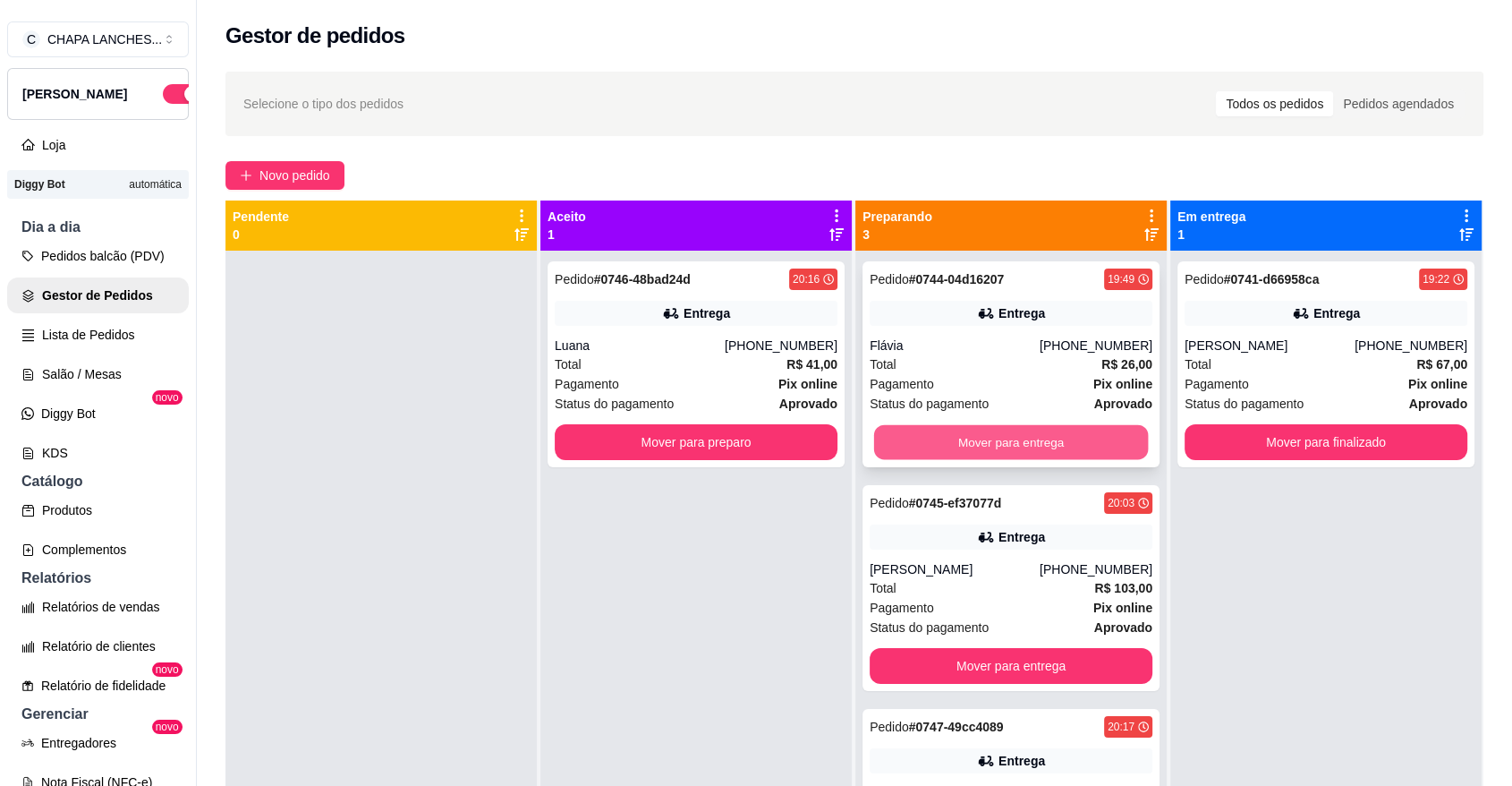 click on "Mover para entrega" at bounding box center [1011, 442] 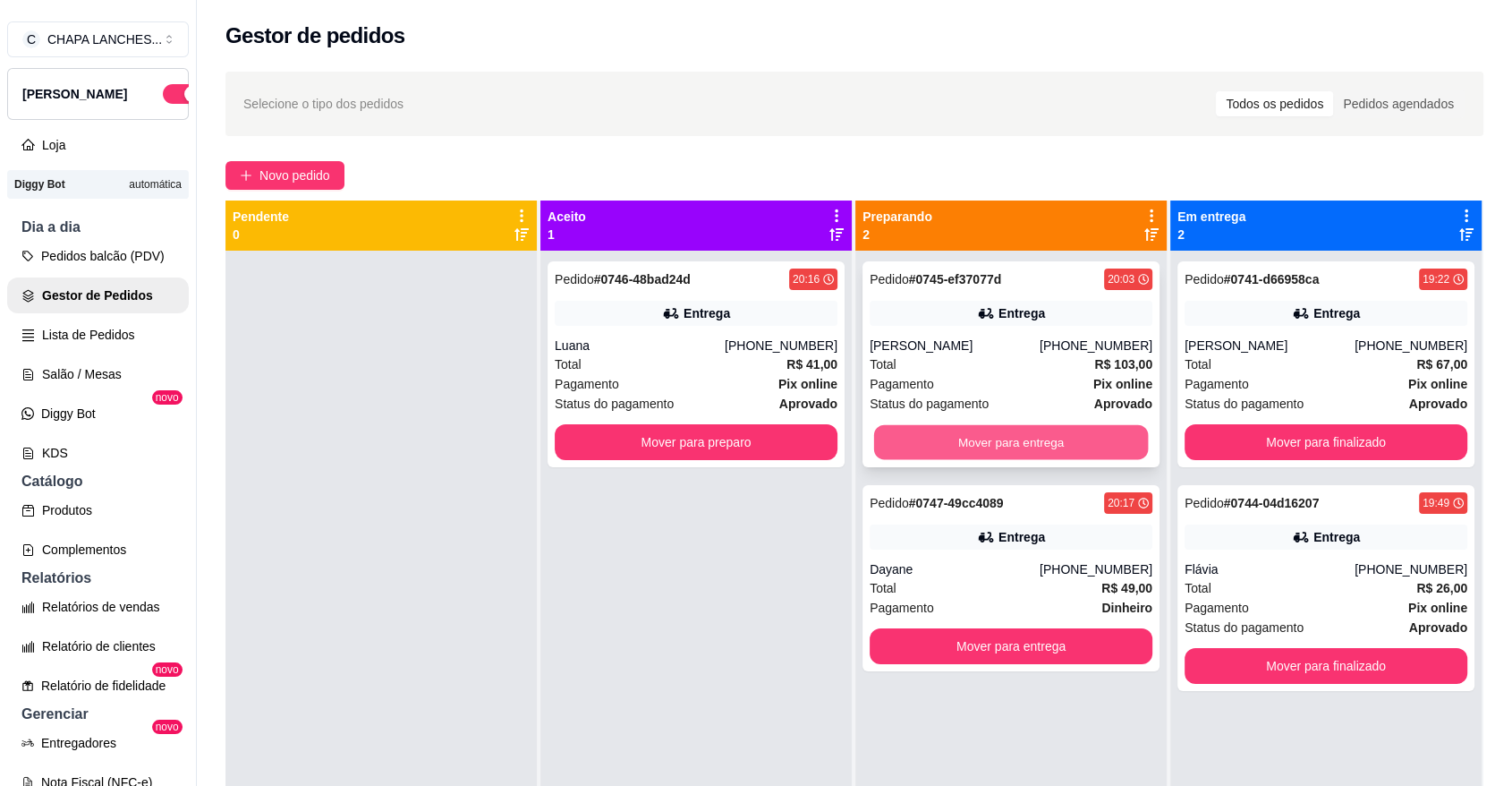 click on "Mover para entrega" at bounding box center (1011, 442) 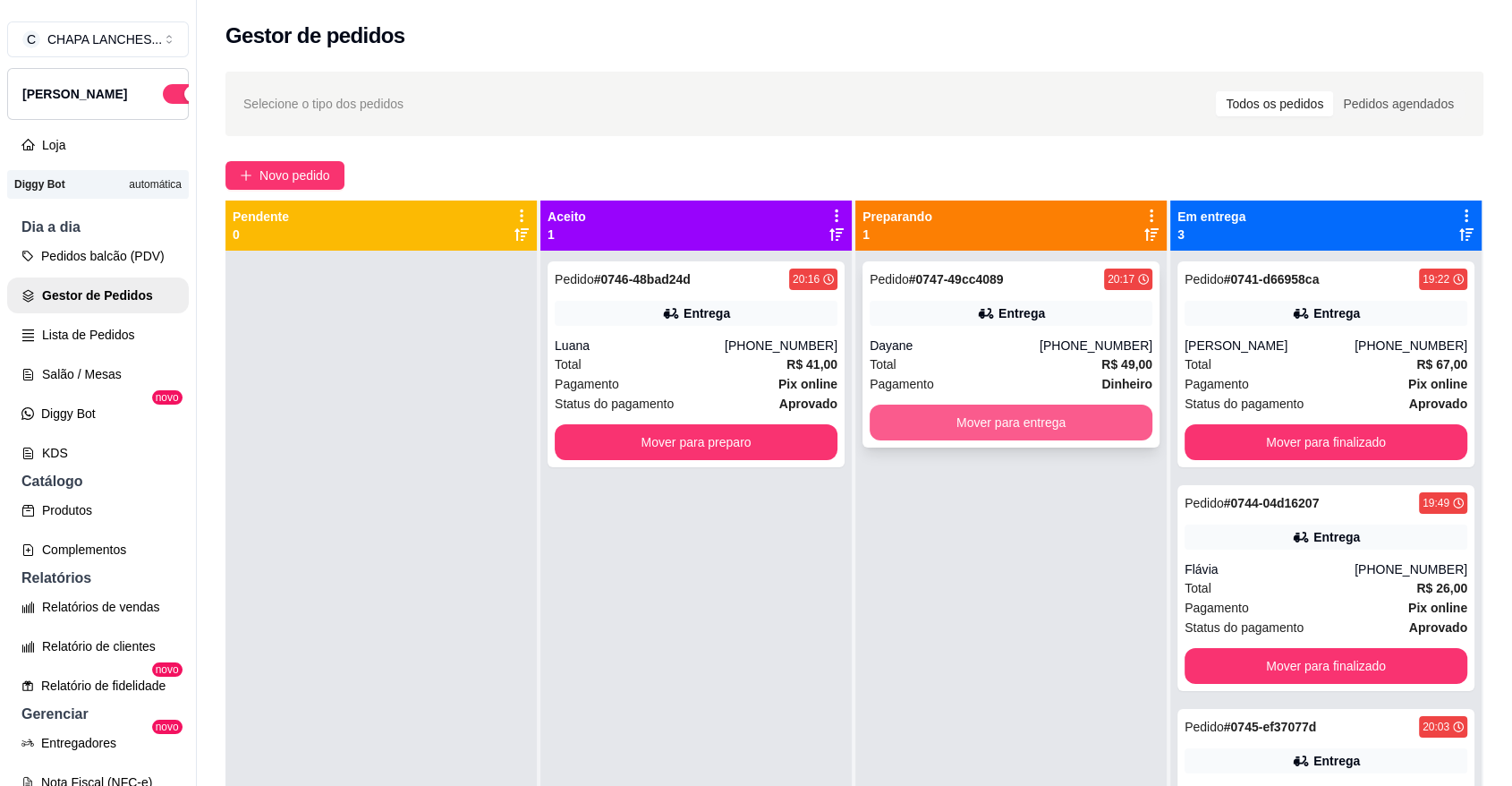click on "Mover para entrega" at bounding box center [1011, 423] 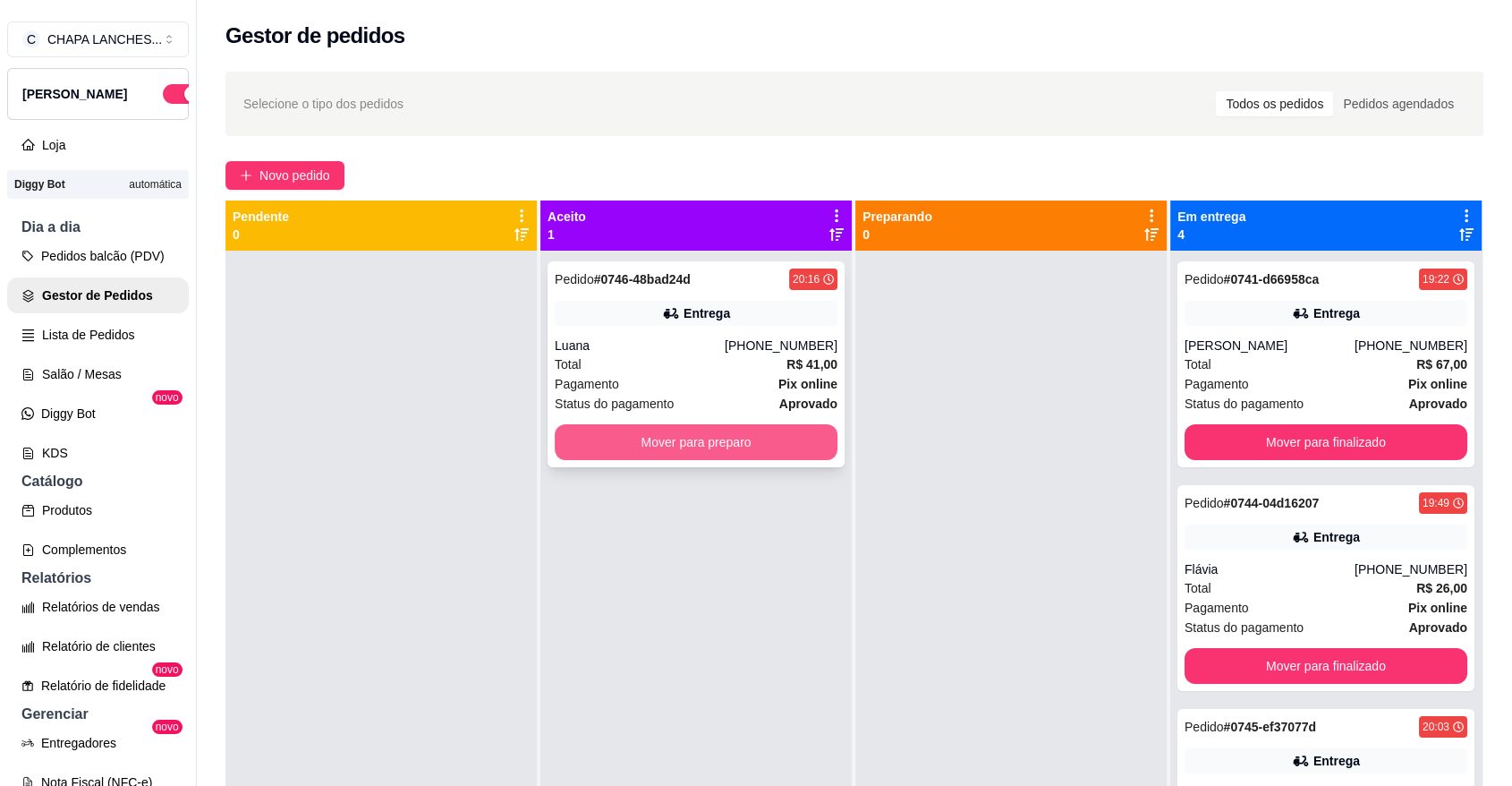 click on "Mover para preparo" at bounding box center [696, 442] 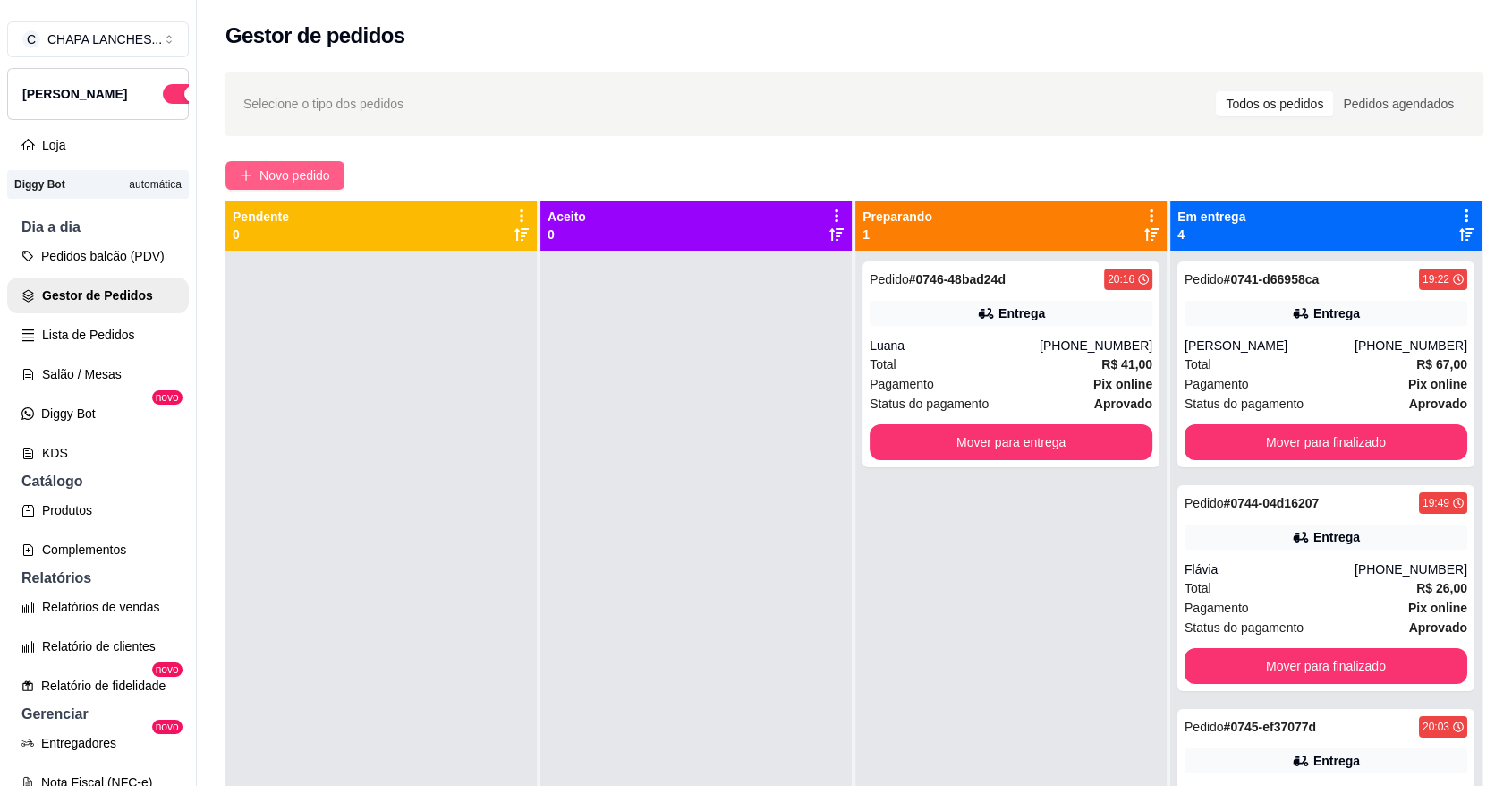 drag, startPoint x: 268, startPoint y: 165, endPoint x: 276, endPoint y: 178, distance: 15.264338 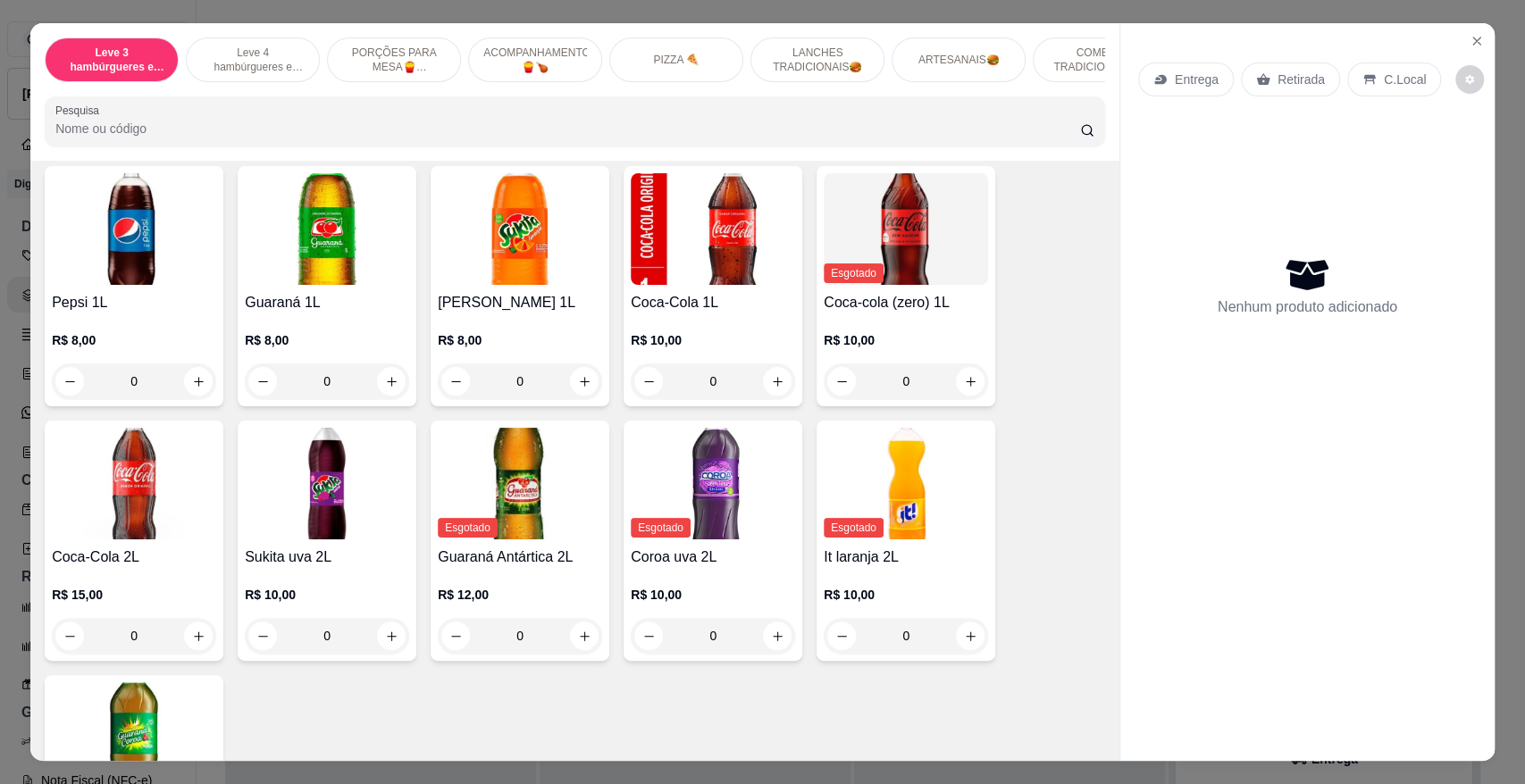 scroll, scrollTop: 4762, scrollLeft: 0, axis: vertical 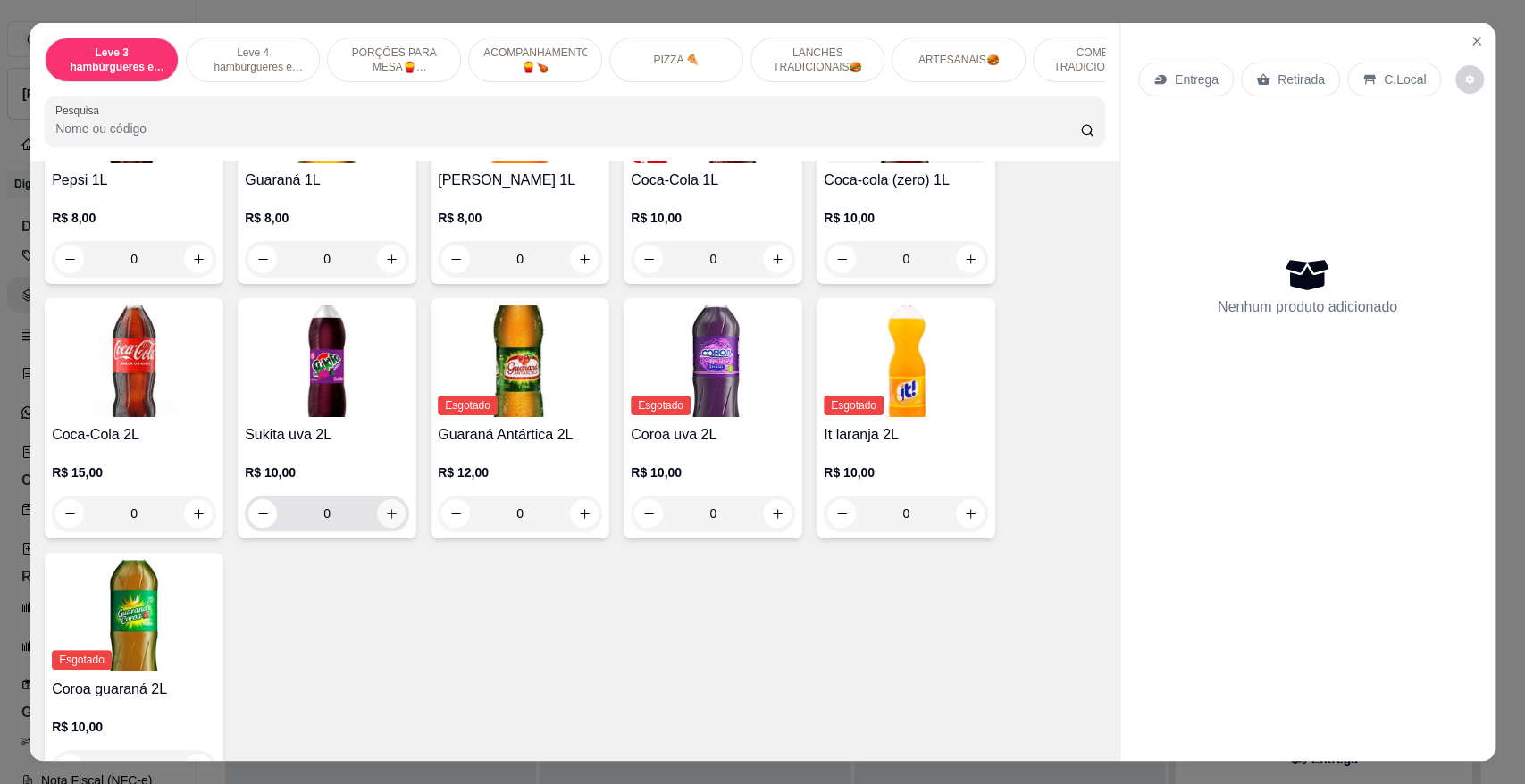 click 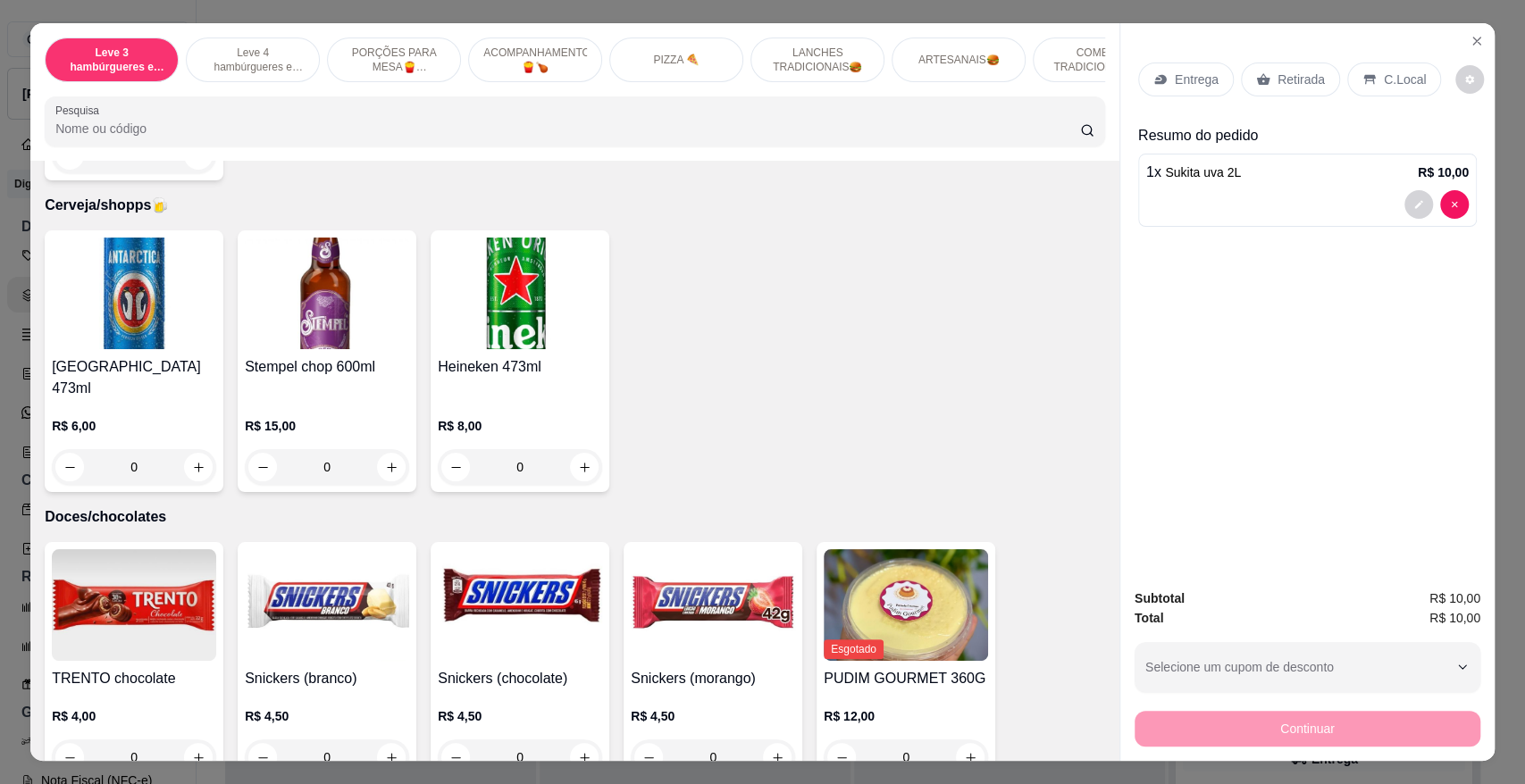 scroll, scrollTop: 5384, scrollLeft: 0, axis: vertical 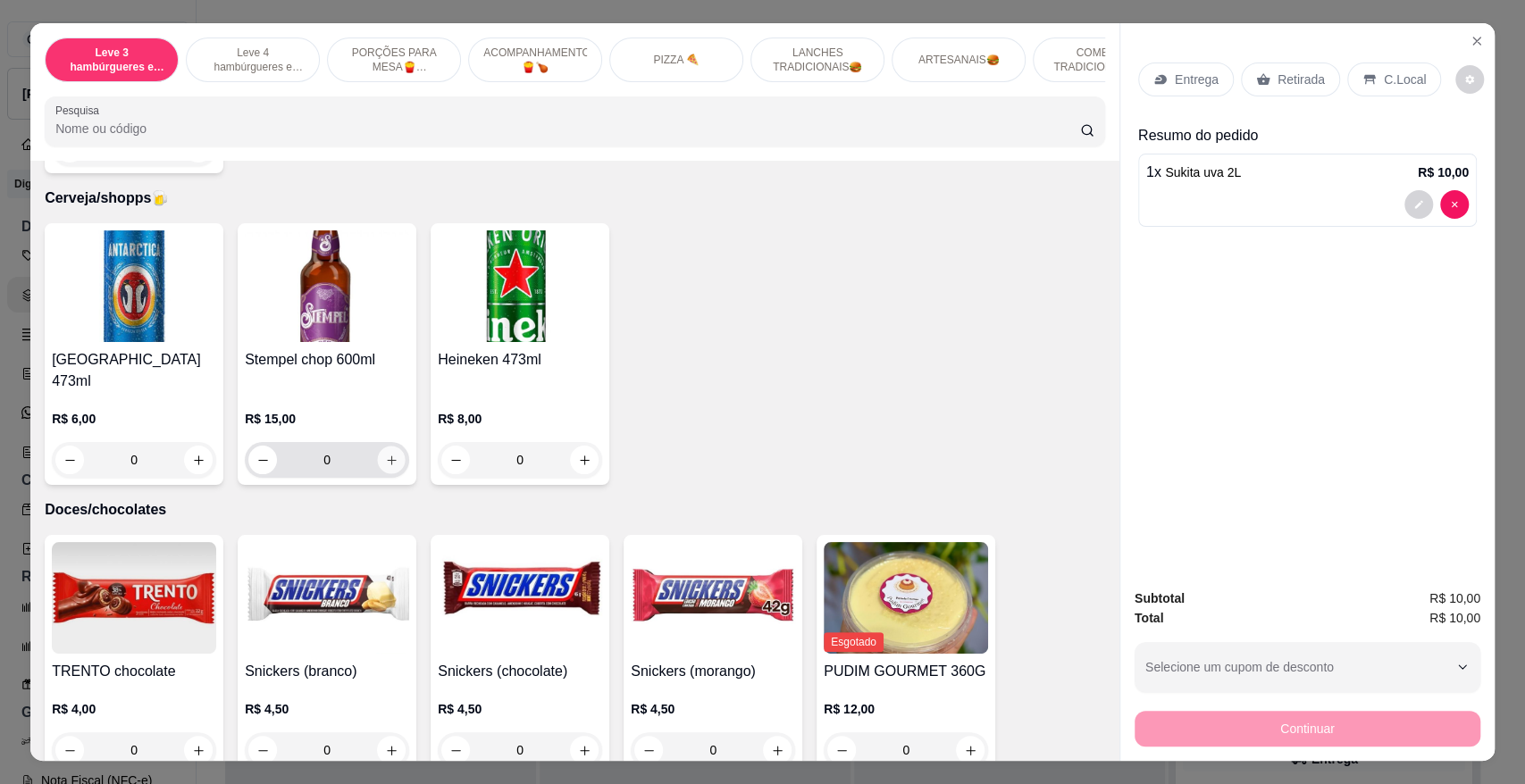 click 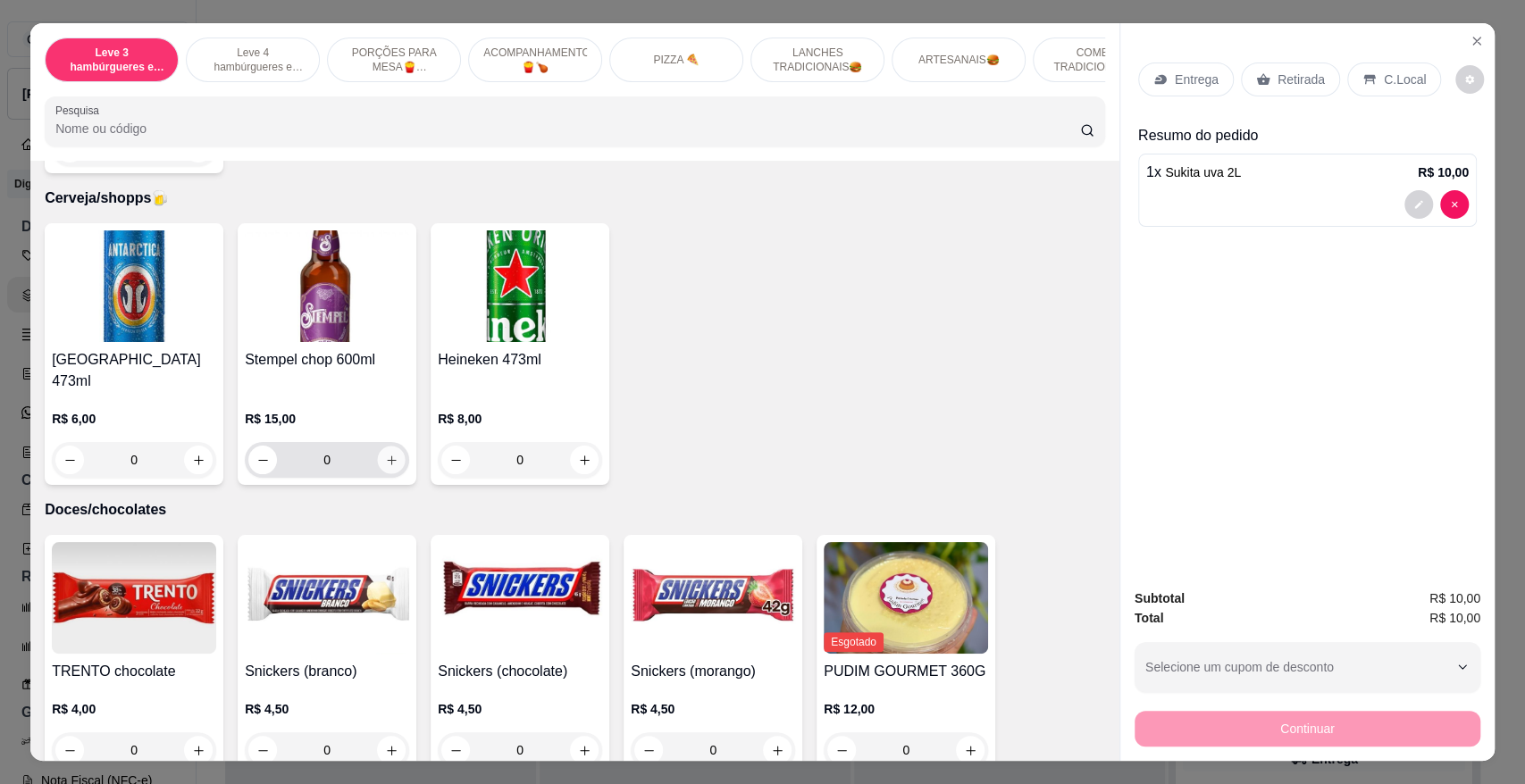 type on "1" 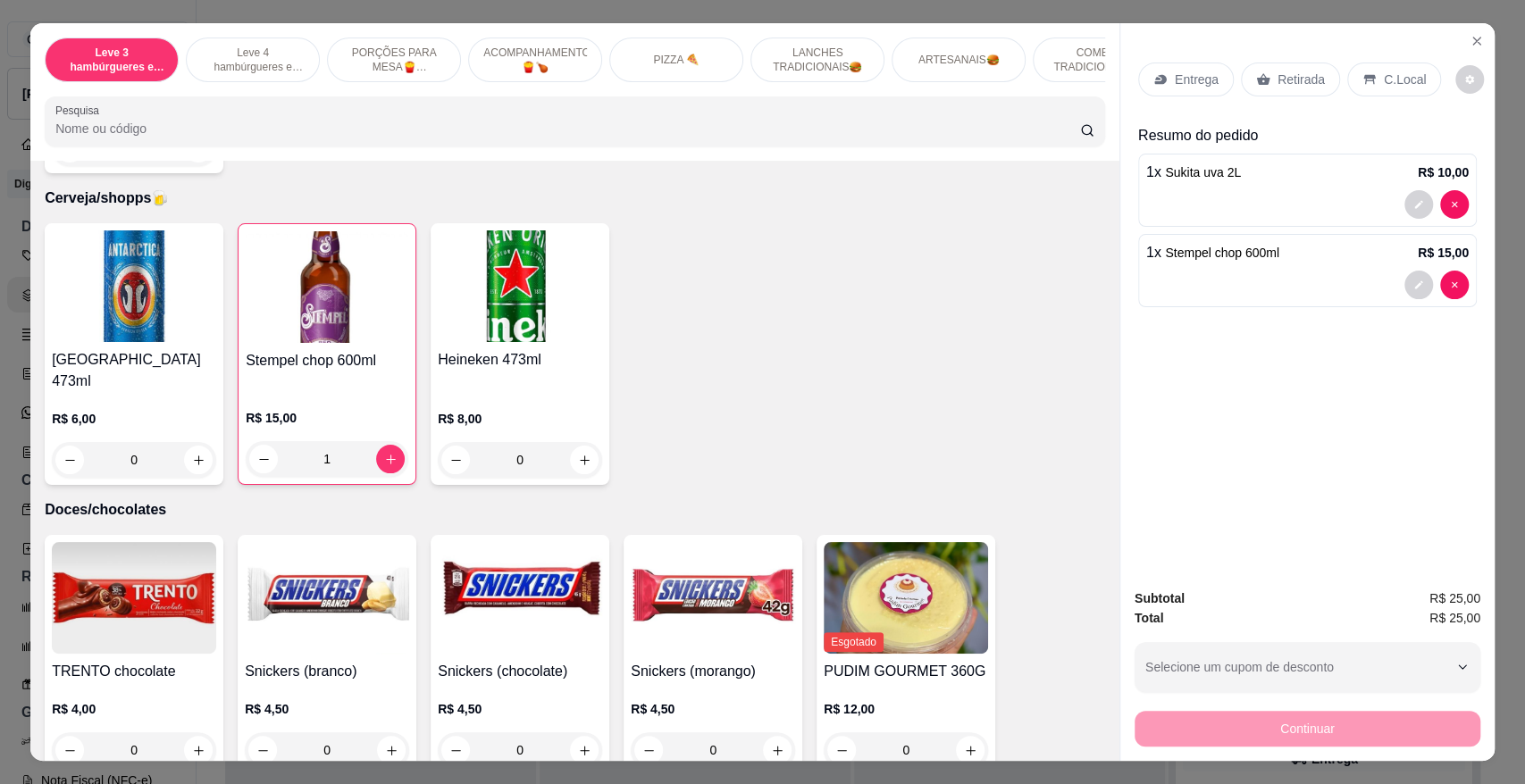 click on "Retirada" at bounding box center (1301, 79) 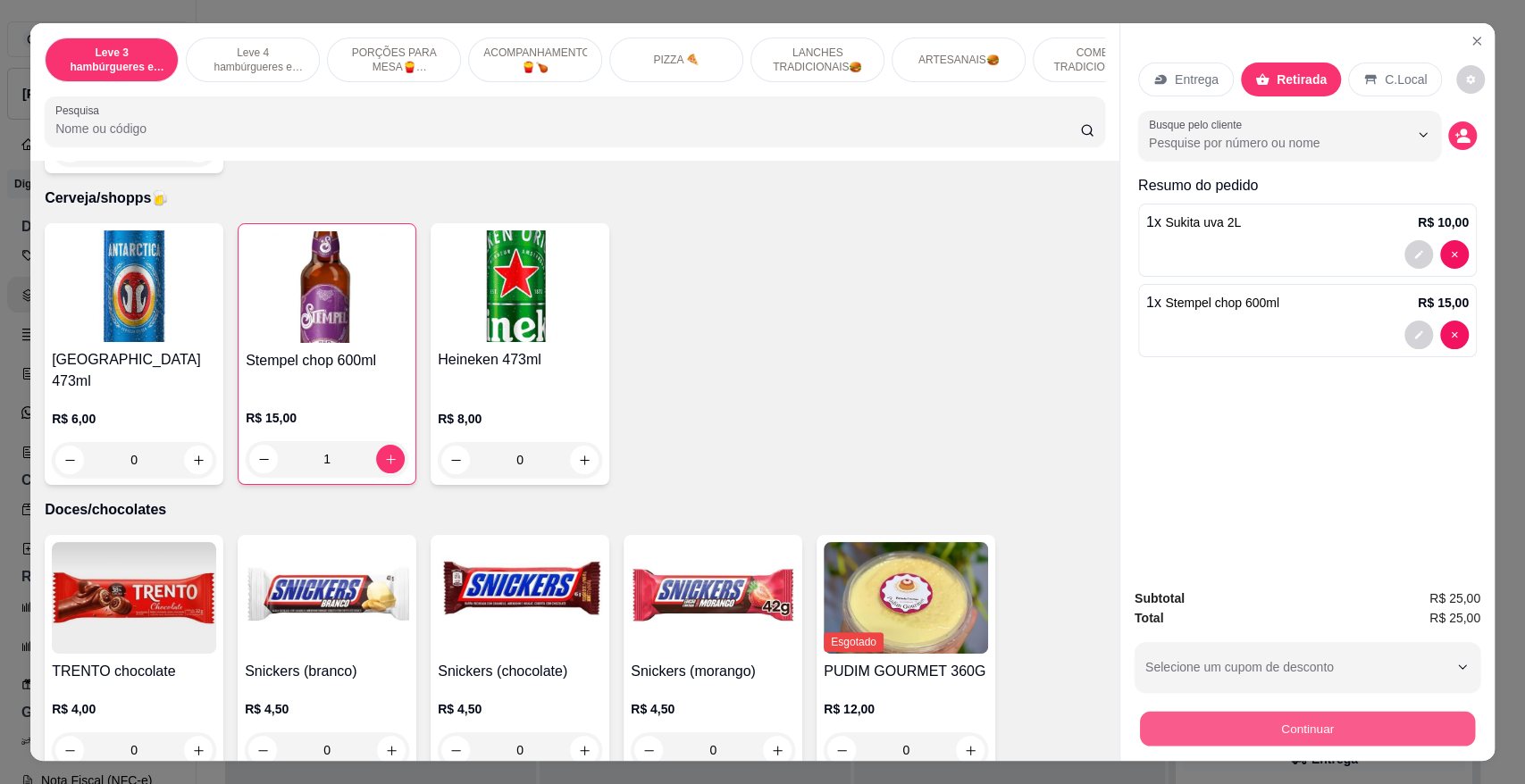 click on "Continuar" at bounding box center (1307, 728) 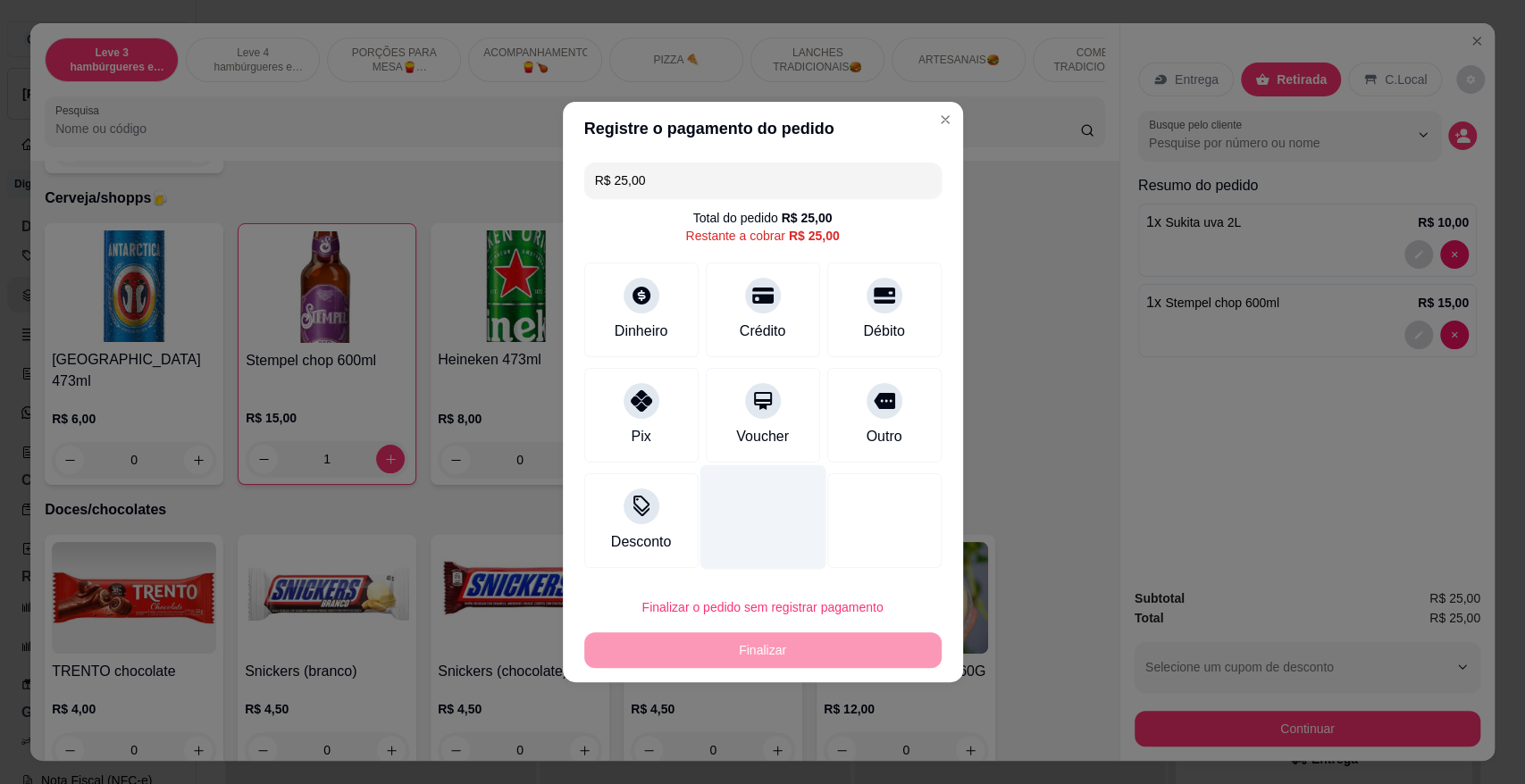 drag, startPoint x: 625, startPoint y: 404, endPoint x: 716, endPoint y: 442, distance: 98.61541 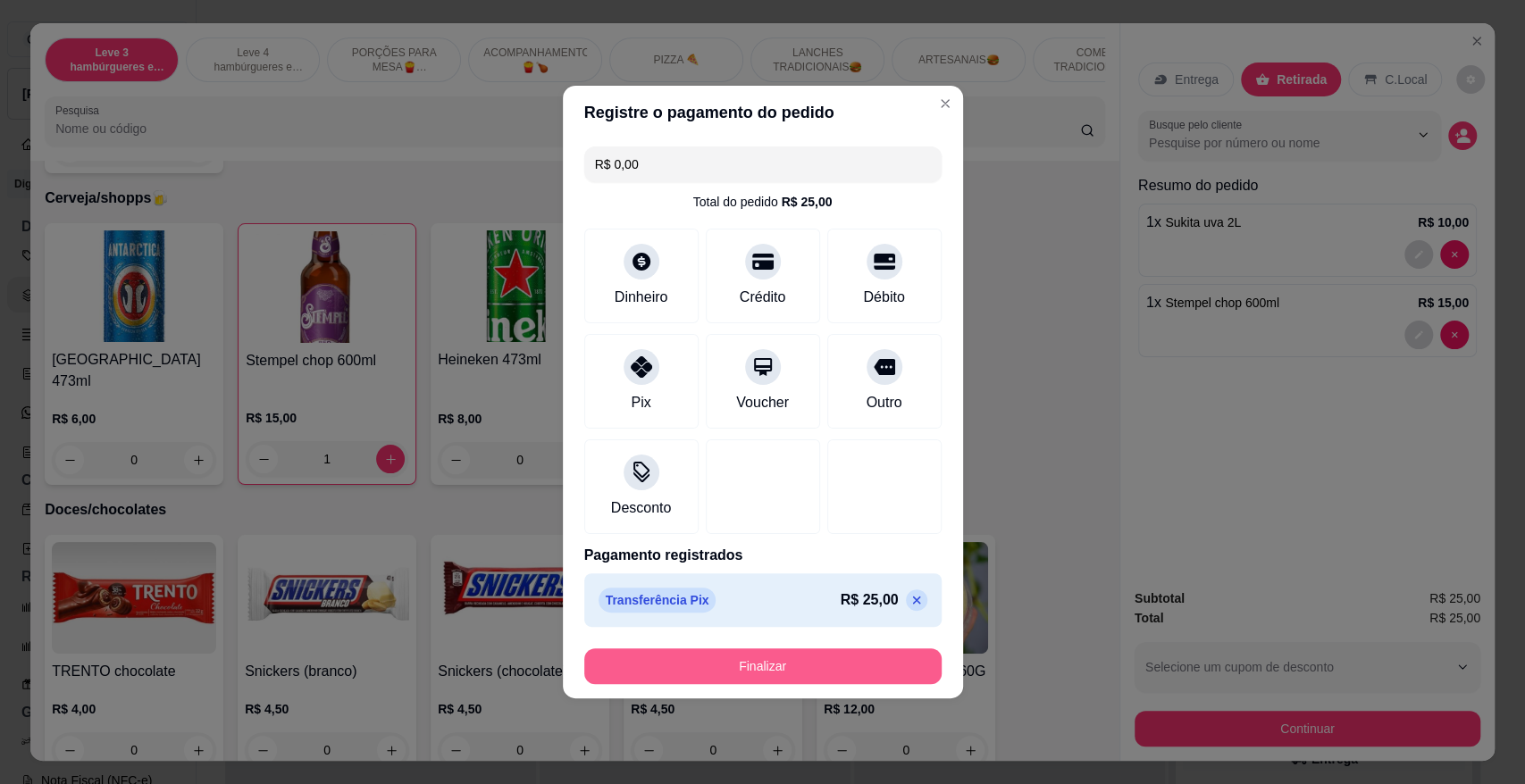 click on "Finalizar" at bounding box center [763, 666] 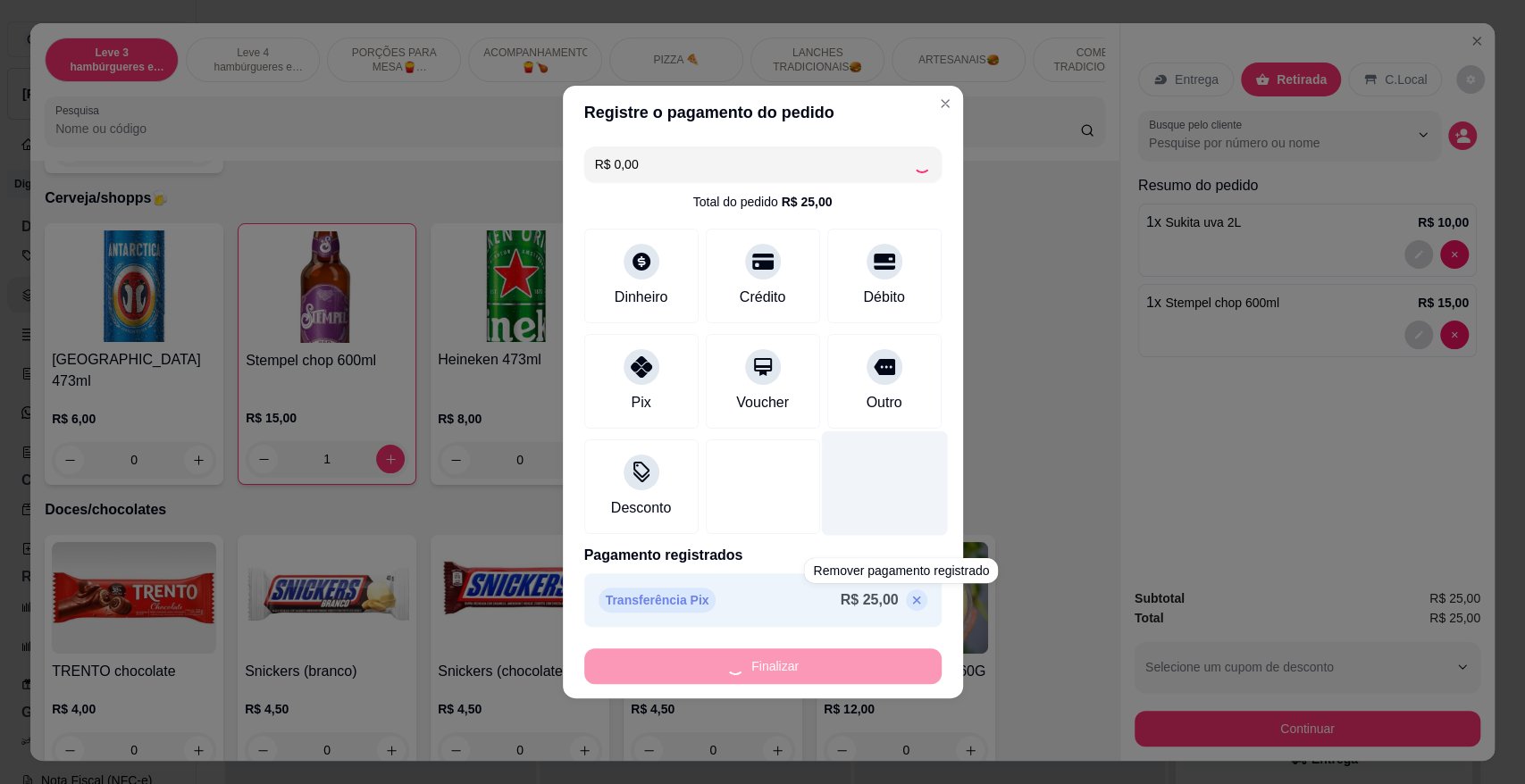 type on "0" 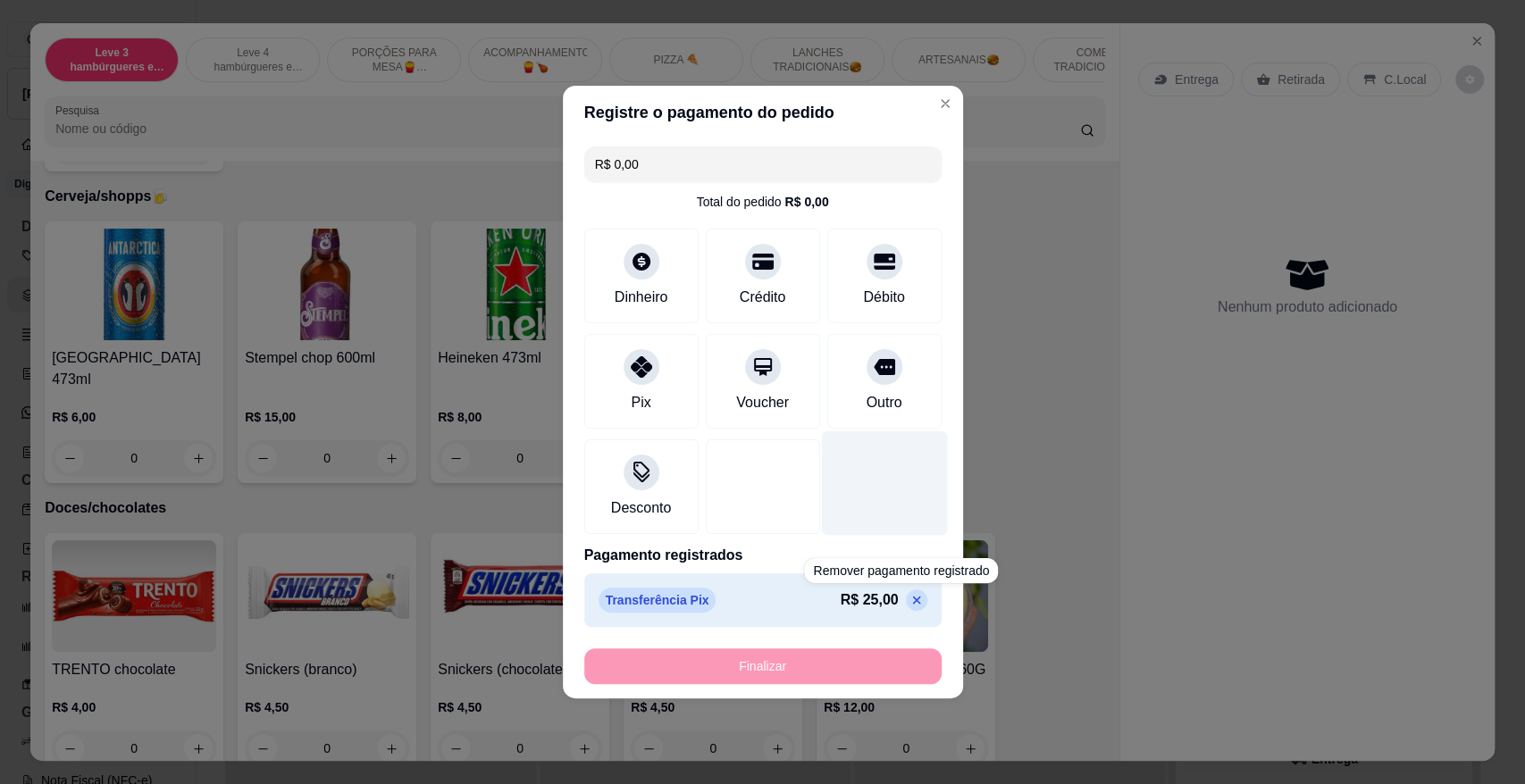 type on "-R$ 25,00" 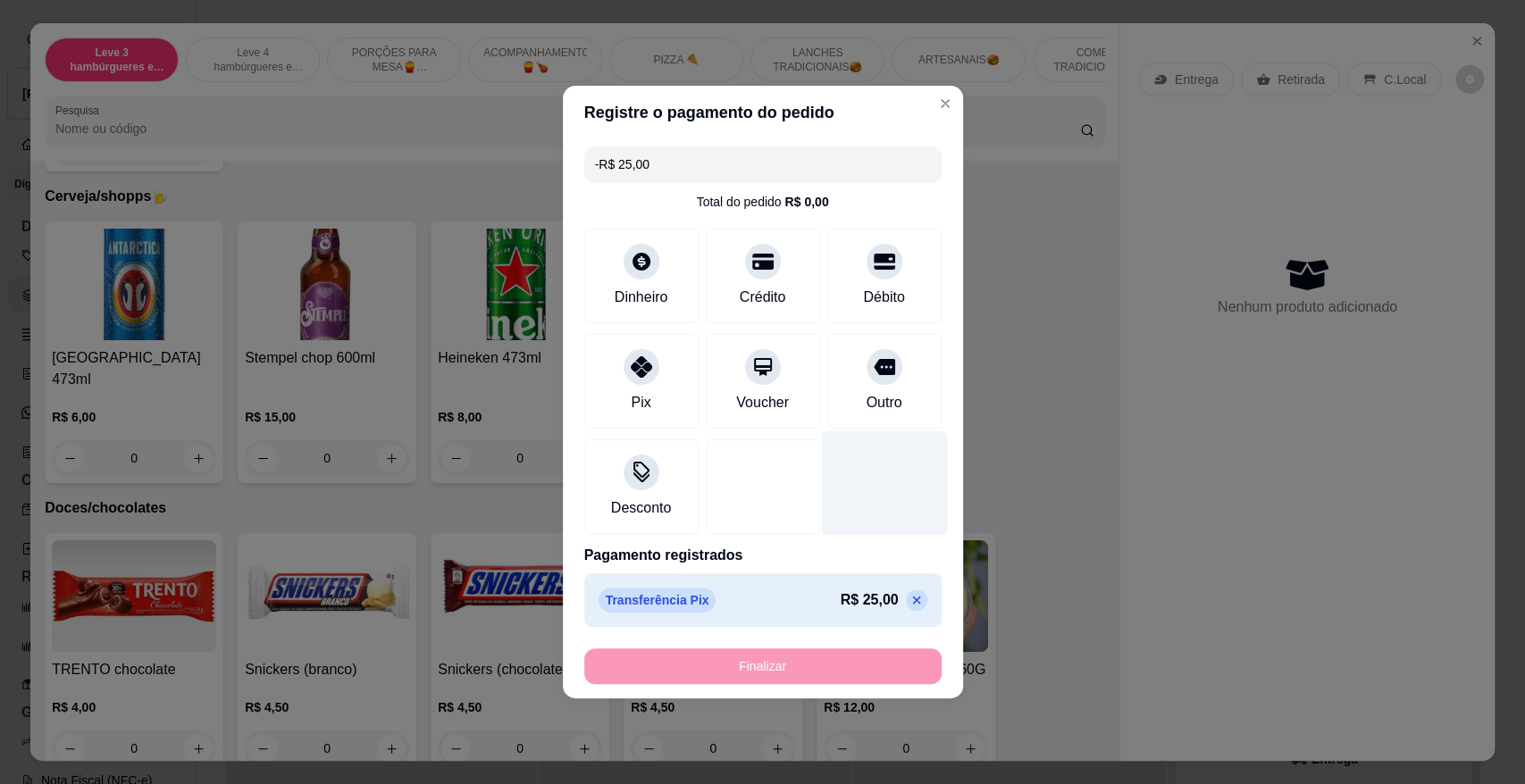 scroll, scrollTop: 5382, scrollLeft: 0, axis: vertical 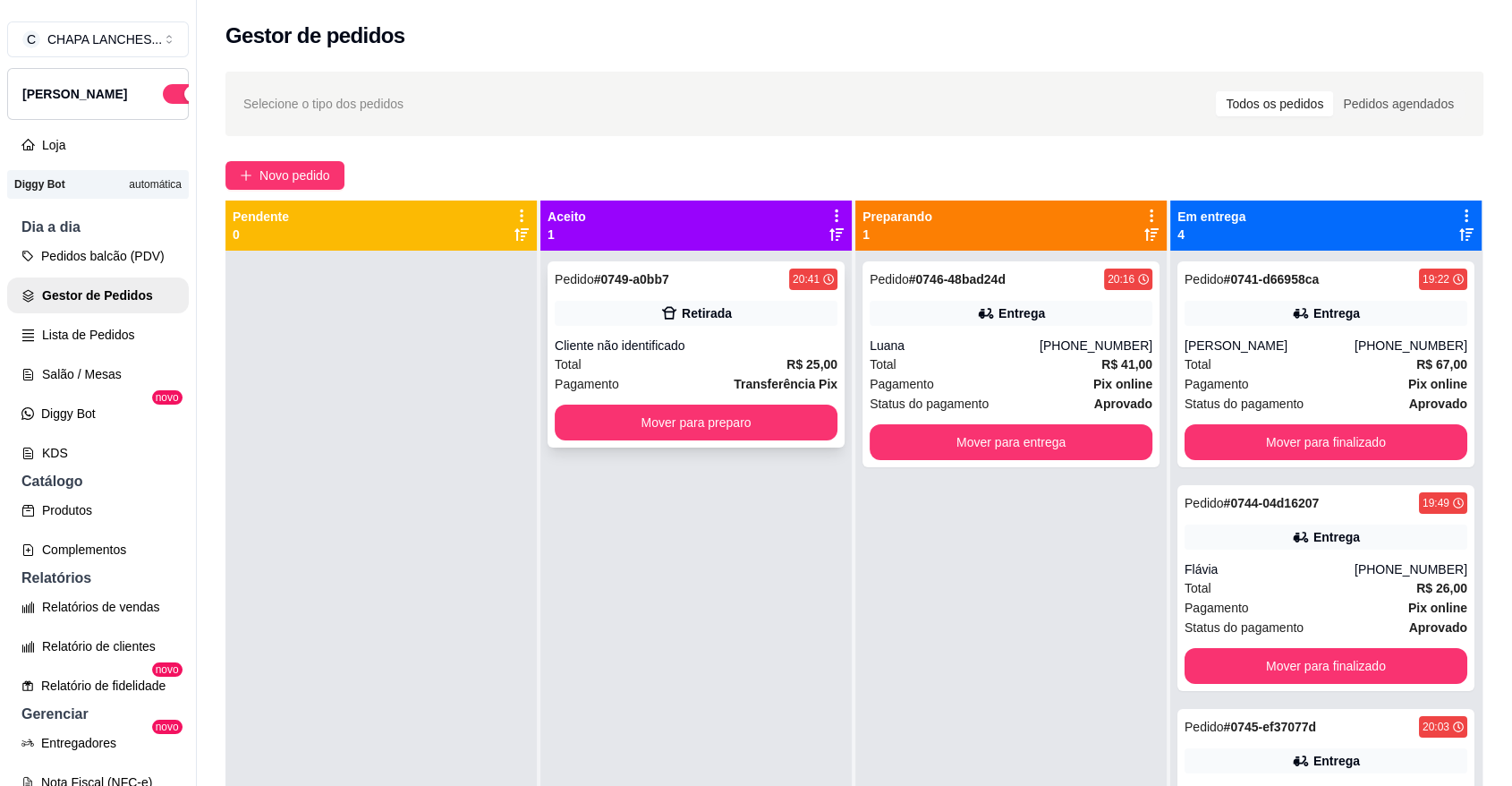 click on "Cliente não identificado" at bounding box center [696, 346] 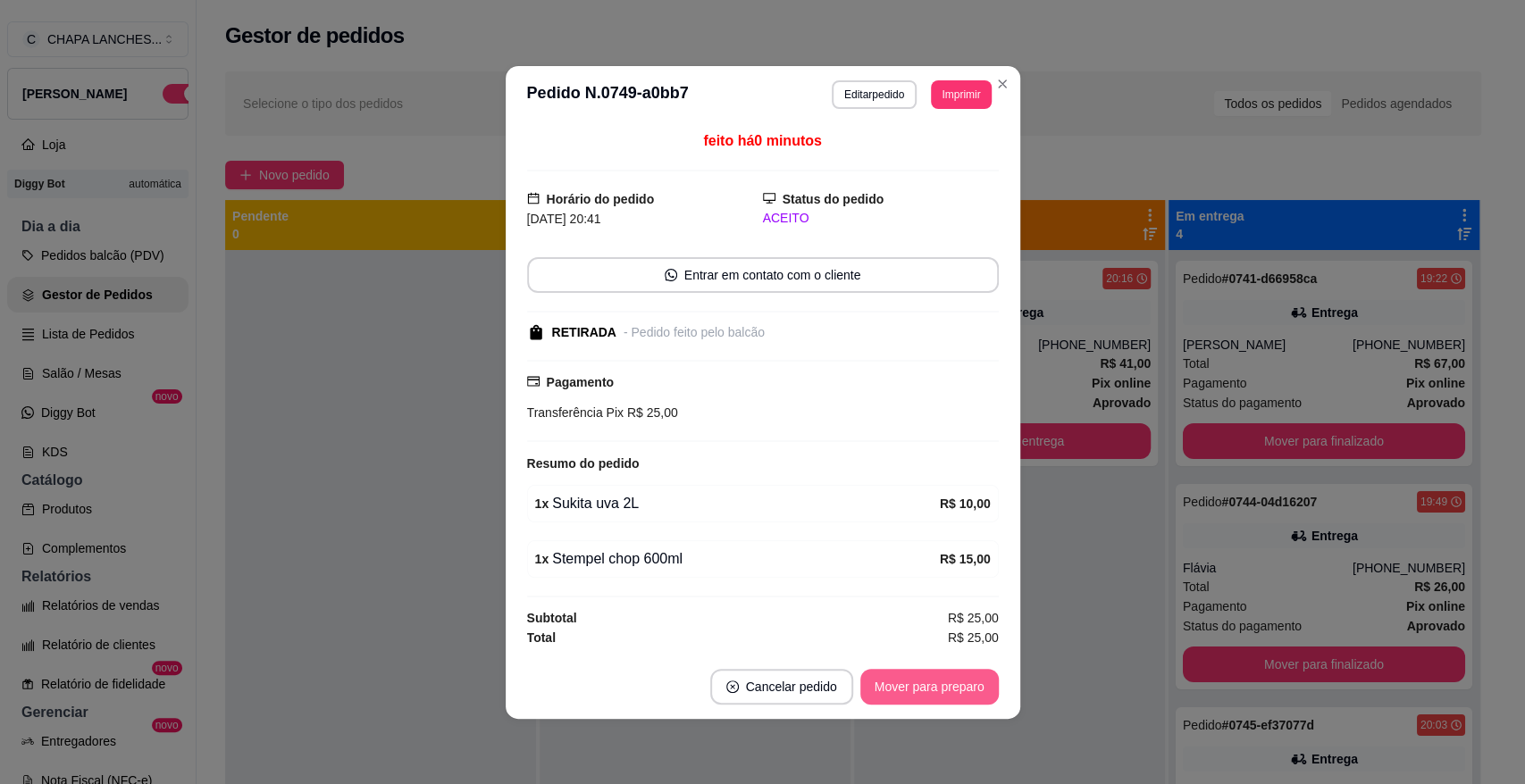 click on "Mover para preparo" at bounding box center (929, 687) 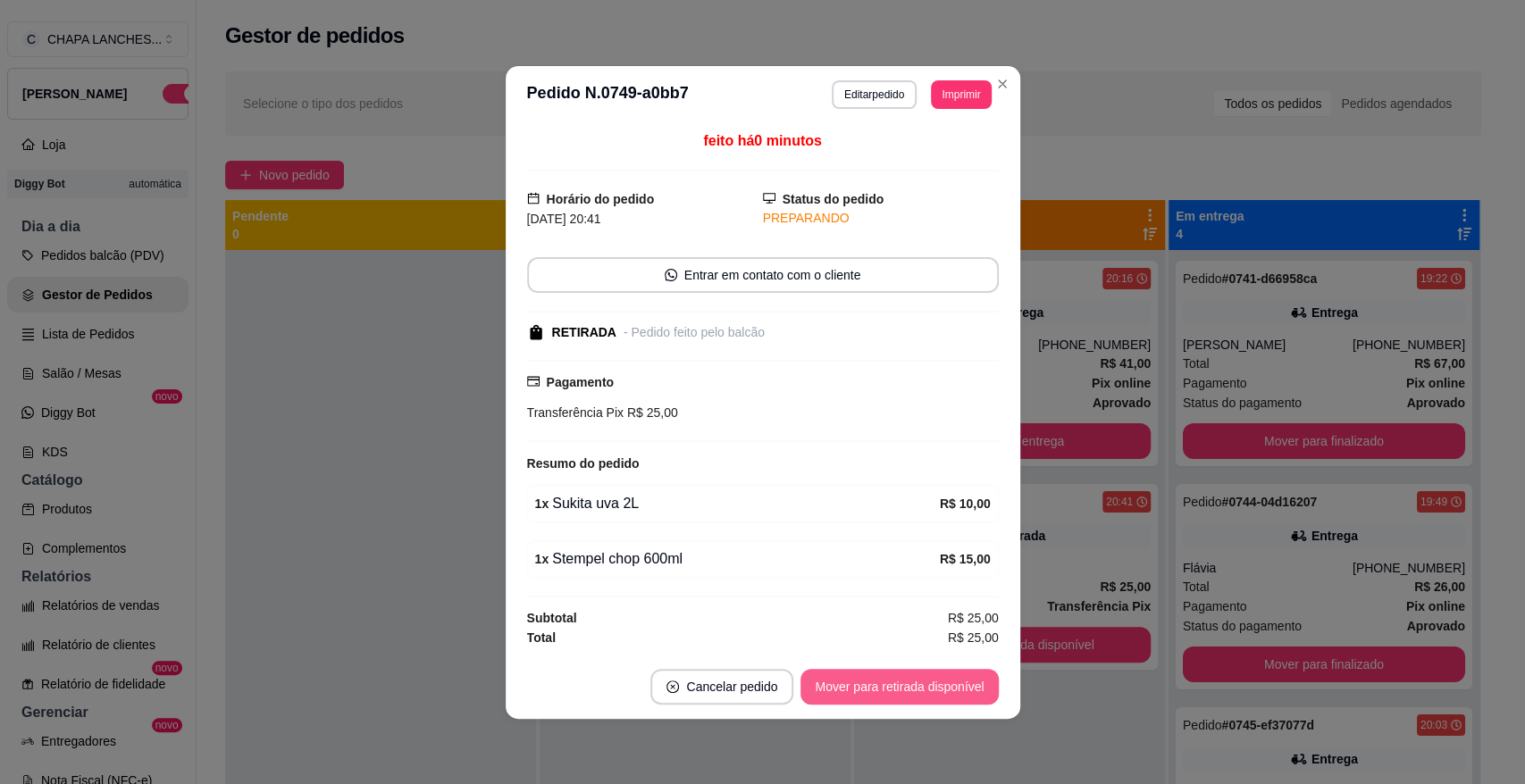 click on "Mover para retirada disponível" at bounding box center (899, 687) 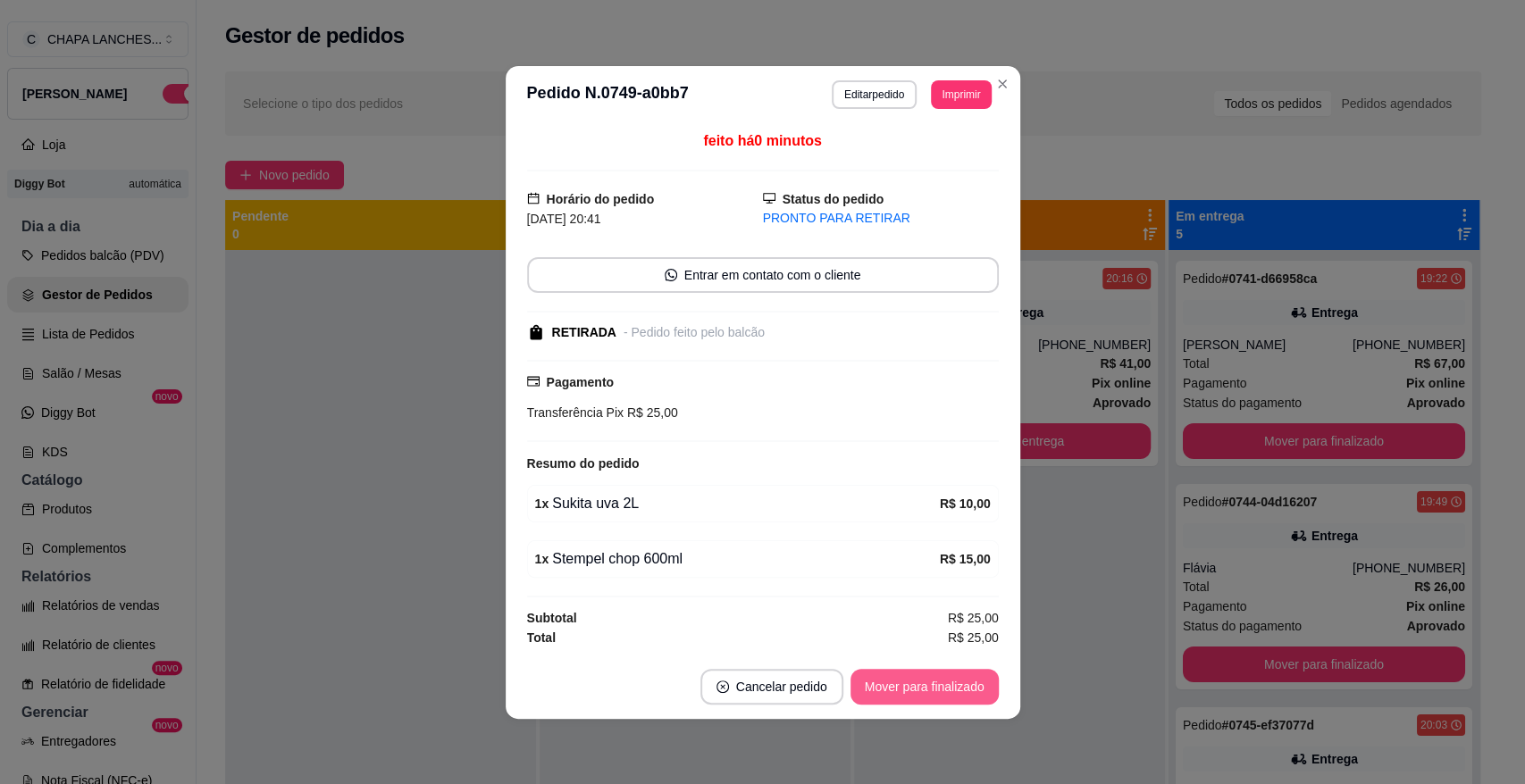 click on "Mover para finalizado" at bounding box center (925, 687) 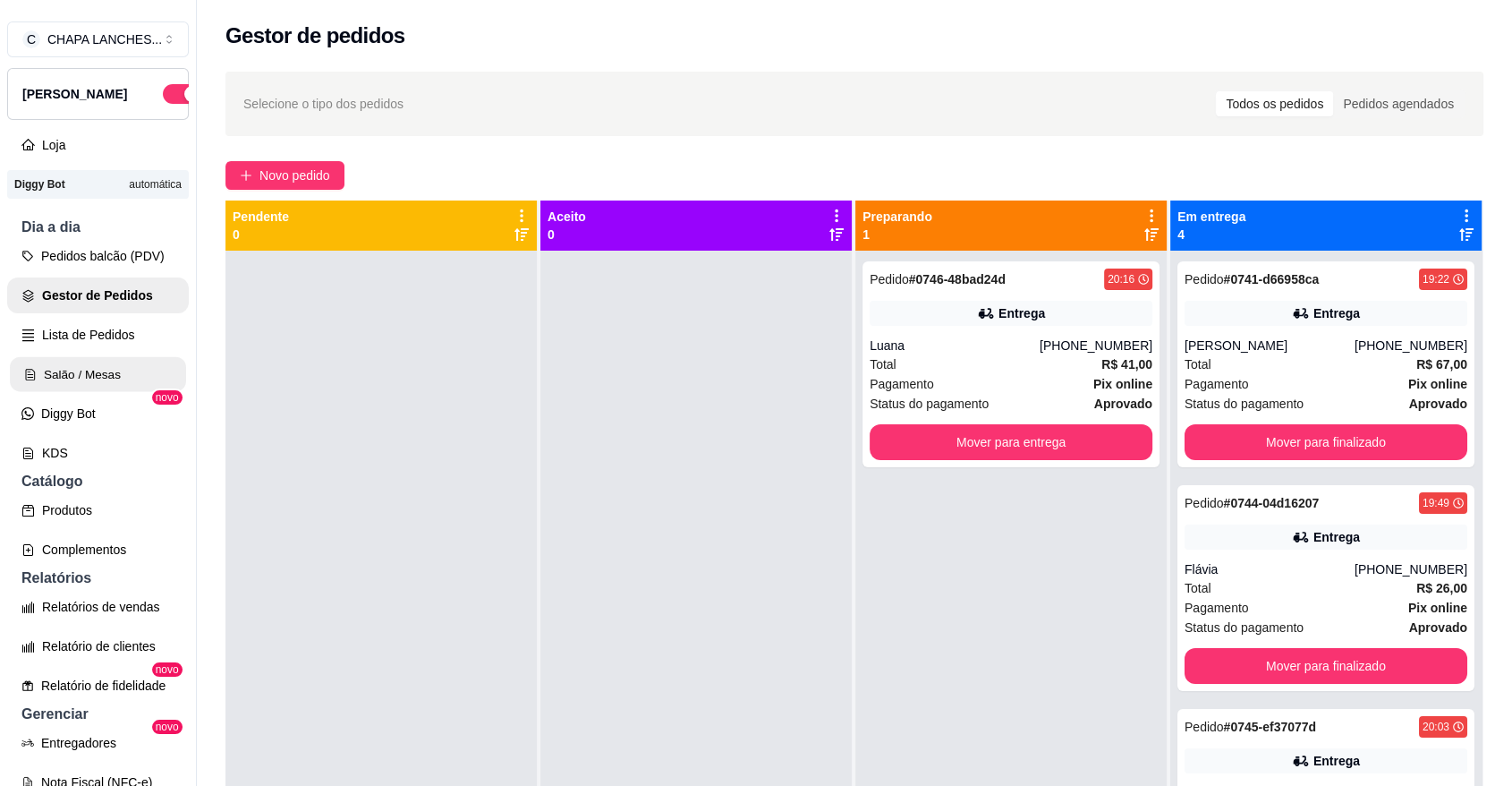 click on "Salão / Mesas" at bounding box center [98, 374] 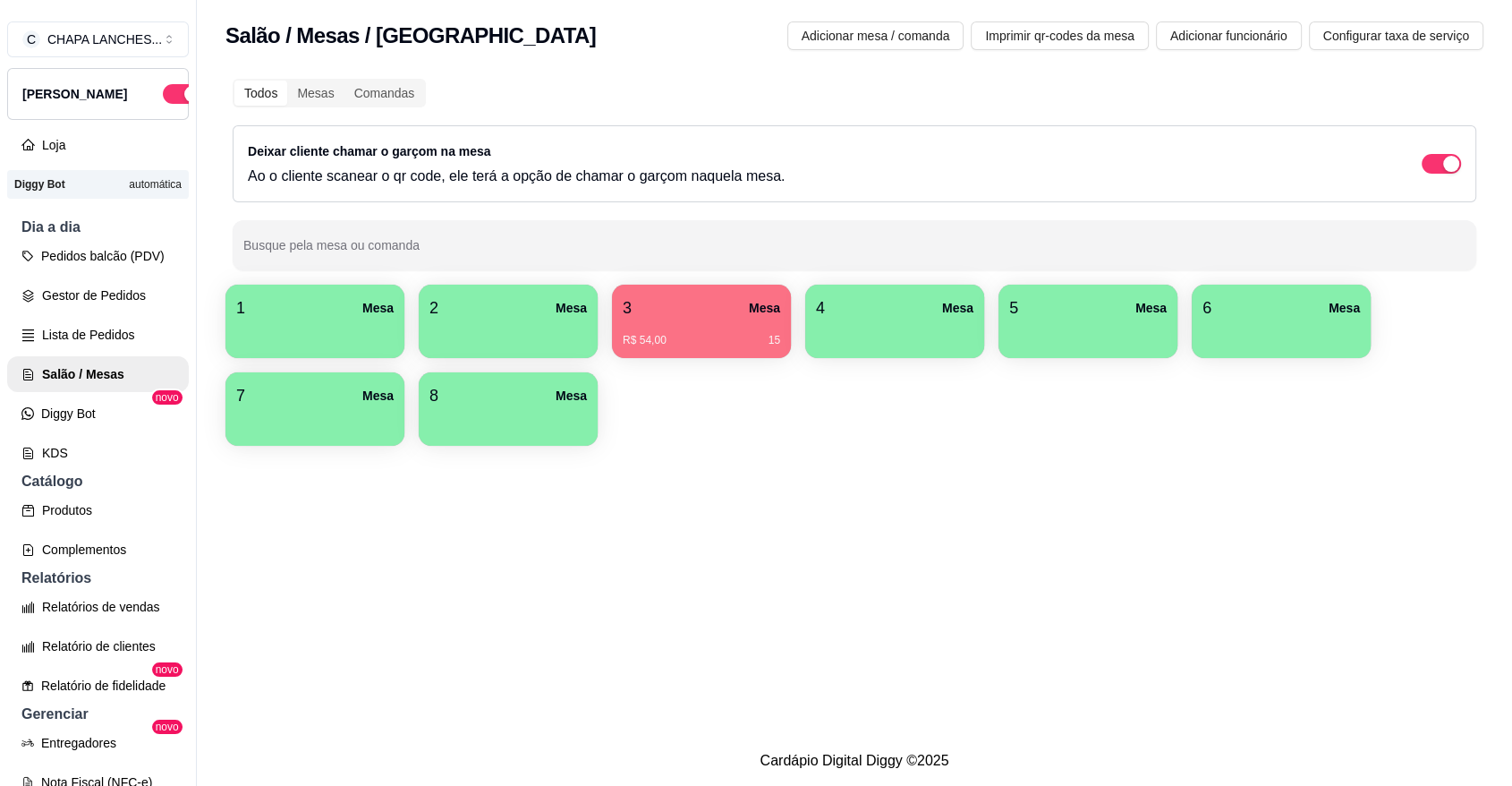 click on "R$ 54,00 15" at bounding box center (701, 340) 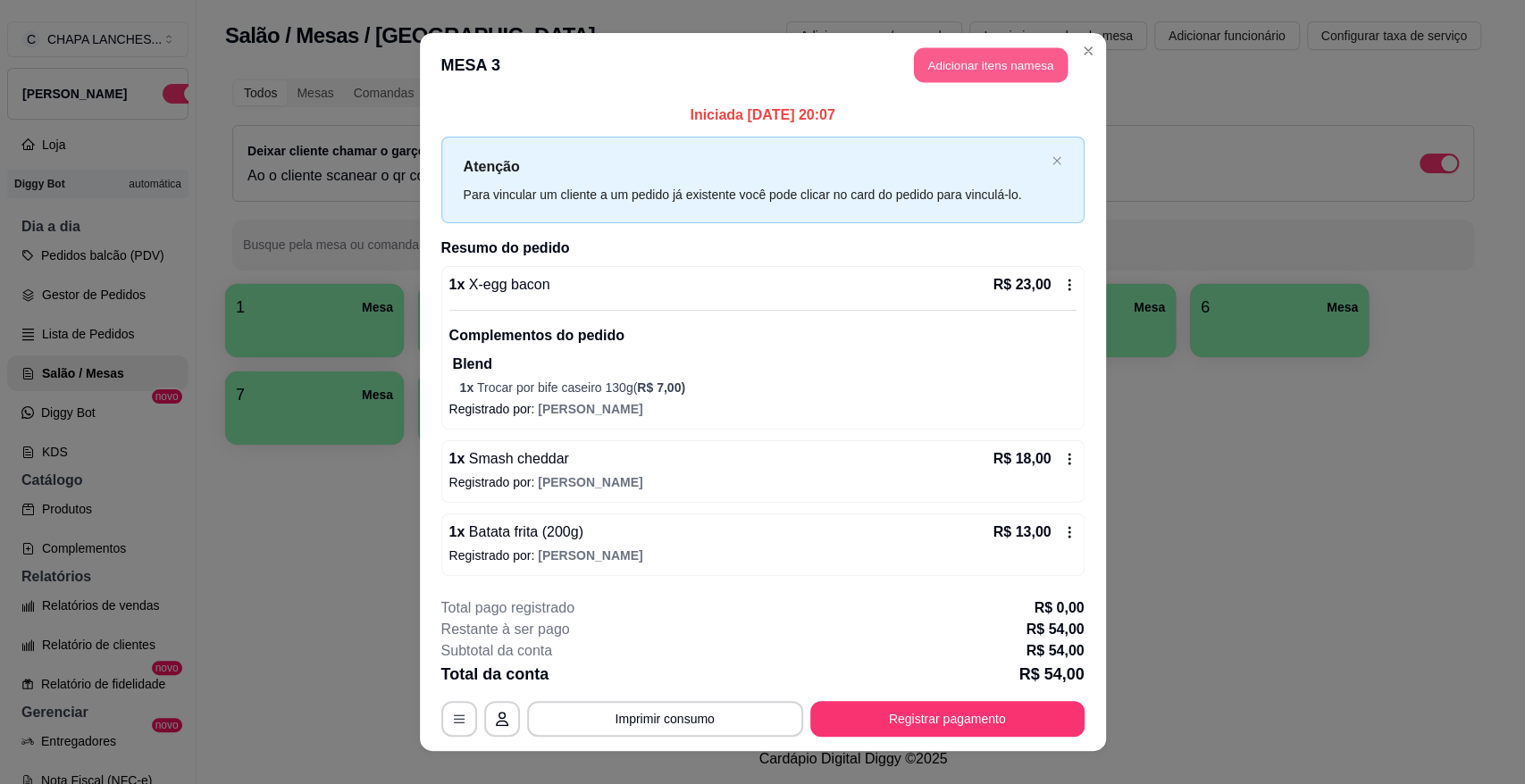 click on "Adicionar itens na  mesa" at bounding box center (991, 65) 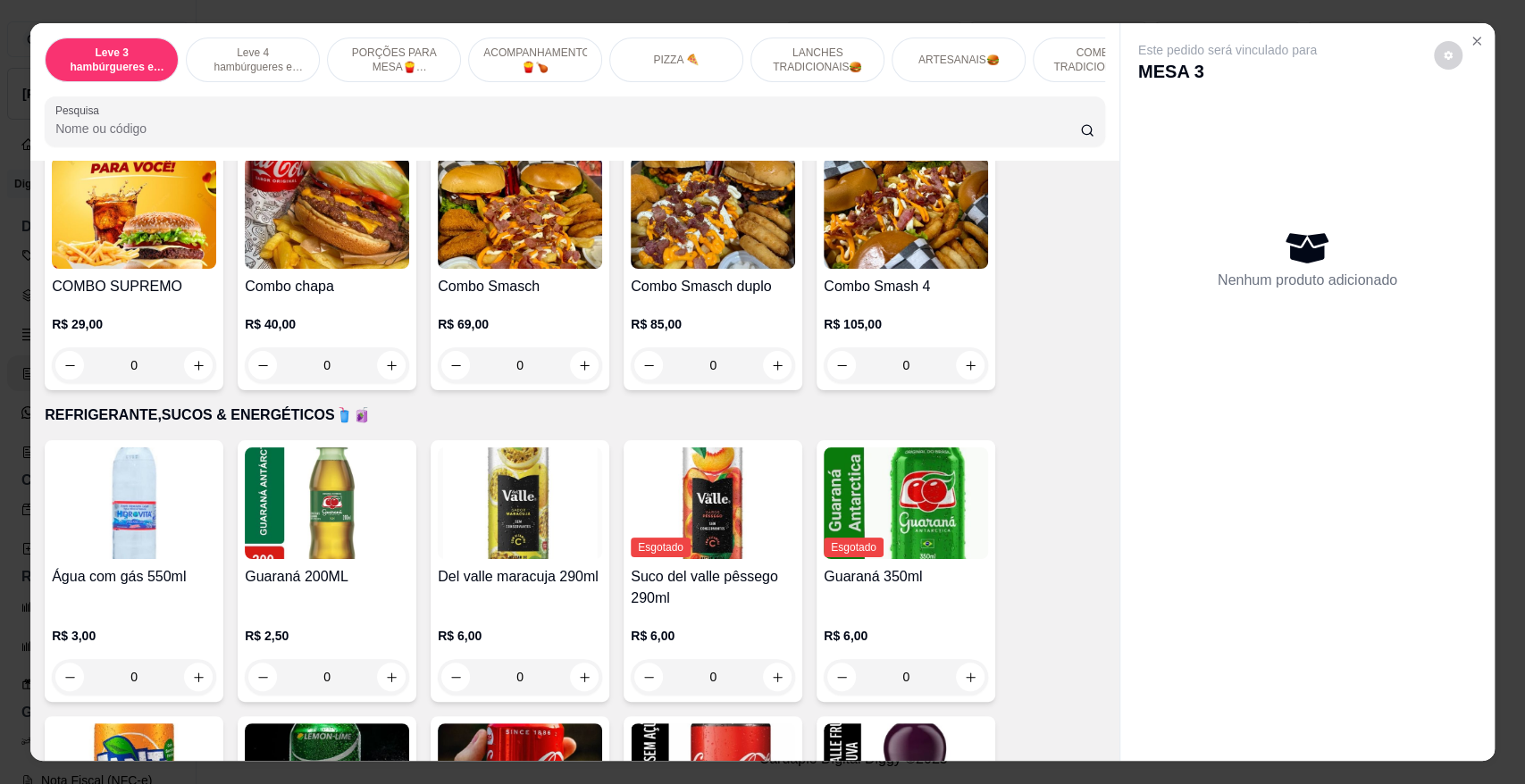 scroll, scrollTop: 3869, scrollLeft: 0, axis: vertical 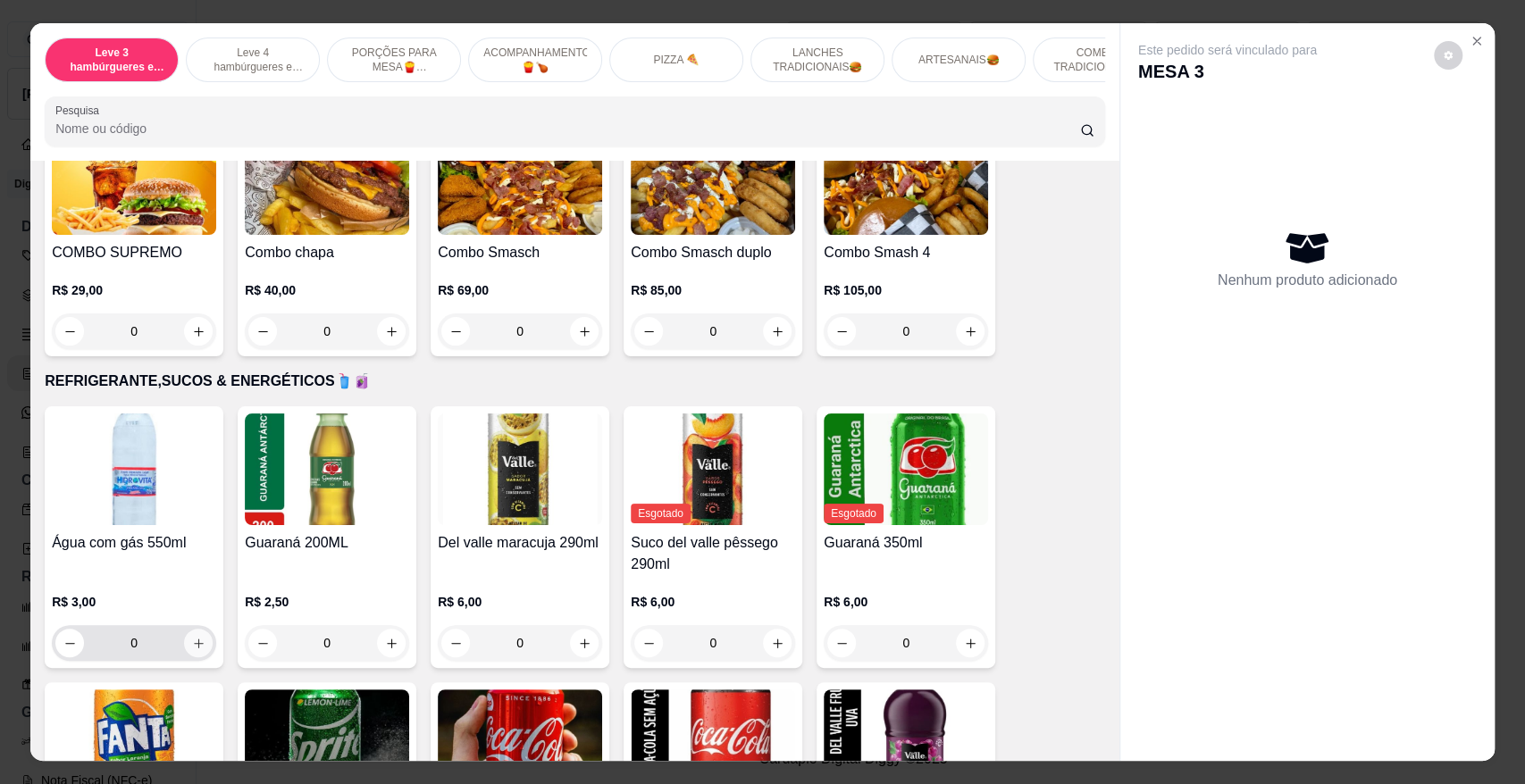 click 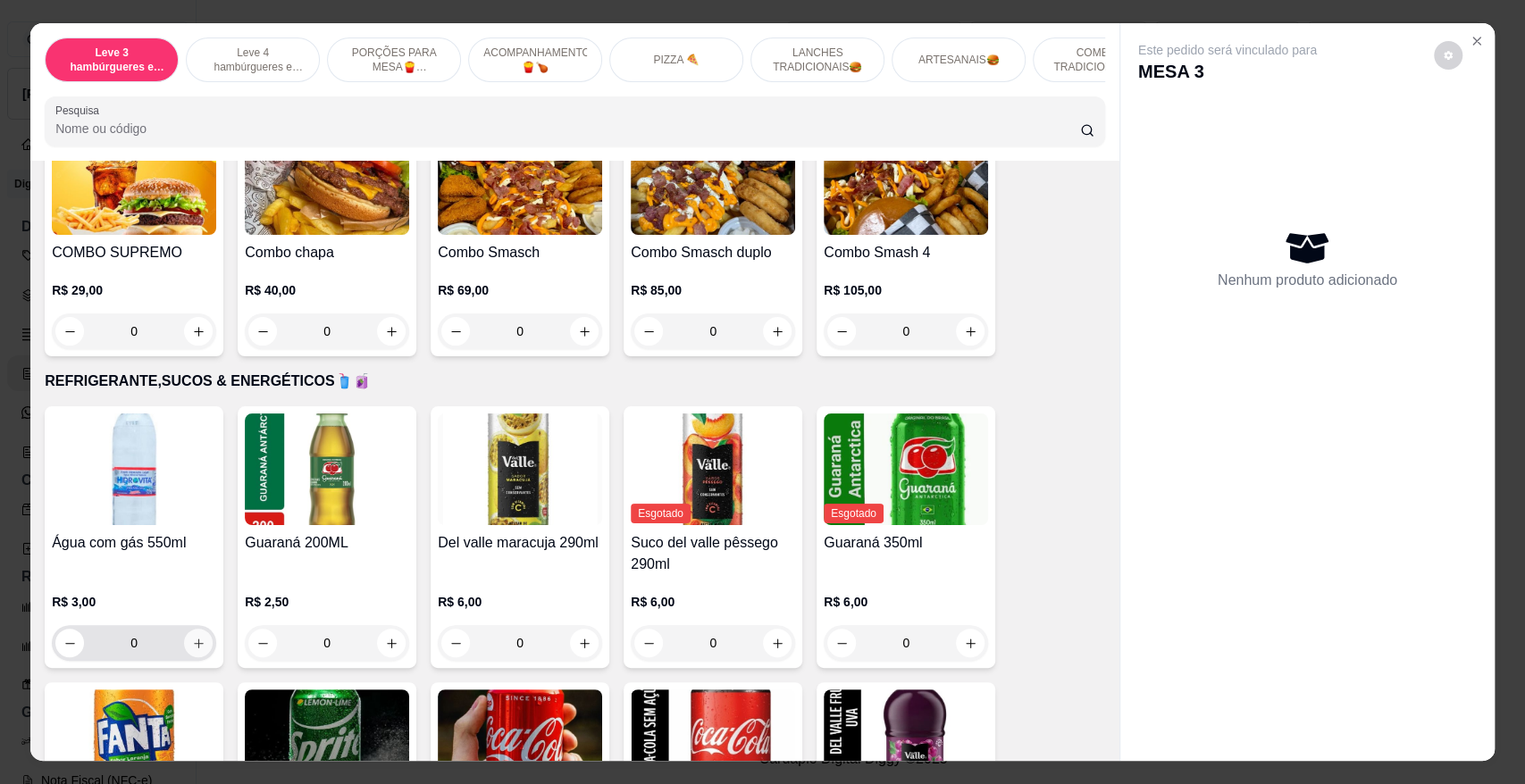 type on "1" 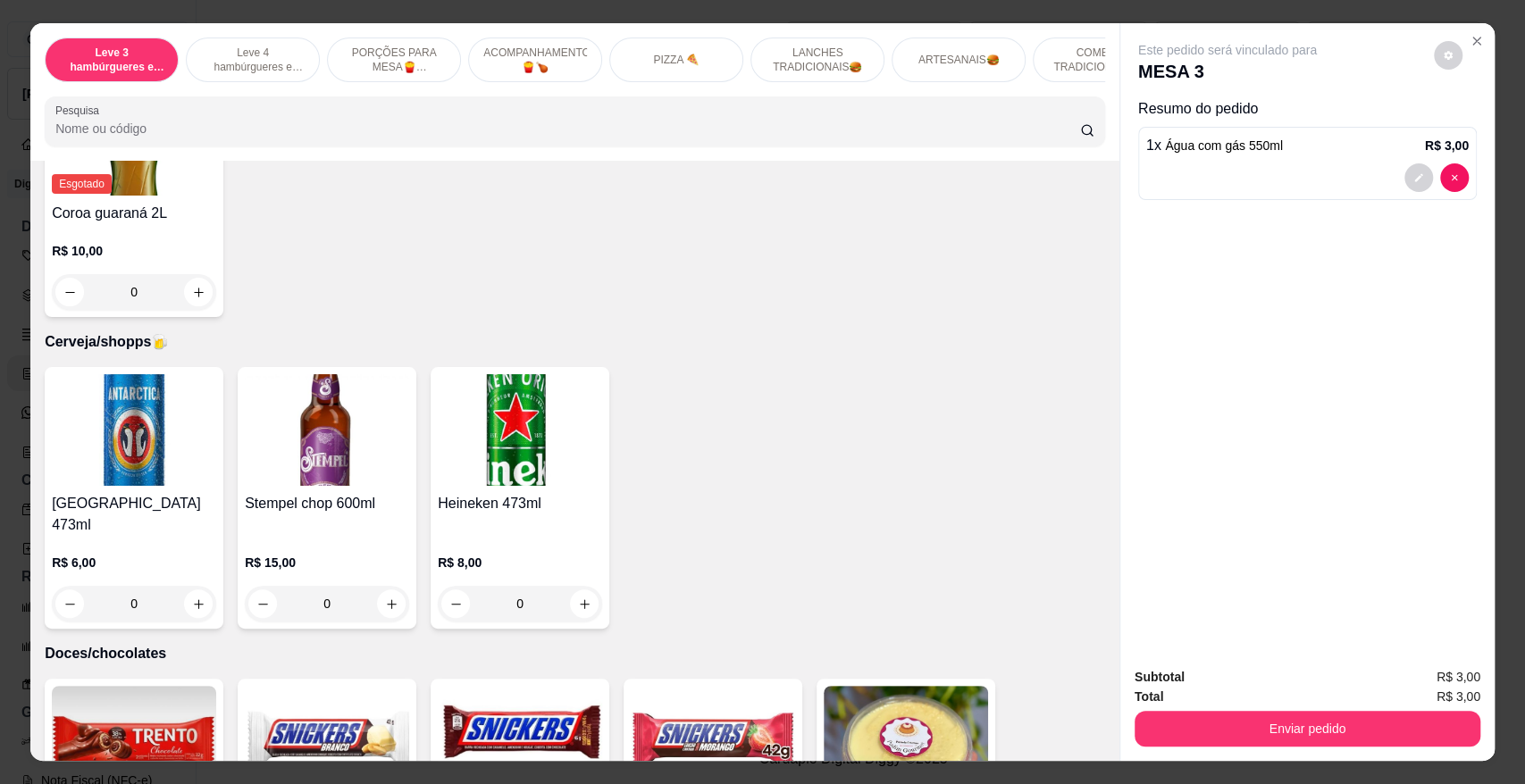 scroll, scrollTop: 5258, scrollLeft: 0, axis: vertical 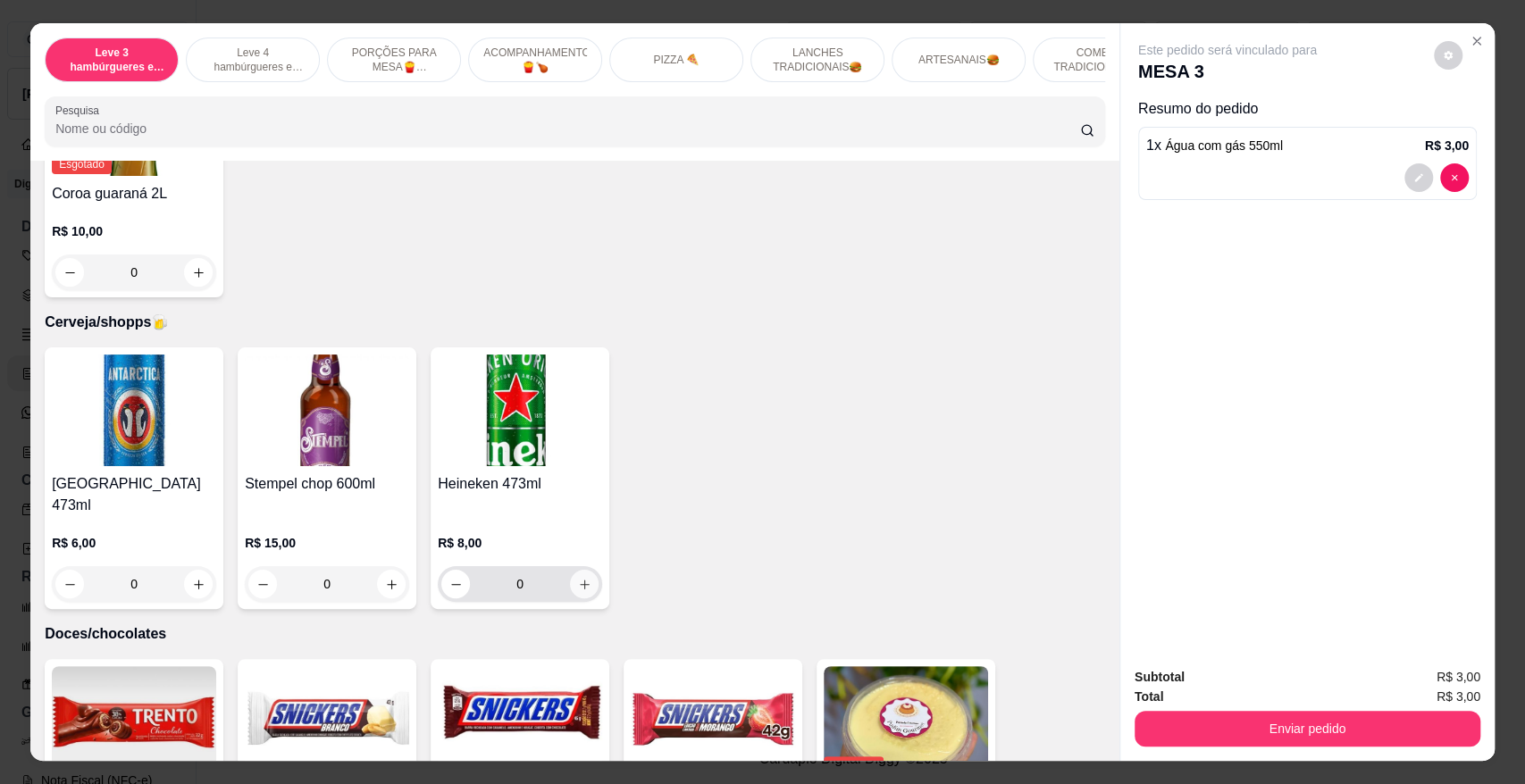 click at bounding box center [584, 584] 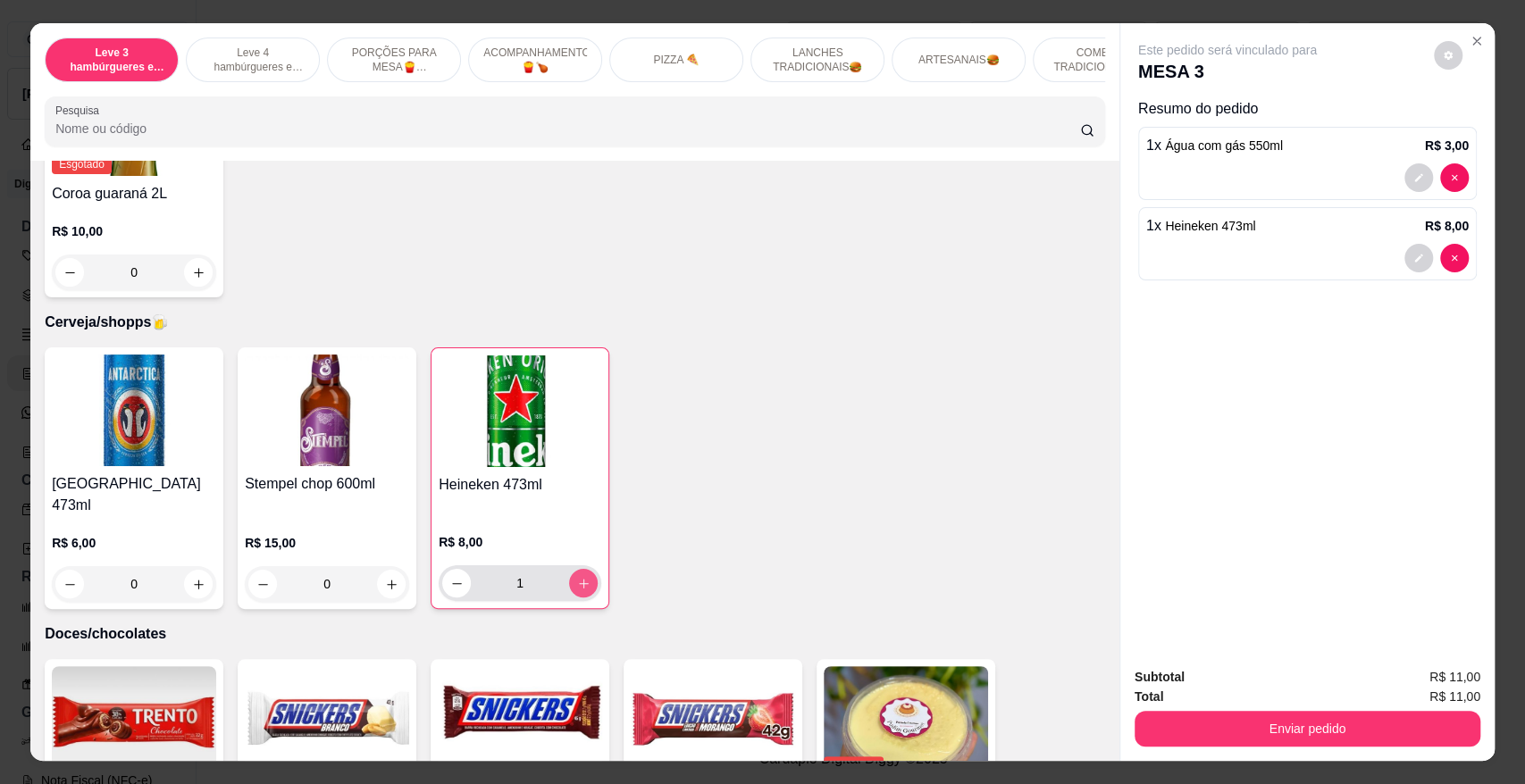 type on "1" 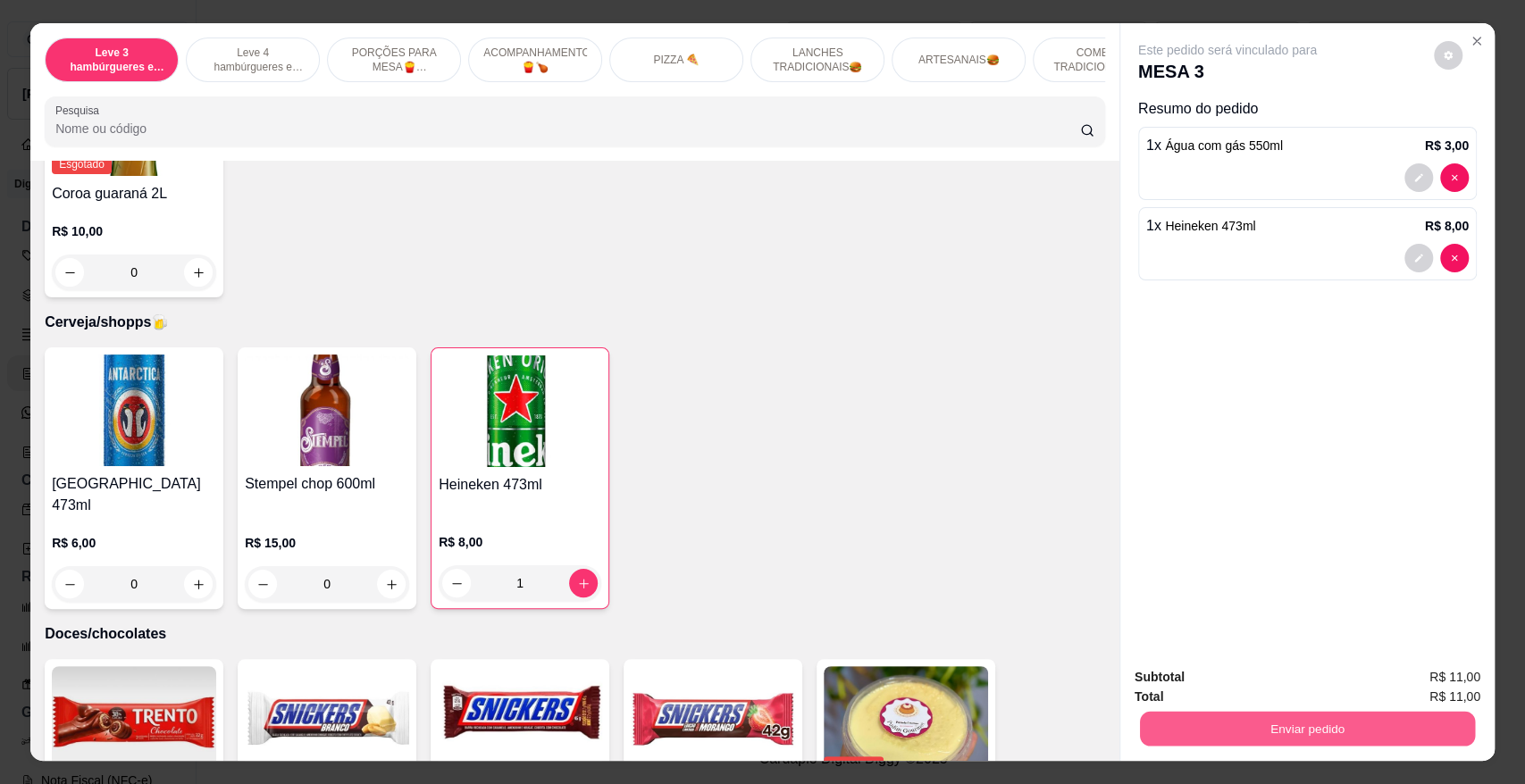 click on "Enviar pedido" at bounding box center [1307, 728] 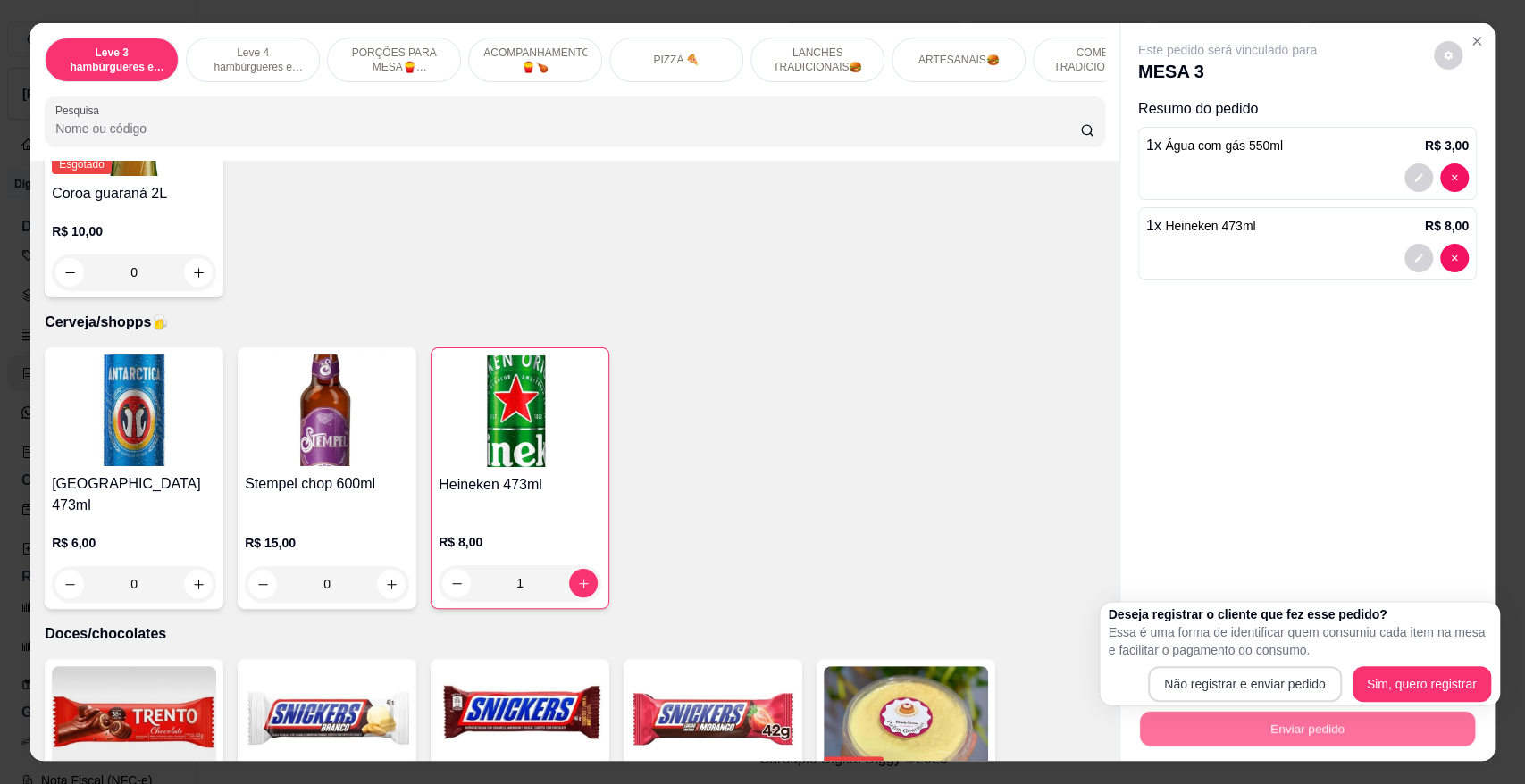 click on "Não registrar e enviar pedido" at bounding box center [1244, 684] 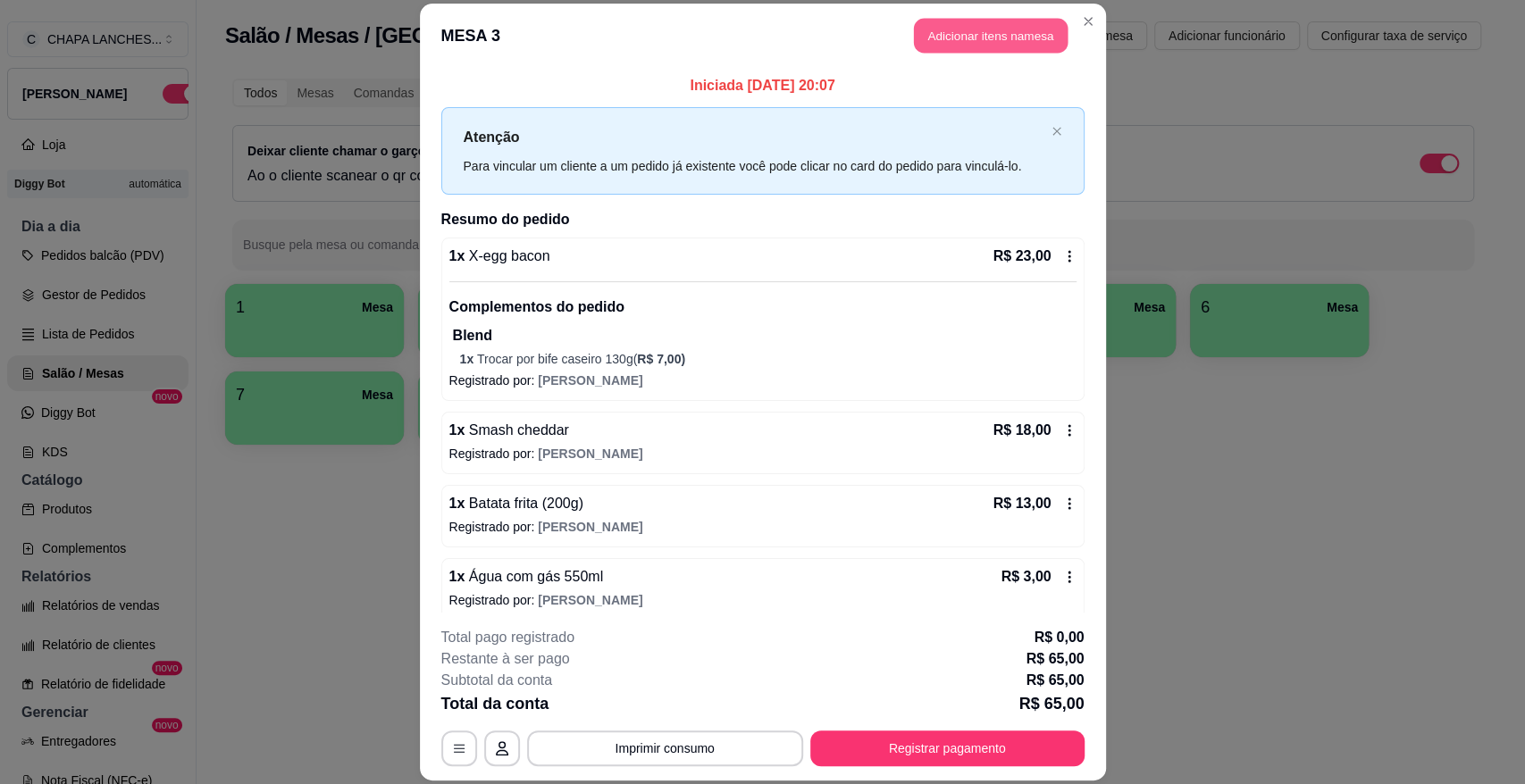 click on "Adicionar itens na  mesa" at bounding box center [991, 36] 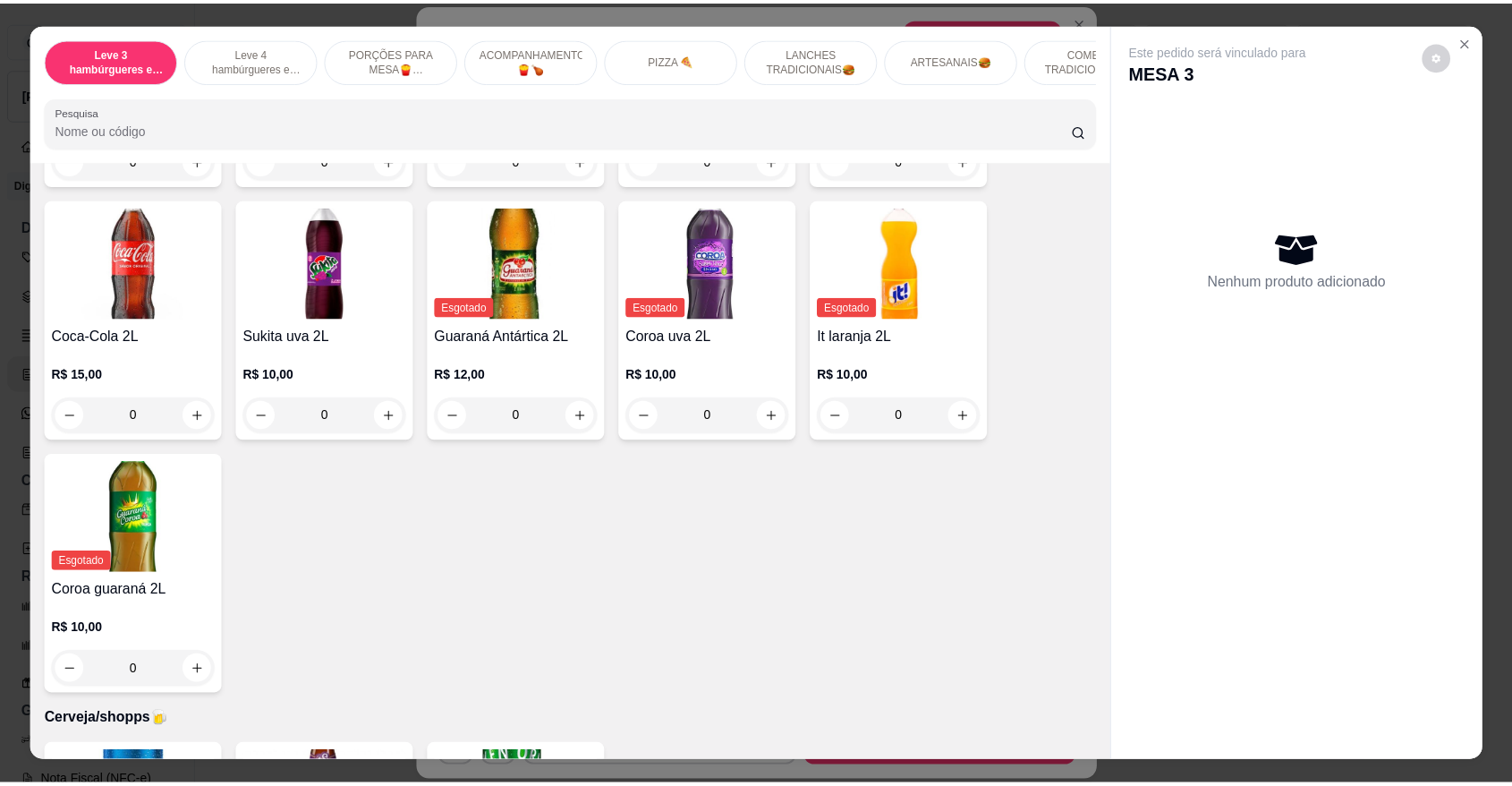scroll, scrollTop: 5371, scrollLeft: 0, axis: vertical 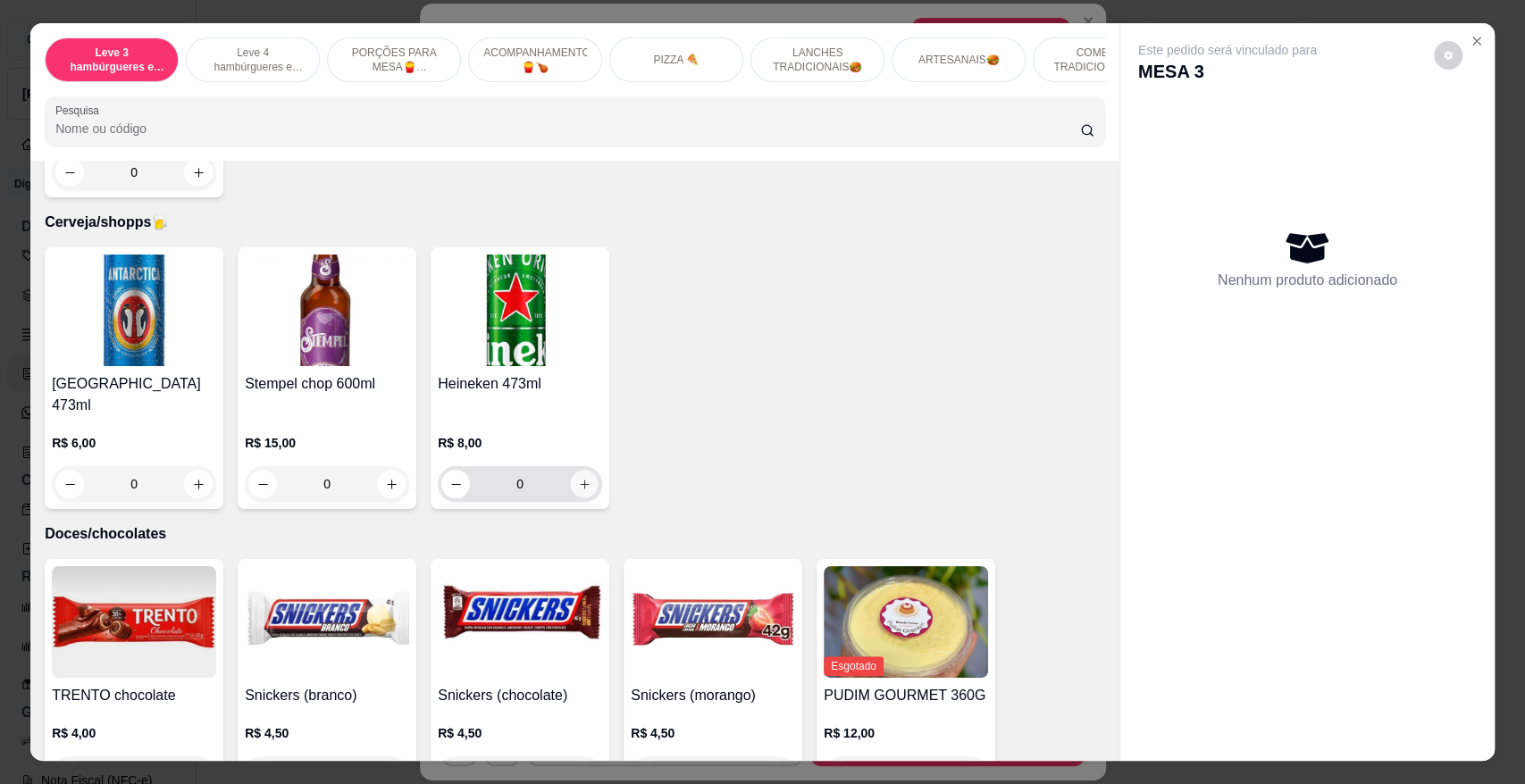 click 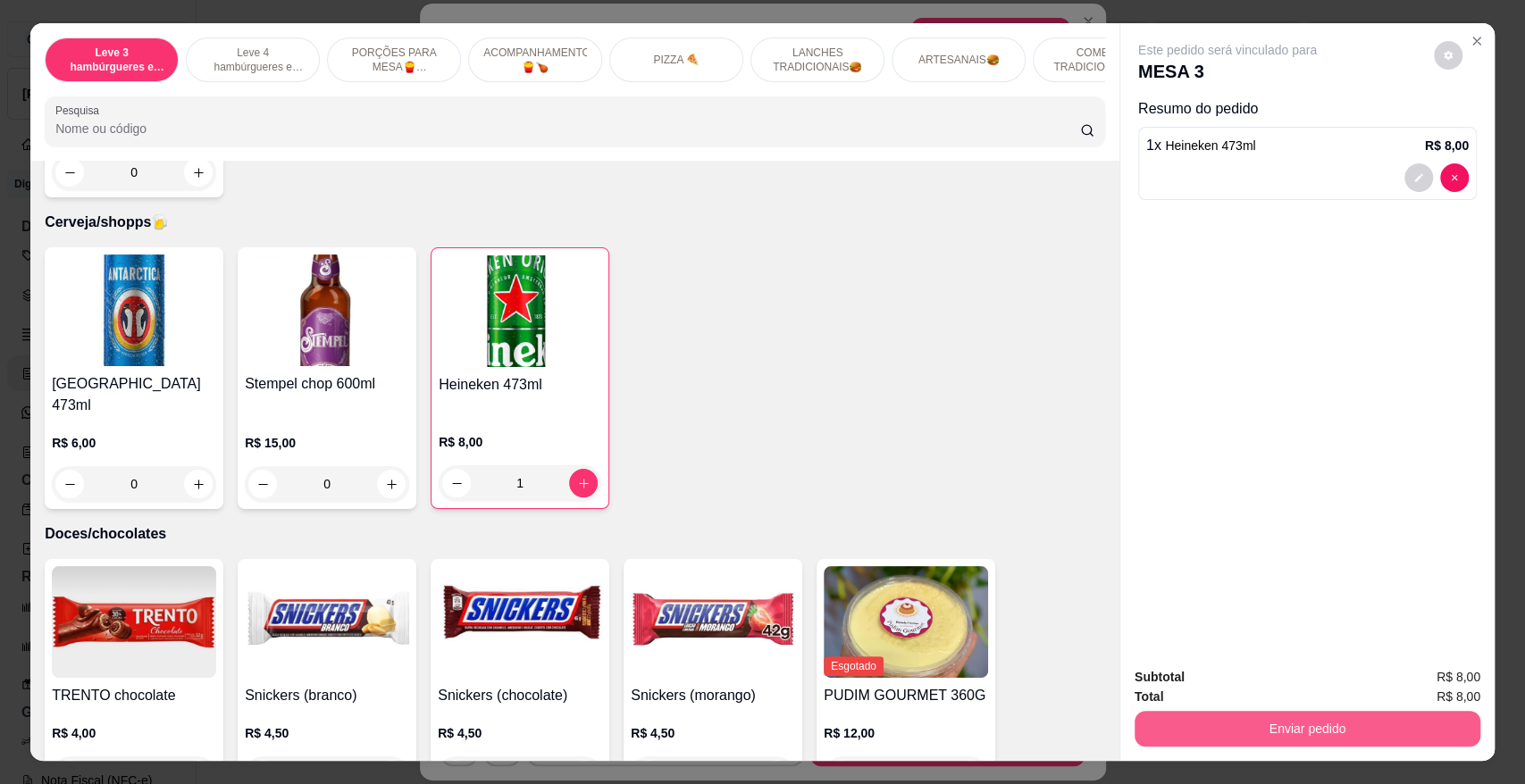 click on "Enviar pedido" at bounding box center [1307, 729] 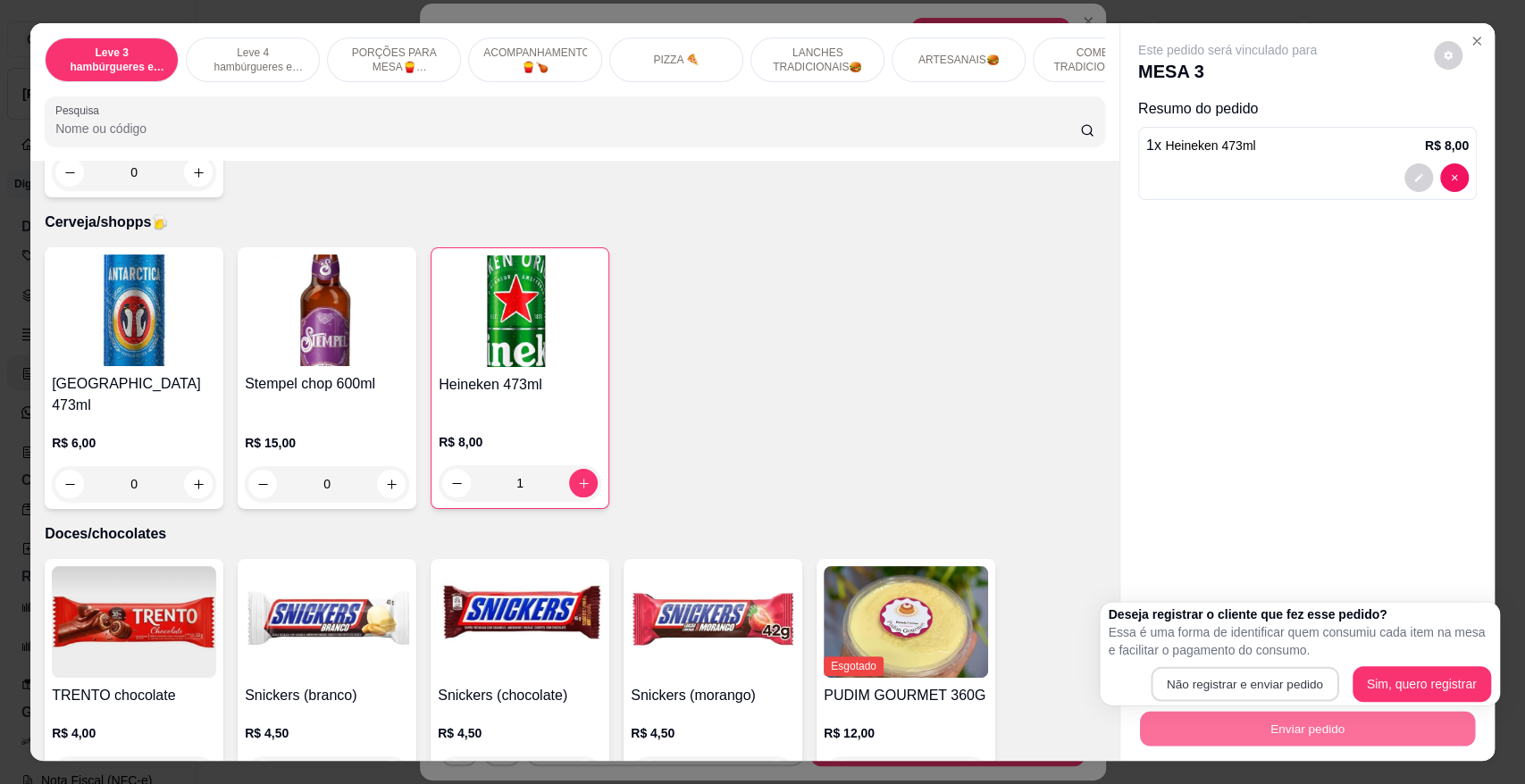 click on "Não registrar e enviar pedido" at bounding box center (1244, 684) 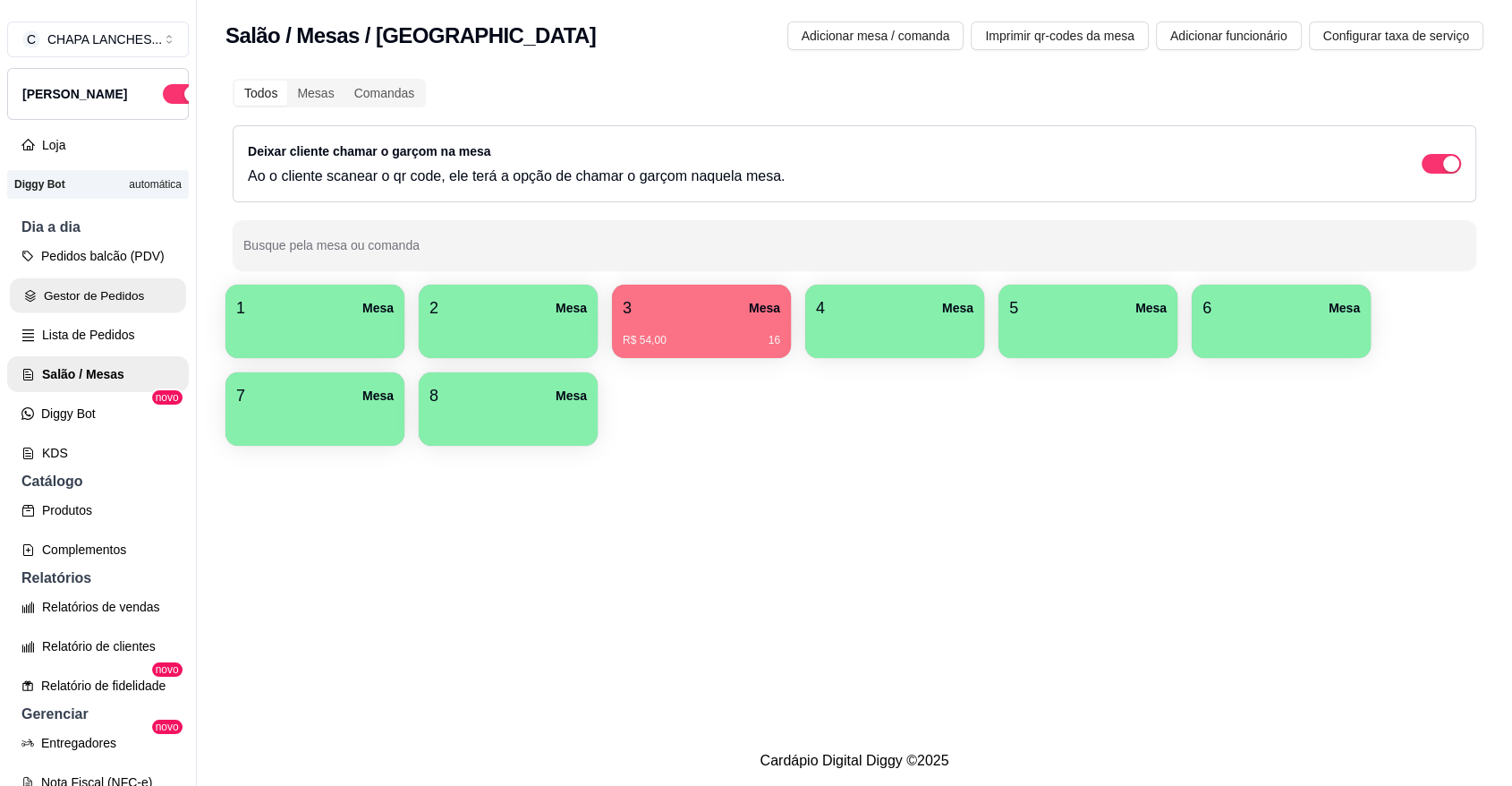 click on "Gestor de Pedidos" at bounding box center (98, 295) 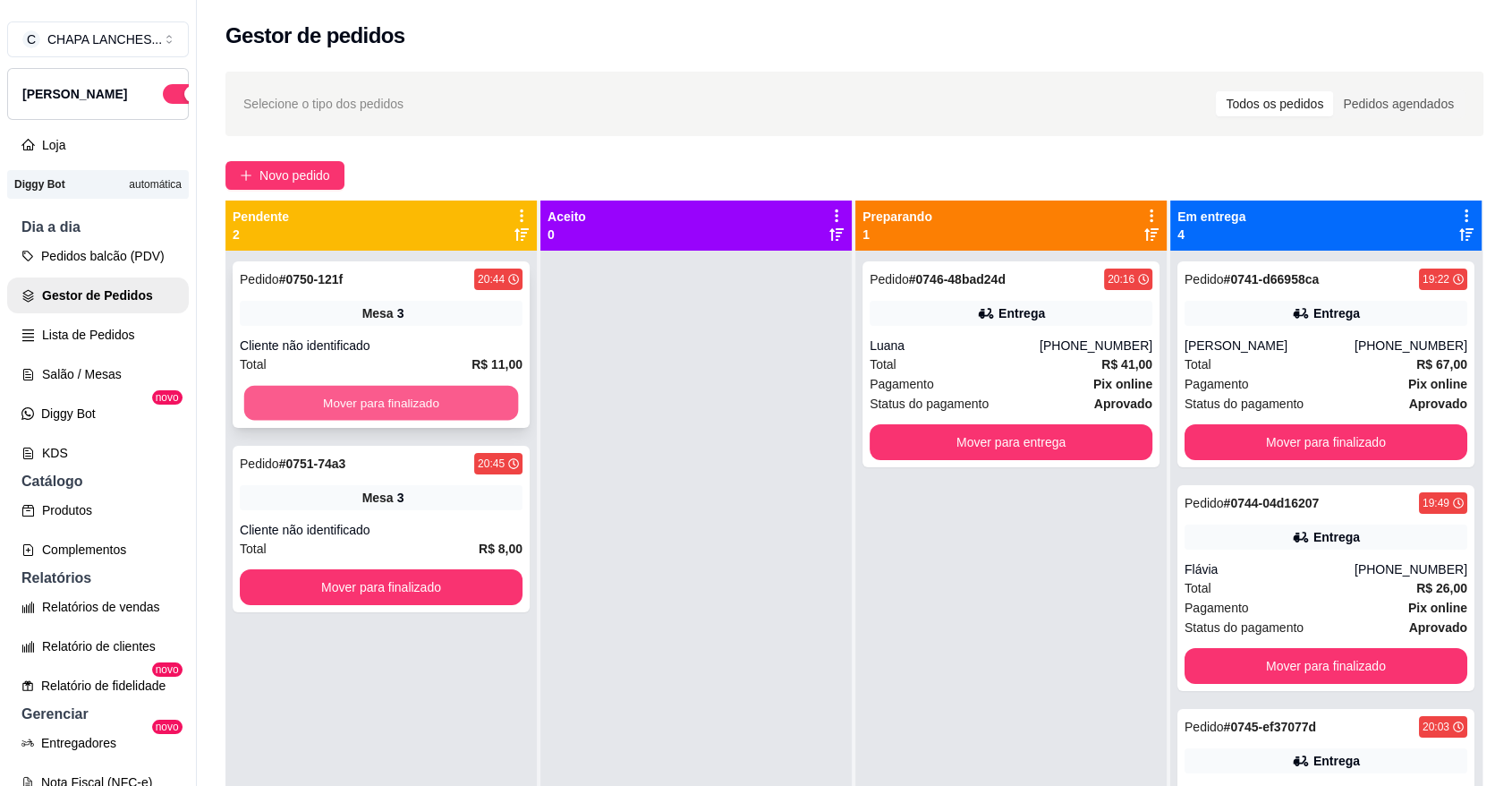 click on "Mover para finalizado" at bounding box center [381, 403] 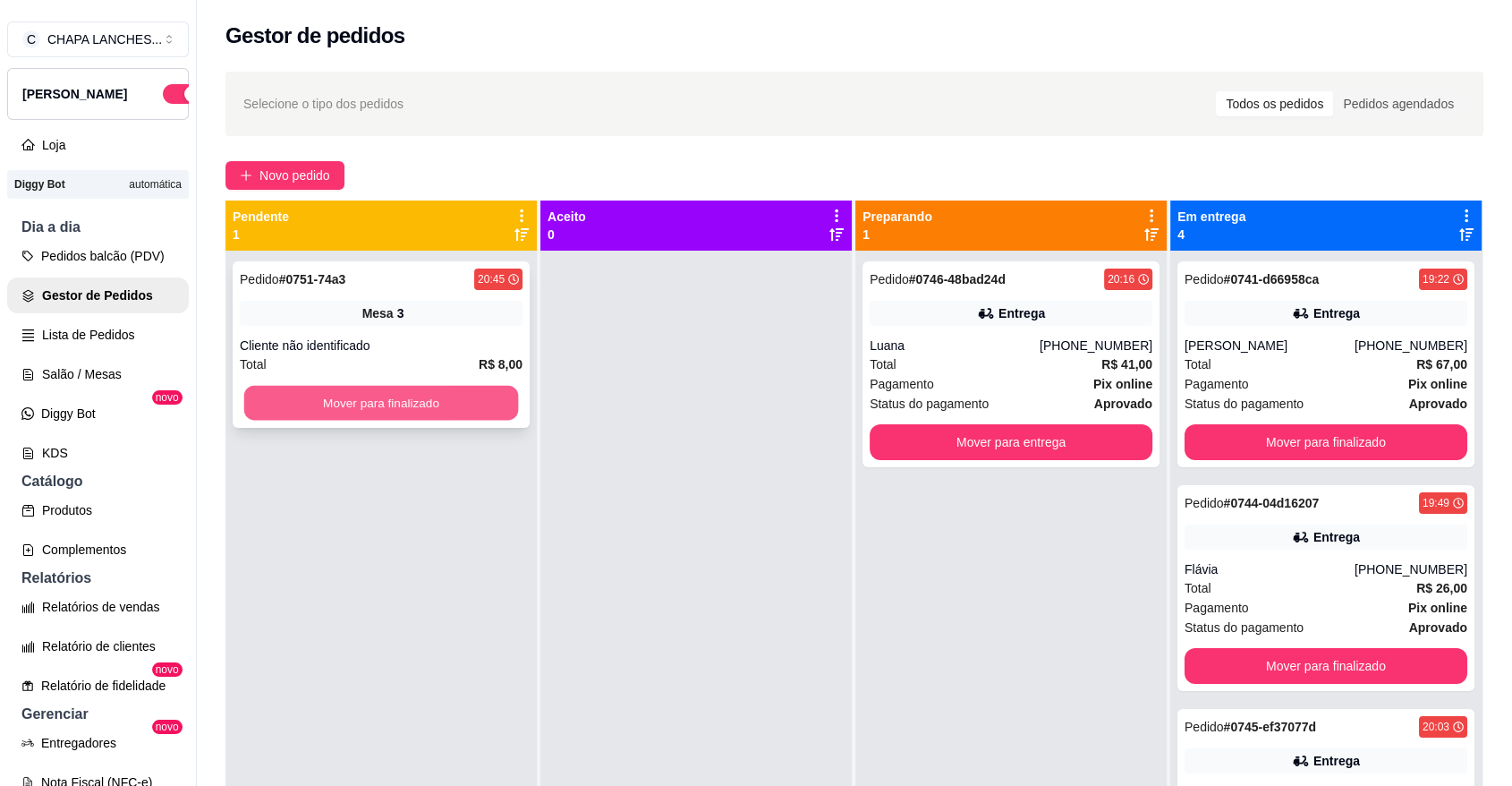 click on "Mover para finalizado" at bounding box center [381, 403] 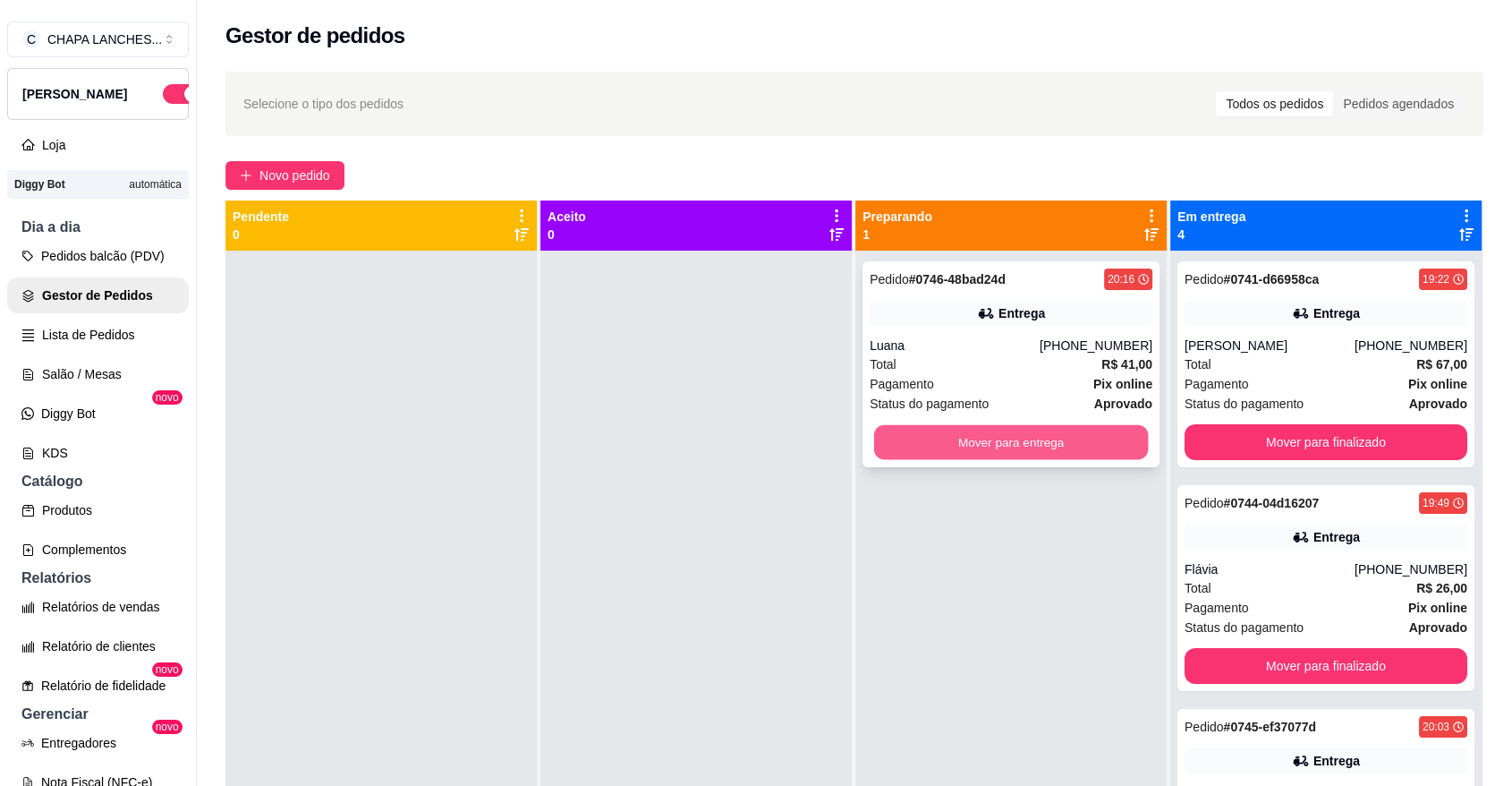 click on "Mover para entrega" at bounding box center (1011, 442) 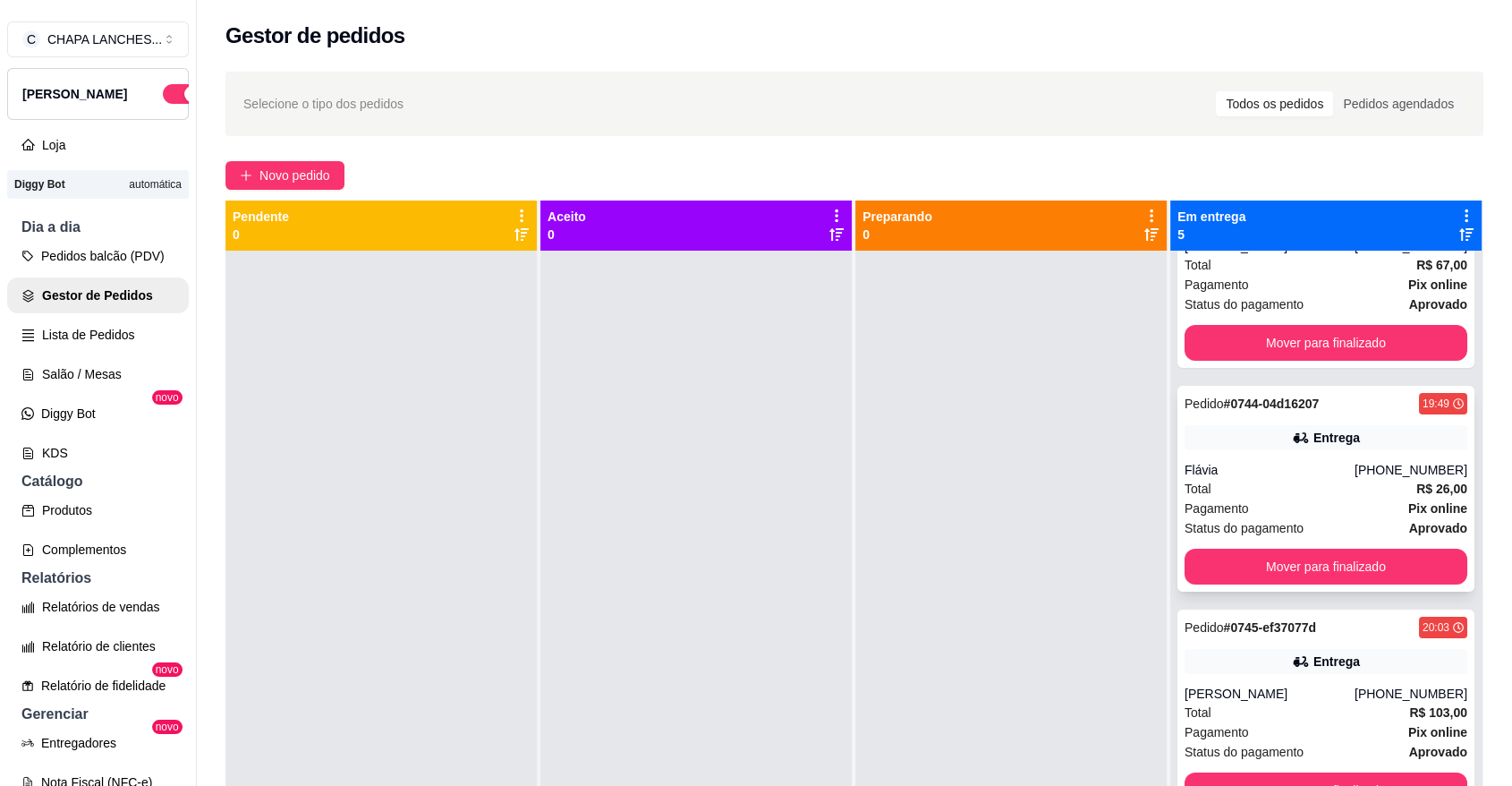 scroll, scrollTop: 298, scrollLeft: 0, axis: vertical 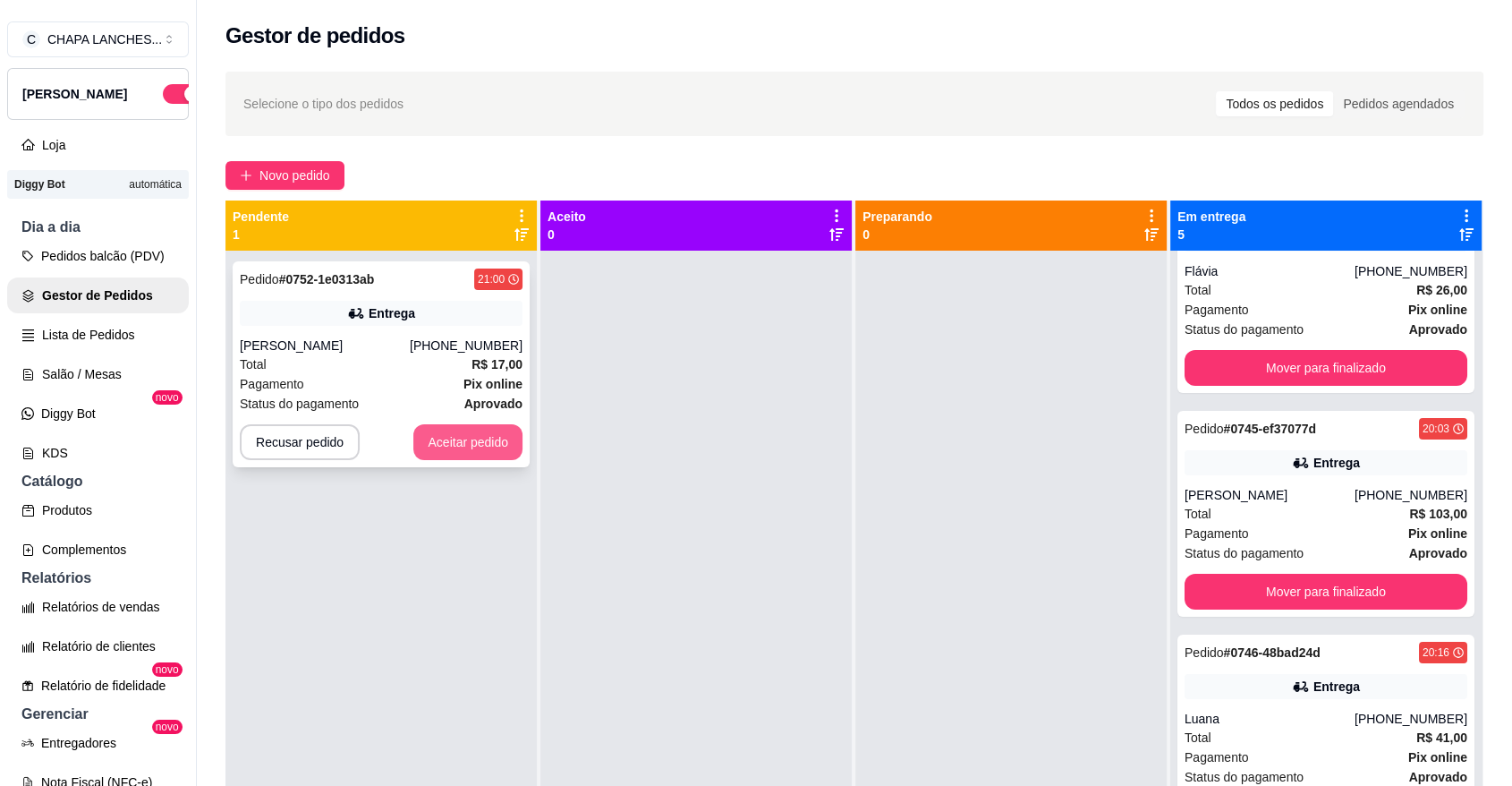 click on "Aceitar pedido" at bounding box center [468, 442] 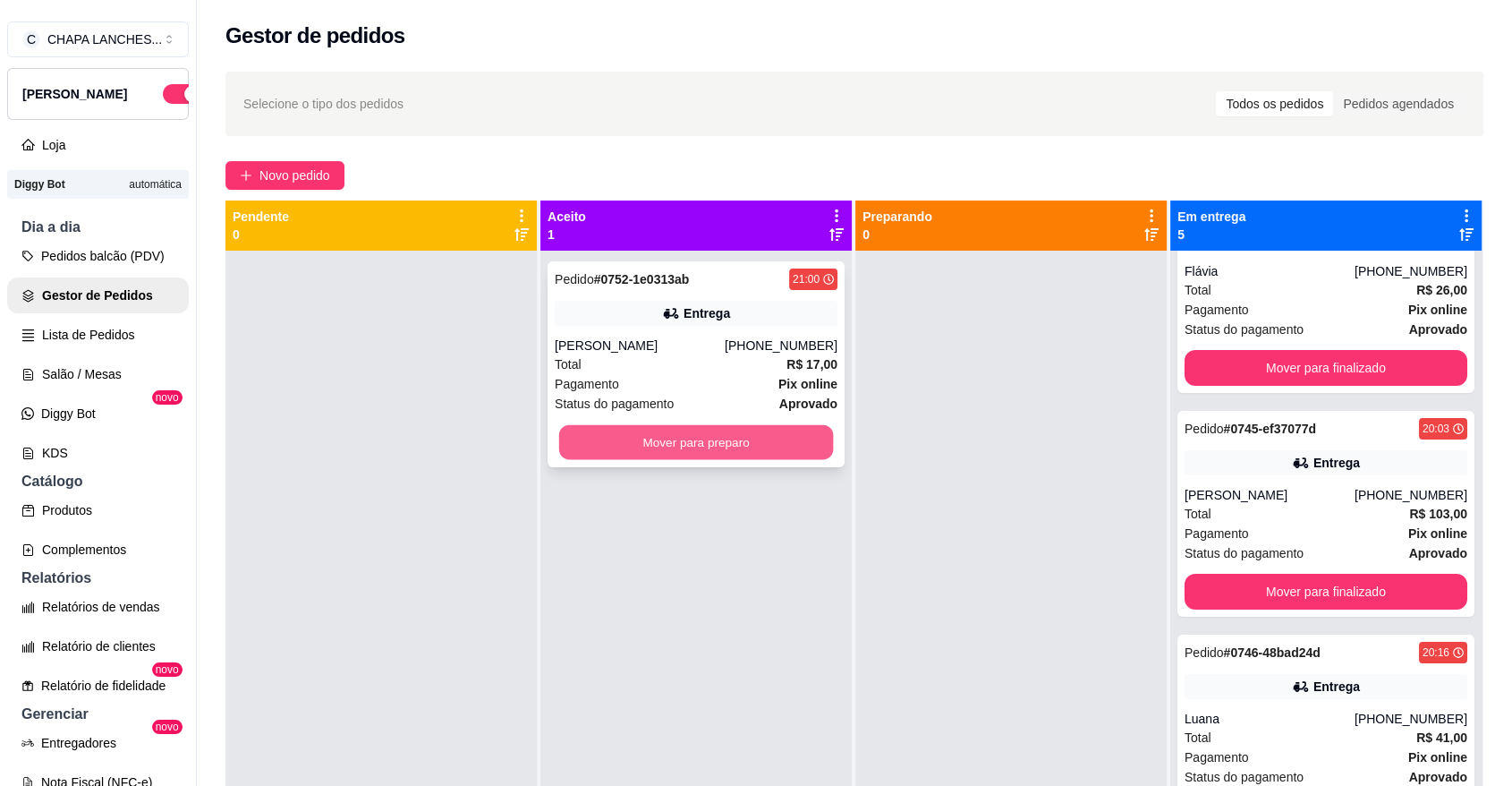 click on "Mover para preparo" at bounding box center (696, 442) 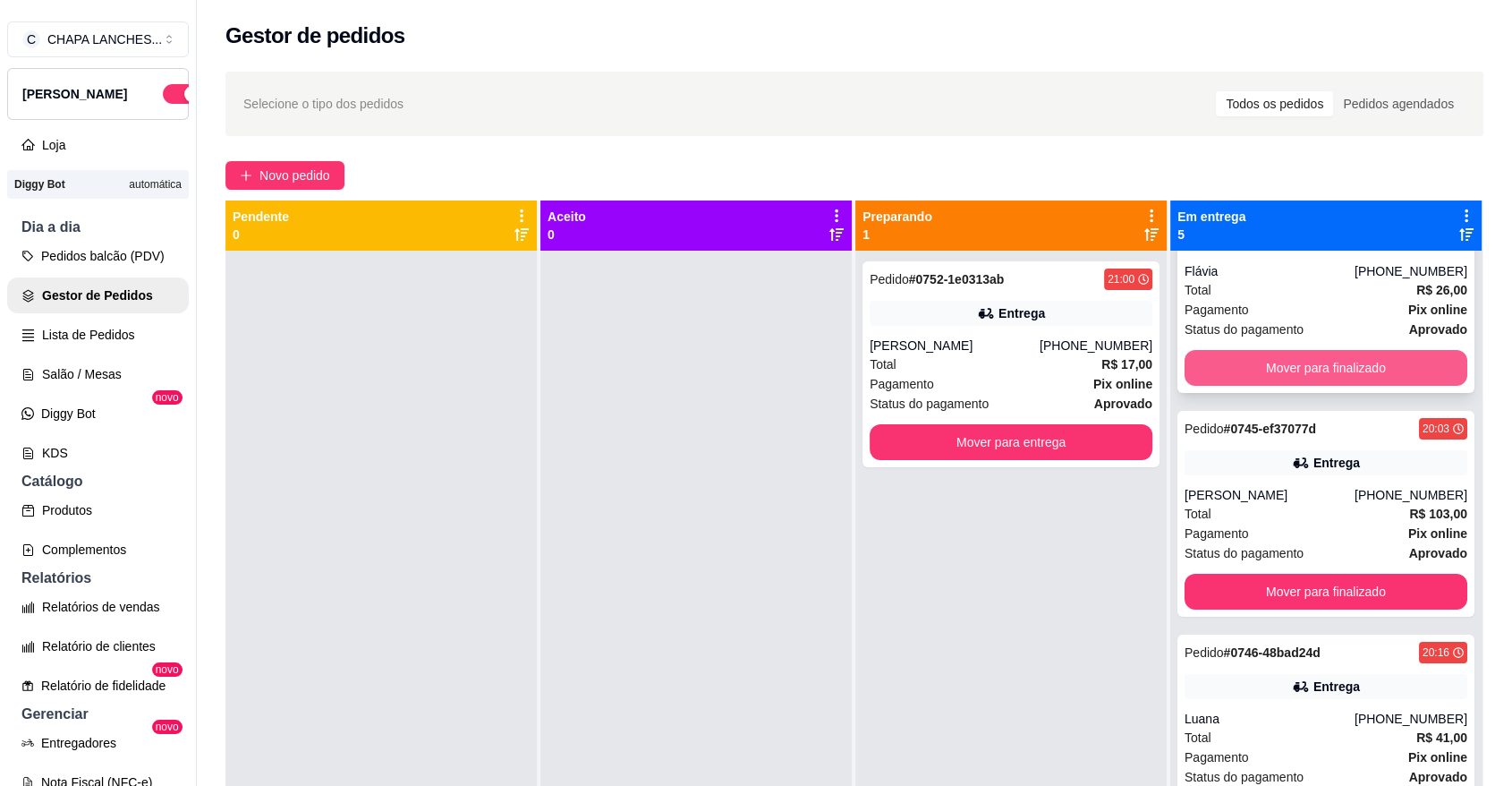 click on "Mover para finalizado" at bounding box center [1326, 368] 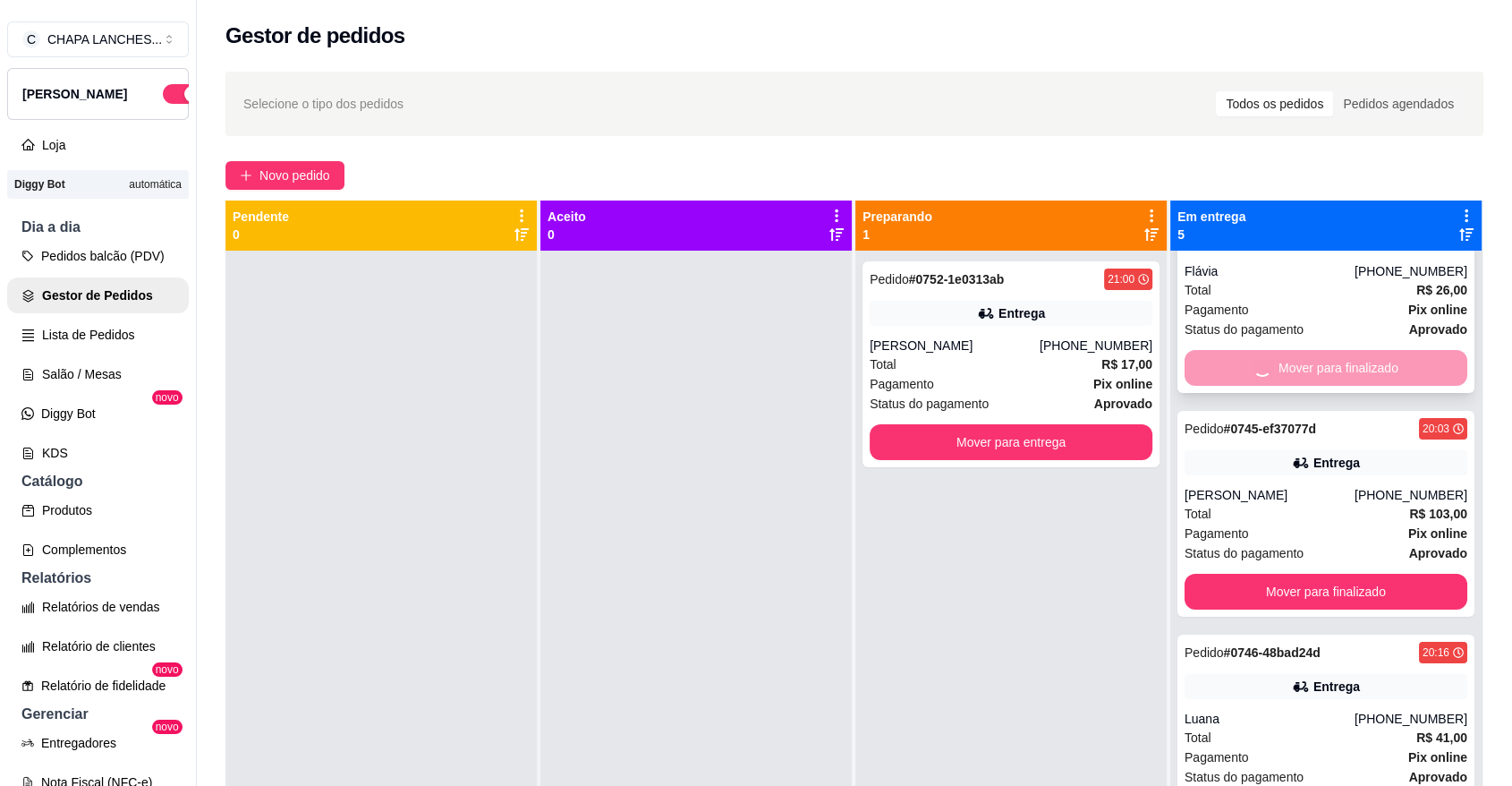 scroll, scrollTop: 74, scrollLeft: 0, axis: vertical 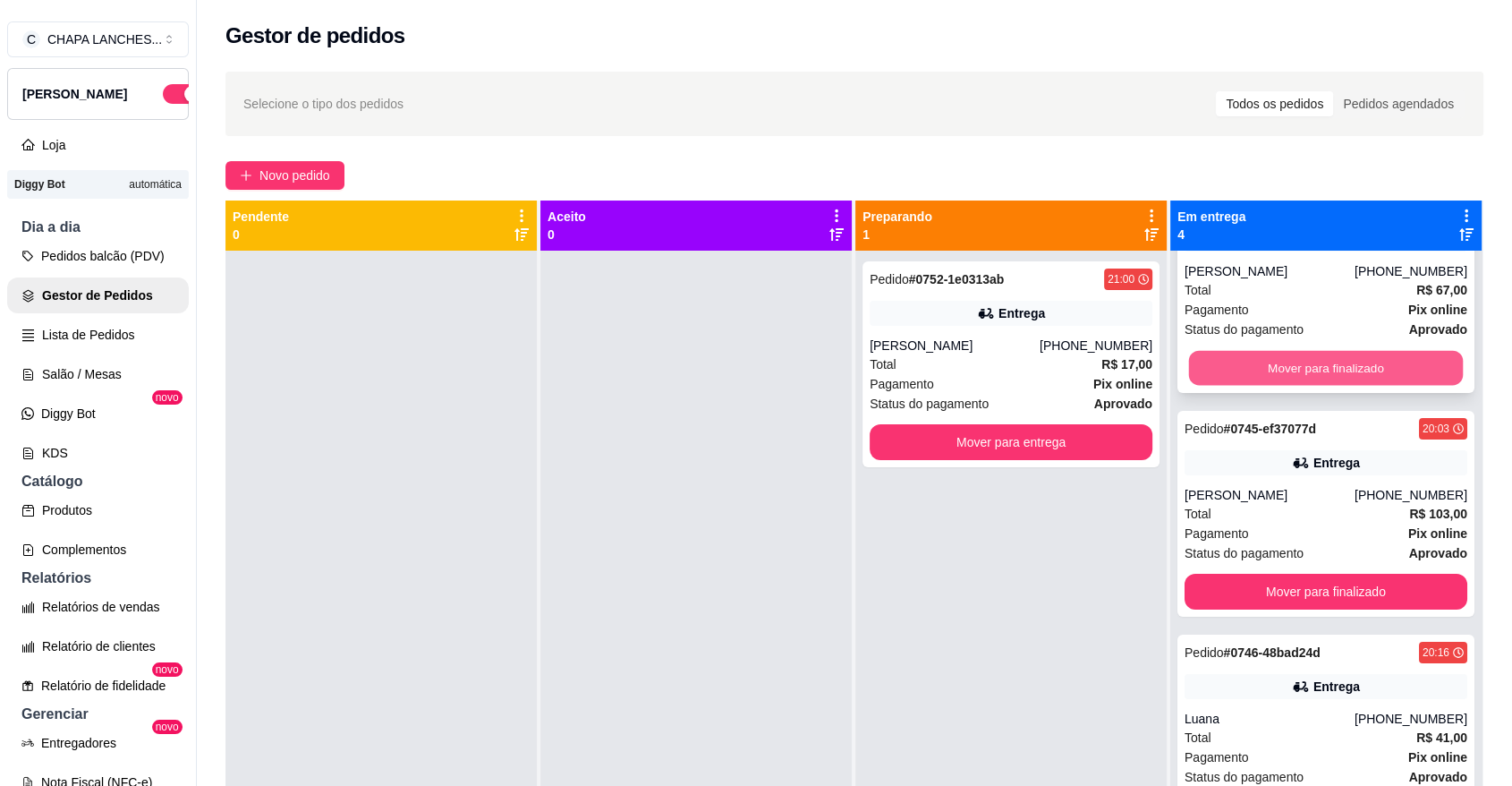 click on "Mover para finalizado" at bounding box center [1326, 368] 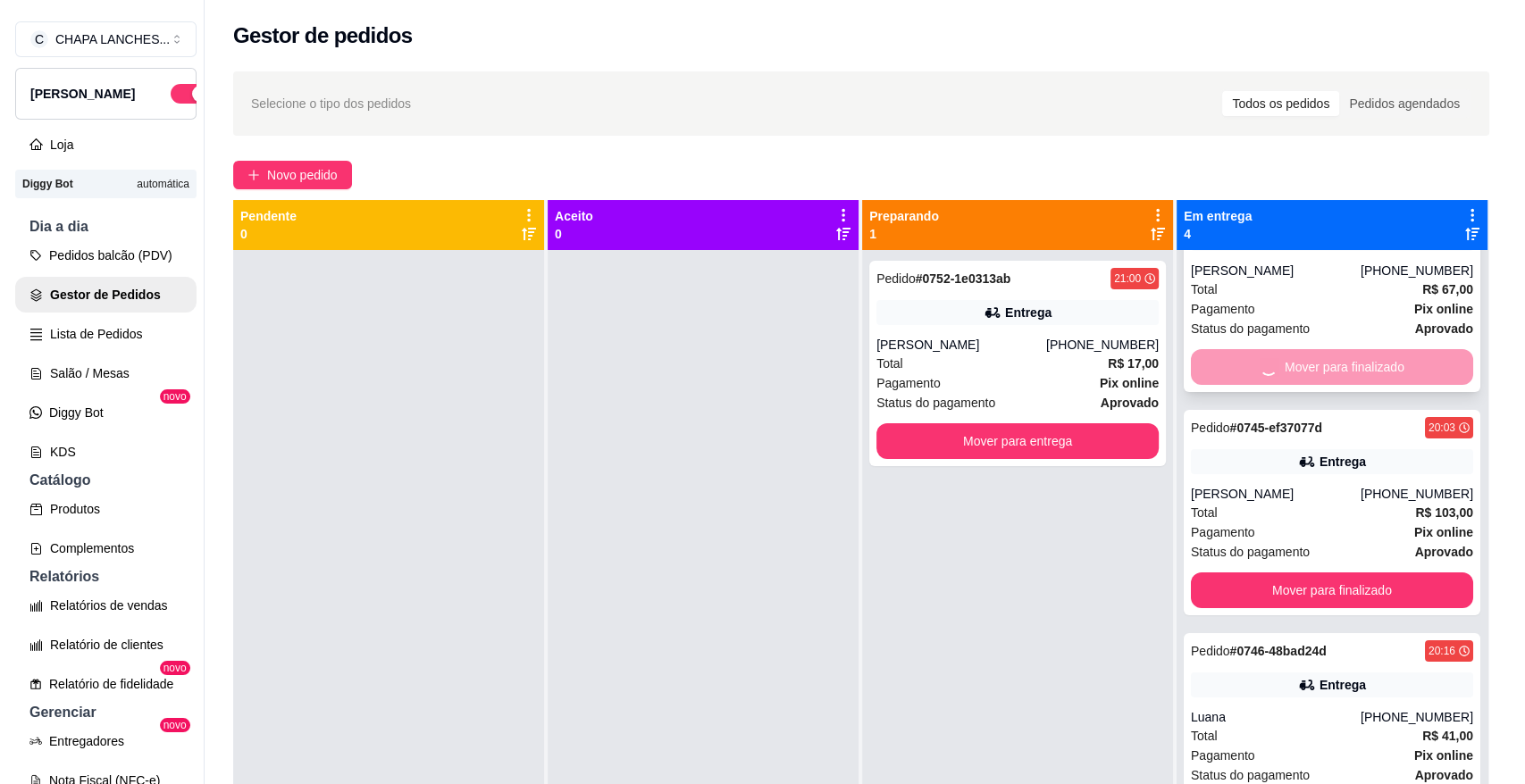 scroll, scrollTop: 0, scrollLeft: 0, axis: both 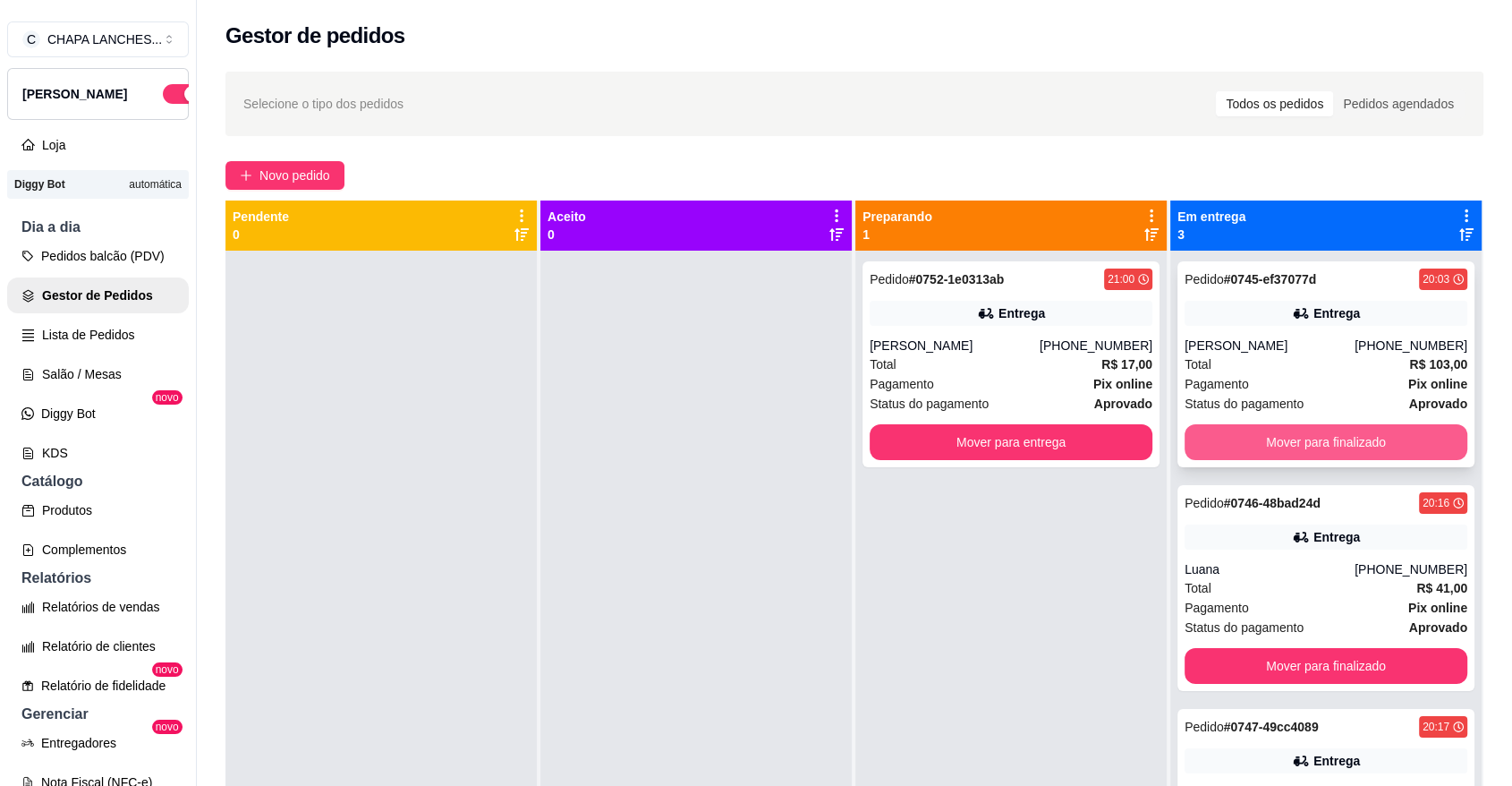 click on "Mover para finalizado" at bounding box center [1326, 442] 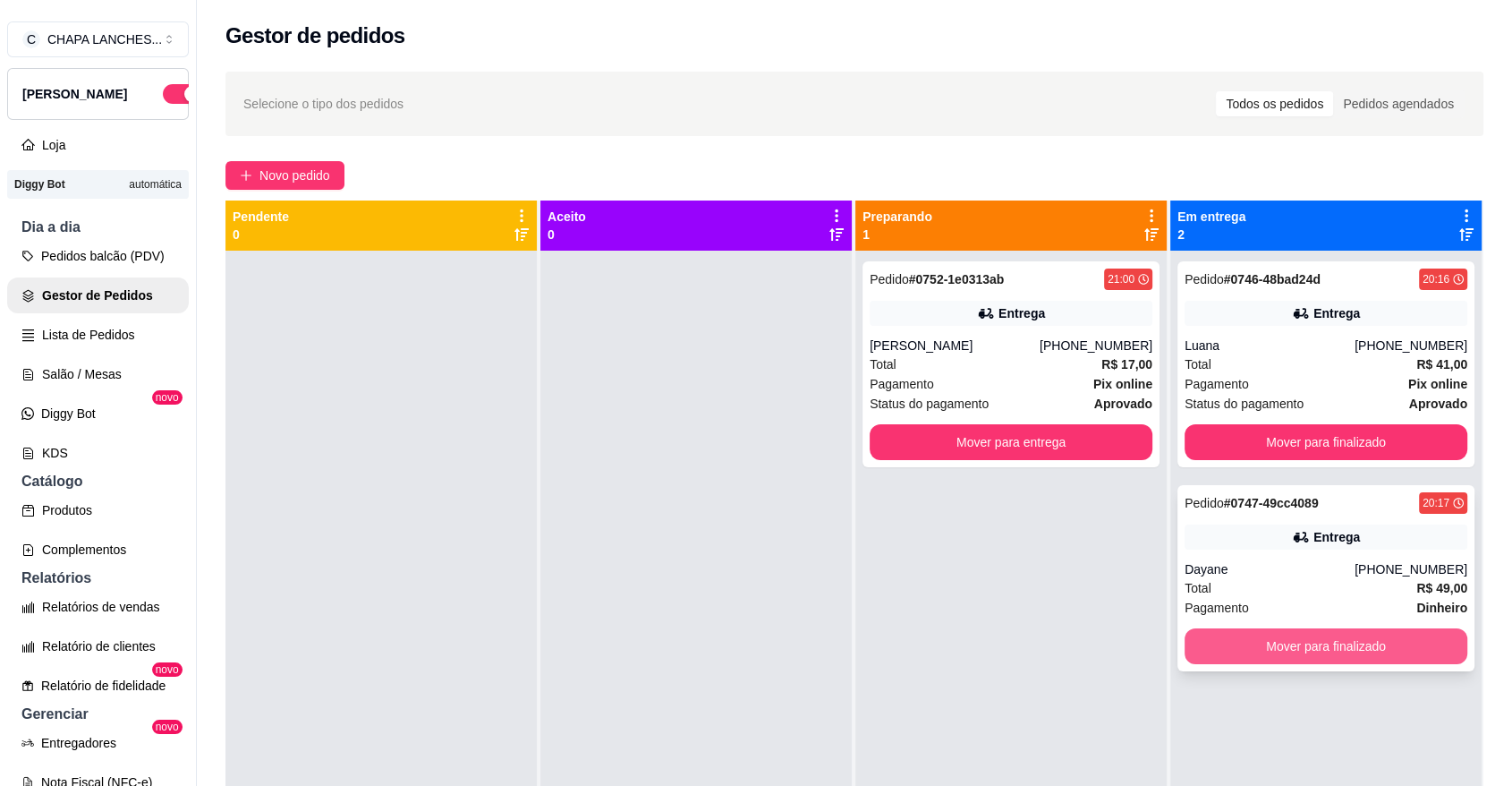 click on "Mover para finalizado" at bounding box center (1326, 646) 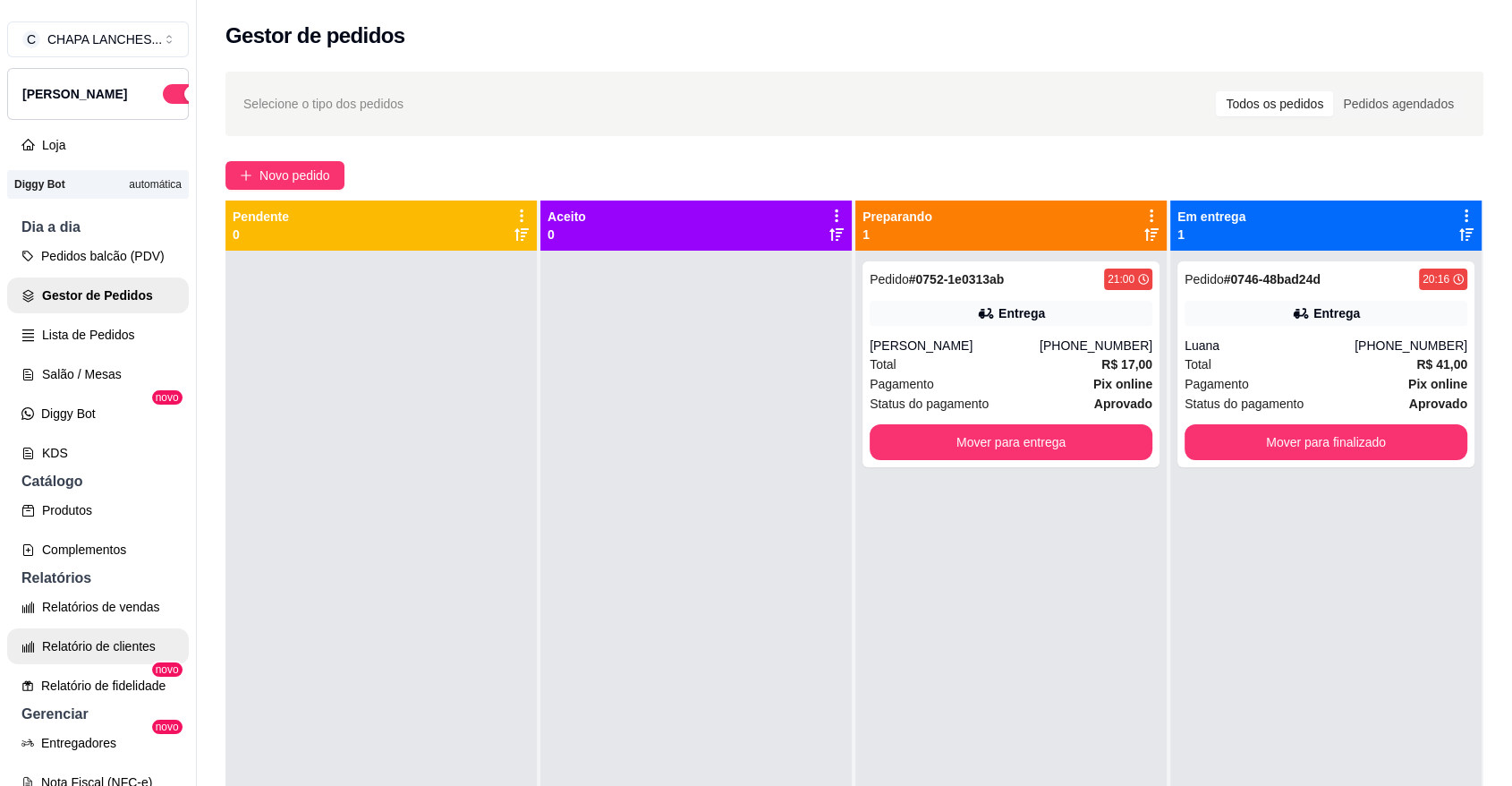 click on "Relatório de clientes" at bounding box center [98, 646] 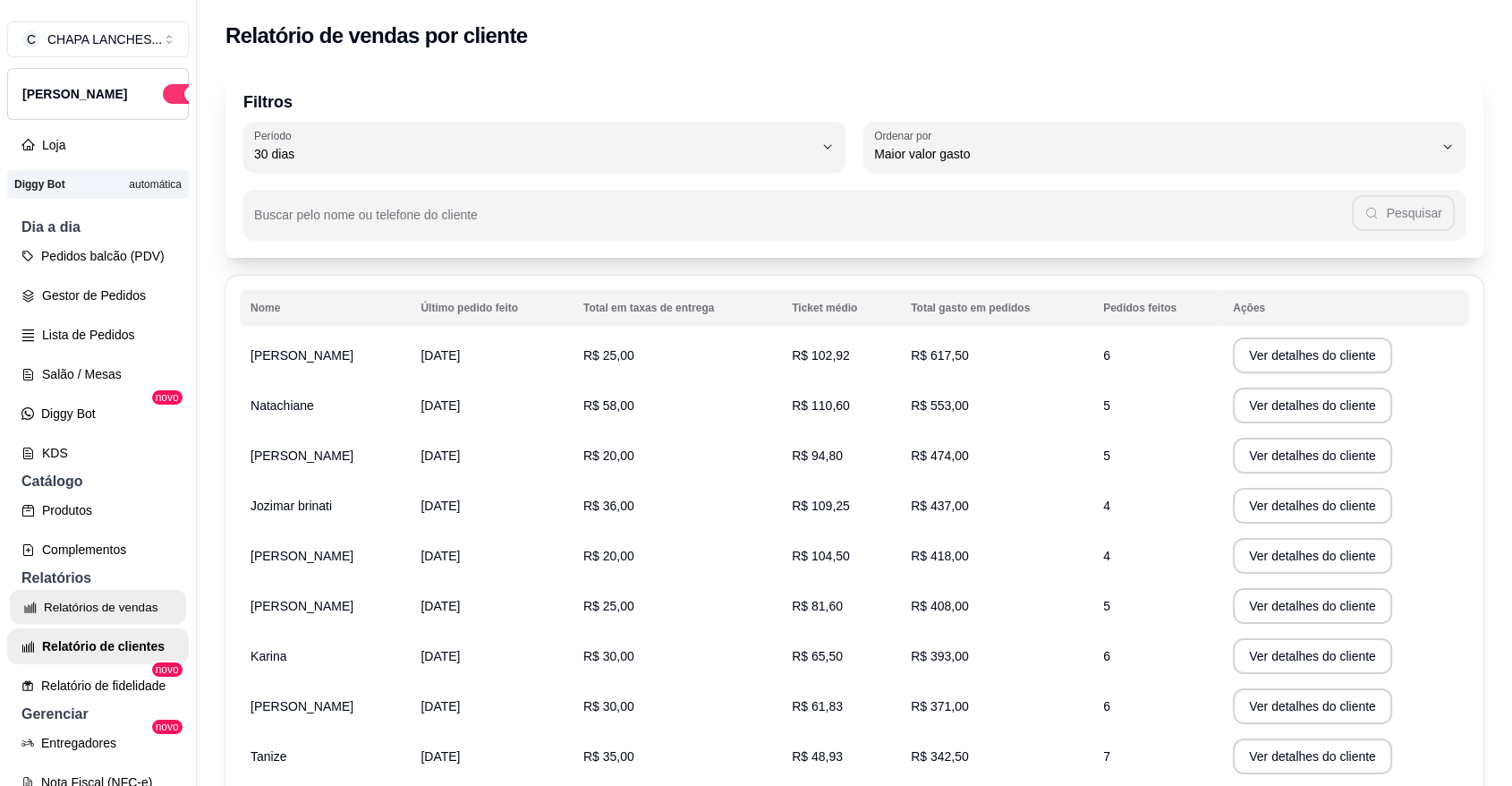 click on "Relatórios de vendas" at bounding box center (98, 607) 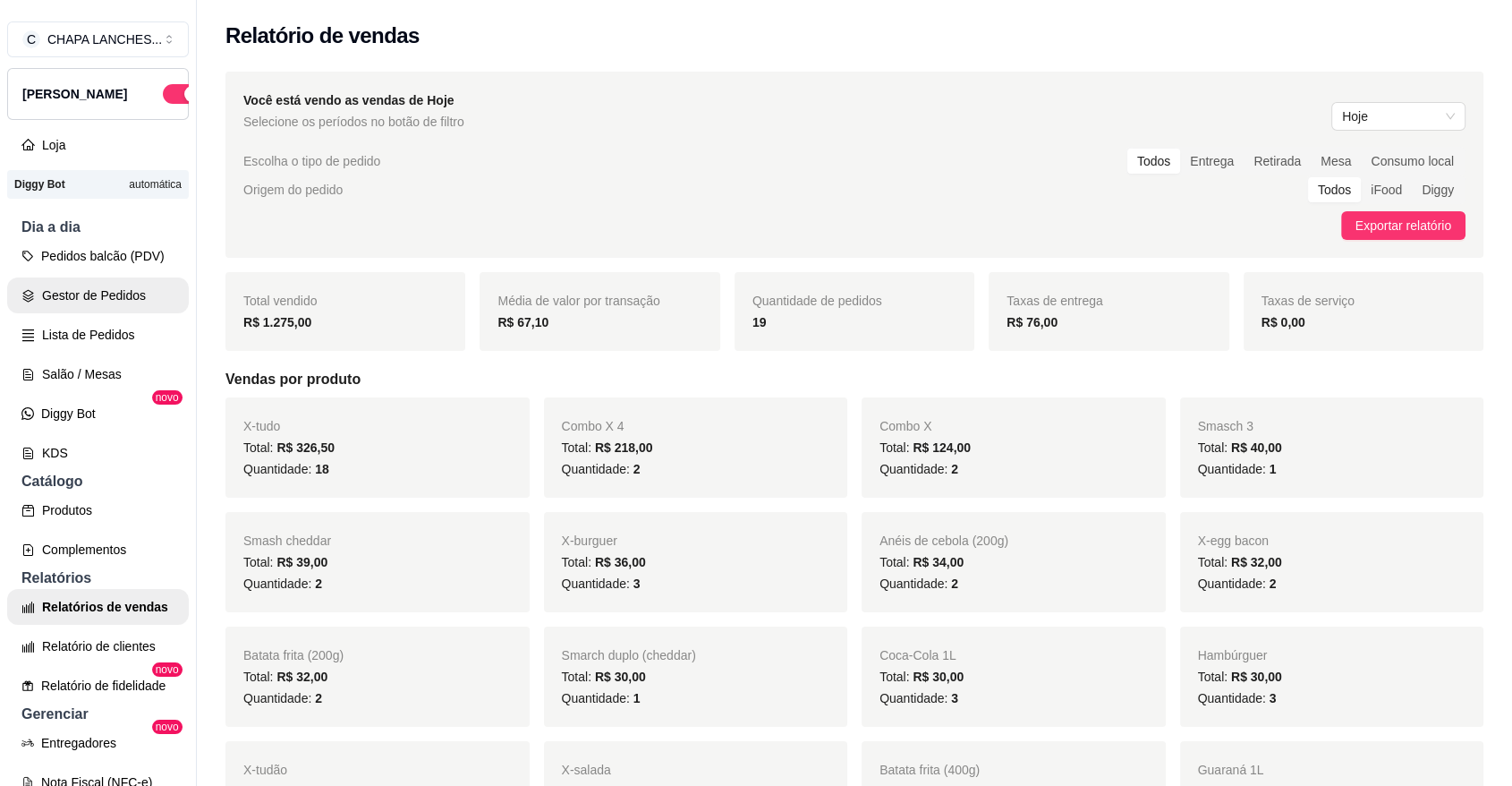 click on "Gestor de Pedidos" at bounding box center [98, 295] 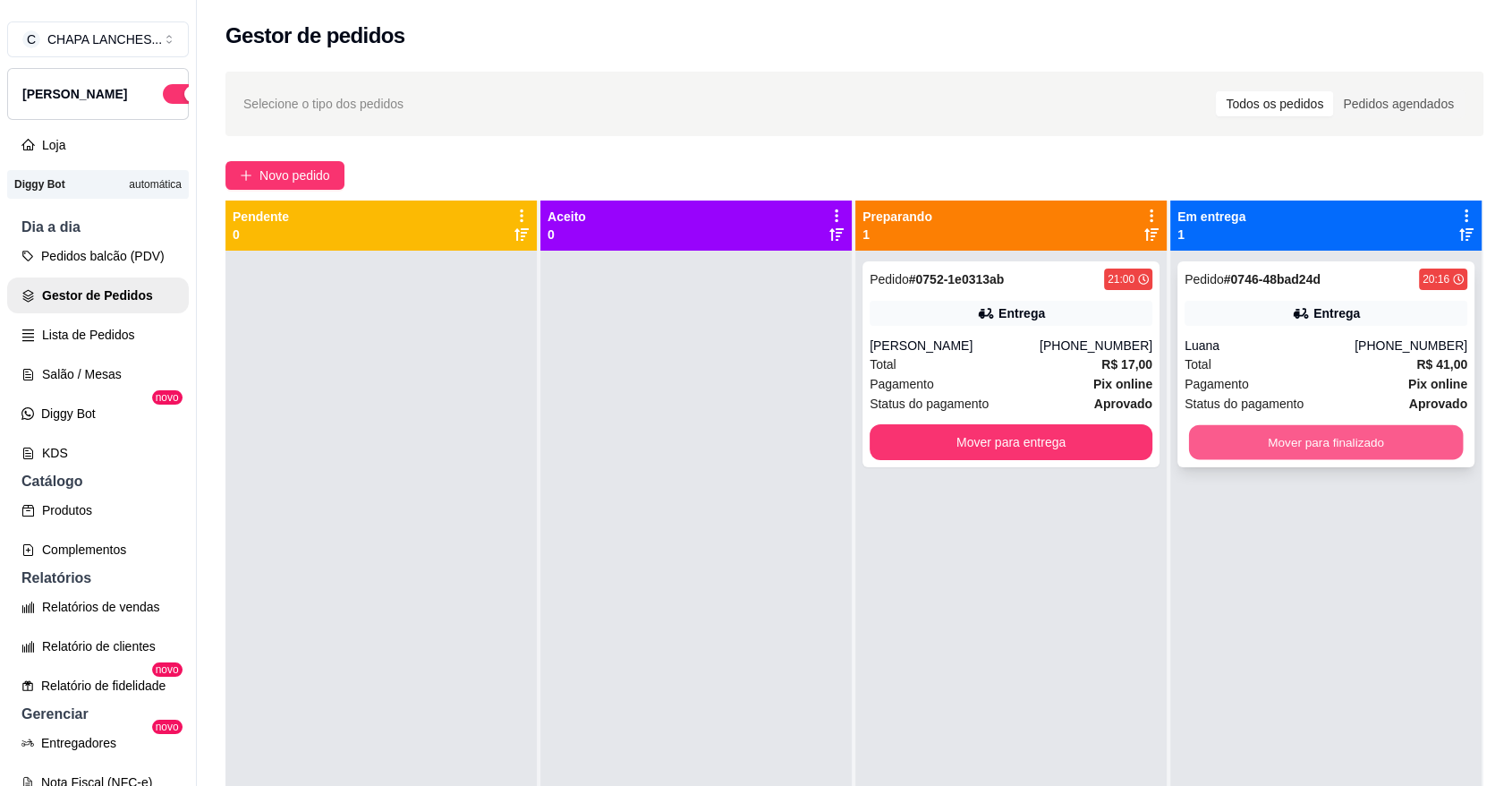 click on "Mover para finalizado" at bounding box center [1326, 442] 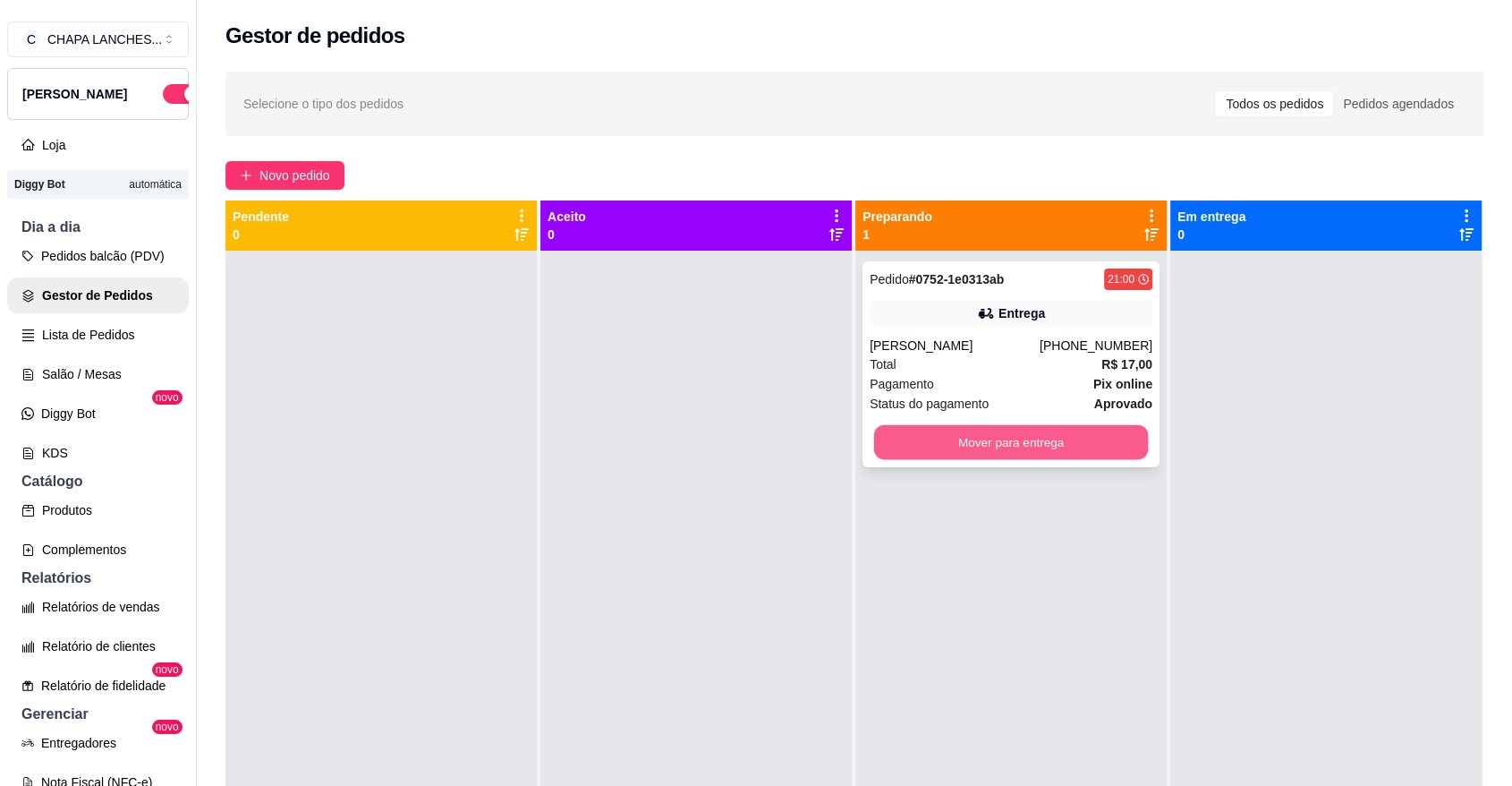 click on "Mover para entrega" at bounding box center (1011, 442) 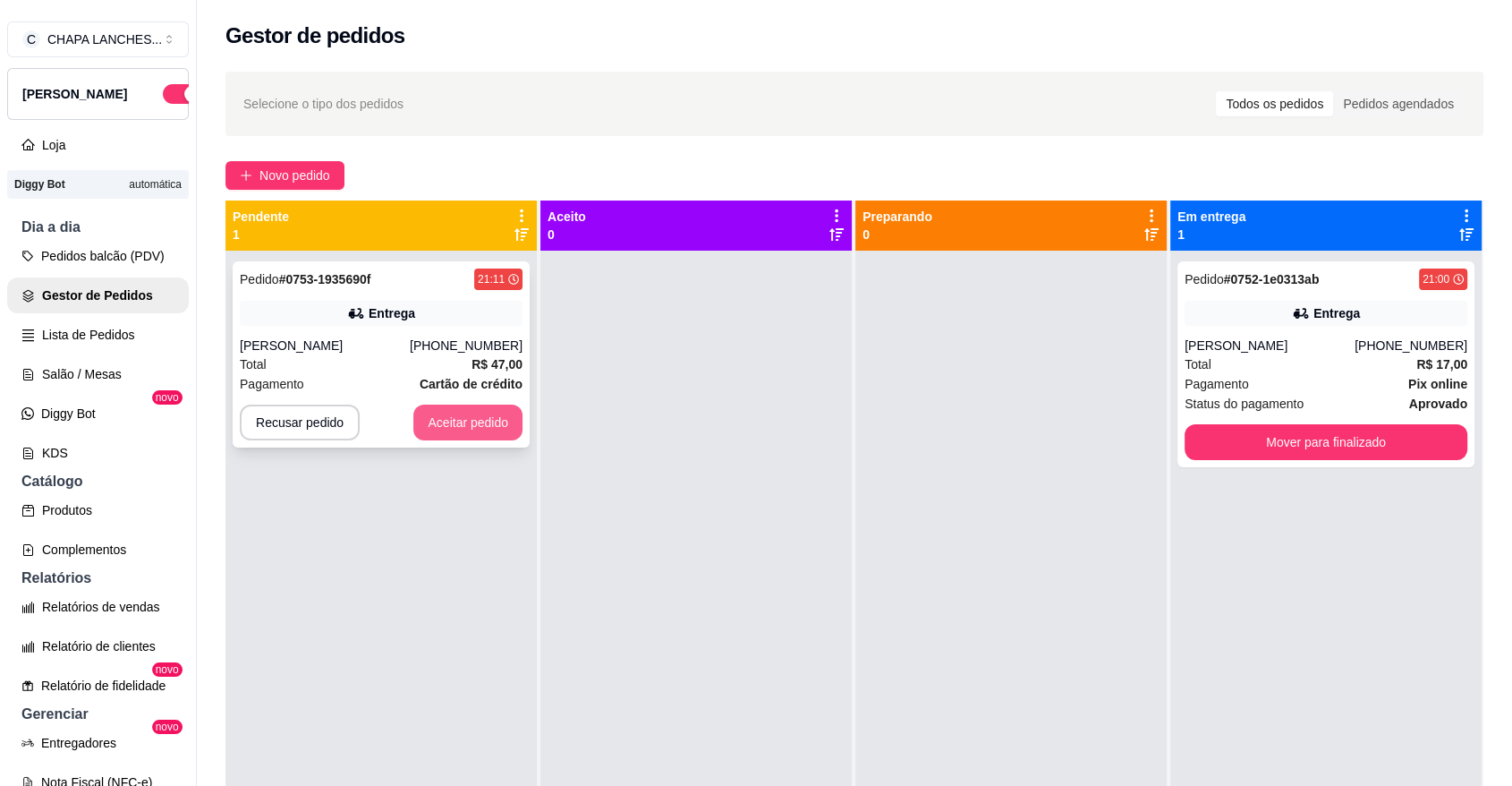 click on "Aceitar pedido" at bounding box center (468, 423) 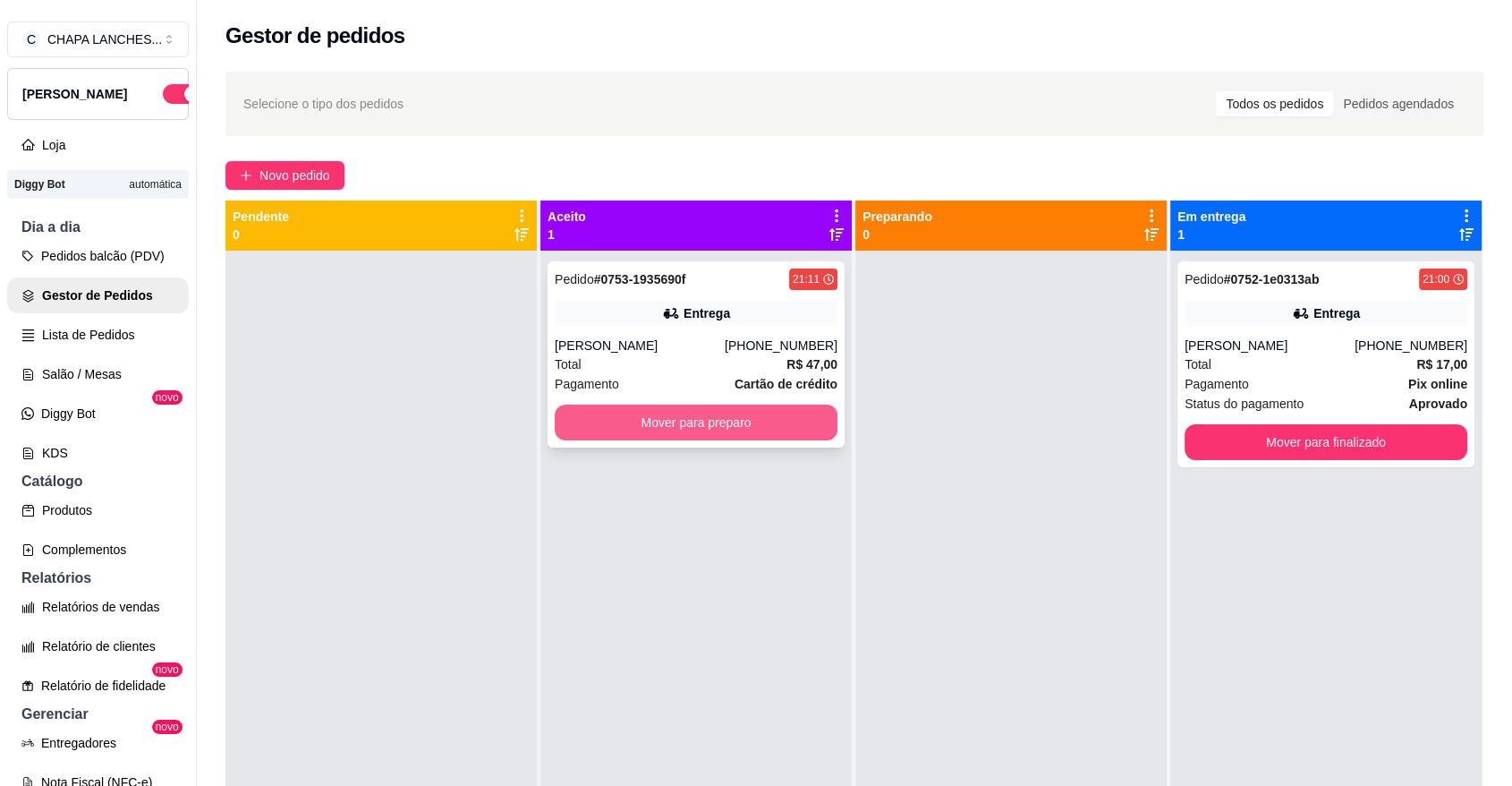 click on "Mover para preparo" at bounding box center [696, 423] 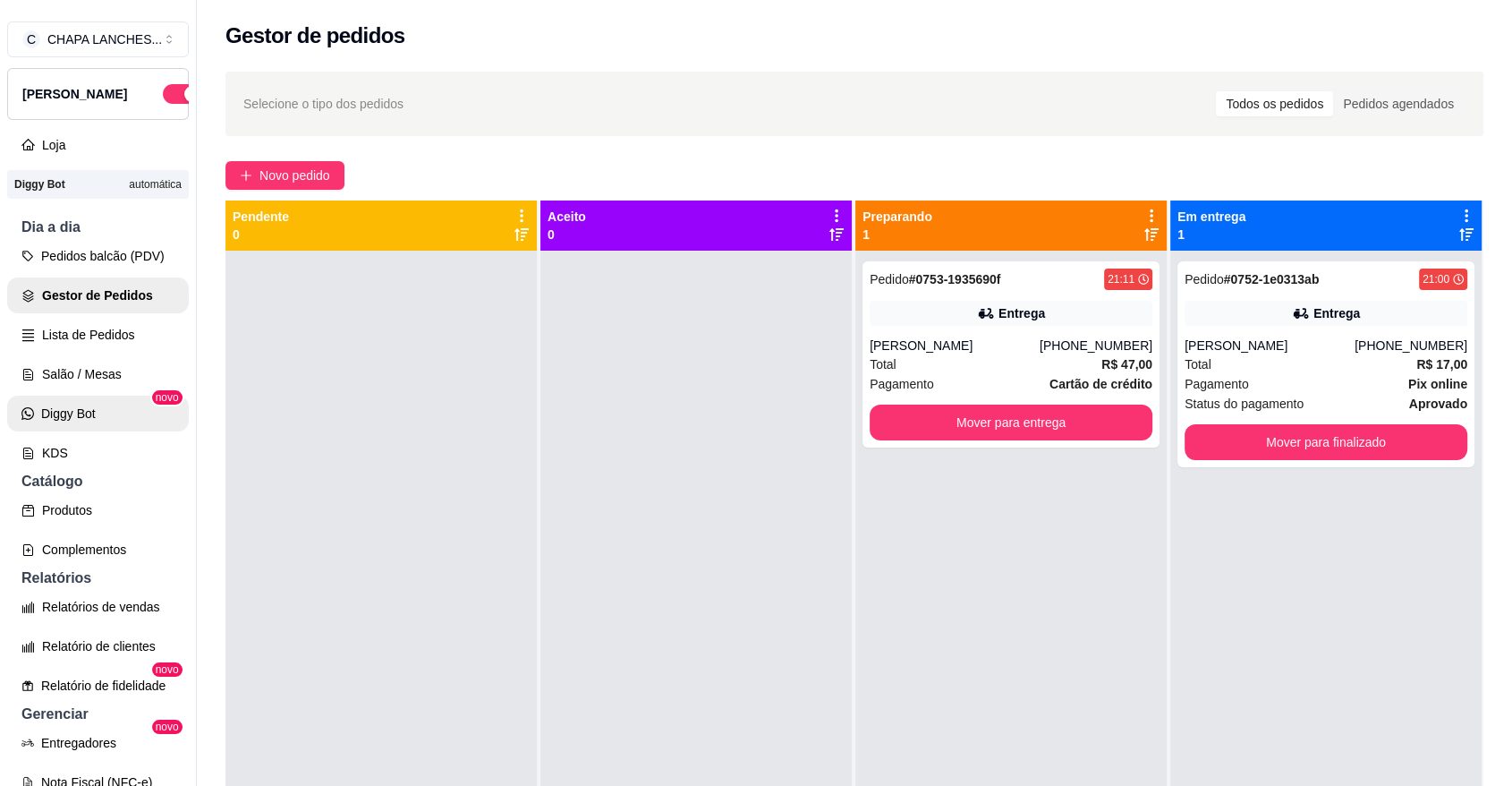 click on "Diggy Bot" at bounding box center (98, 414) 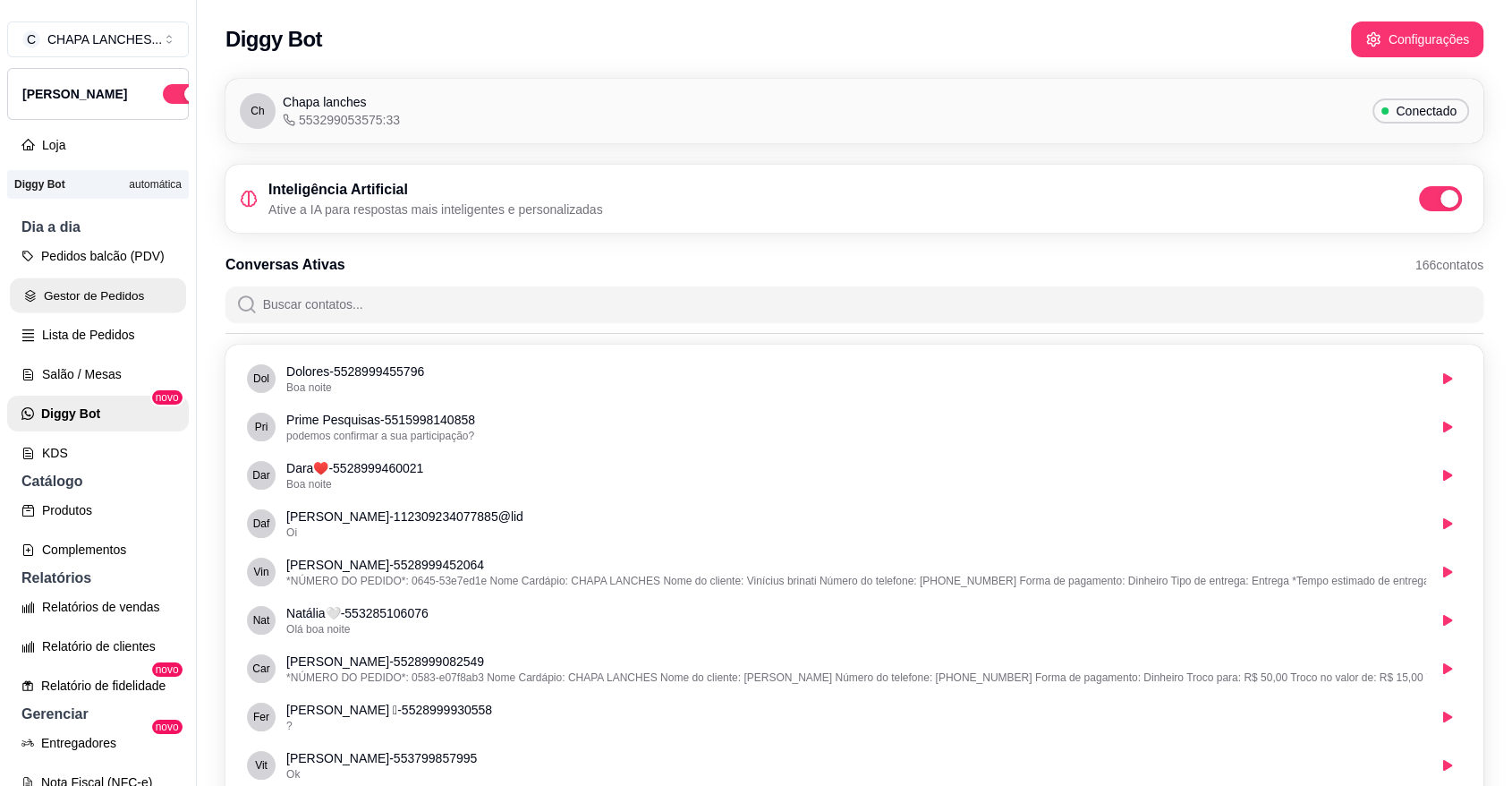 click on "Gestor de Pedidos" at bounding box center [98, 295] 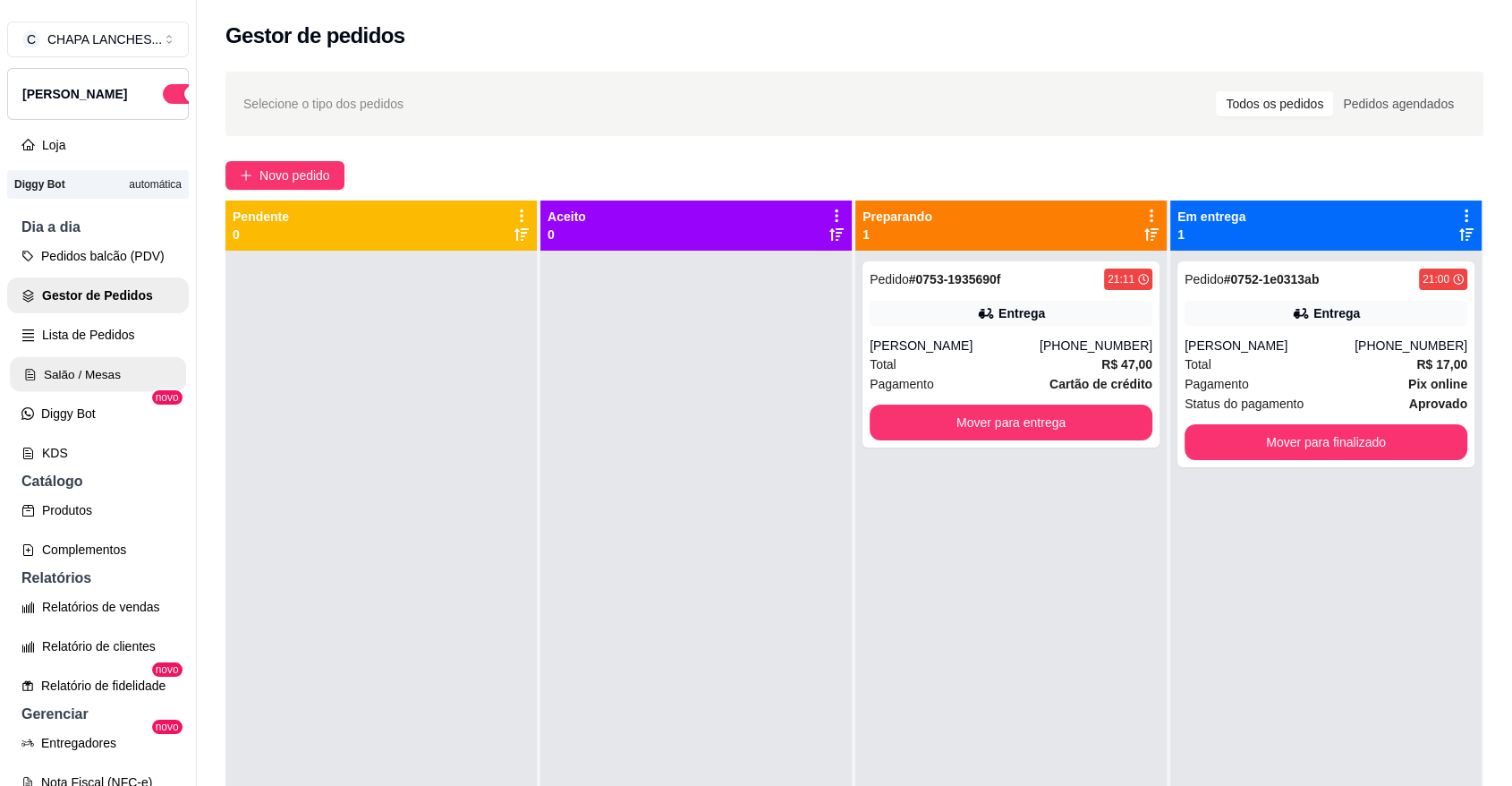 click on "Salão / Mesas" at bounding box center [98, 374] 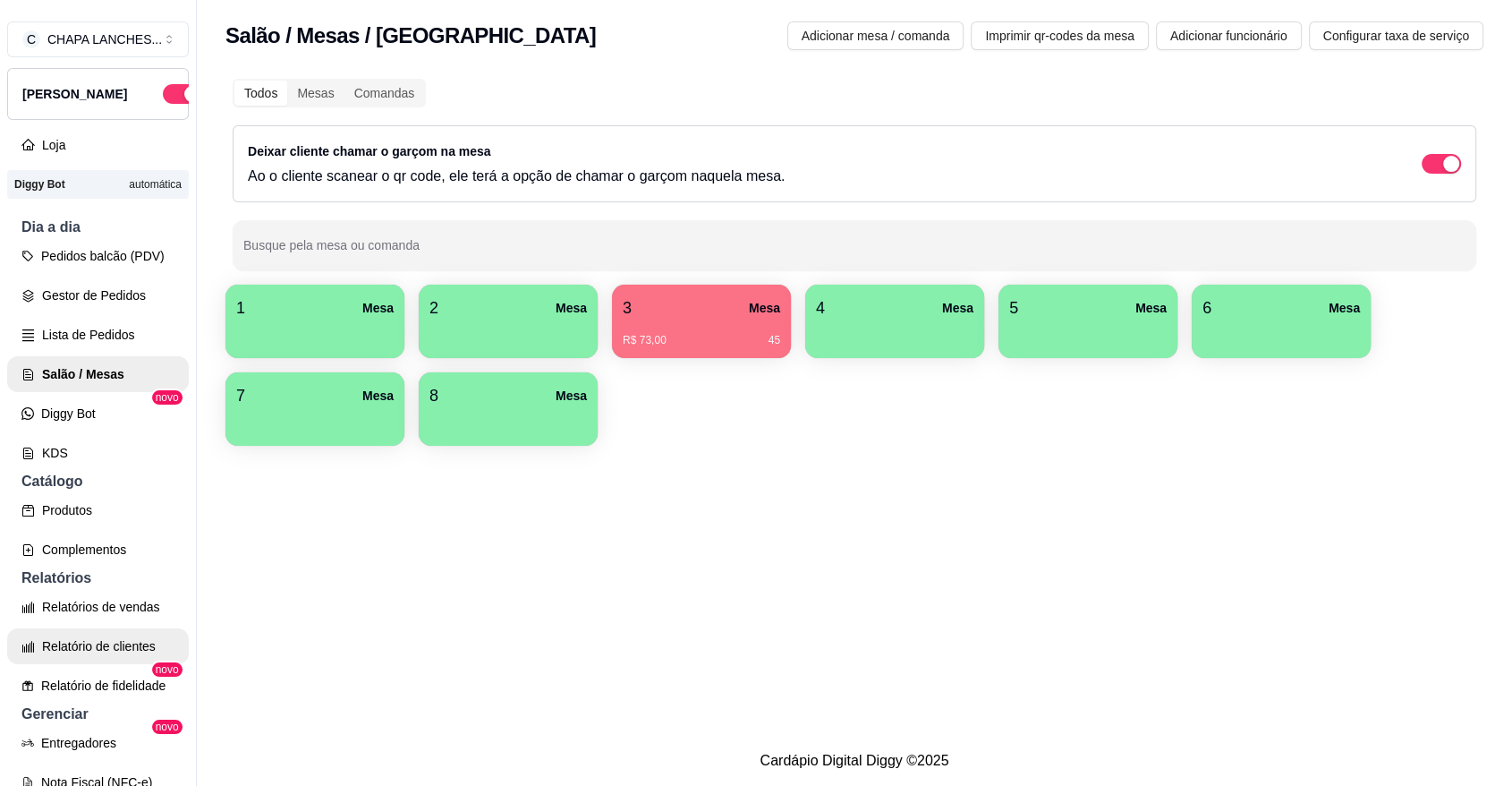 click on "Relatório de clientes" at bounding box center [98, 646] 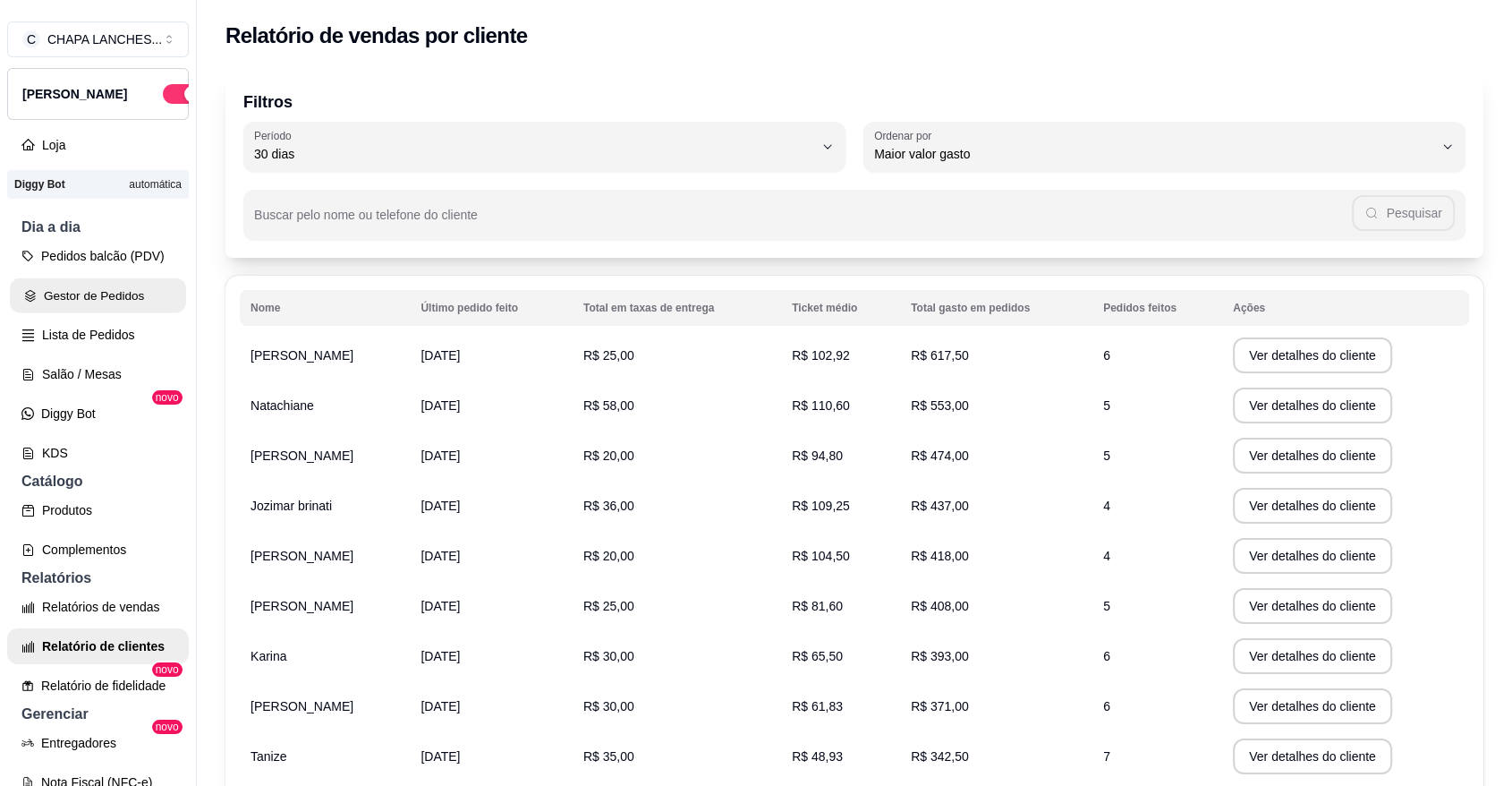 click on "Gestor de Pedidos" at bounding box center (98, 295) 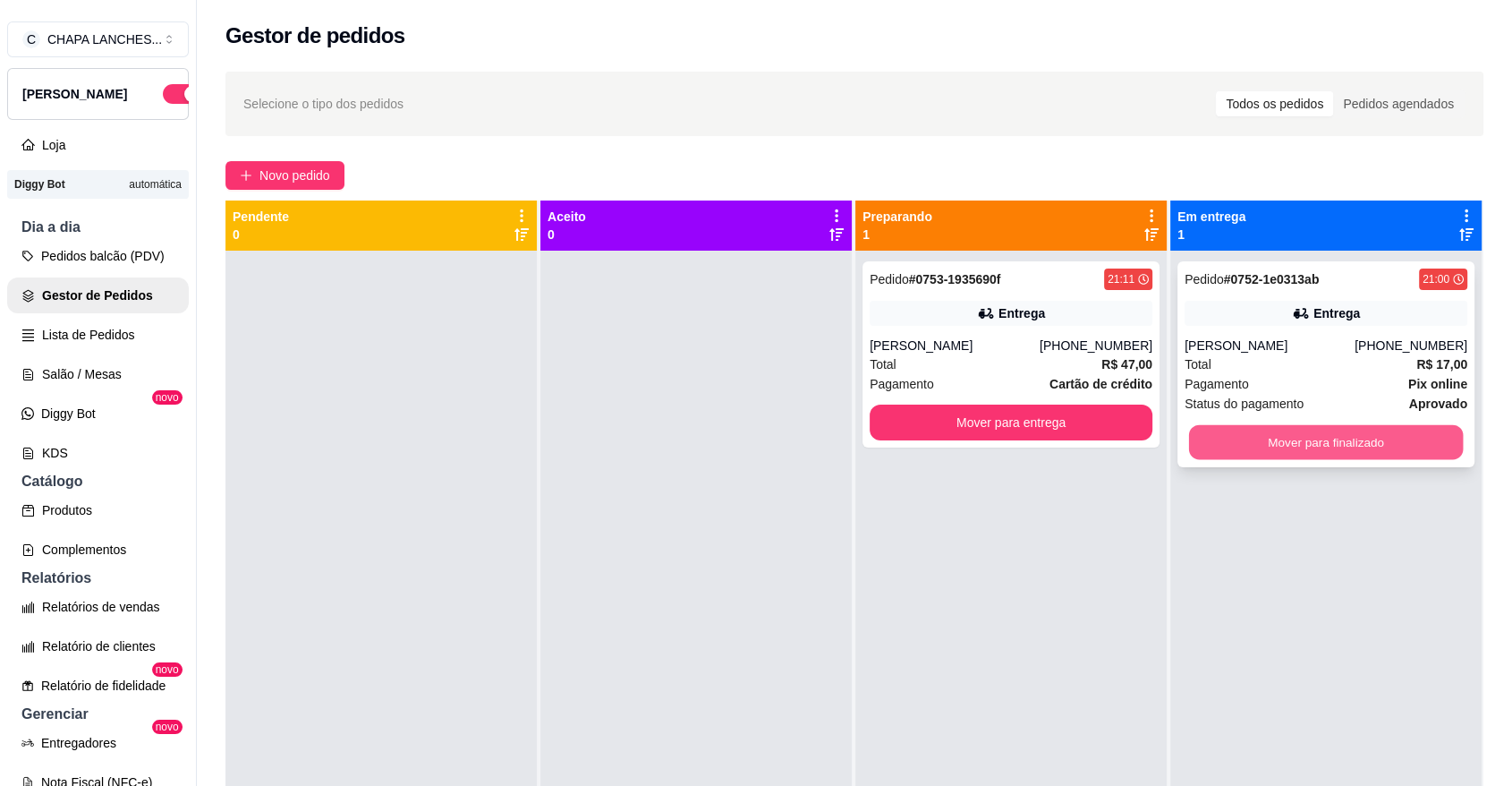 click on "Mover para finalizado" at bounding box center [1326, 442] 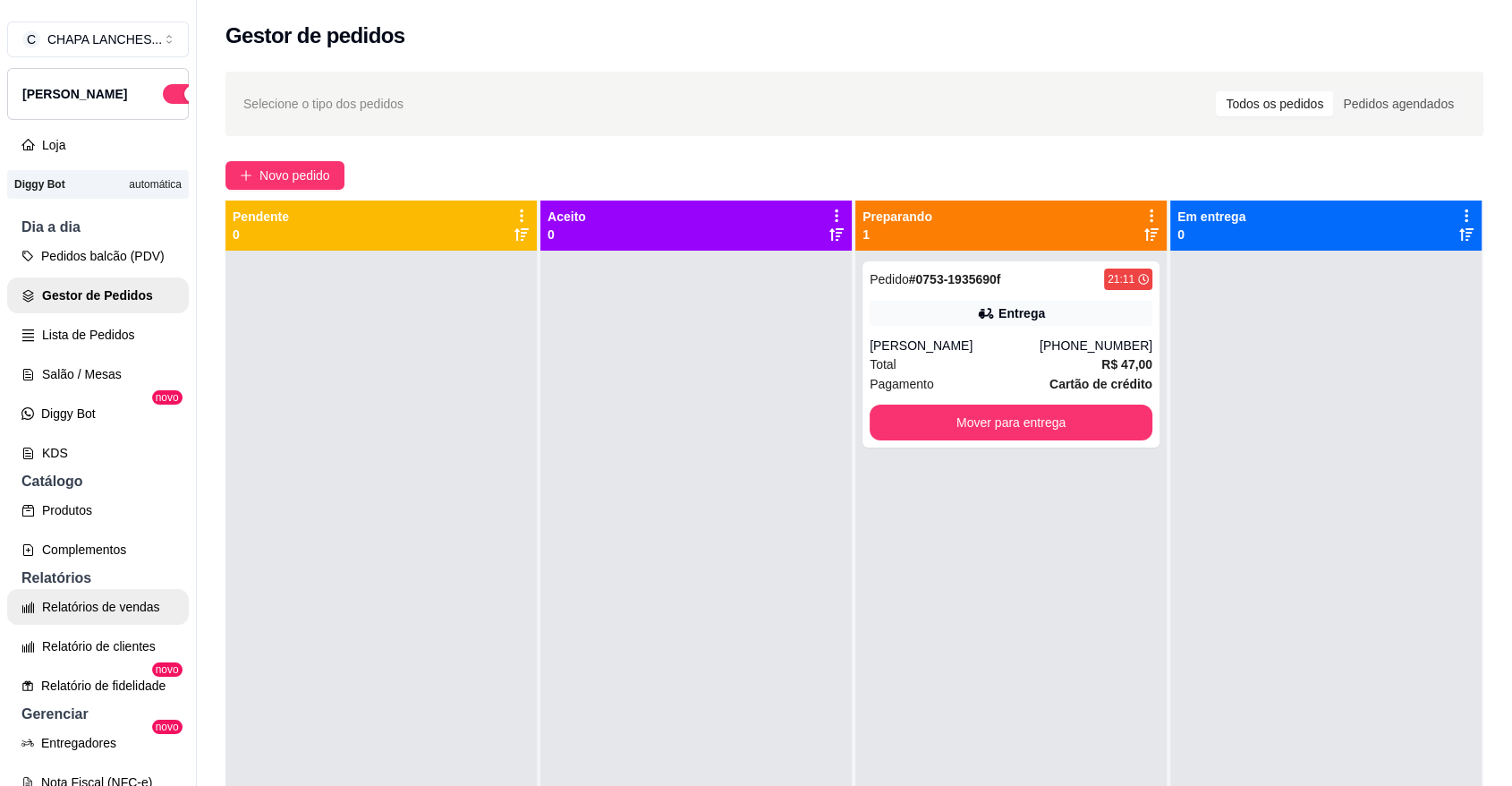 click on "Relatórios de vendas" at bounding box center [98, 607] 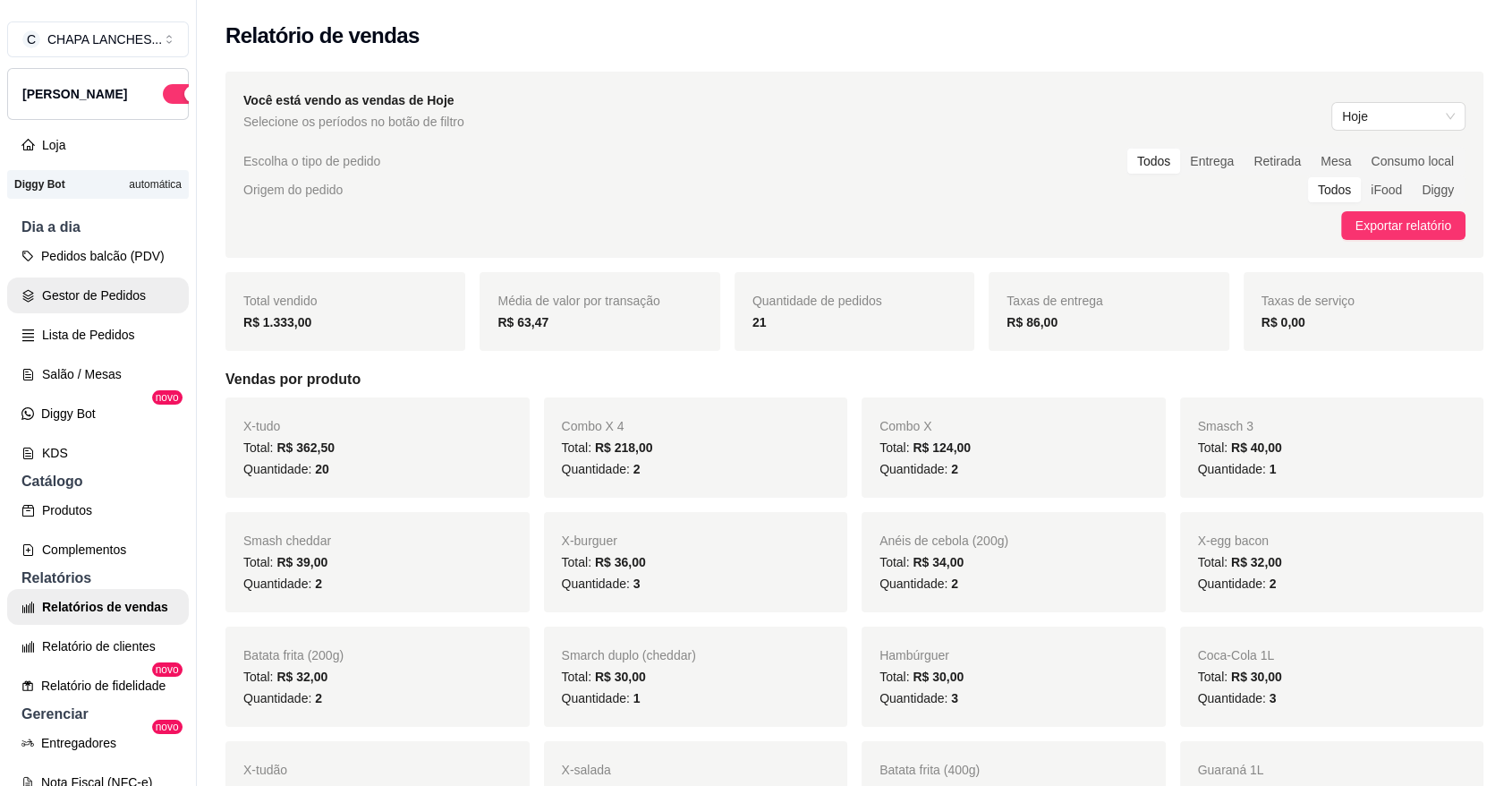 click on "Gestor de Pedidos" at bounding box center [98, 295] 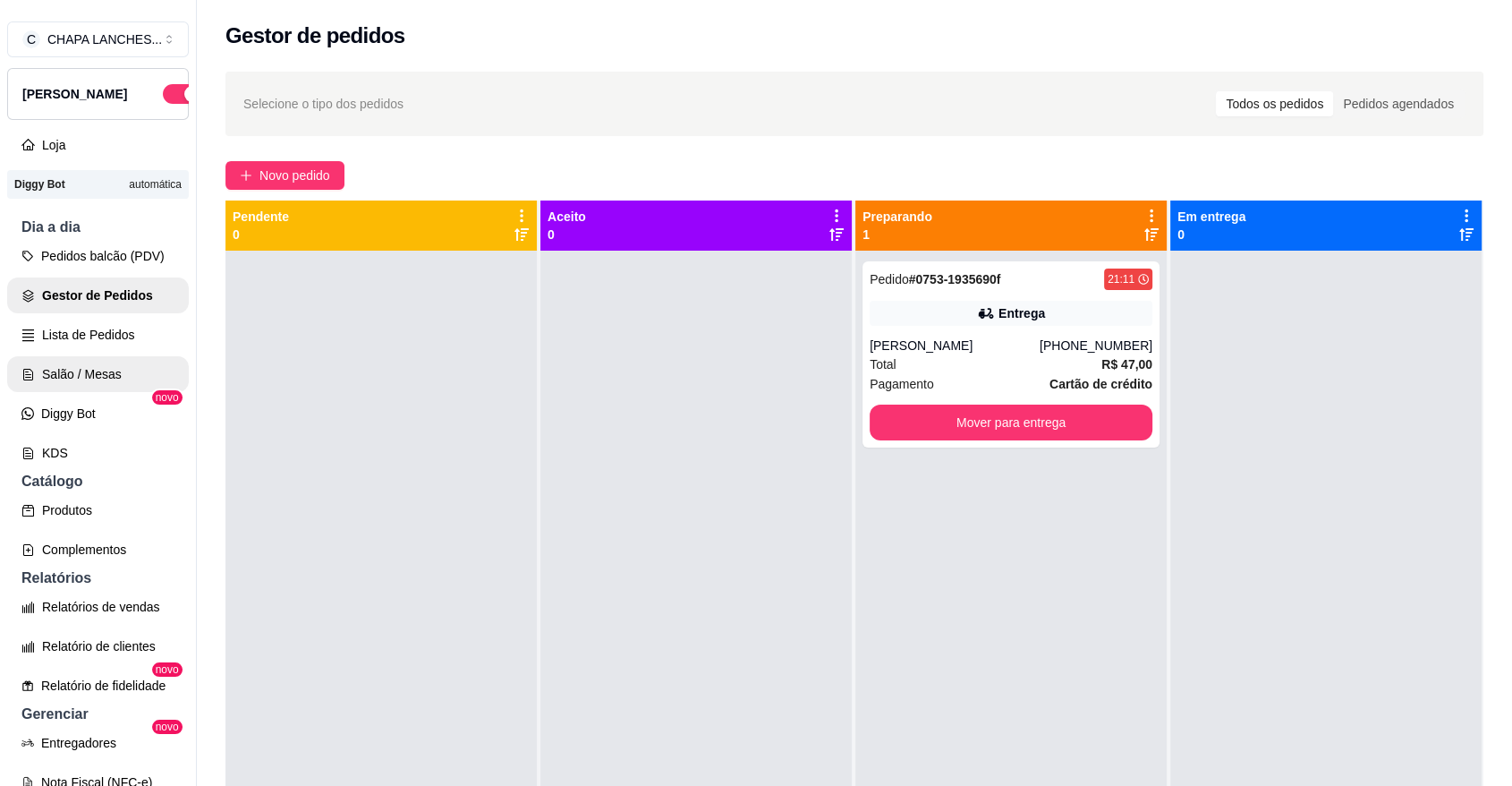 click on "Salão / Mesas" at bounding box center (98, 374) 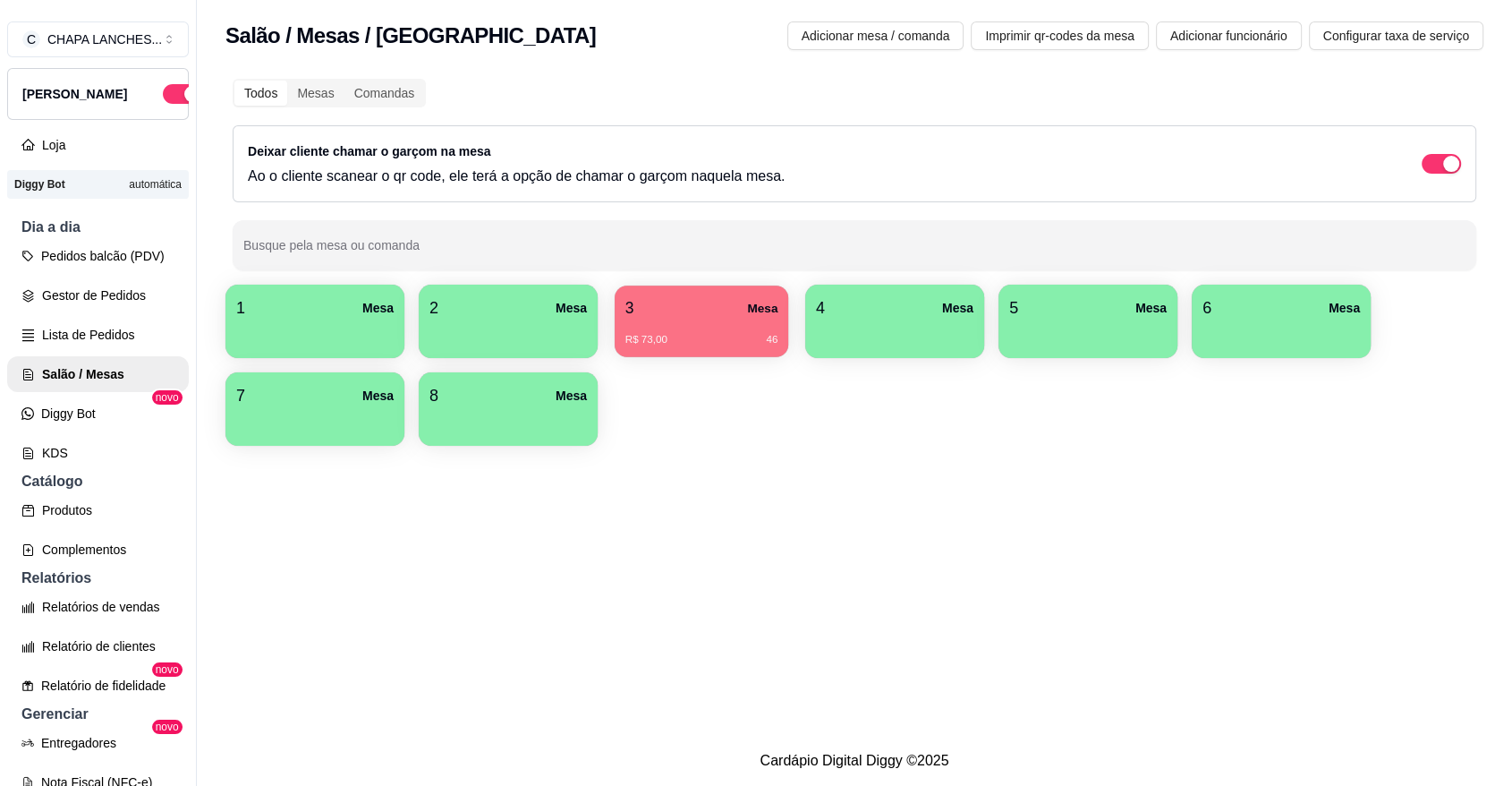 click on "3 Mesa" at bounding box center [701, 308] 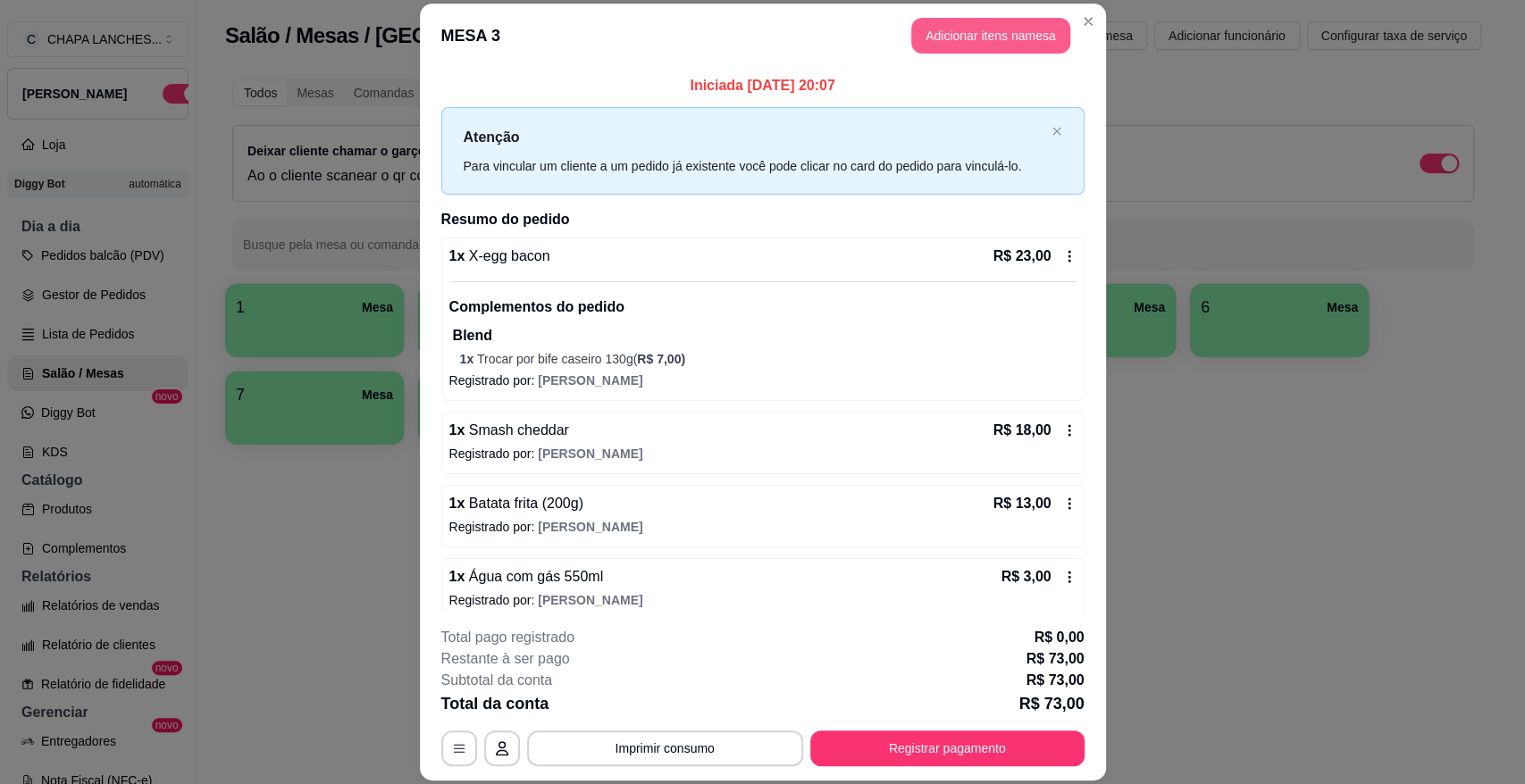 click on "Adicionar itens na  mesa" at bounding box center [991, 36] 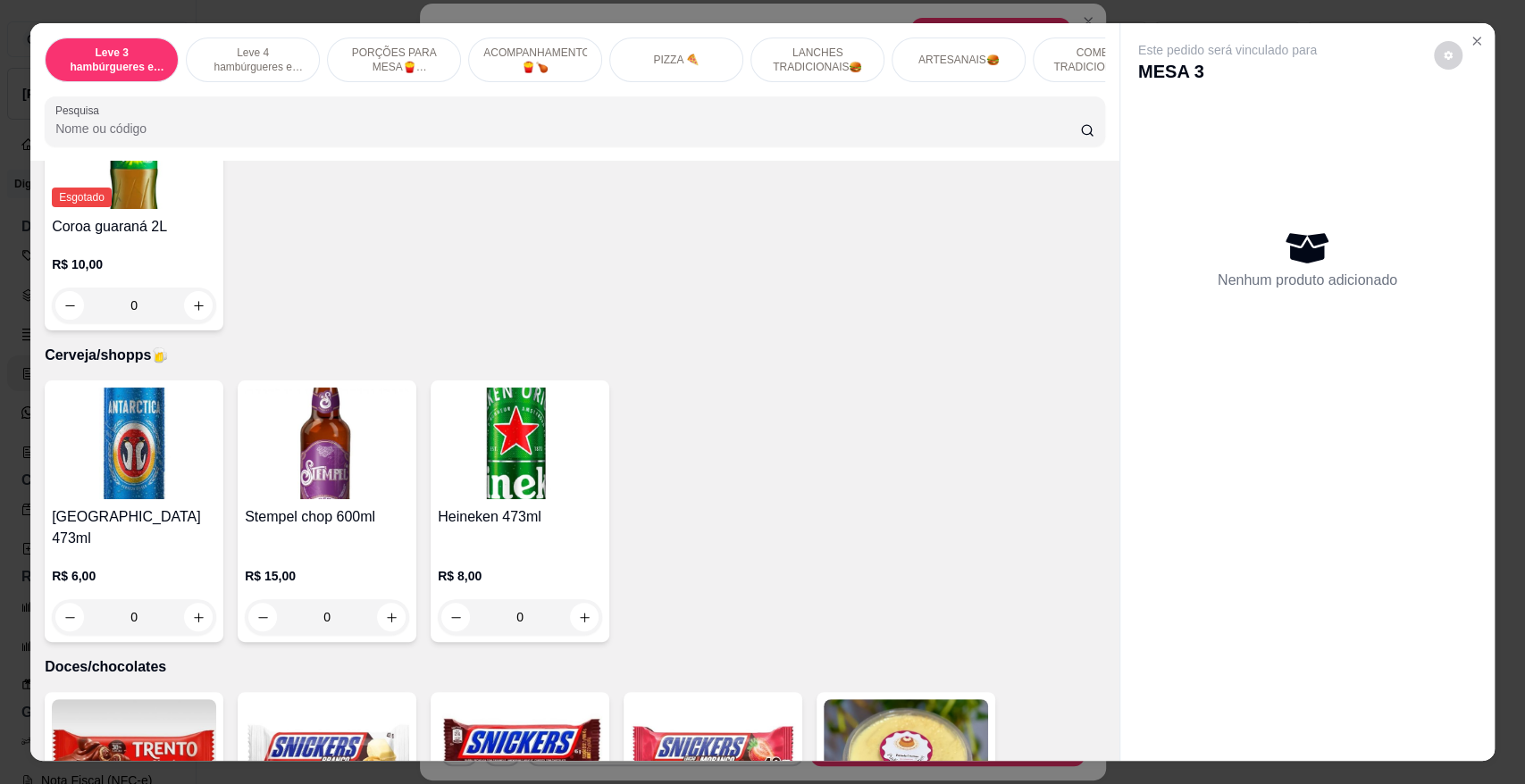 scroll, scrollTop: 5258, scrollLeft: 0, axis: vertical 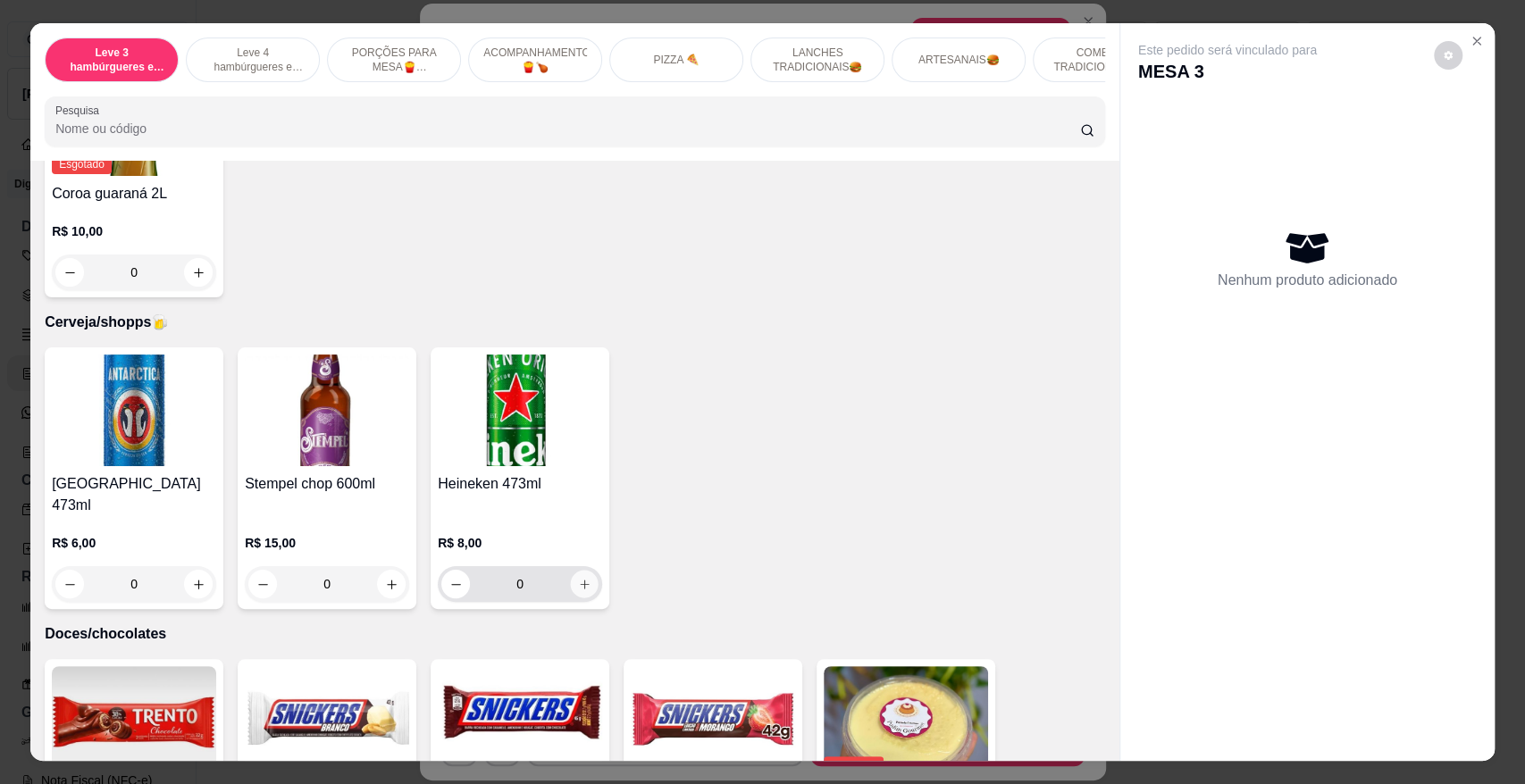 click 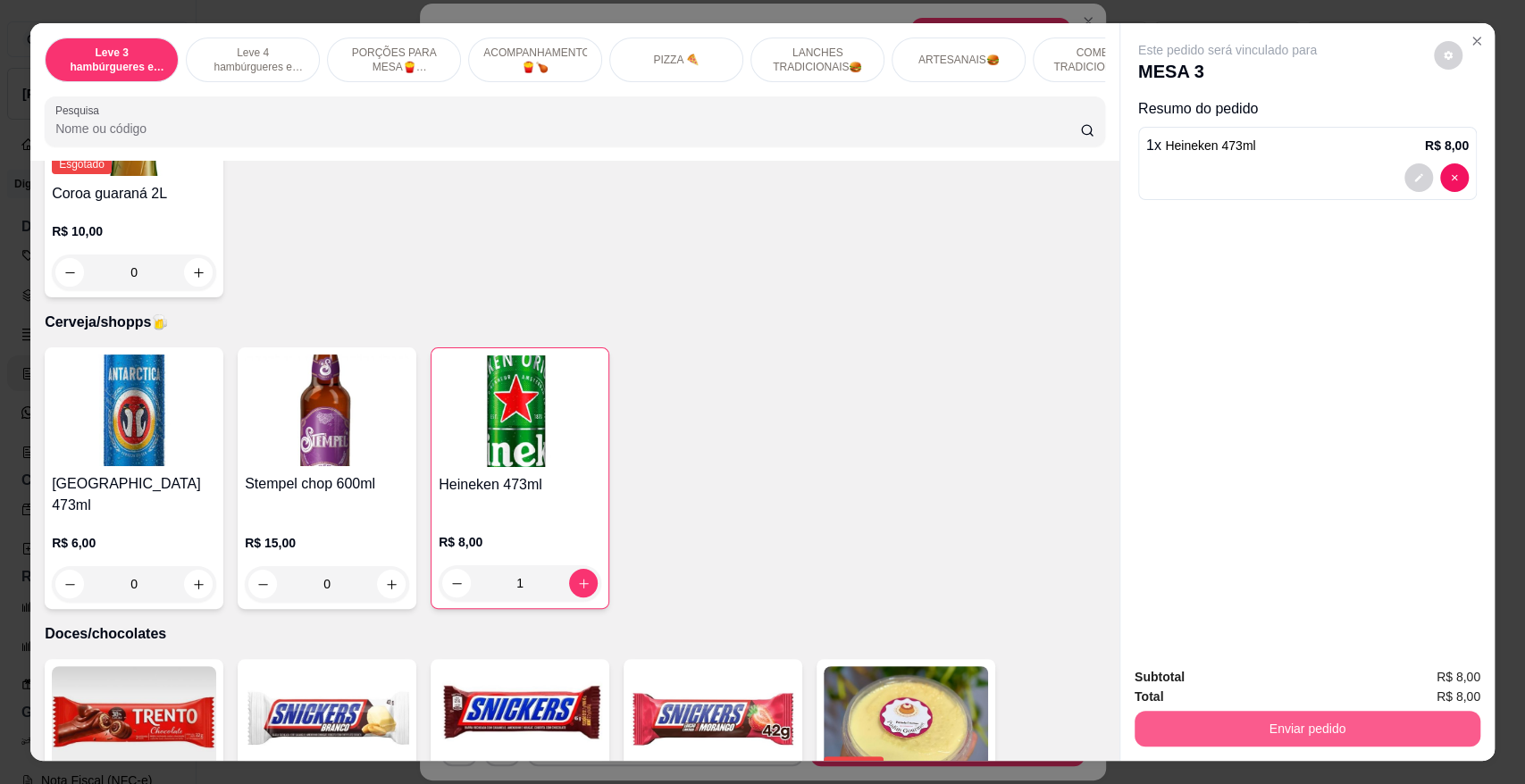click on "Enviar pedido" at bounding box center (1307, 729) 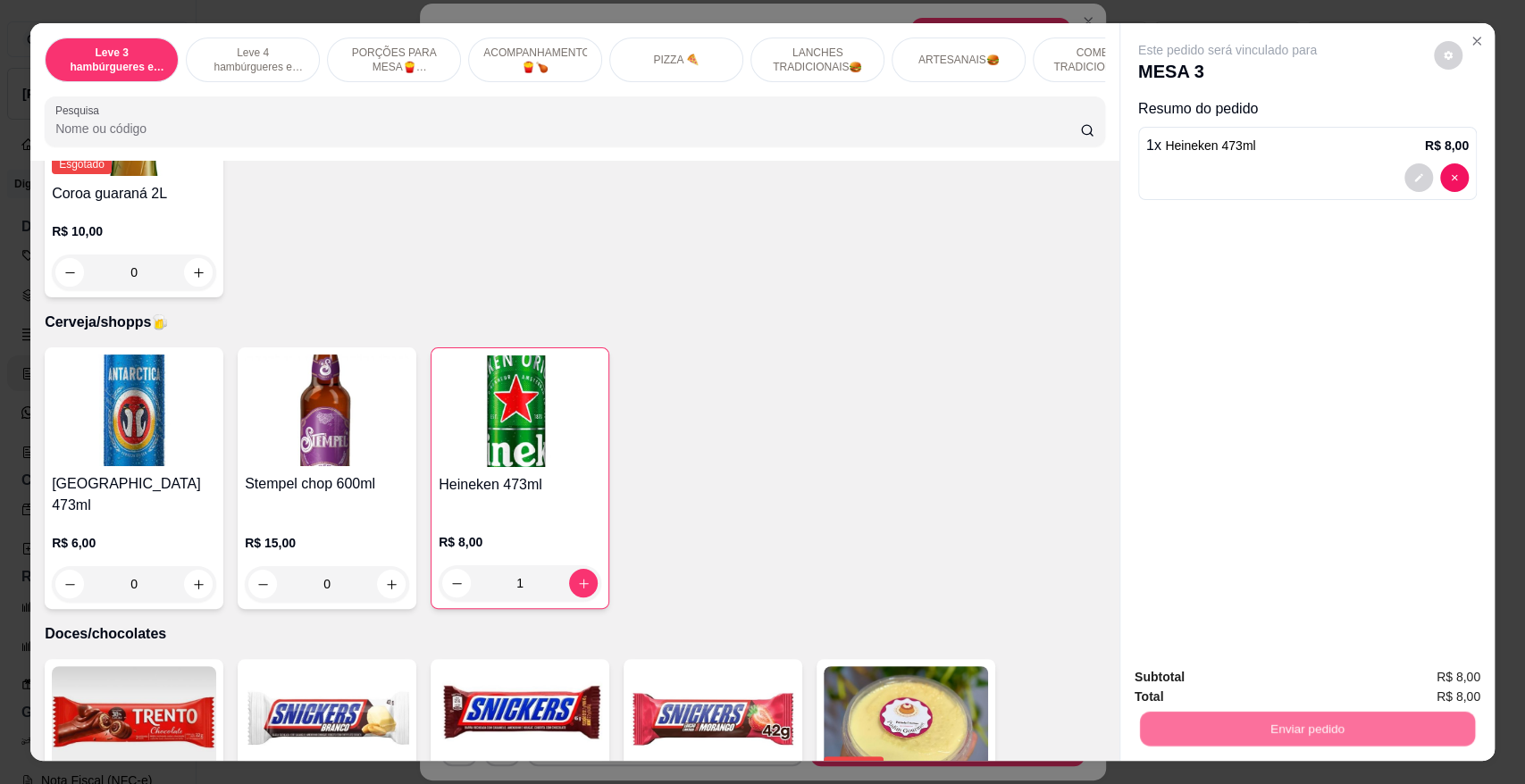 click on "Não registrar e enviar pedido" at bounding box center [1247, 685] 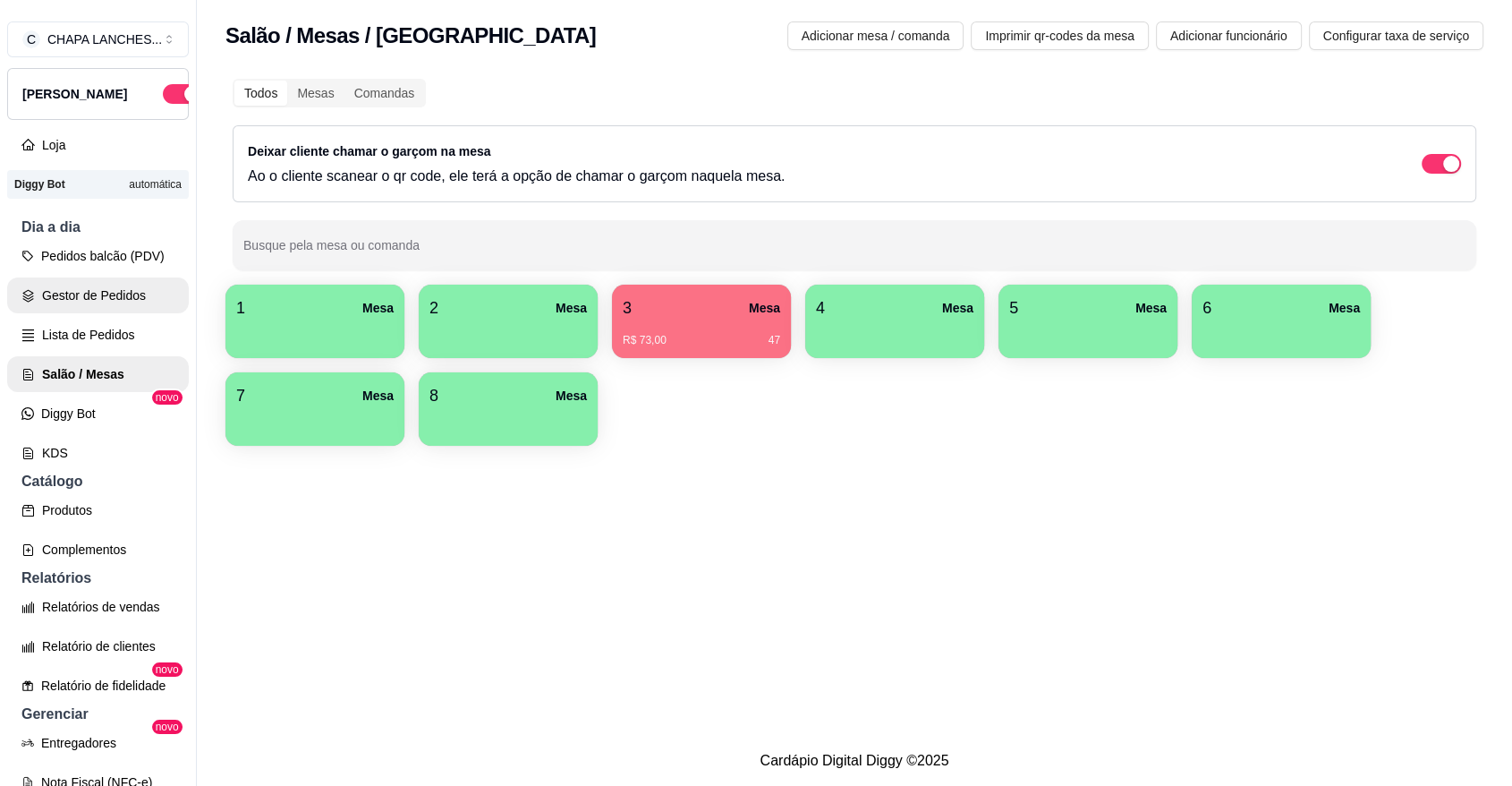 click on "Gestor de Pedidos" at bounding box center (98, 295) 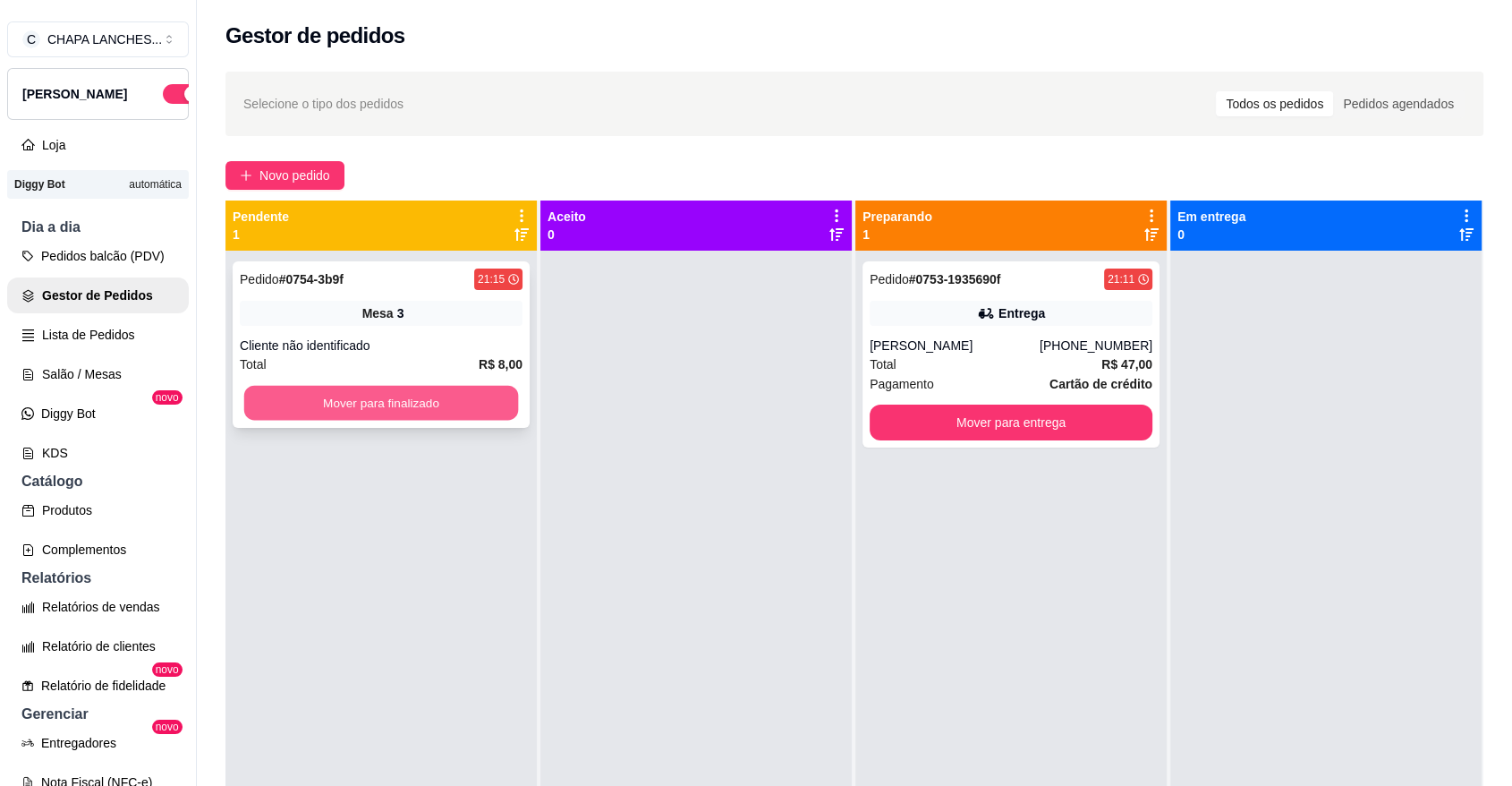 click on "Mover para finalizado" at bounding box center (381, 403) 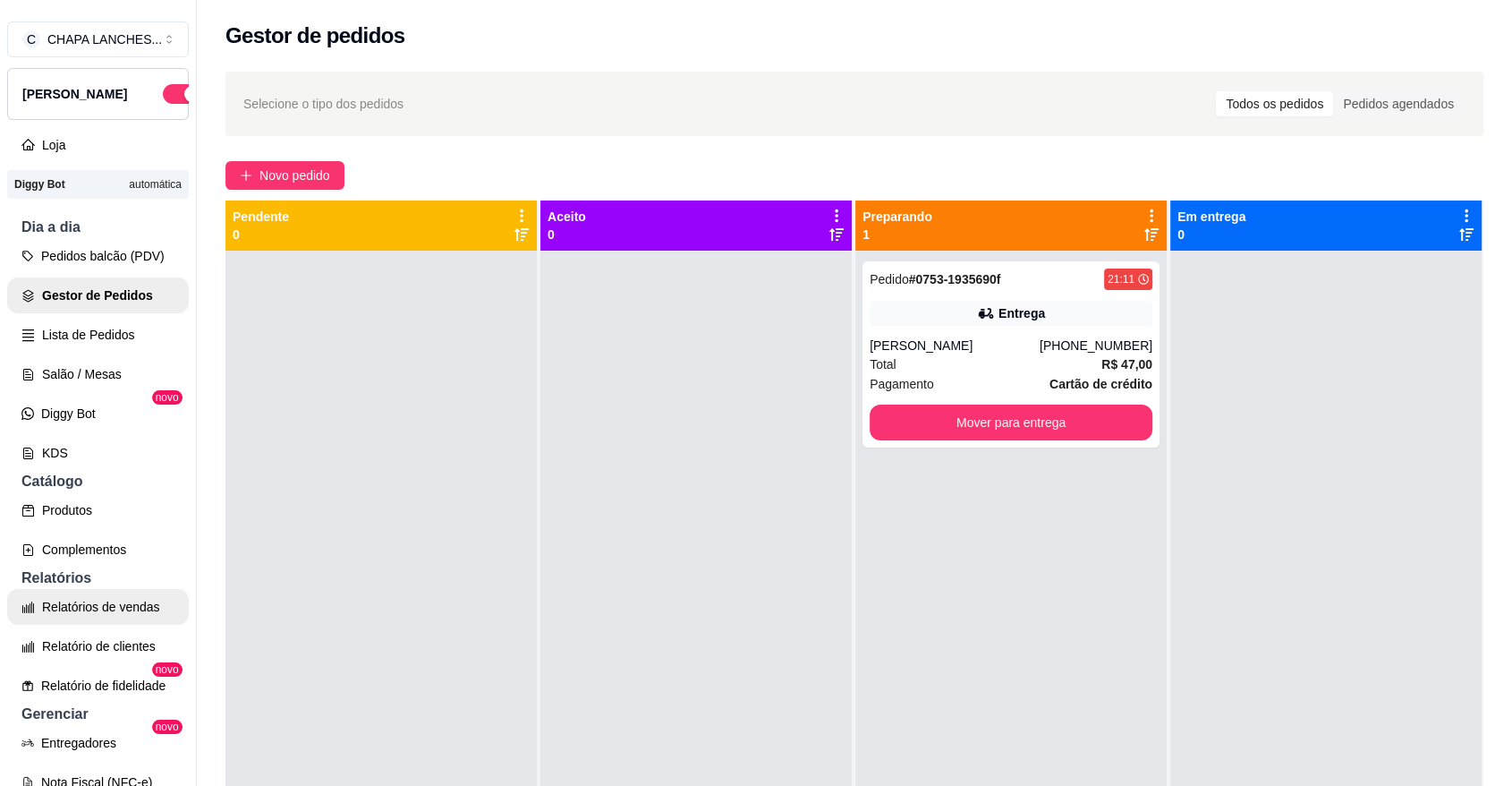 click on "Relatórios de vendas" at bounding box center (98, 607) 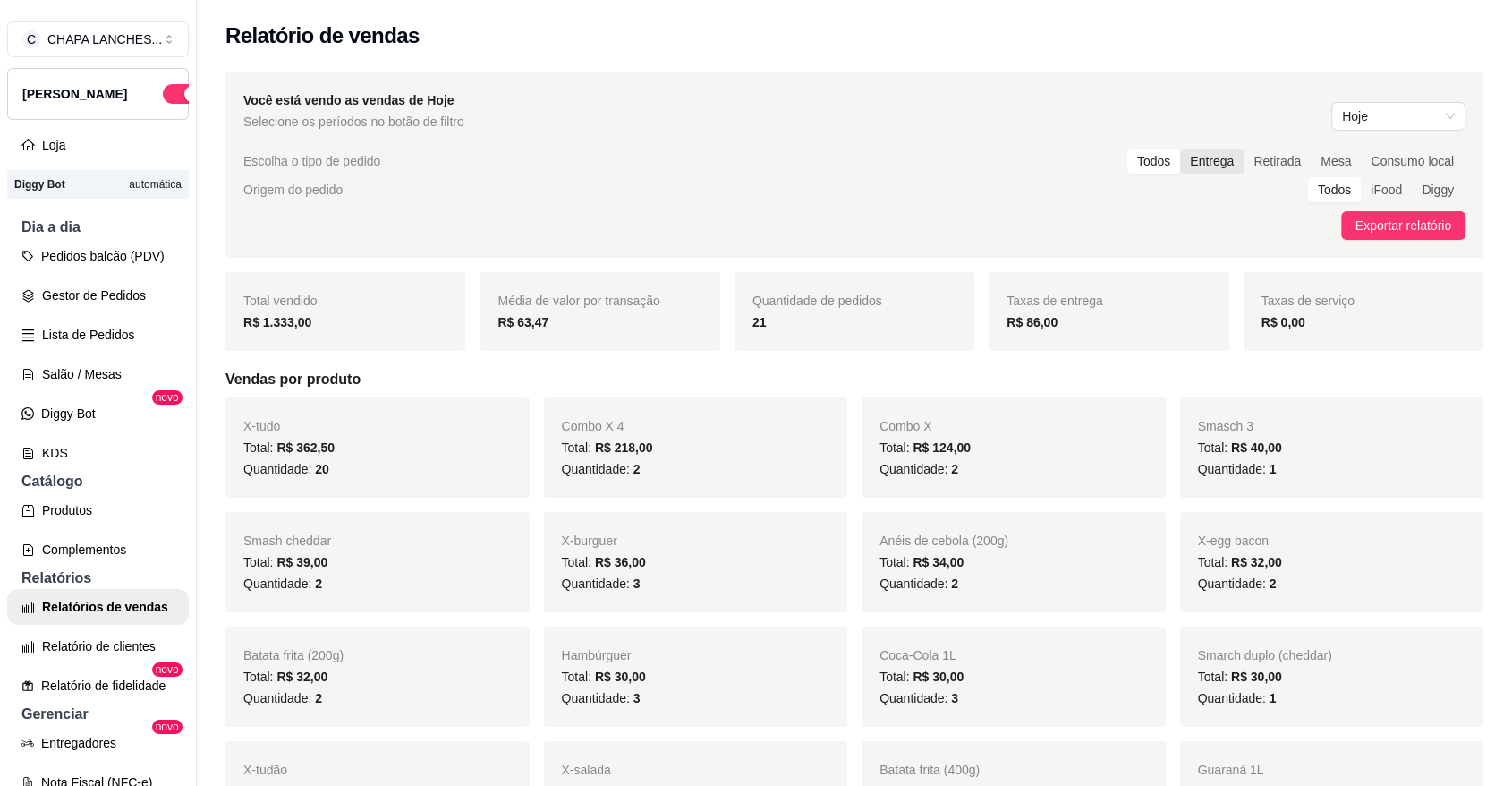 click on "Entrega" at bounding box center [1211, 161] 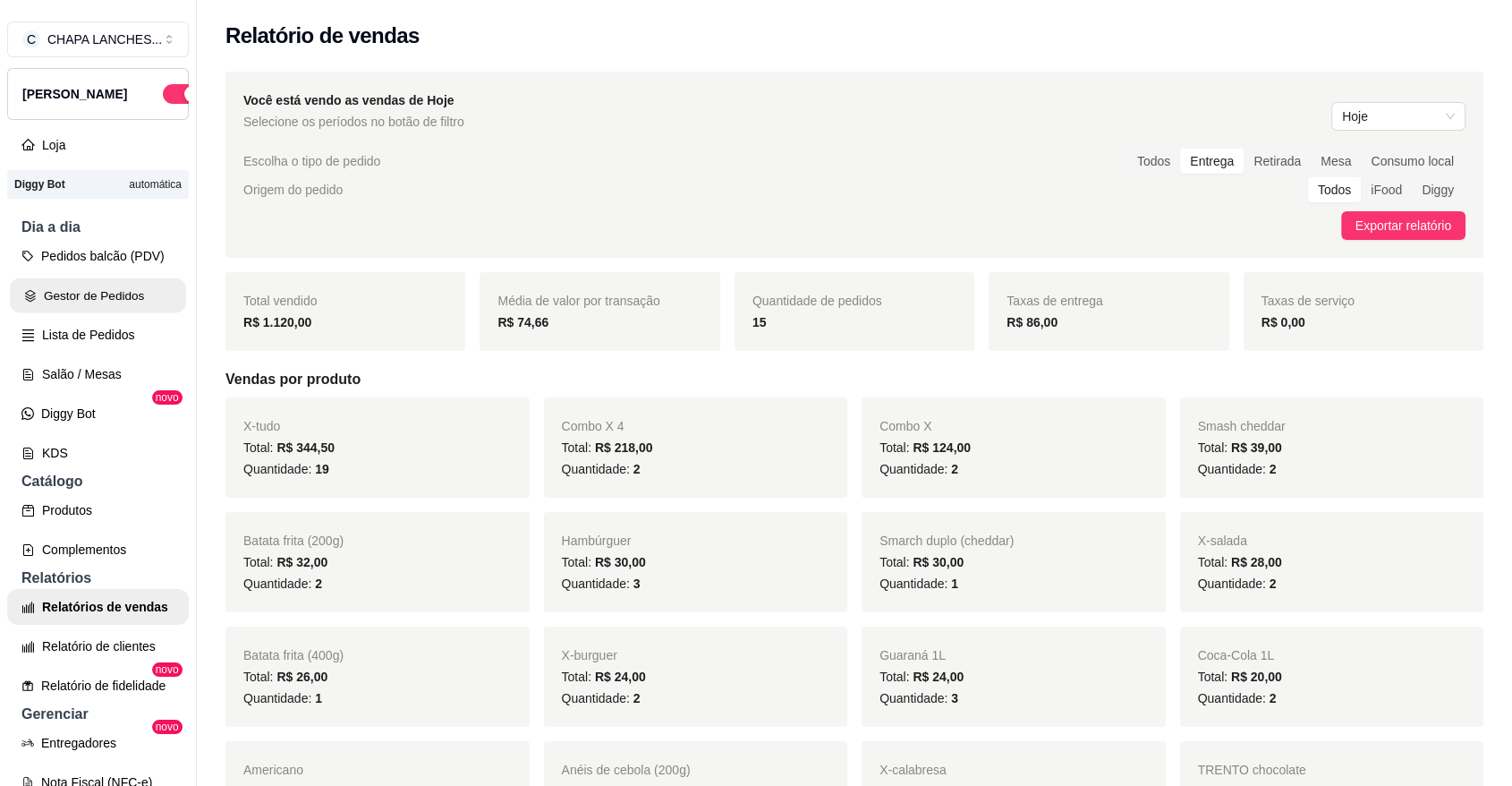click 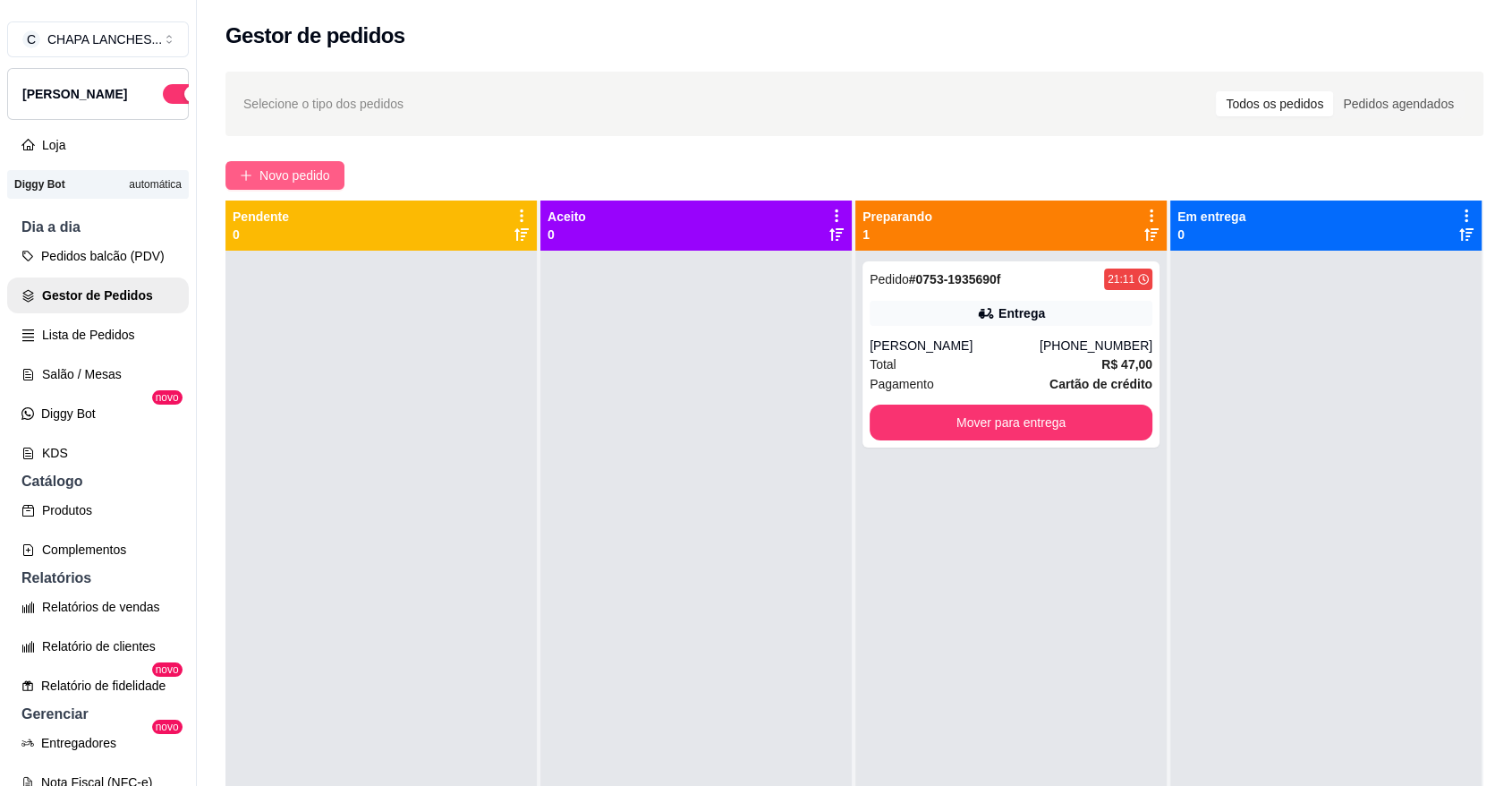 click on "Novo pedido" at bounding box center [294, 175] 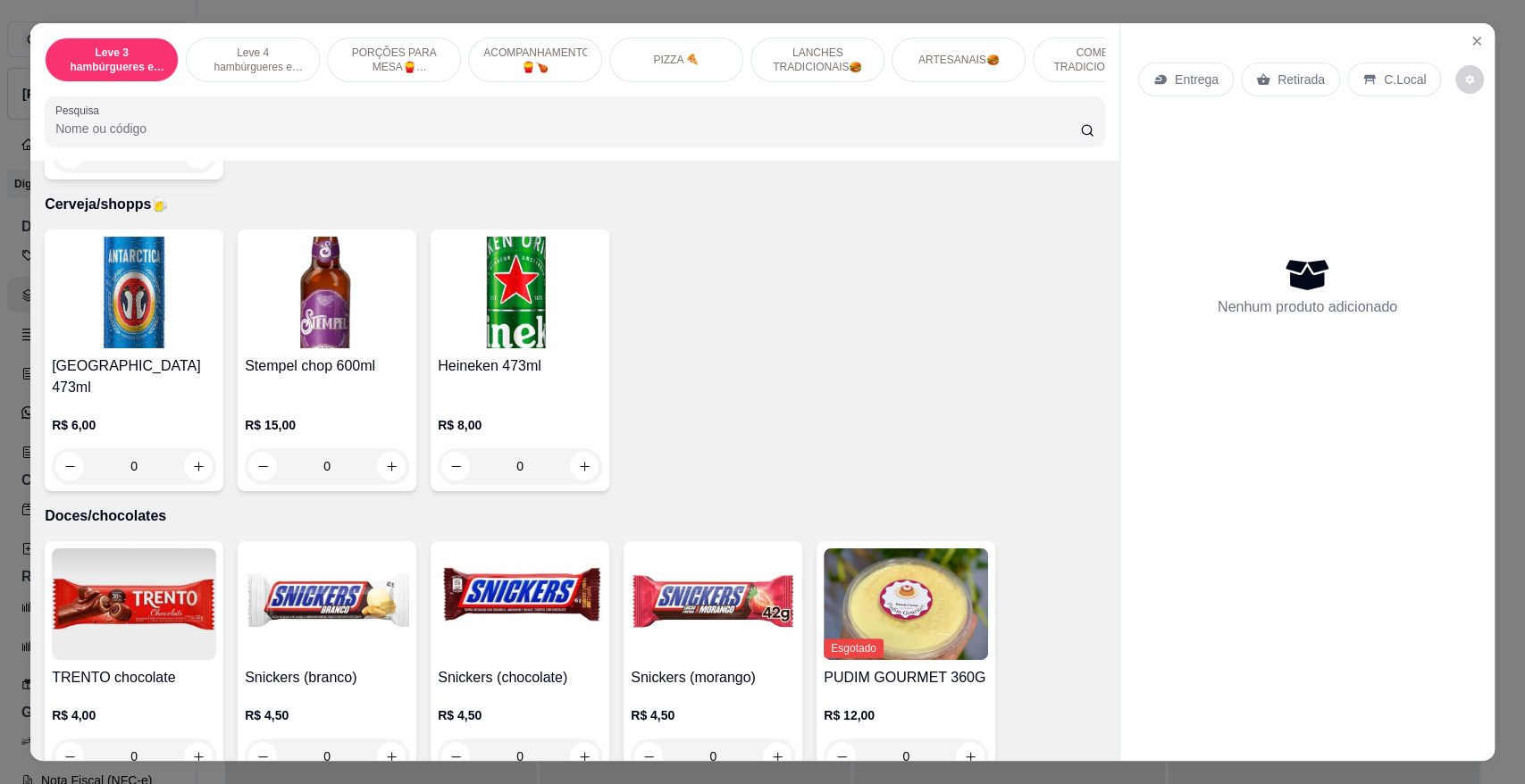 scroll, scrollTop: 5382, scrollLeft: 0, axis: vertical 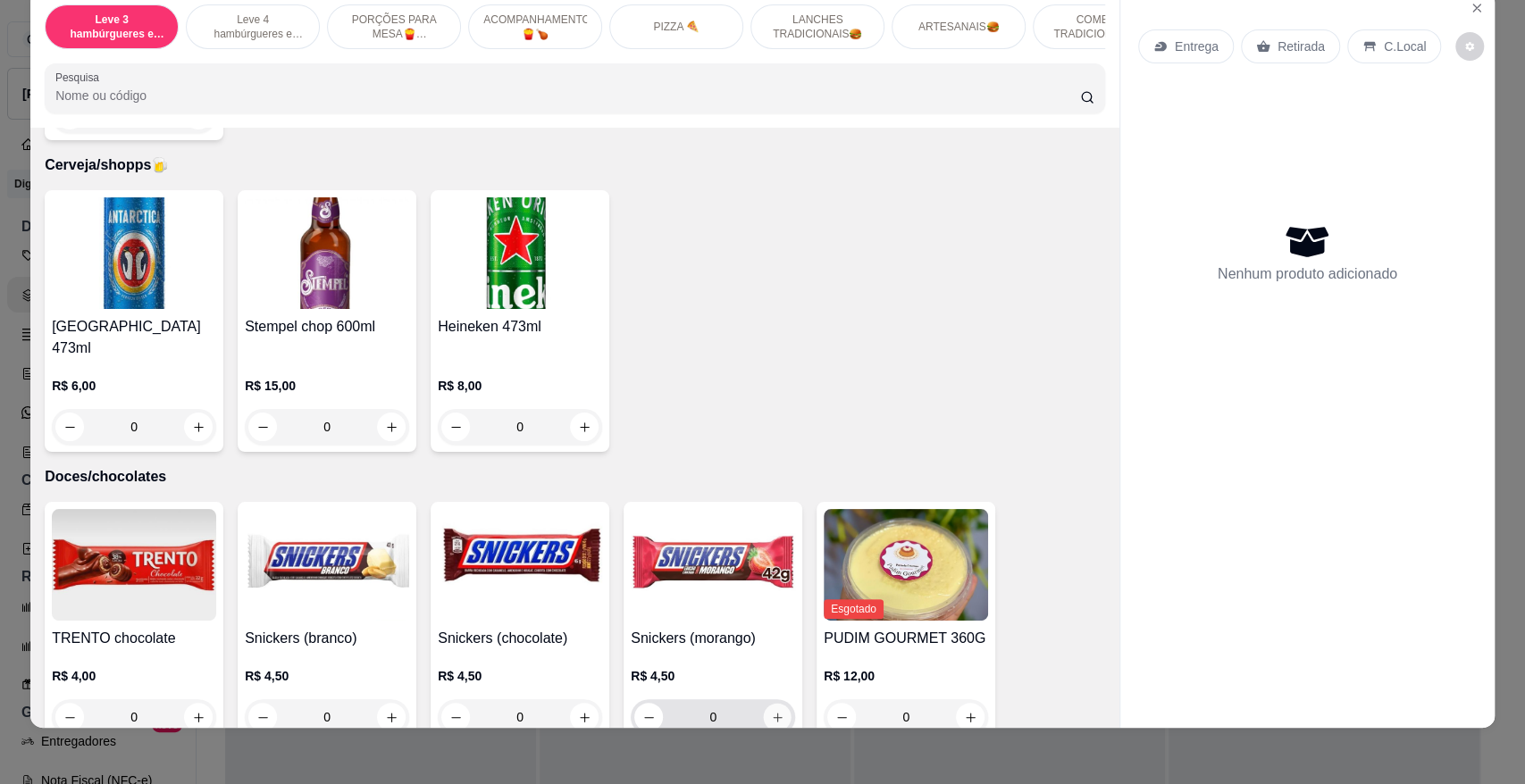 click 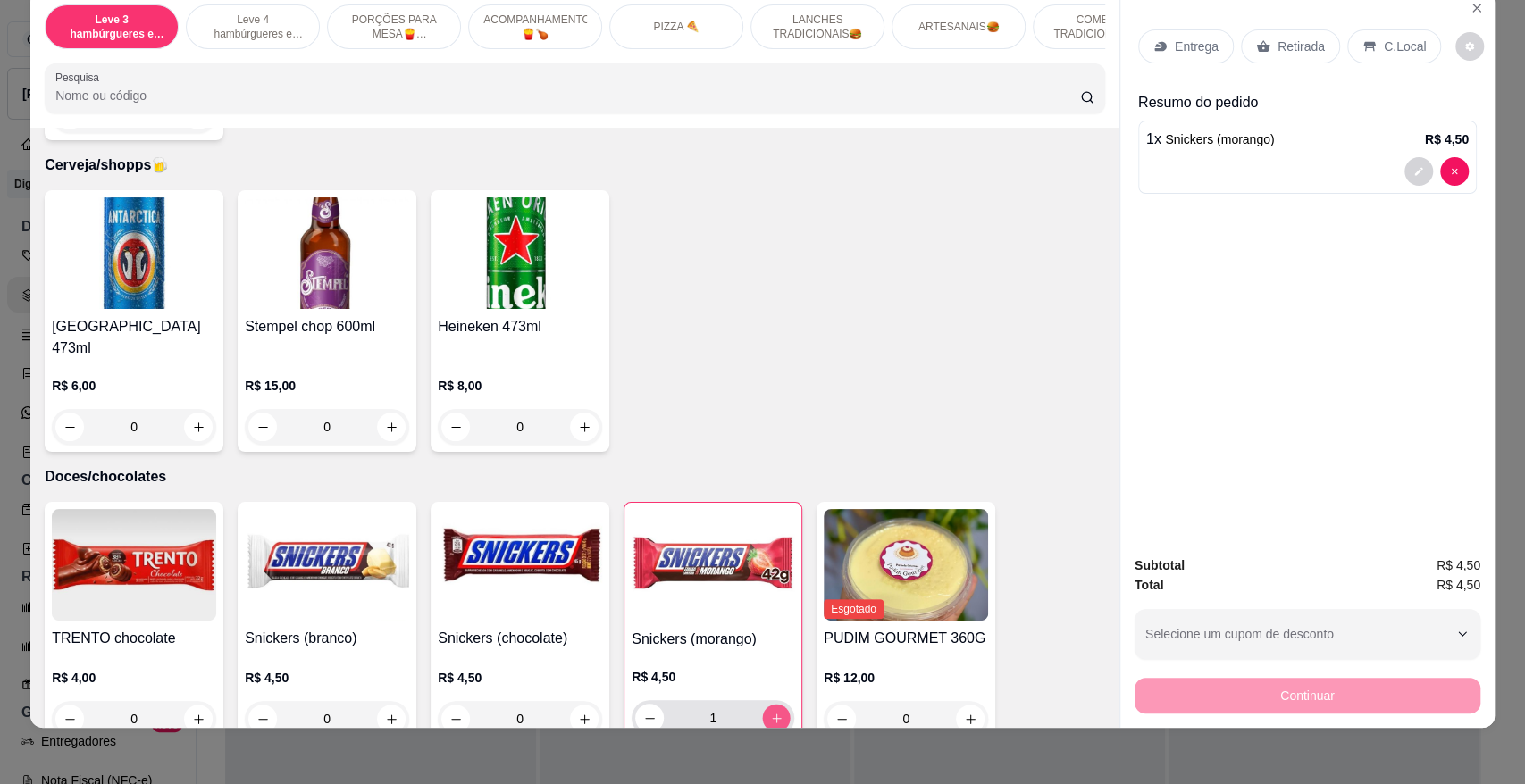 click 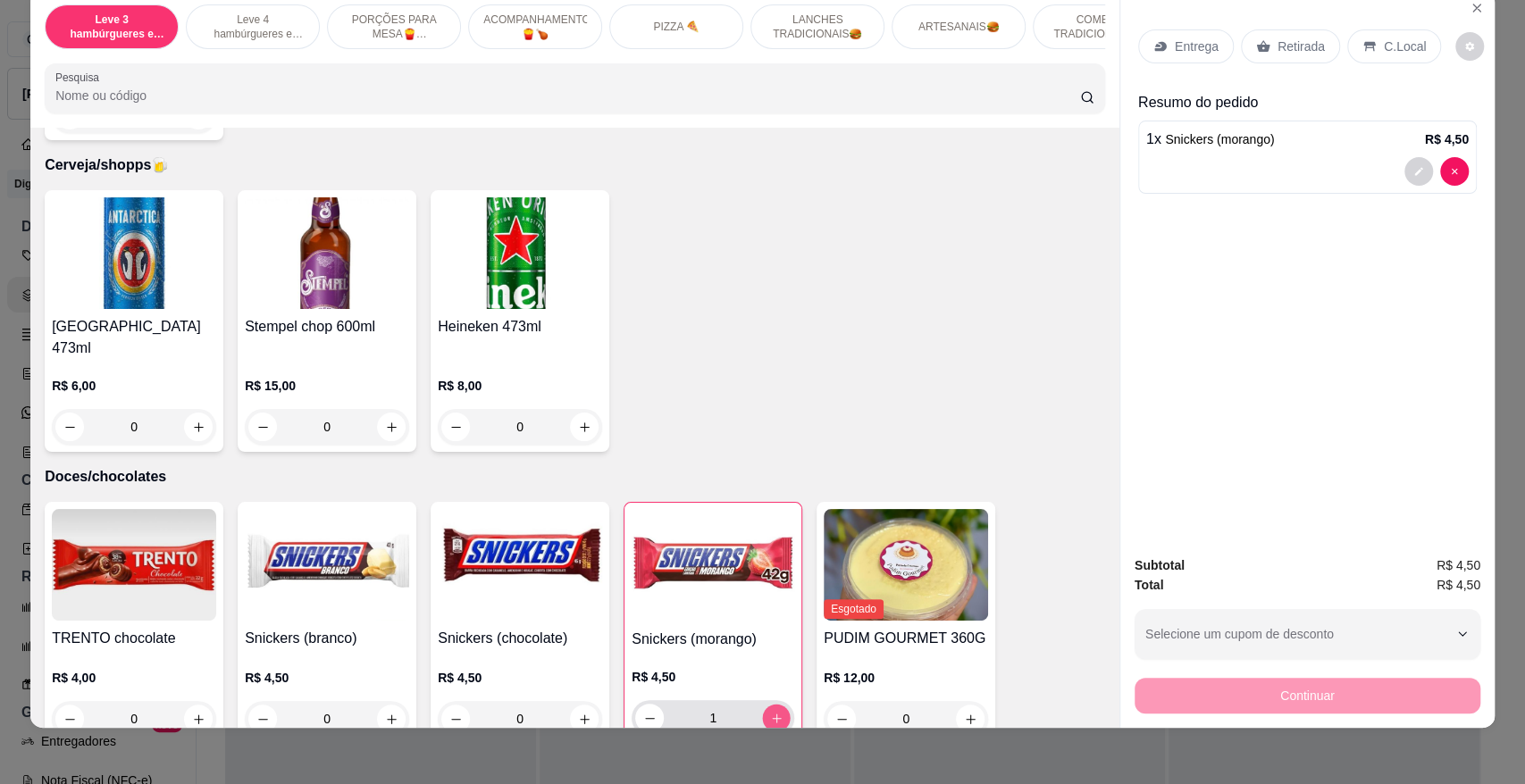 type on "2" 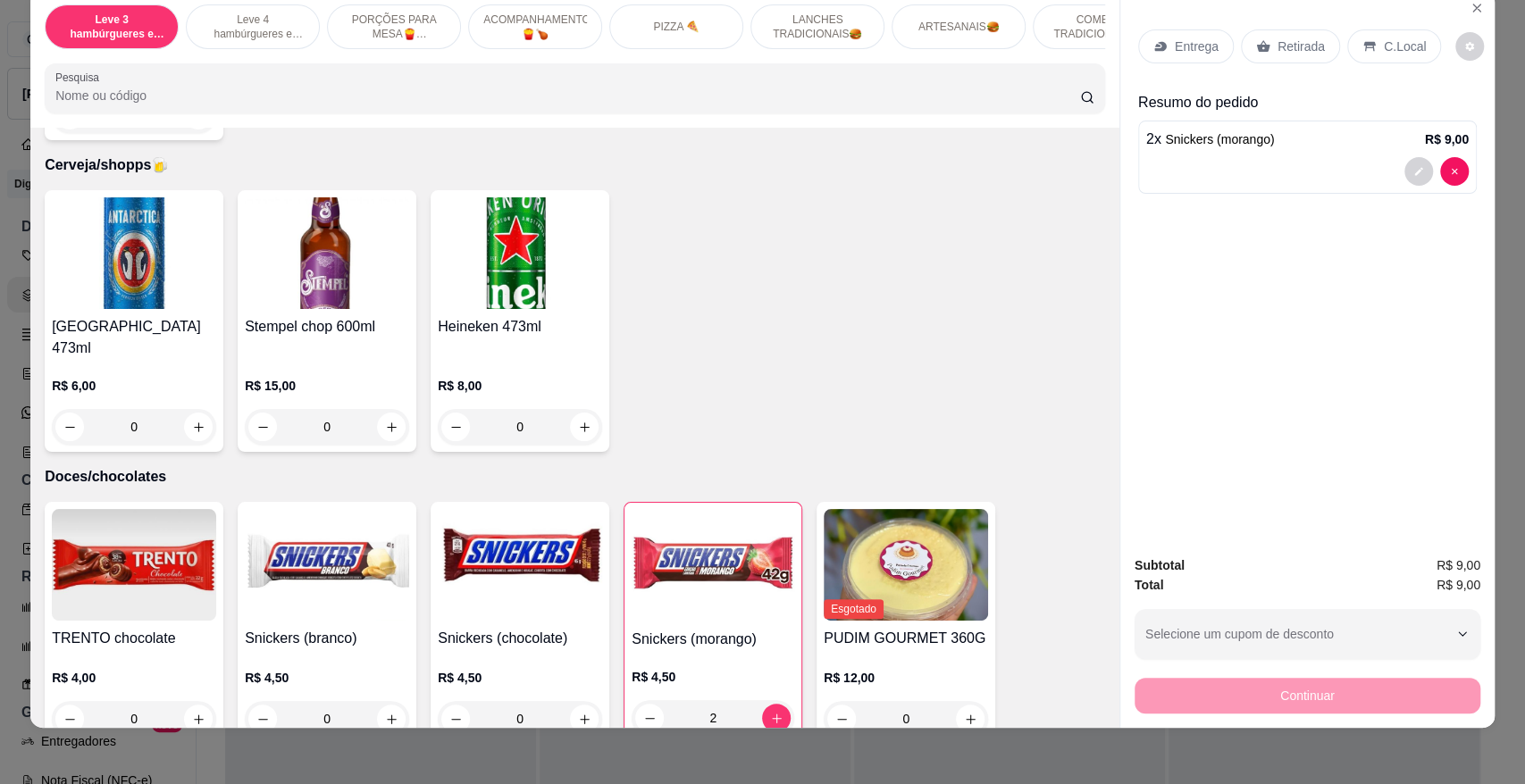 drag, startPoint x: 1268, startPoint y: 46, endPoint x: 1338, endPoint y: 147, distance: 122.88613 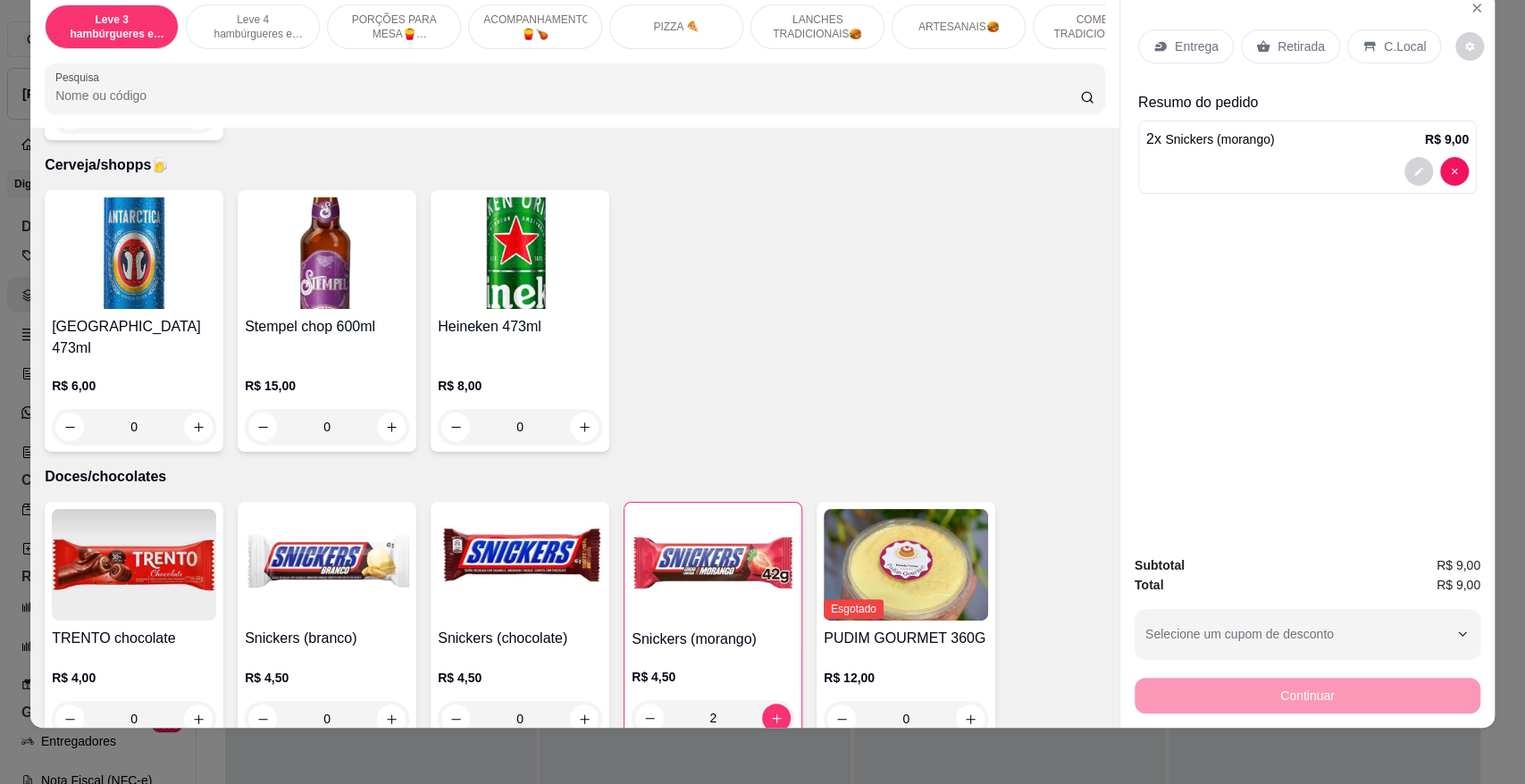 click on "Retirada" at bounding box center [1301, 46] 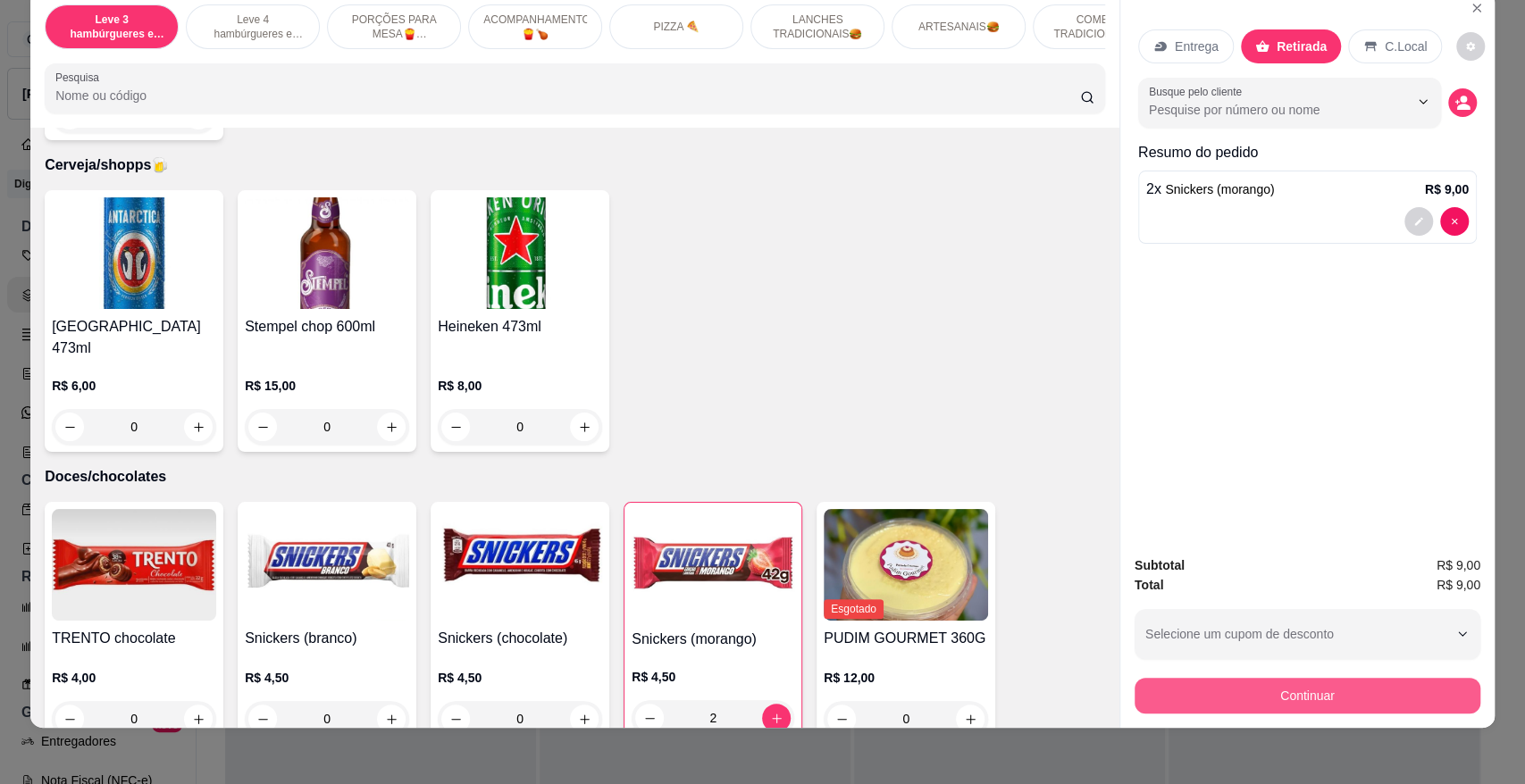 click on "Continuar" at bounding box center [1307, 696] 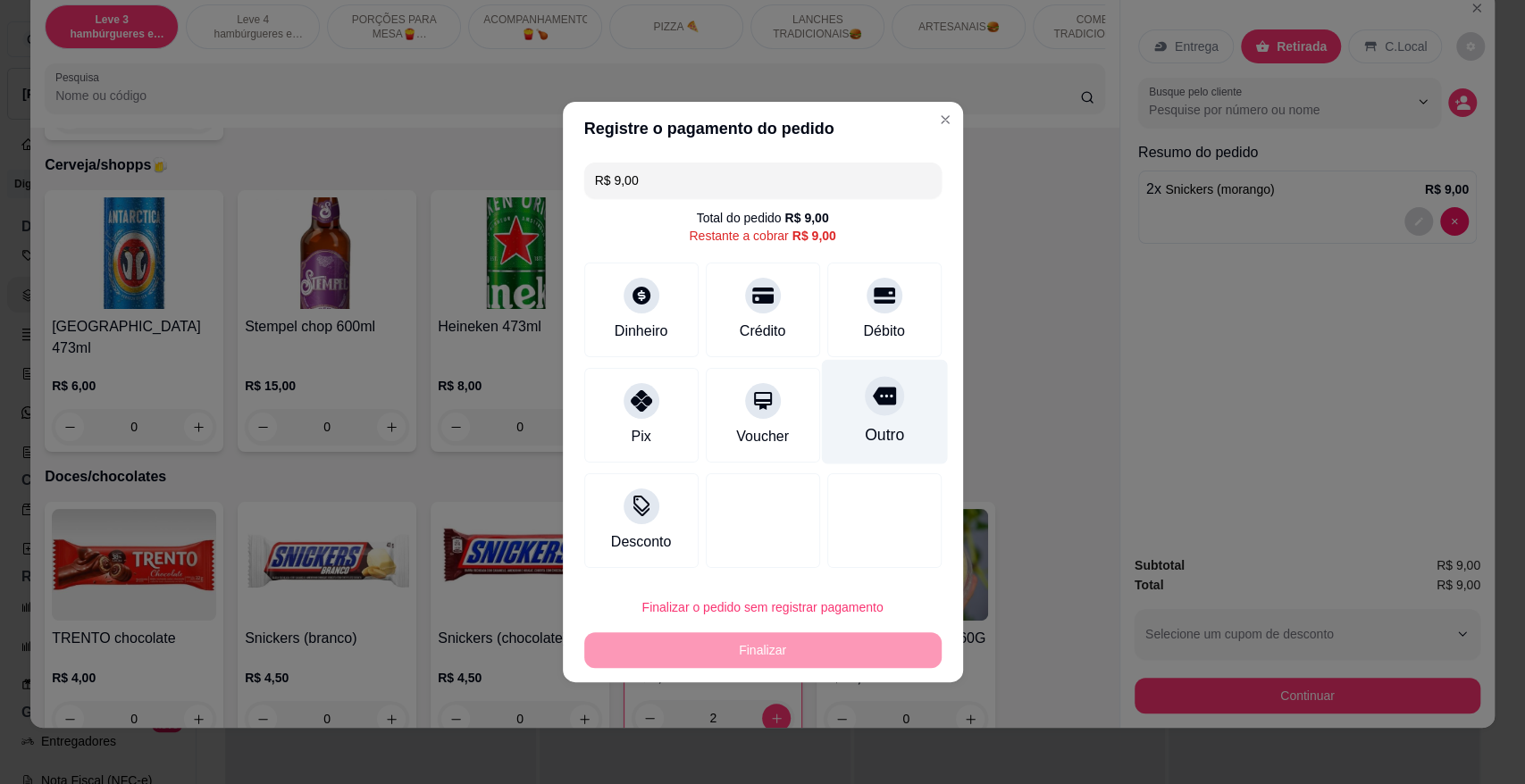 drag, startPoint x: 858, startPoint y: 402, endPoint x: 984, endPoint y: 582, distance: 219.718 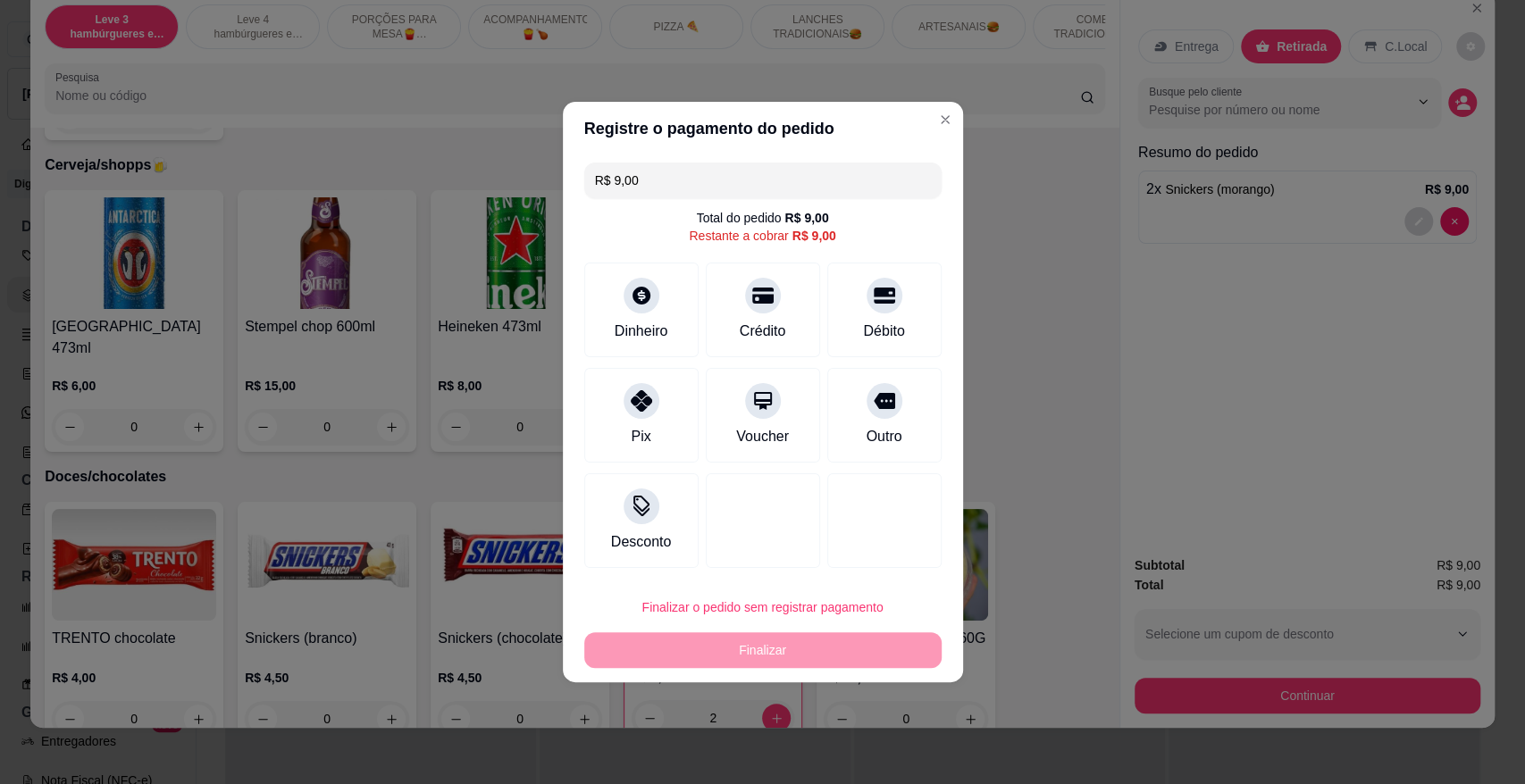 type on "R$ 0,00" 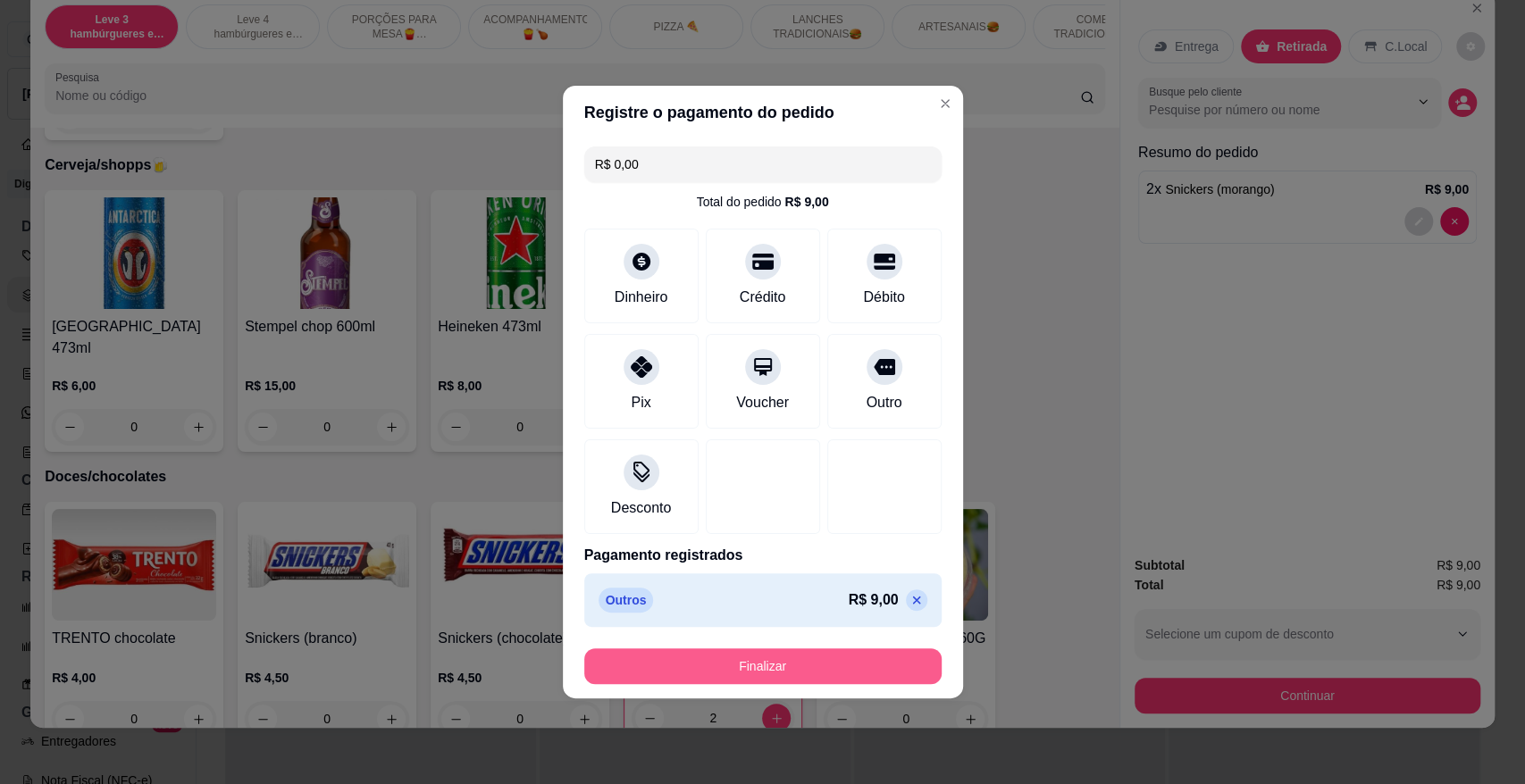 click on "Finalizar" at bounding box center [763, 666] 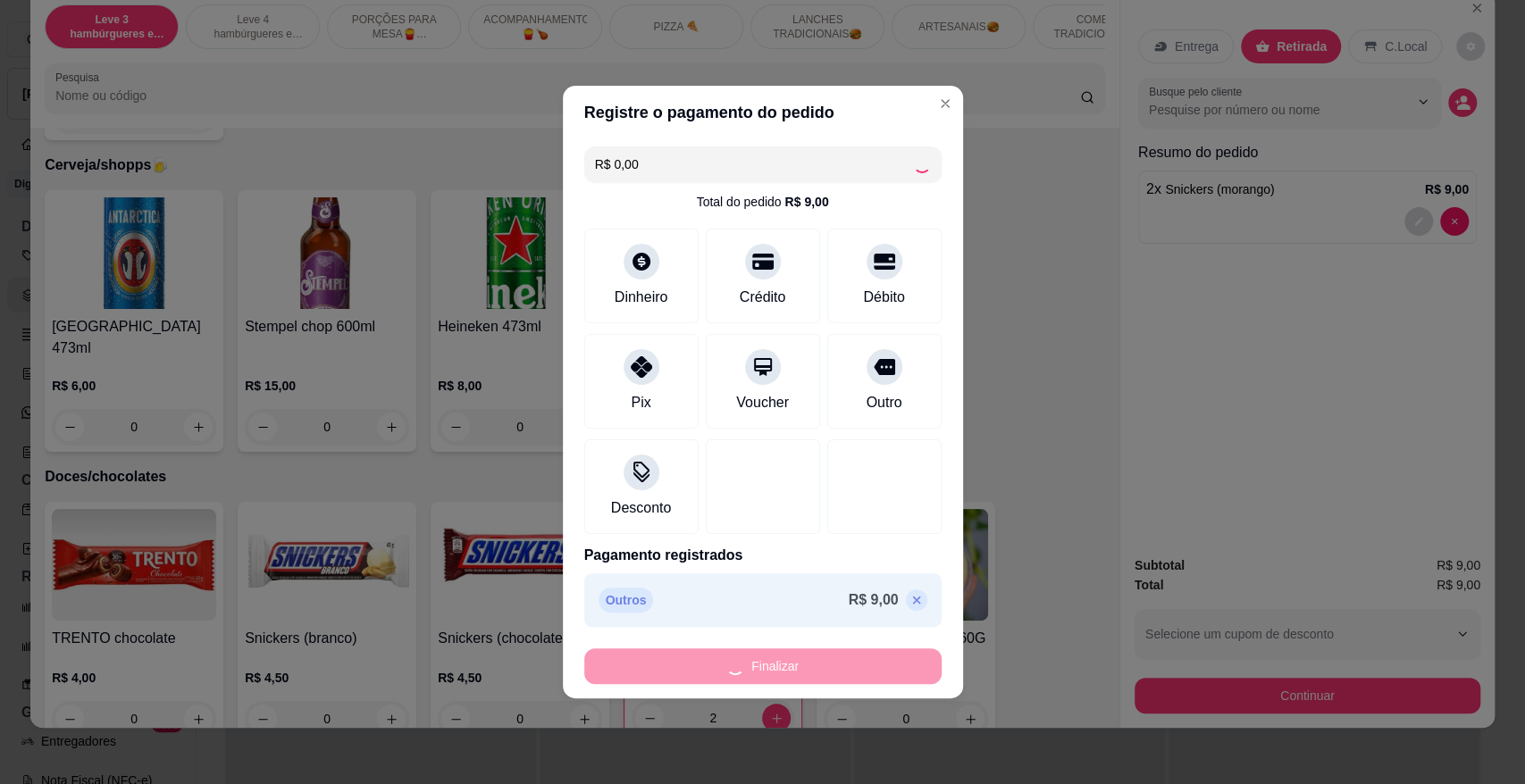 type on "0" 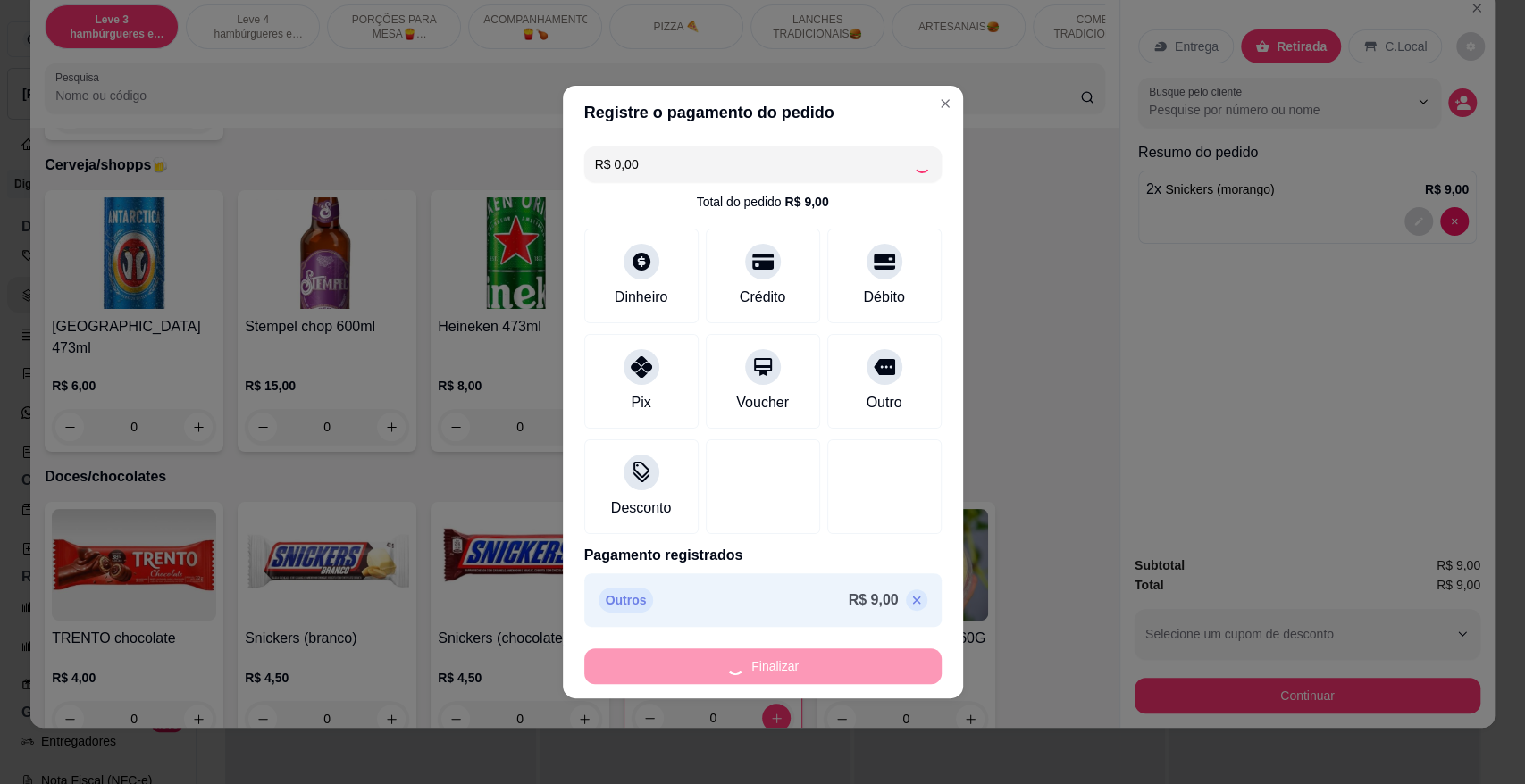 type on "-R$ 9,00" 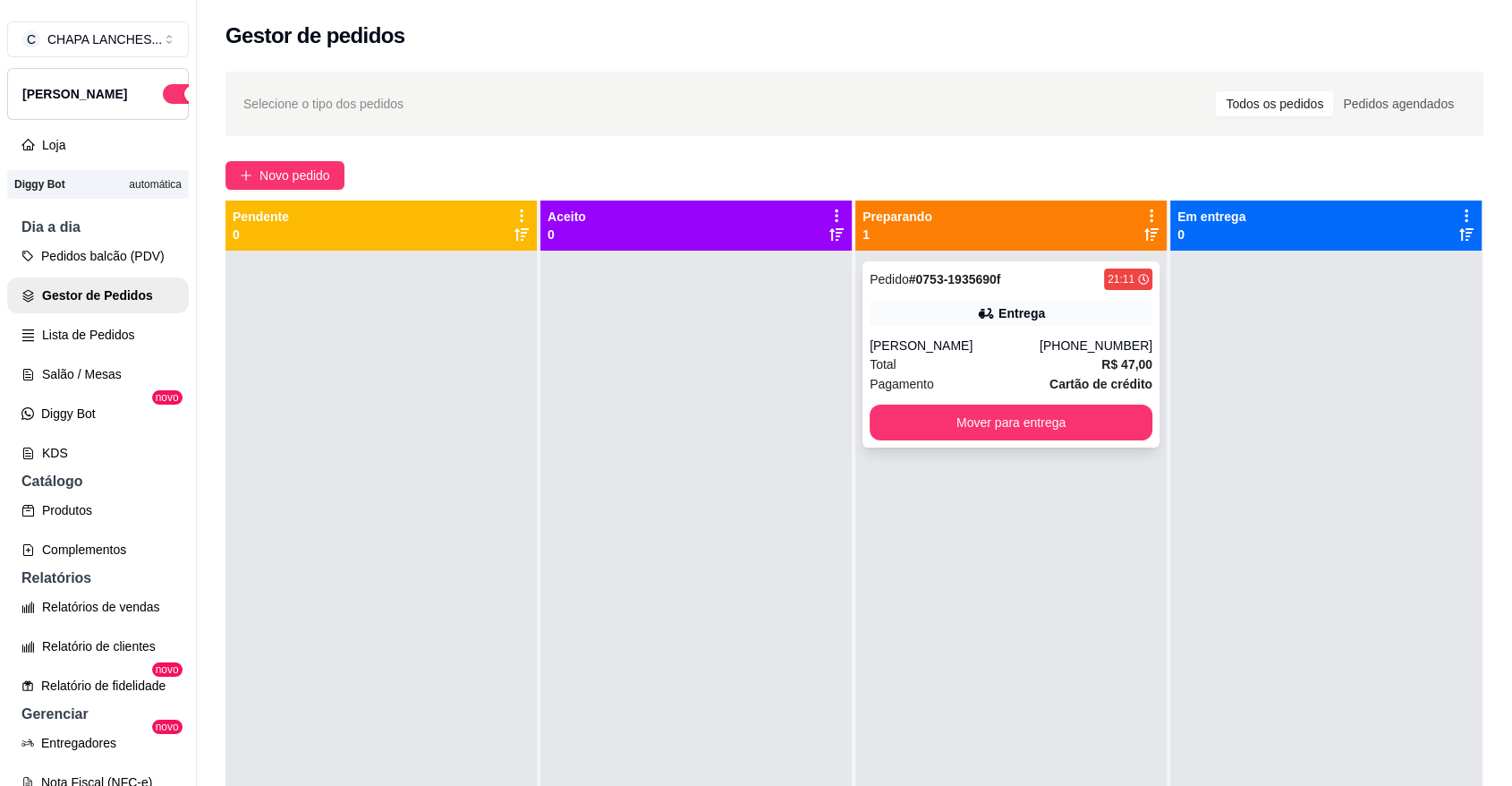 click on "[PERSON_NAME]" at bounding box center (955, 346) 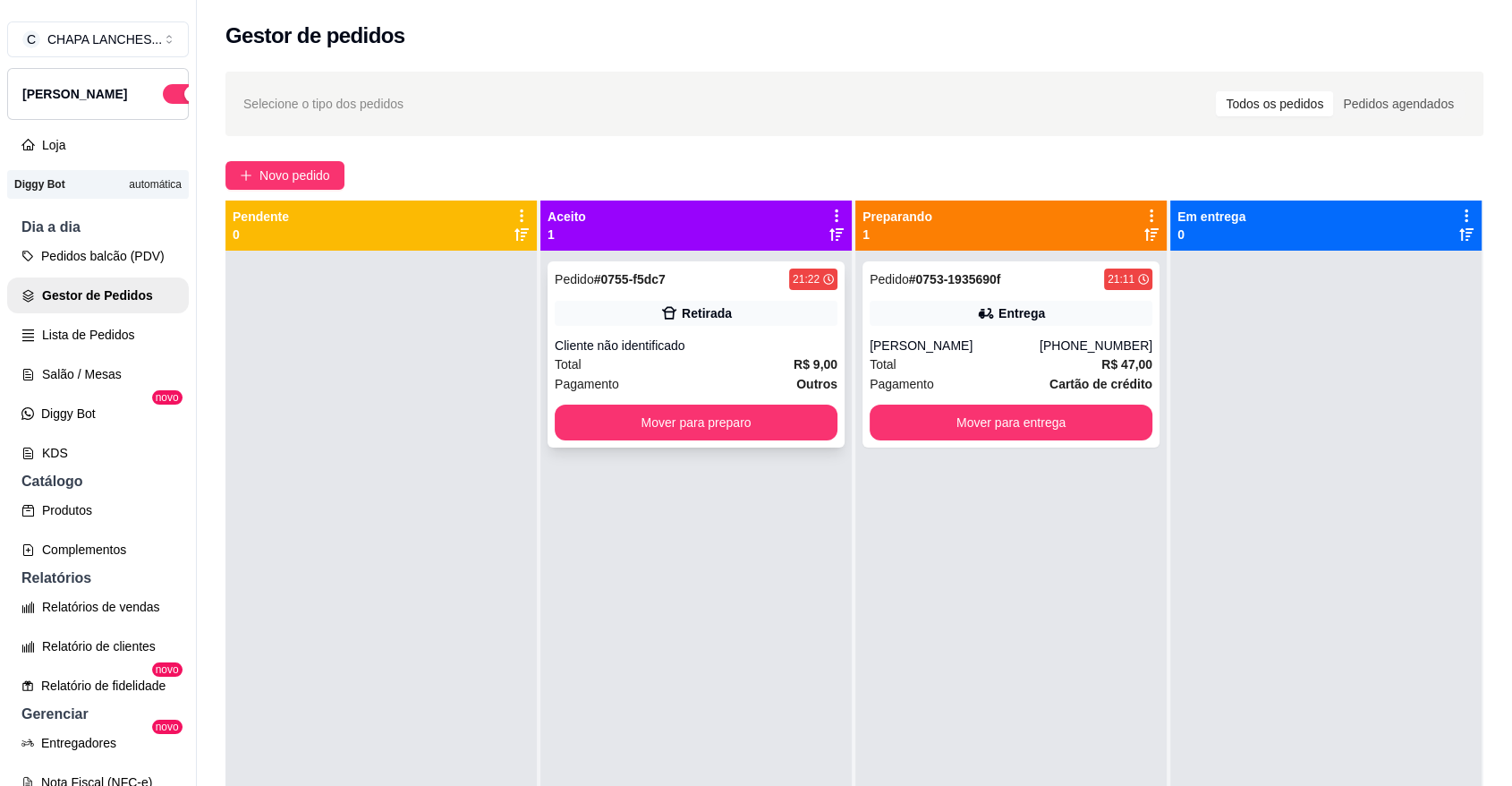 click on "Cliente não identificado" at bounding box center [696, 346] 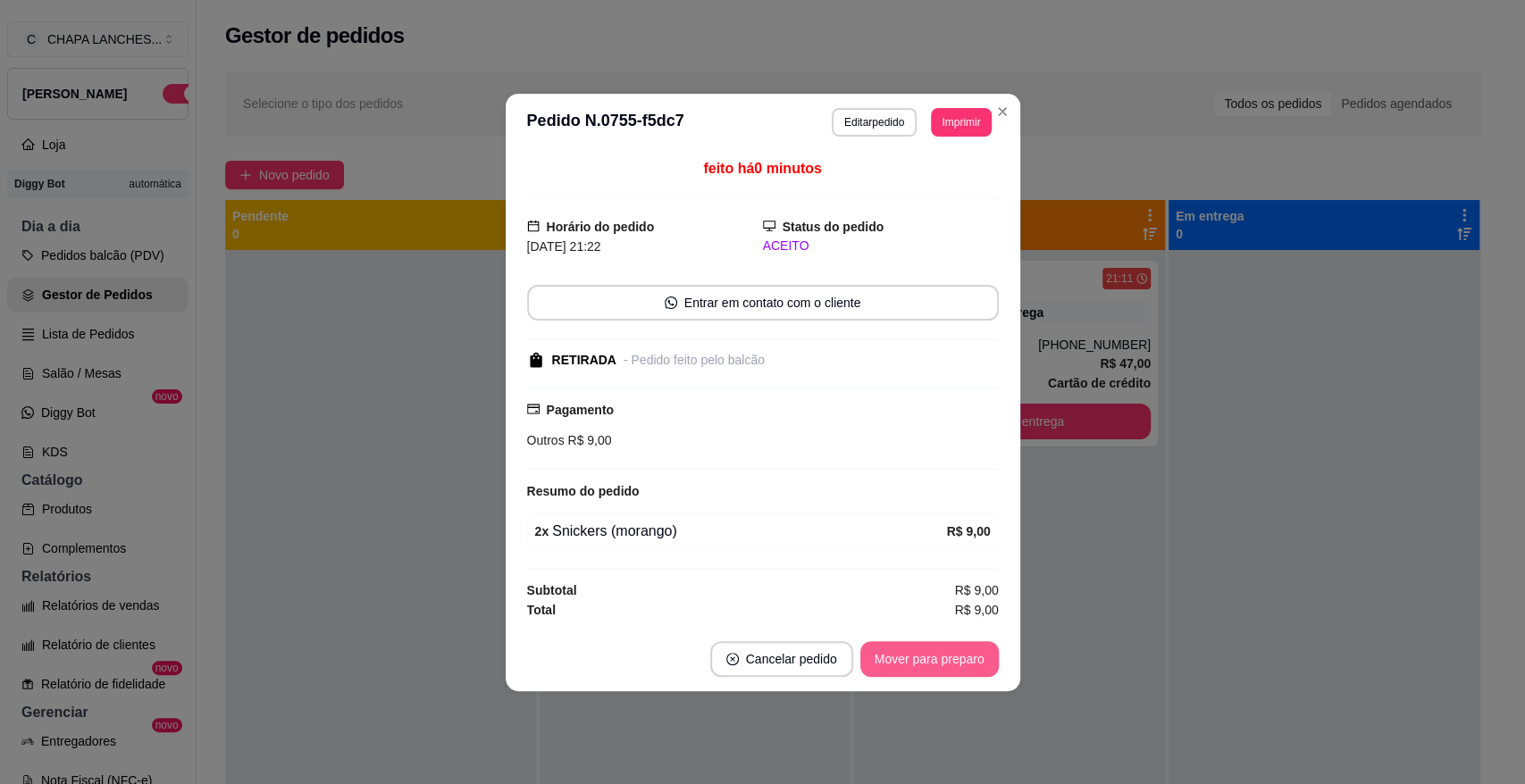 click on "Mover para preparo" at bounding box center (929, 659) 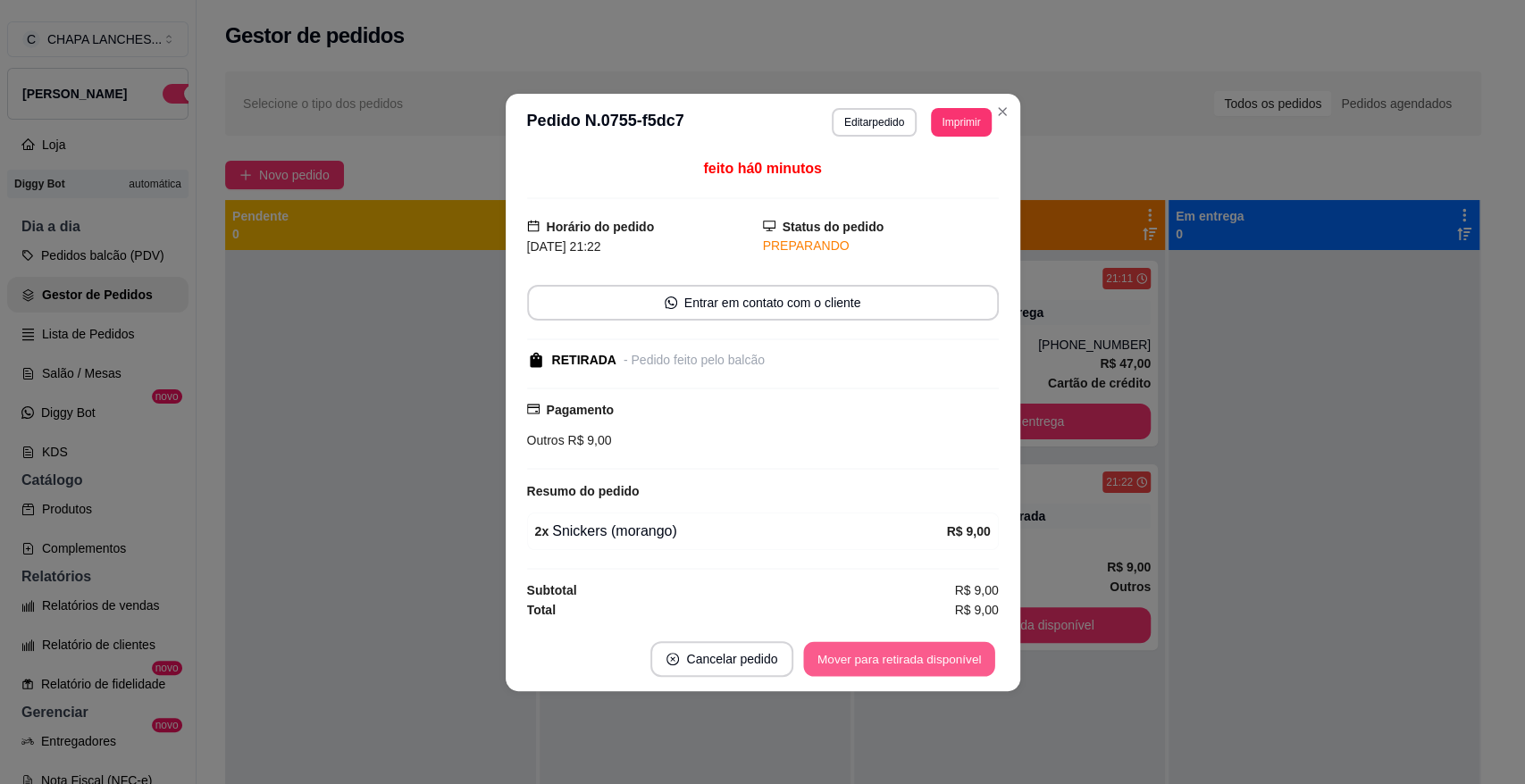click on "Mover para retirada disponível" at bounding box center [900, 658] 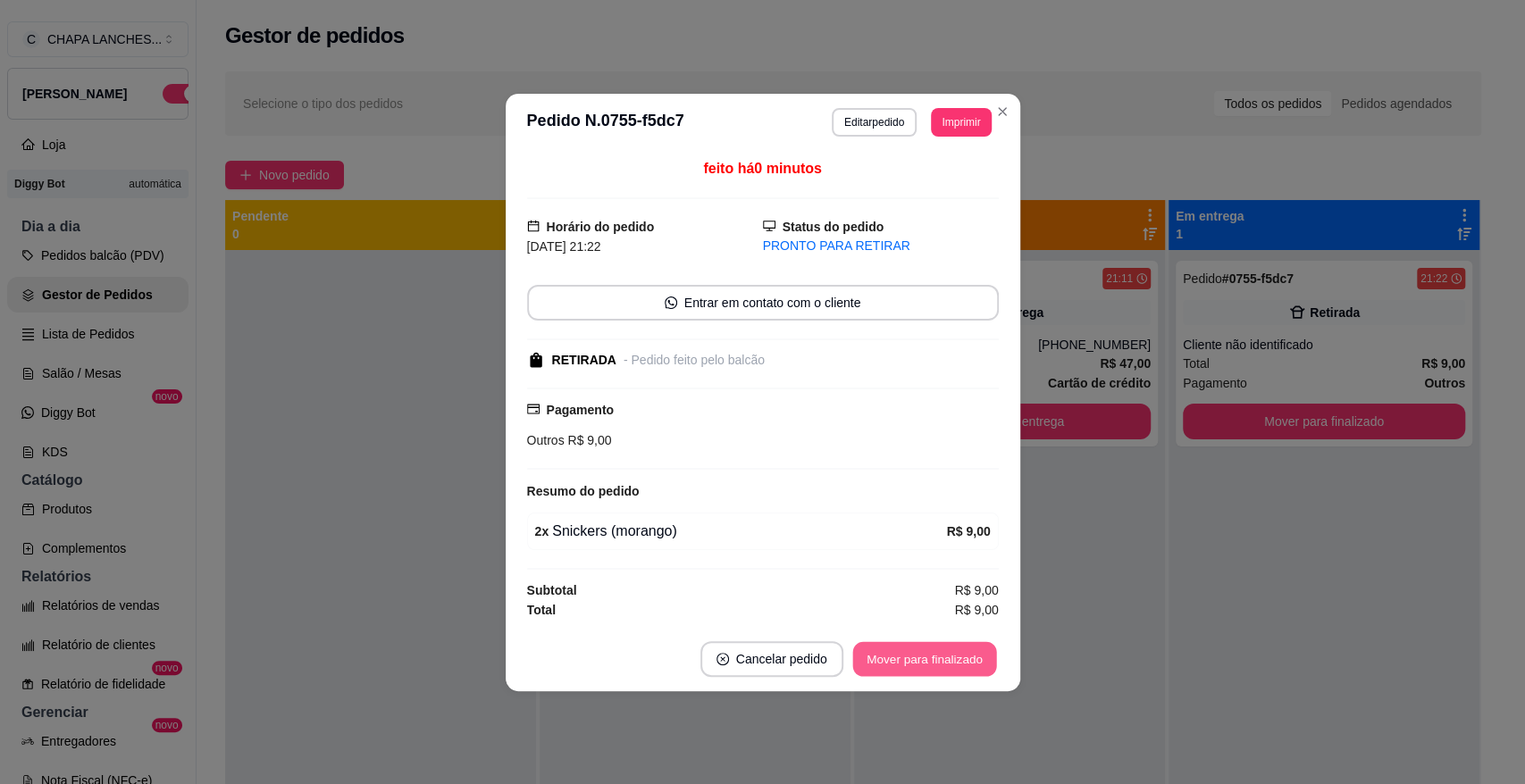 click on "Mover para finalizado" at bounding box center [924, 658] 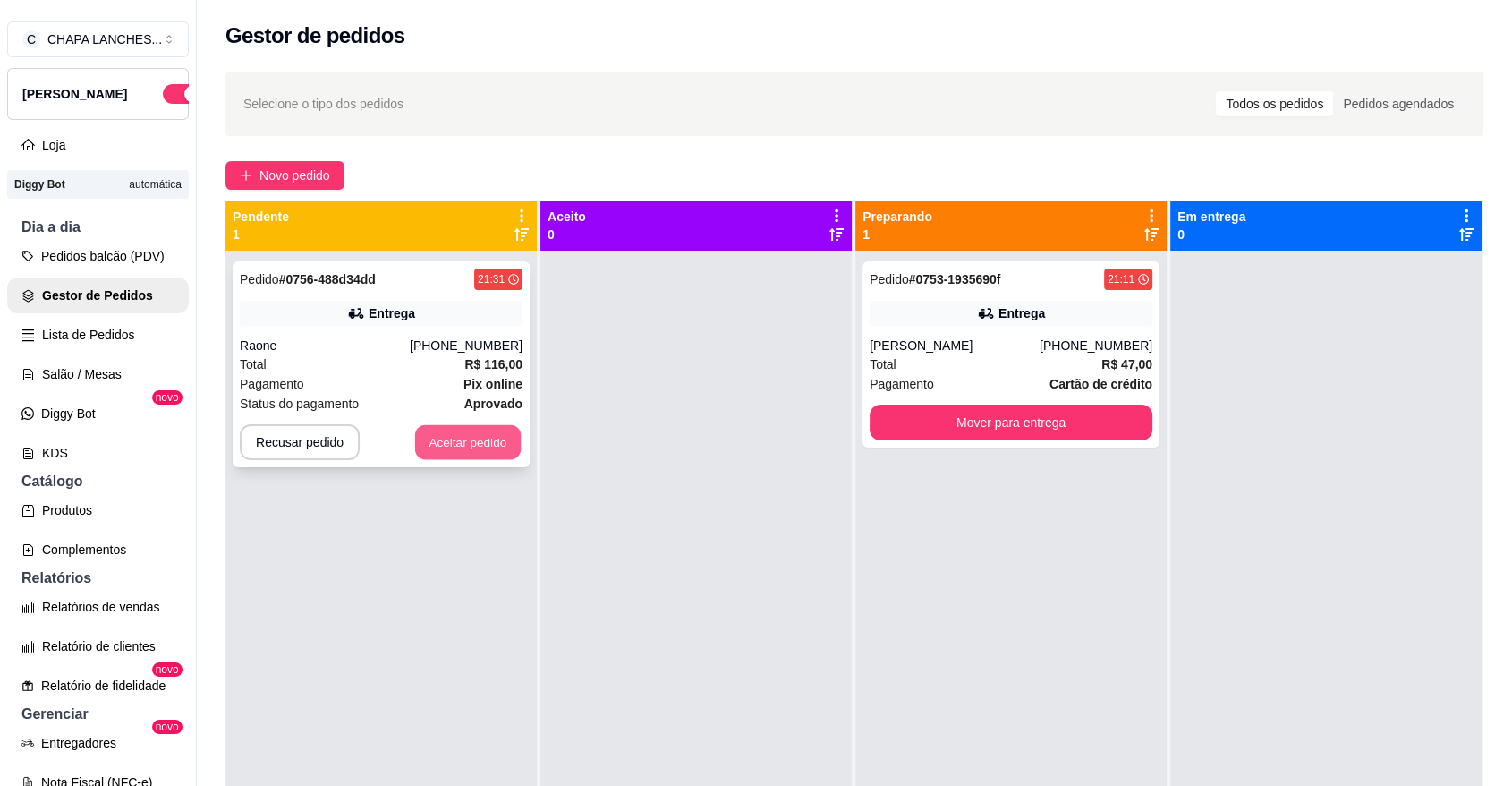 click on "Aceitar pedido" at bounding box center [468, 442] 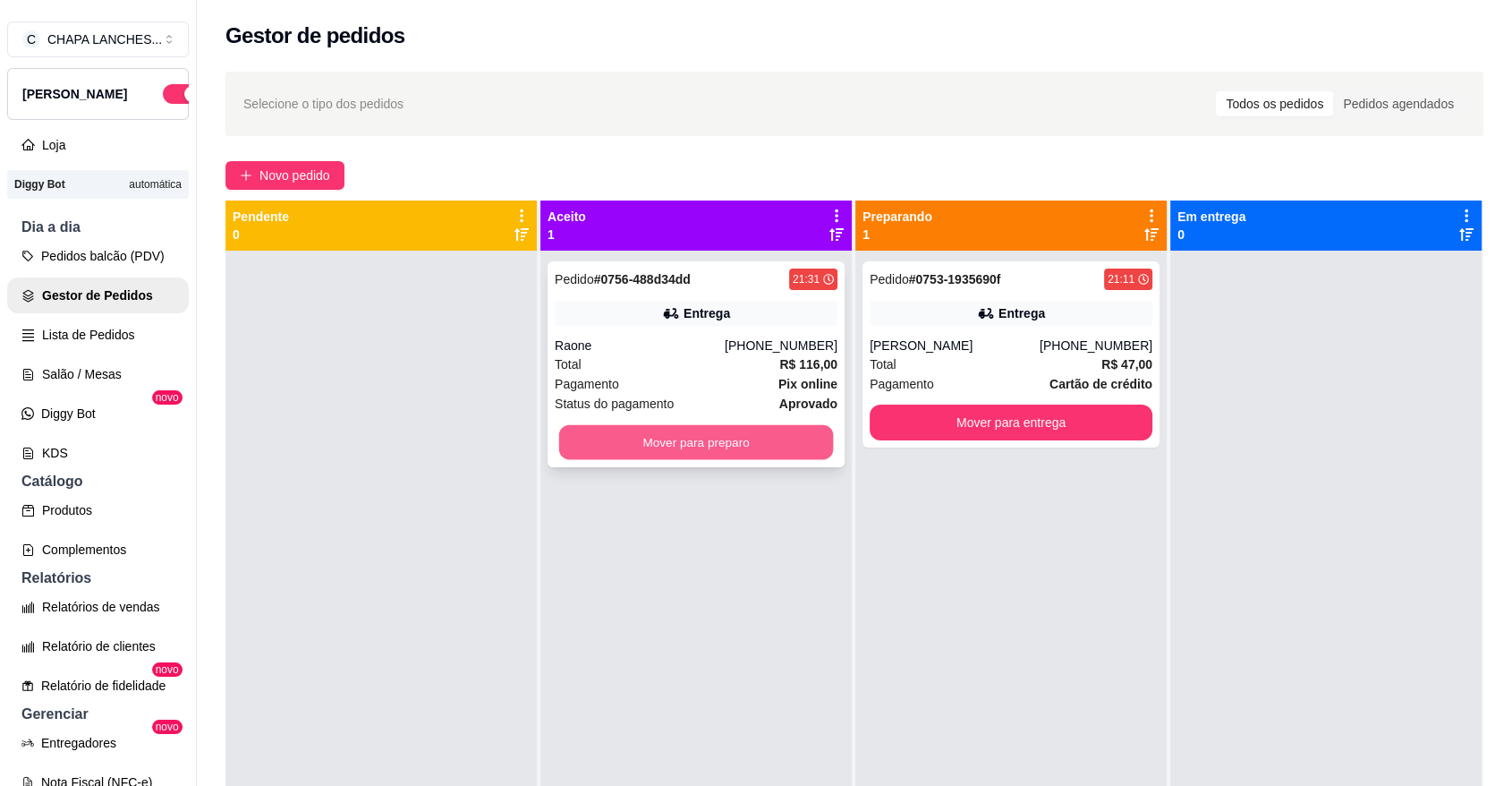 click on "Mover para preparo" at bounding box center [696, 442] 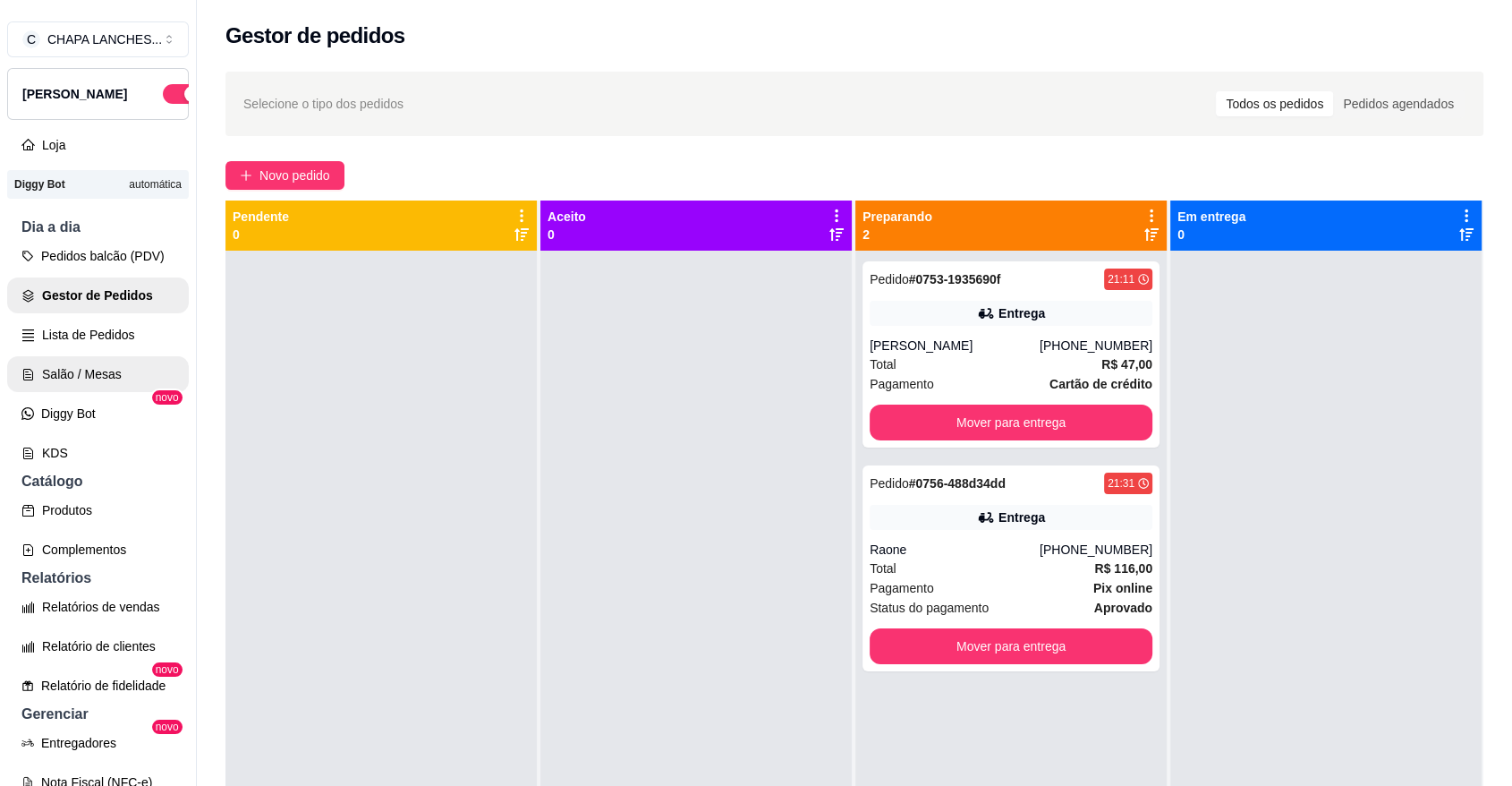 click on "Salão / Mesas" at bounding box center (98, 374) 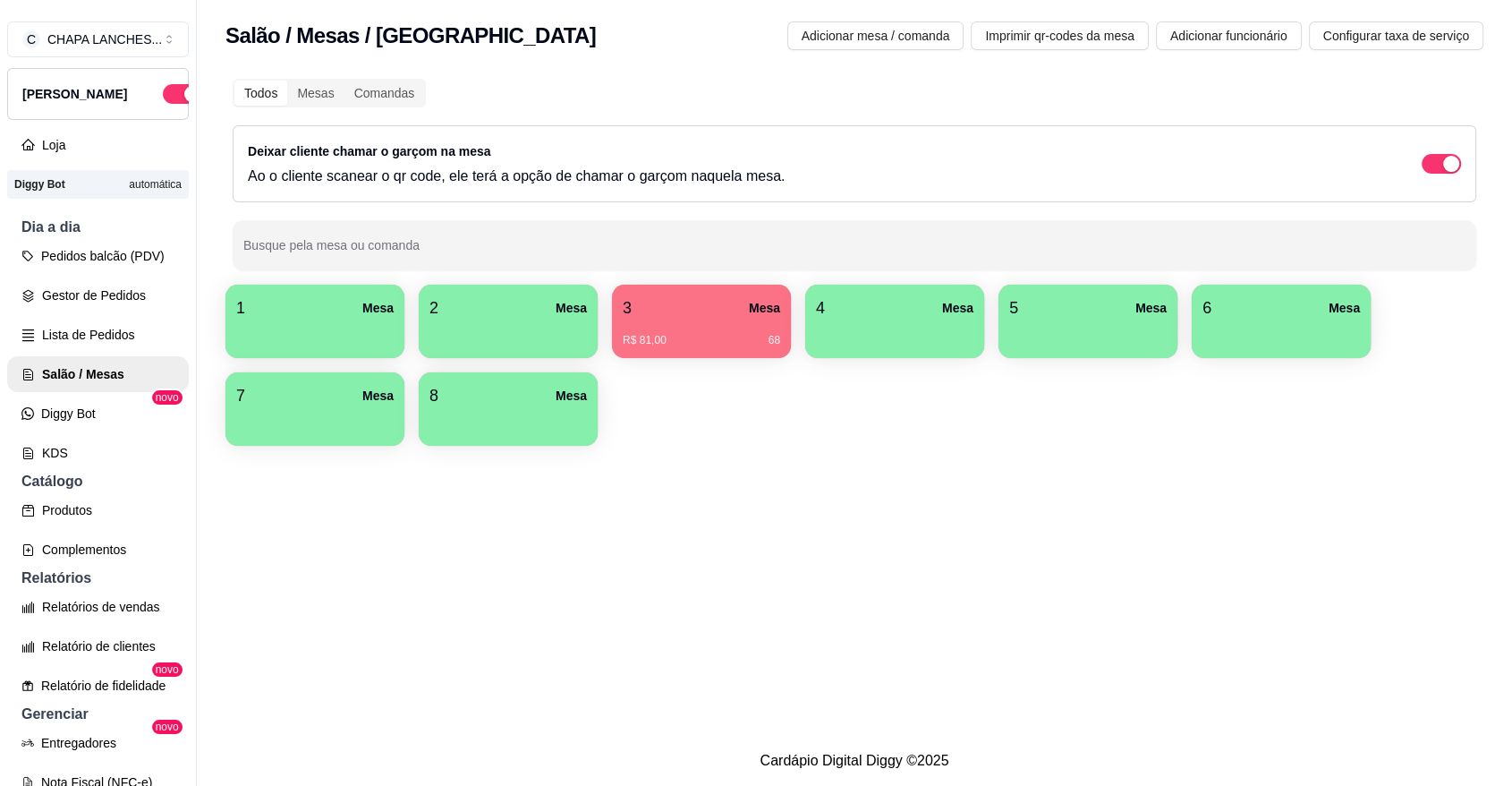 click on "3 Mesa" at bounding box center [701, 308] 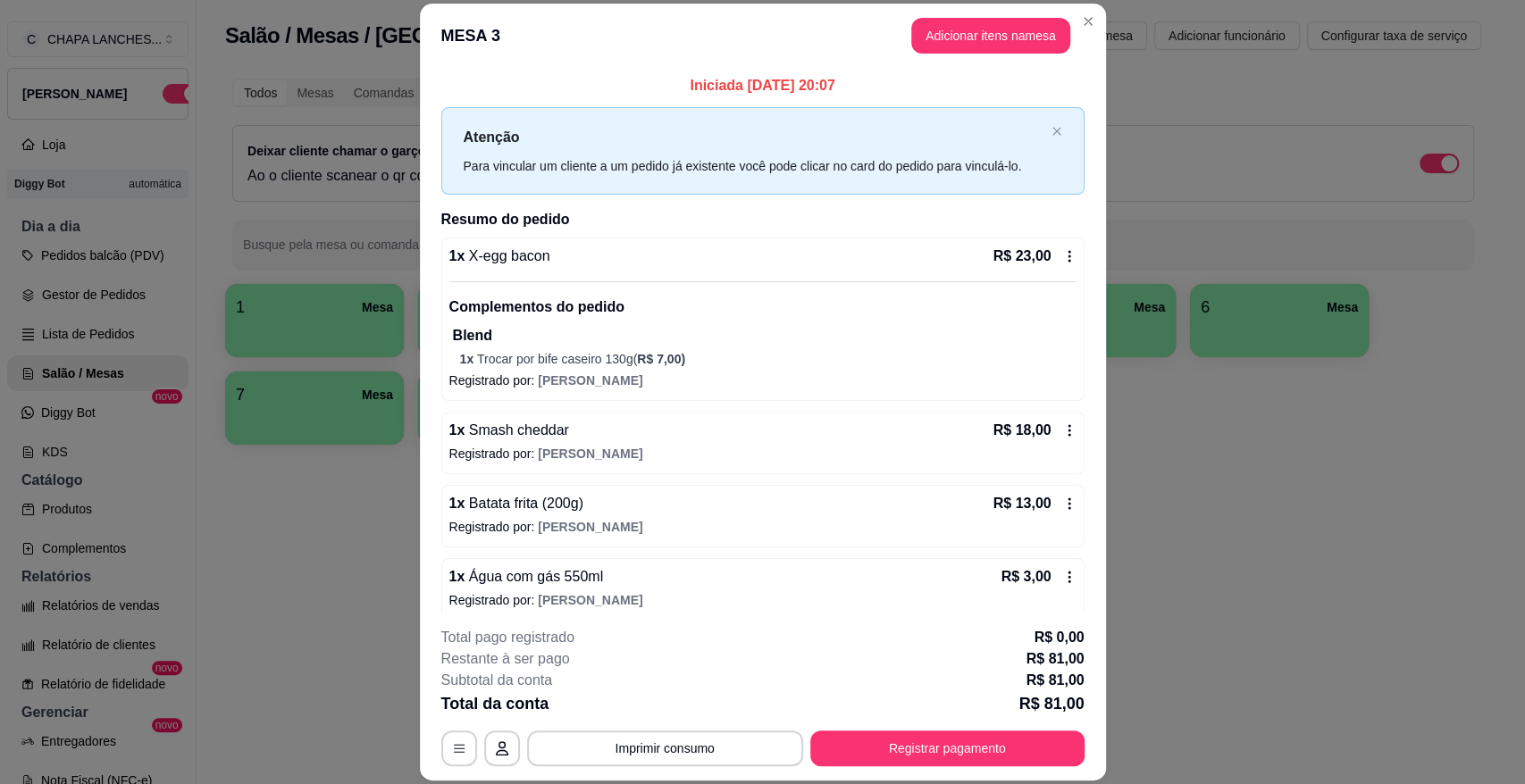 scroll, scrollTop: 53, scrollLeft: 0, axis: vertical 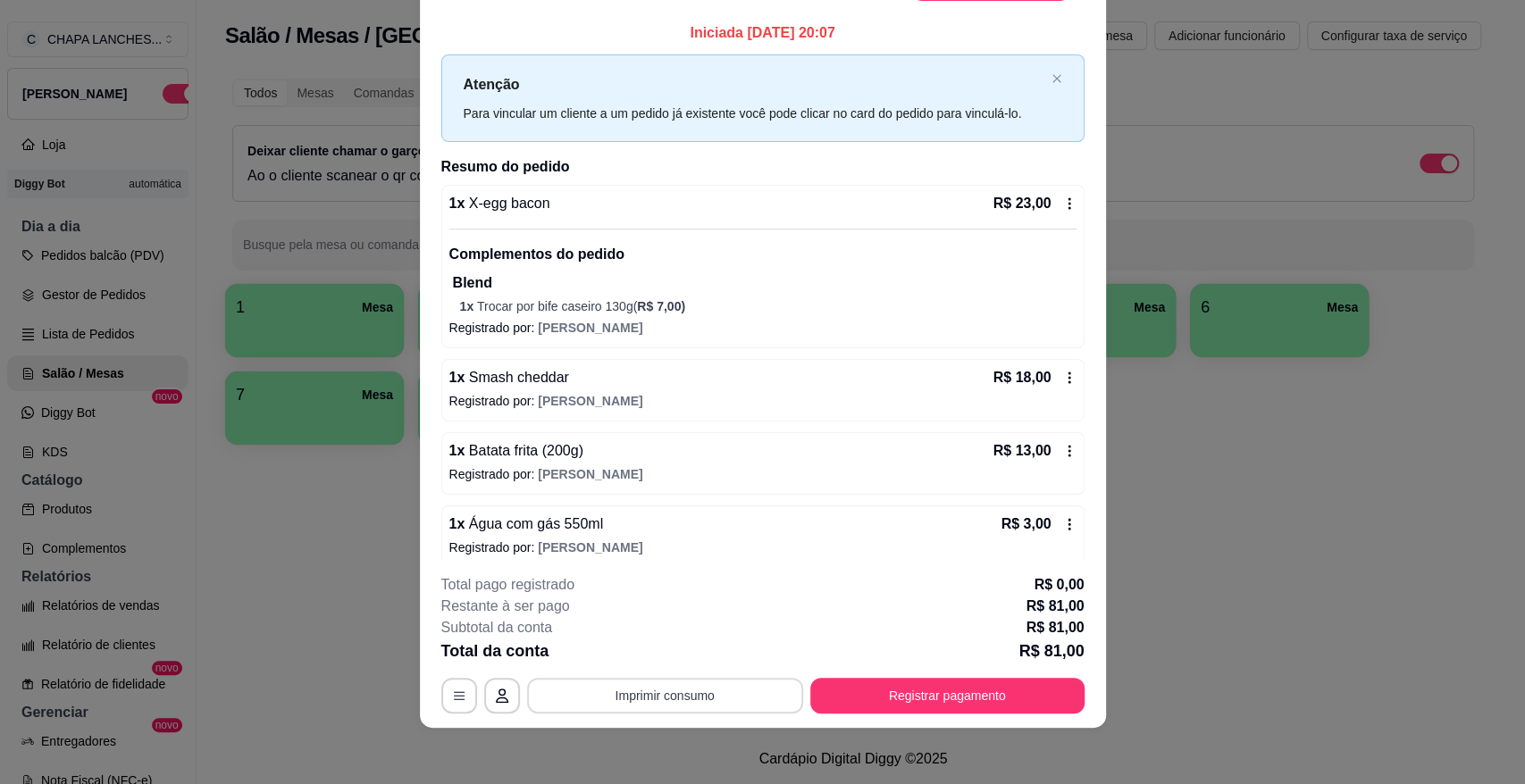 click on "Imprimir consumo" at bounding box center [665, 696] 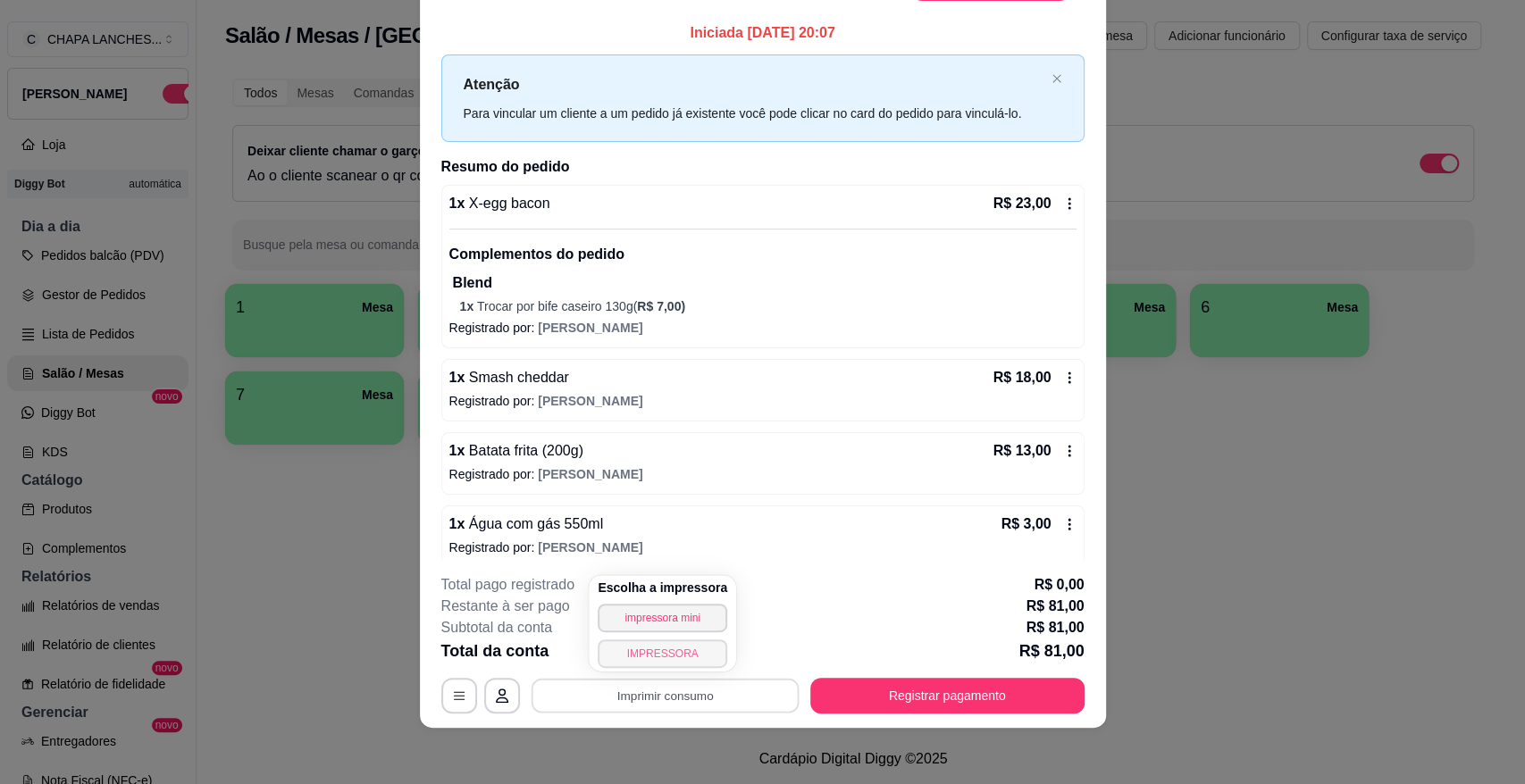 click on "IMPRESSORA" at bounding box center [662, 654] 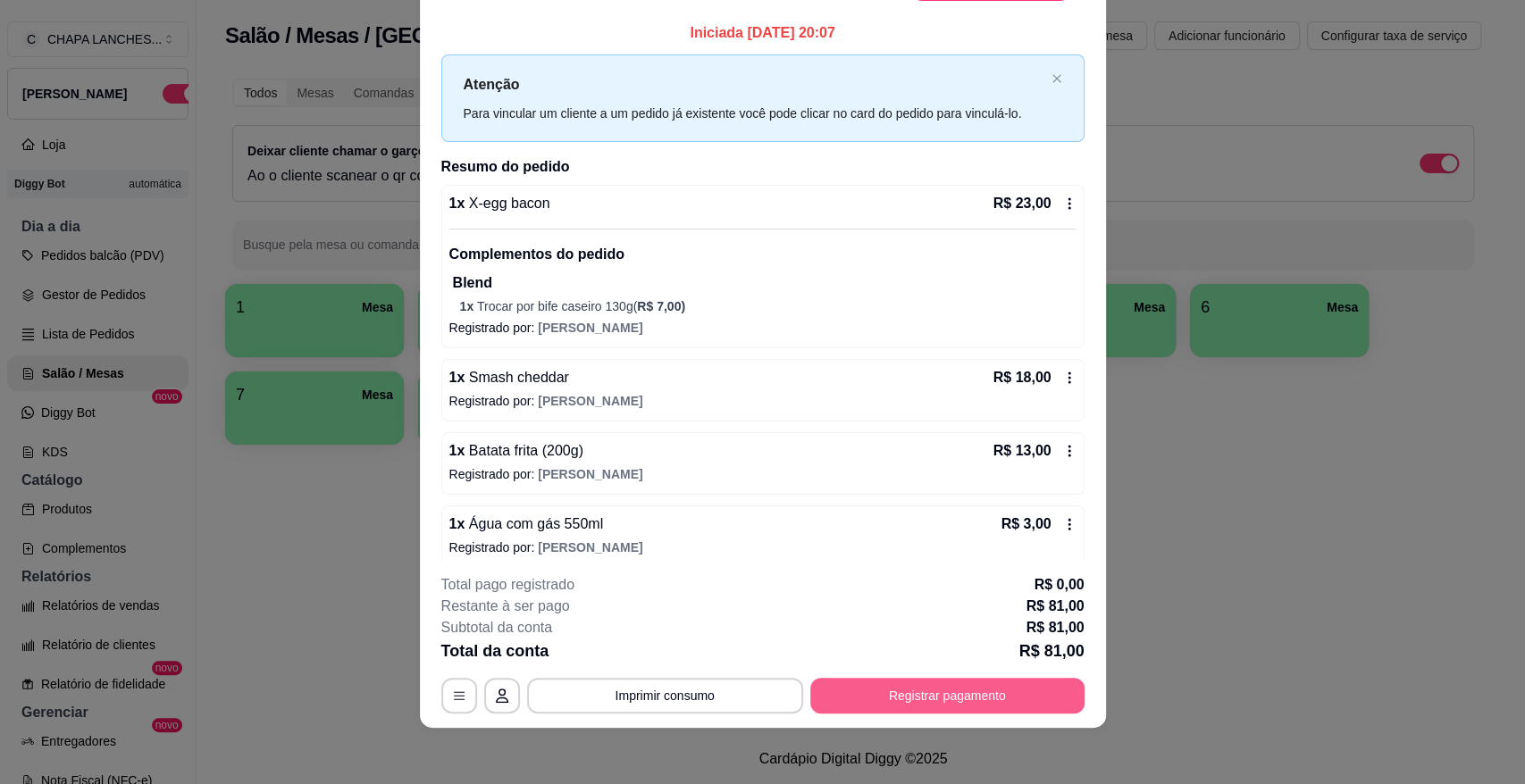 click on "Registrar pagamento" at bounding box center (947, 696) 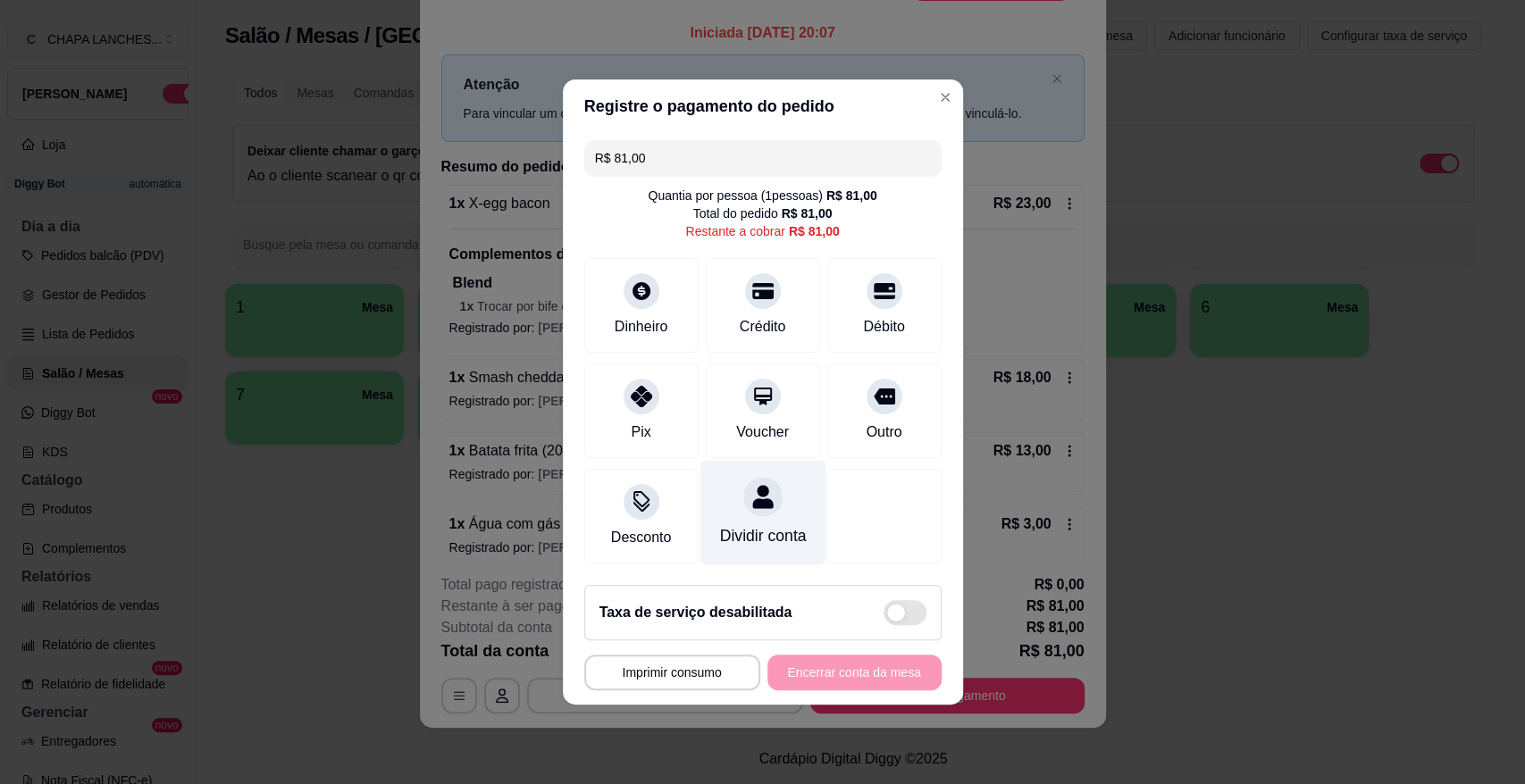 click at bounding box center (763, 496) 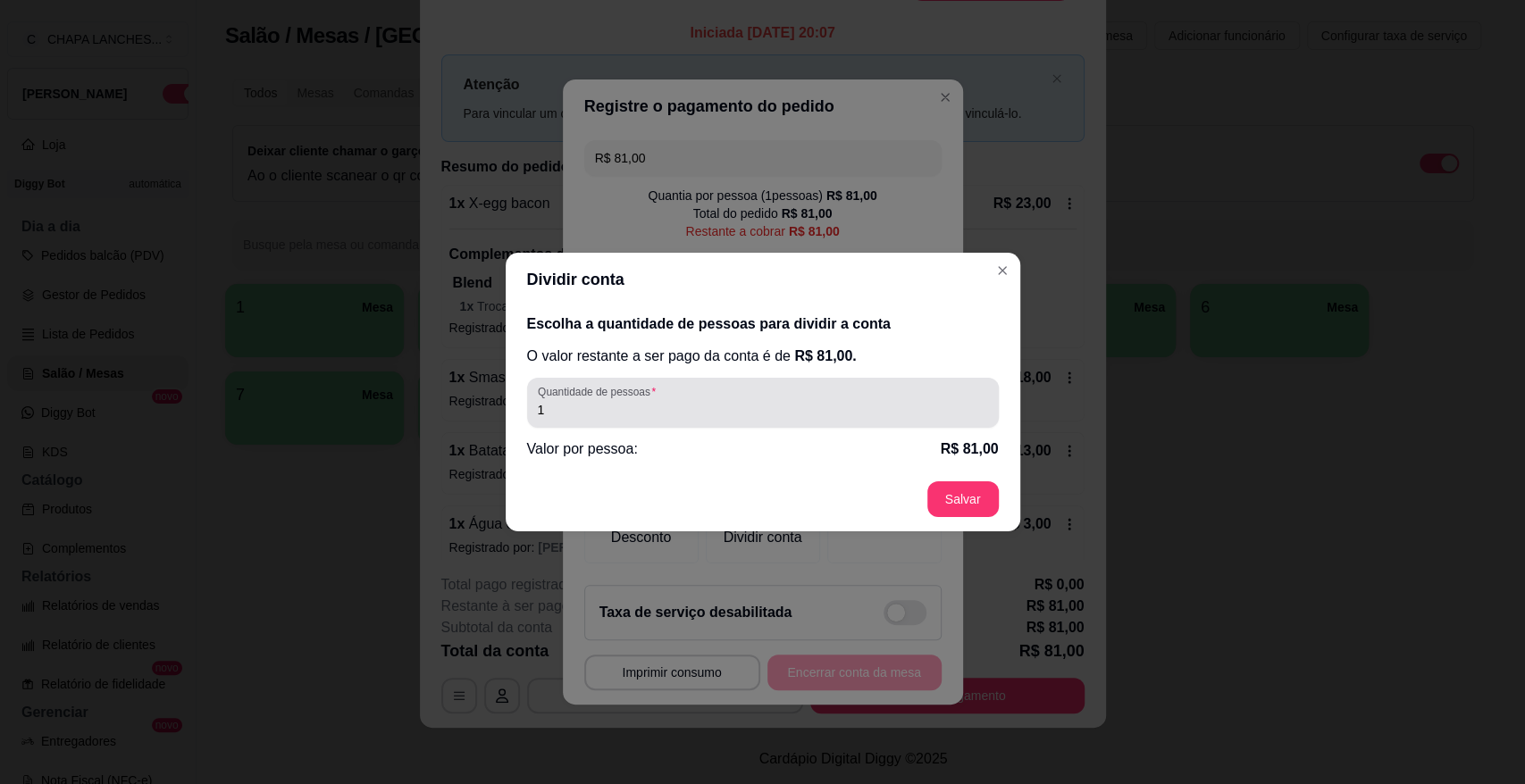 click on "1" at bounding box center (763, 403) 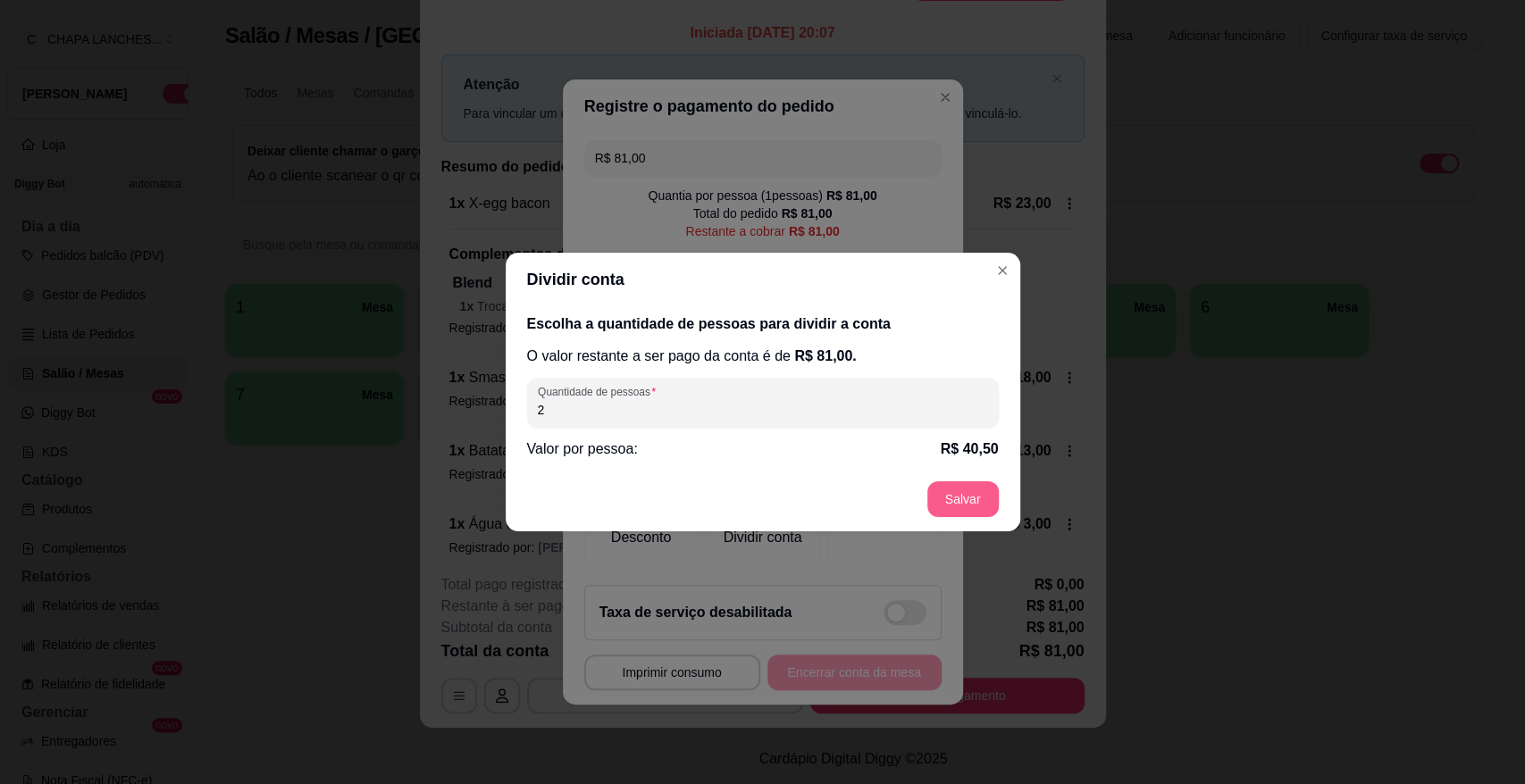 type on "2" 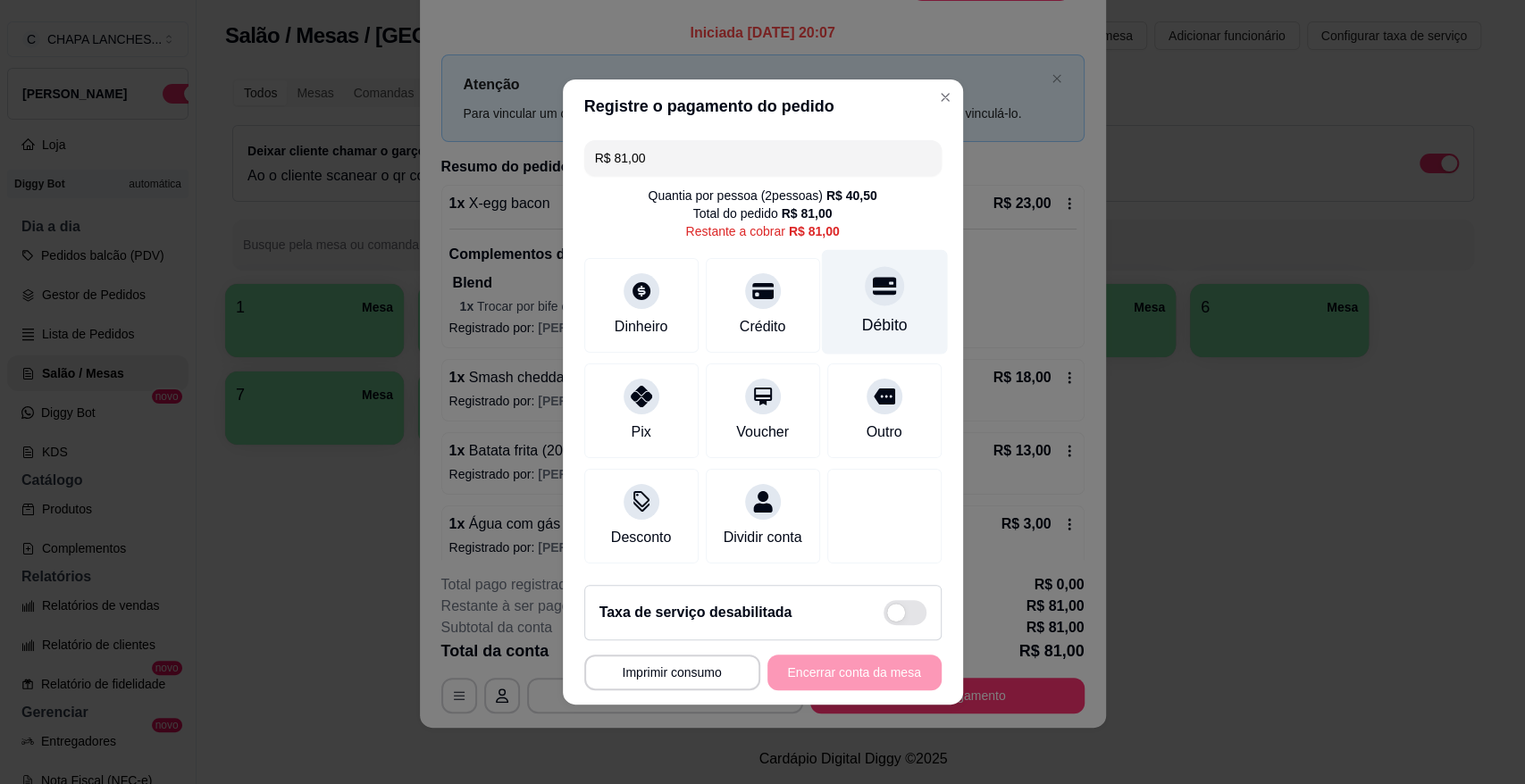 click at bounding box center (884, 286) 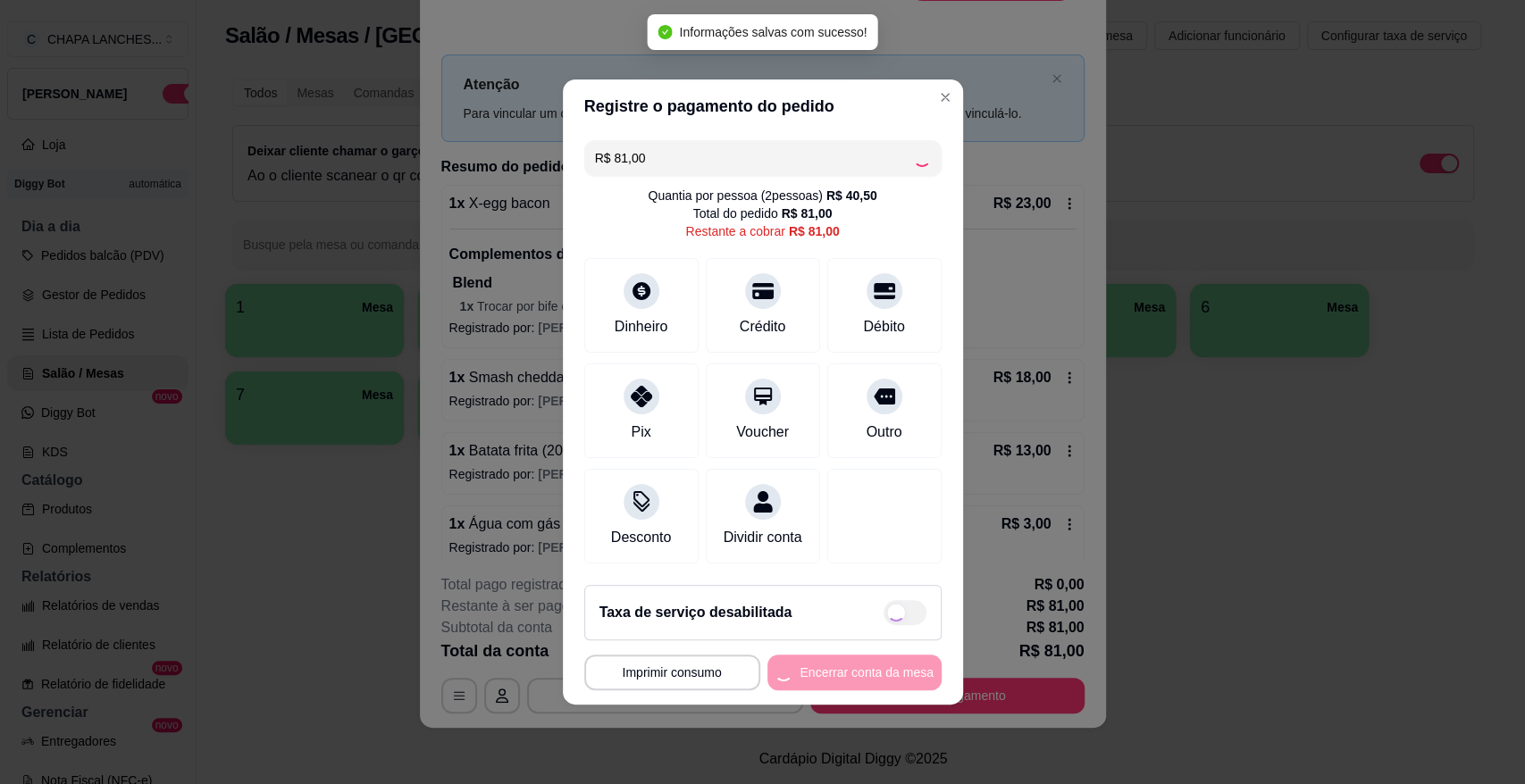 type on "R$ 0,00" 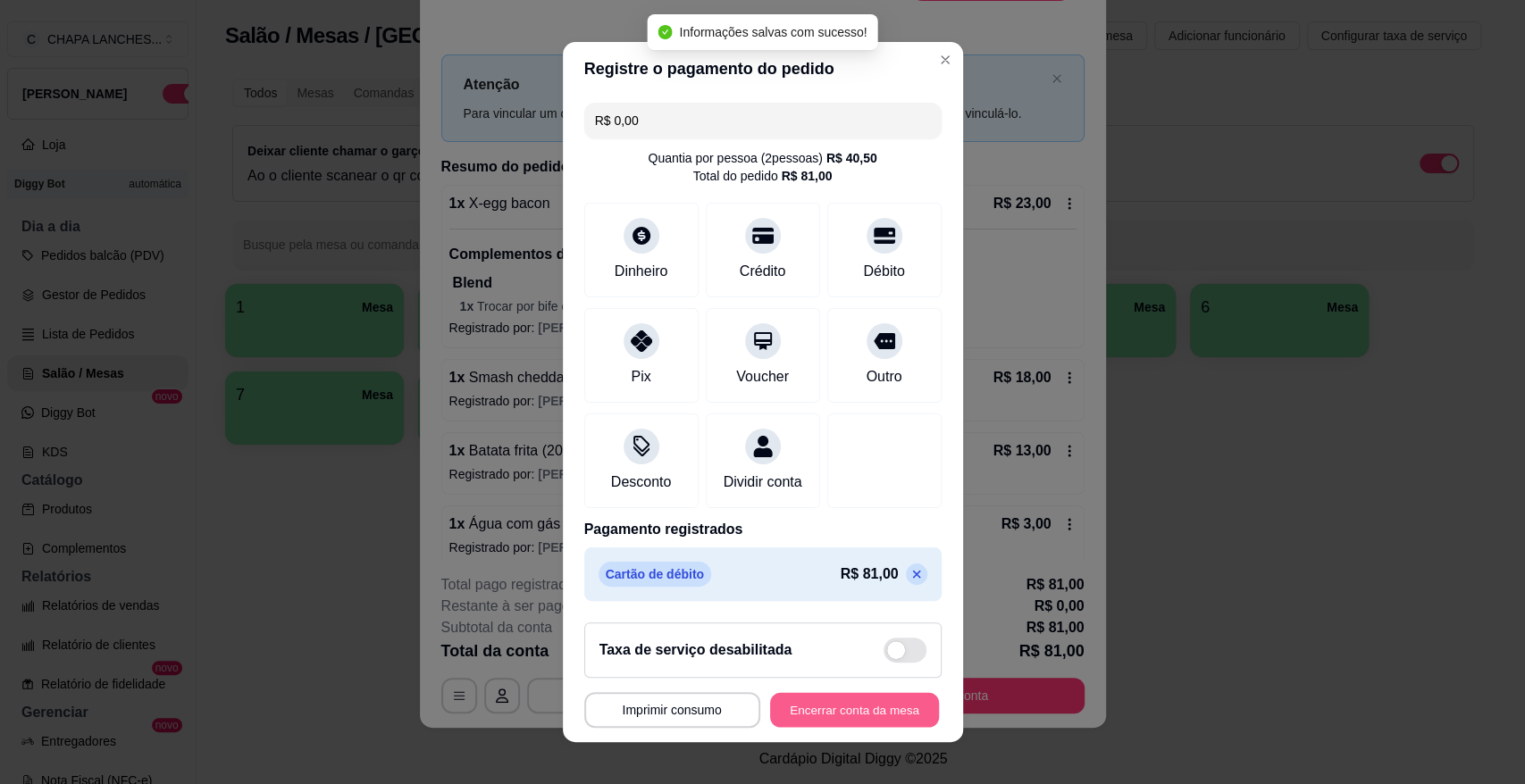 click on "Encerrar conta da mesa" at bounding box center (854, 710) 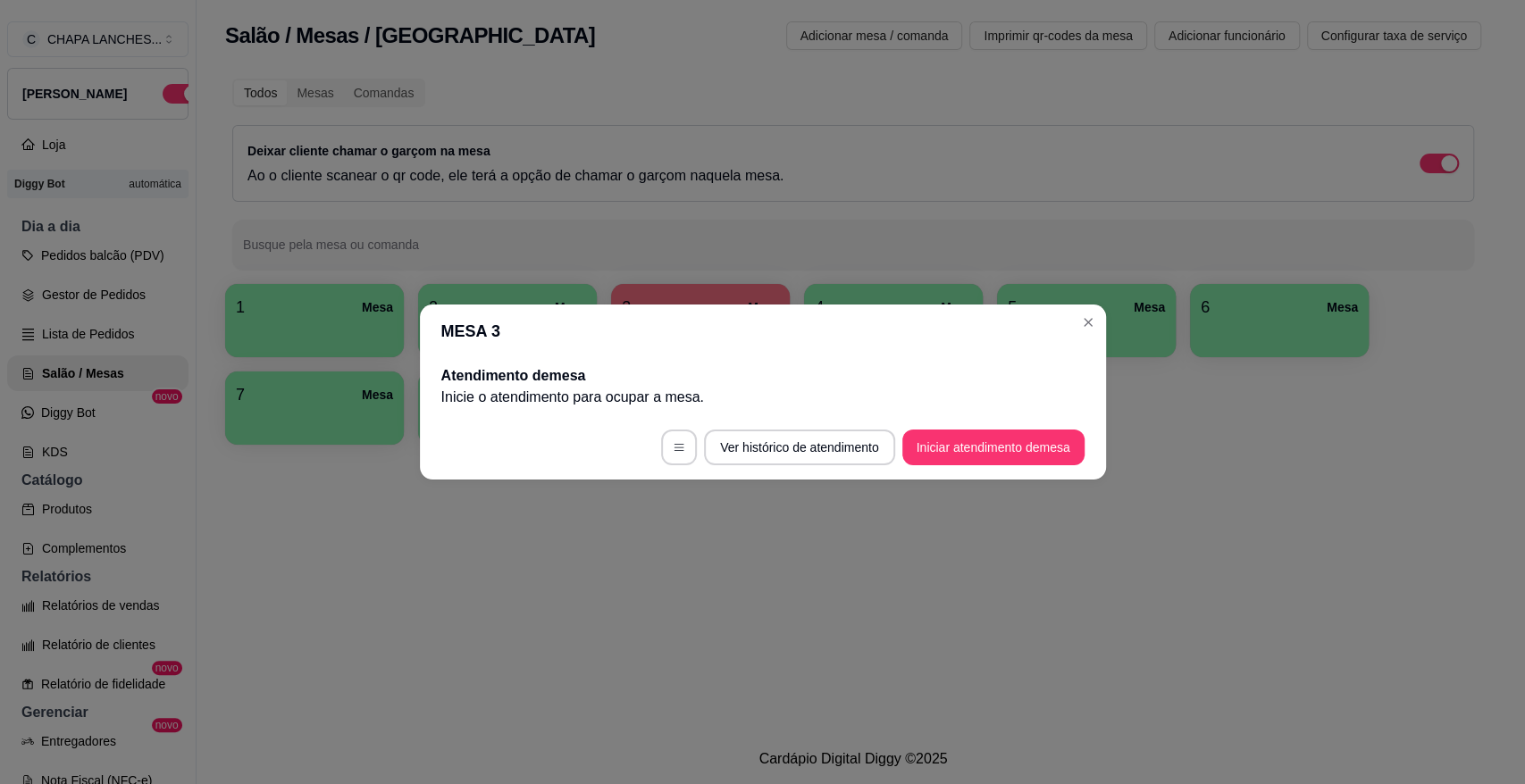 scroll, scrollTop: 0, scrollLeft: 0, axis: both 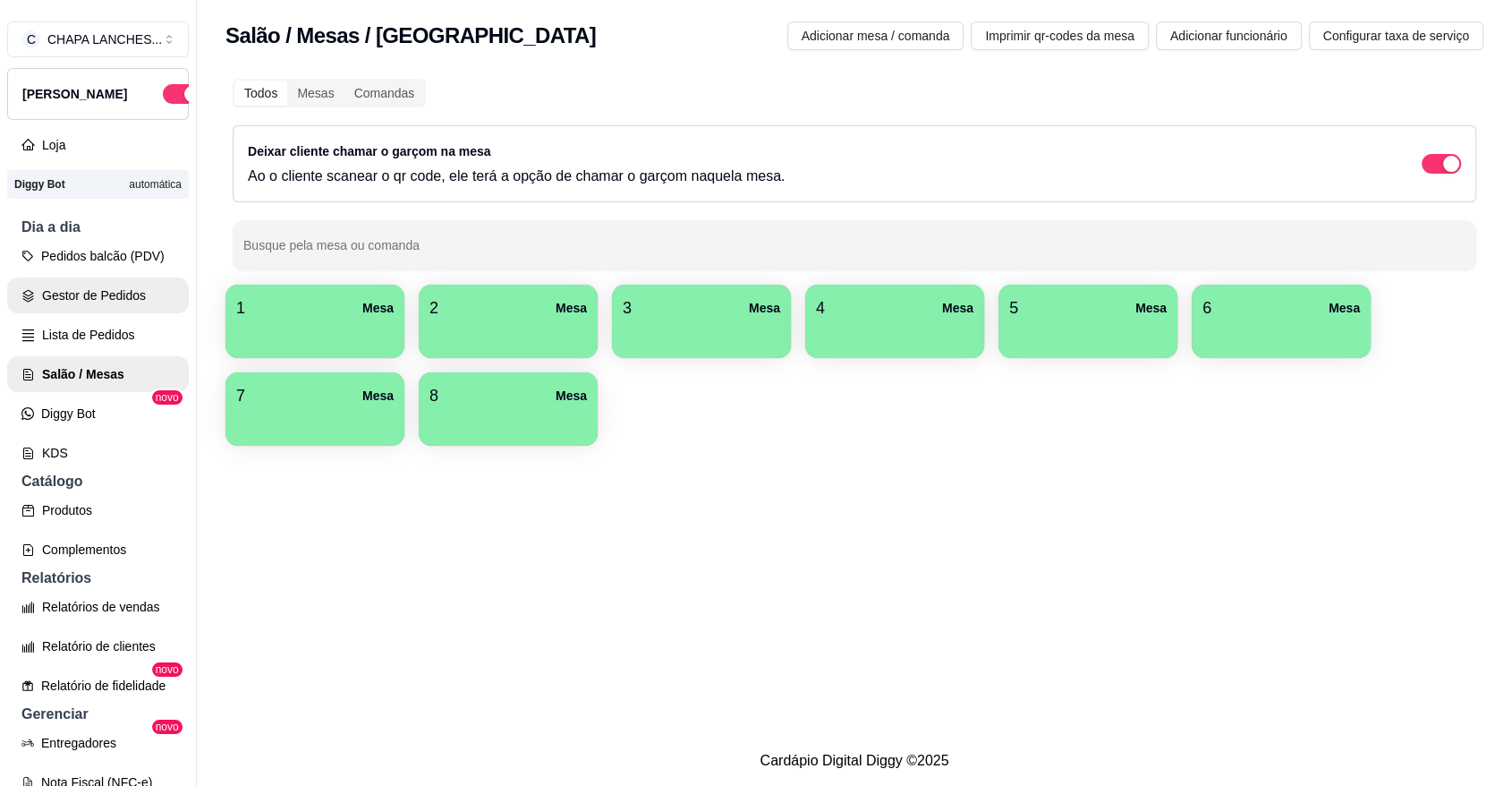 click on "Gestor de Pedidos" at bounding box center [98, 295] 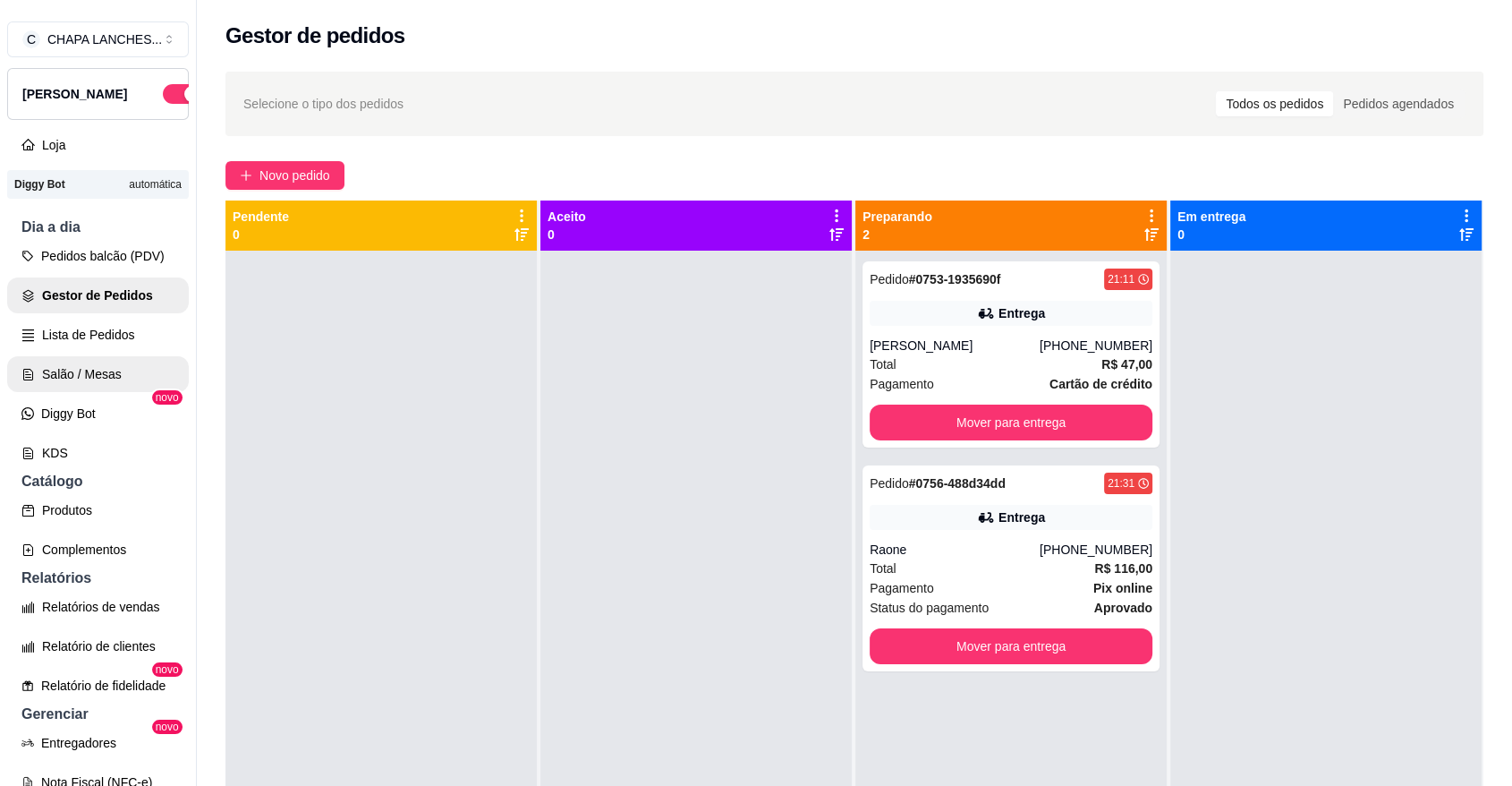 click on "Salão / Mesas" at bounding box center (98, 374) 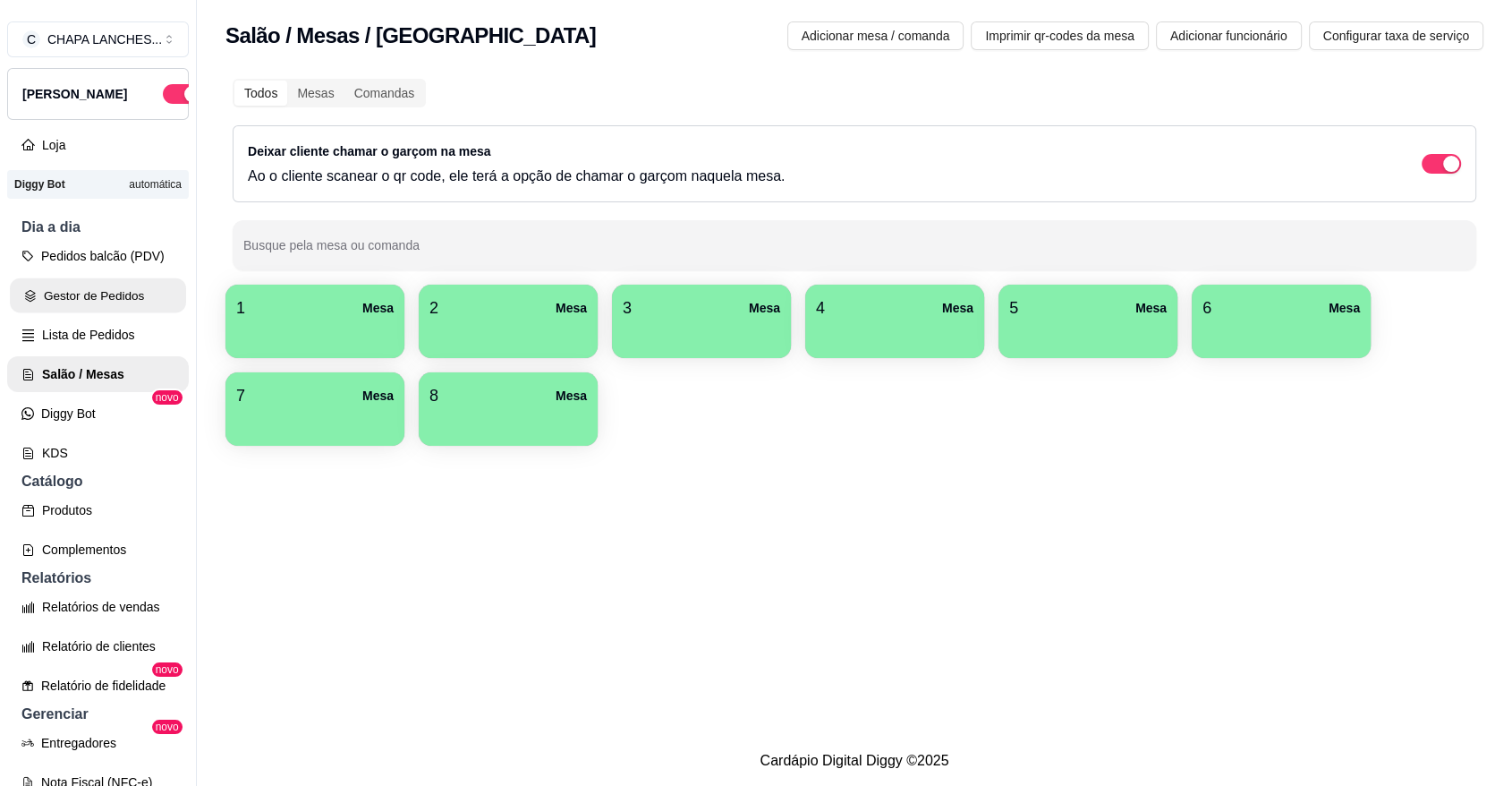 click on "Gestor de Pedidos" at bounding box center [98, 295] 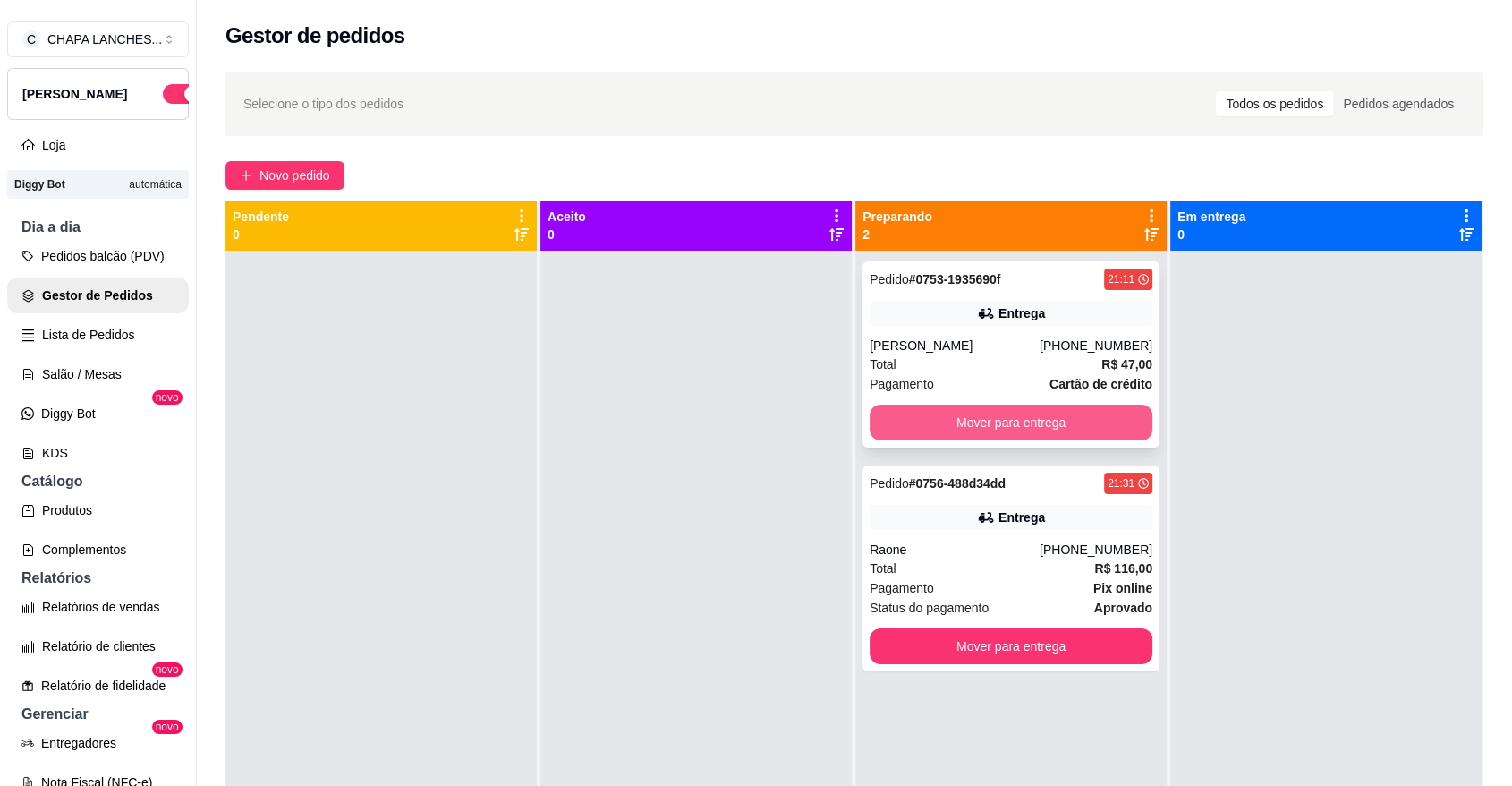 click on "Mover para entrega" at bounding box center (1011, 423) 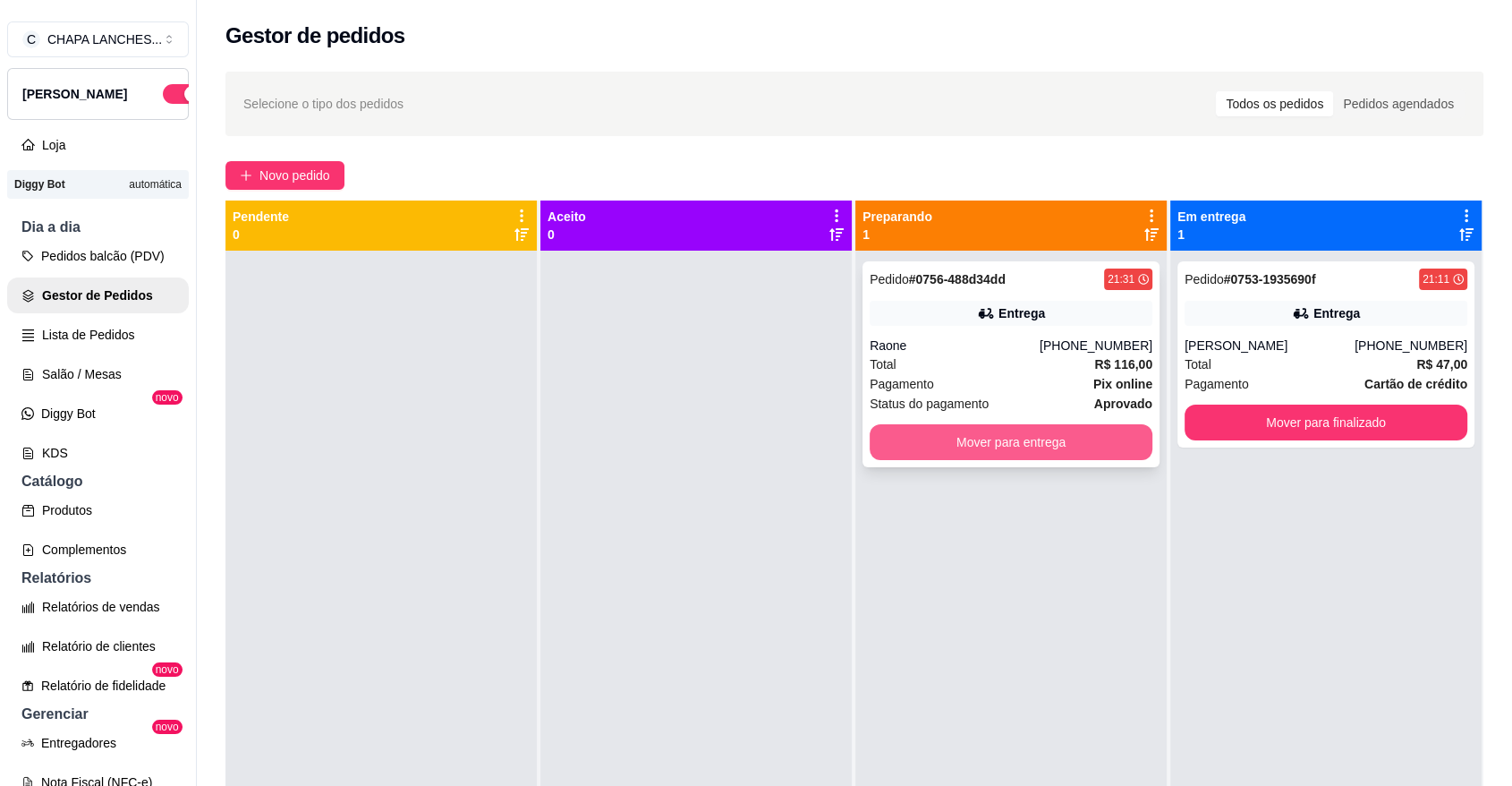 click on "Mover para entrega" at bounding box center (1011, 442) 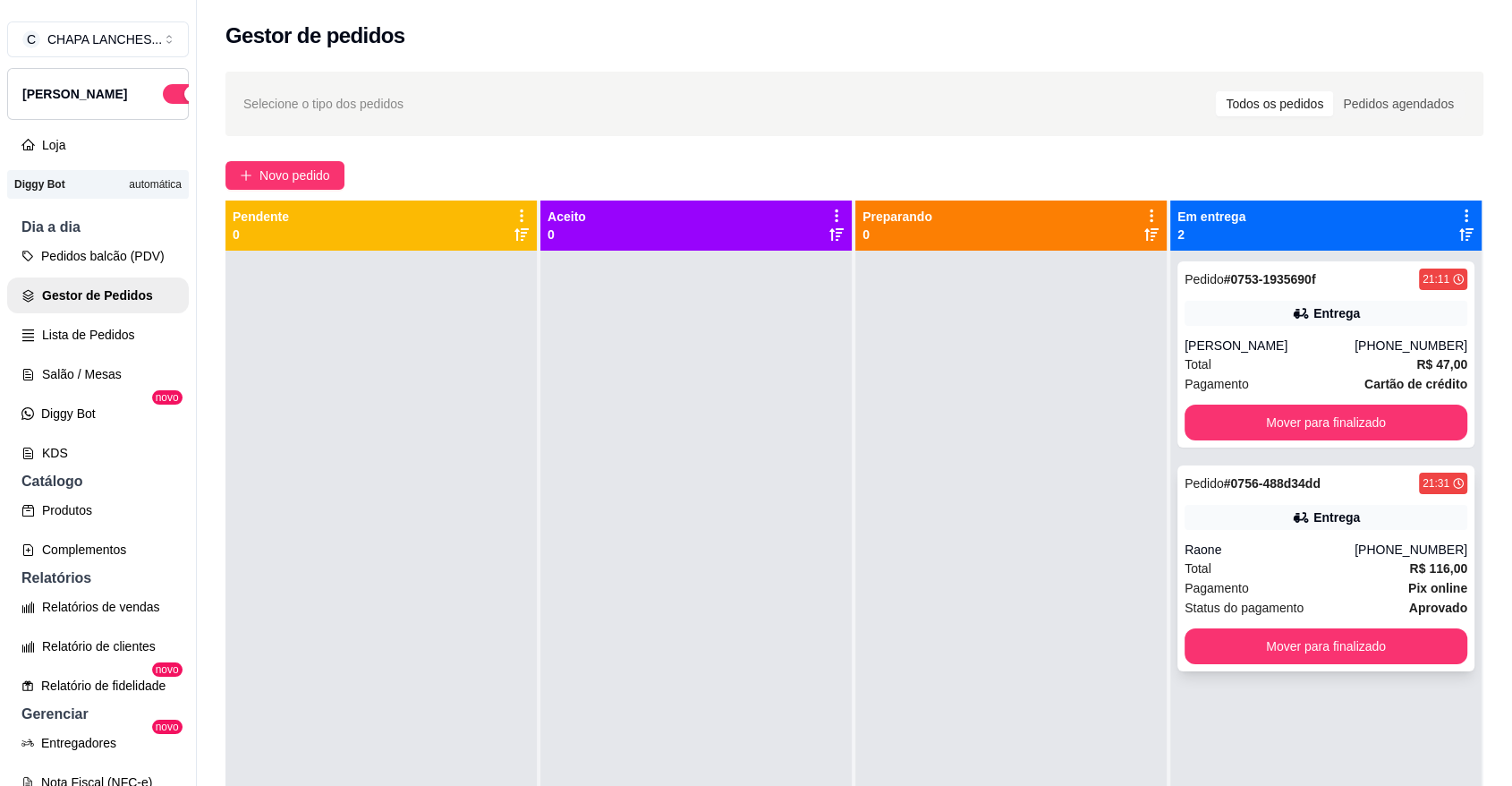 click on "Raone" at bounding box center (1270, 550) 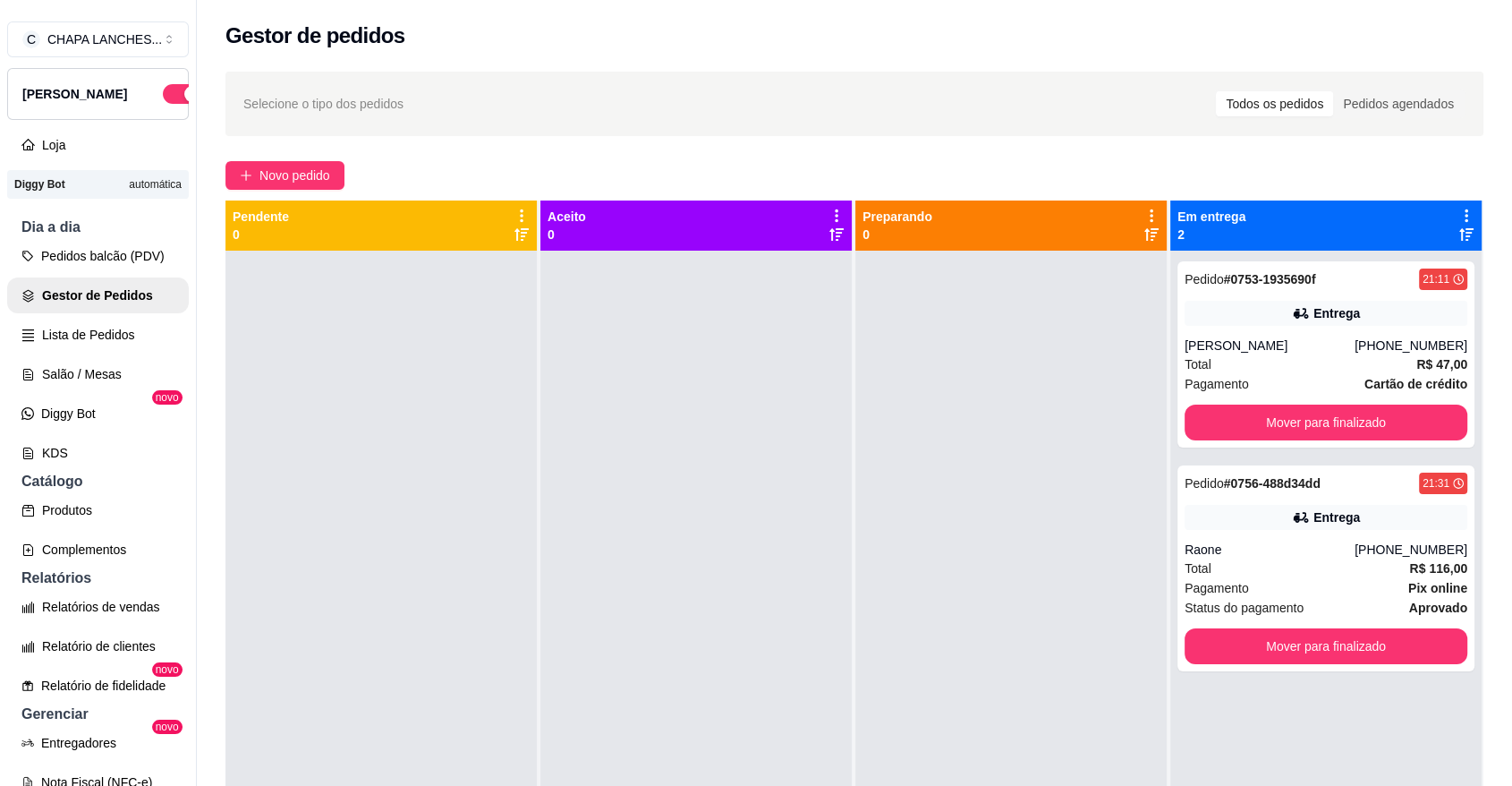click on "Pedido  # 0753-1935690f 21:11 Entrega [PERSON_NAME]  [PHONE_NUMBER] Total R$ 47,00 Pagamento Cartão de crédito Mover para finalizado Pedido  # 0756-488d34dd 21:31 Entrega Raone  [PHONE_NUMBER] Total R$ 116,00 Pagamento Pix online Status do pagamento aprovado Mover para finalizado" at bounding box center [1326, 644] 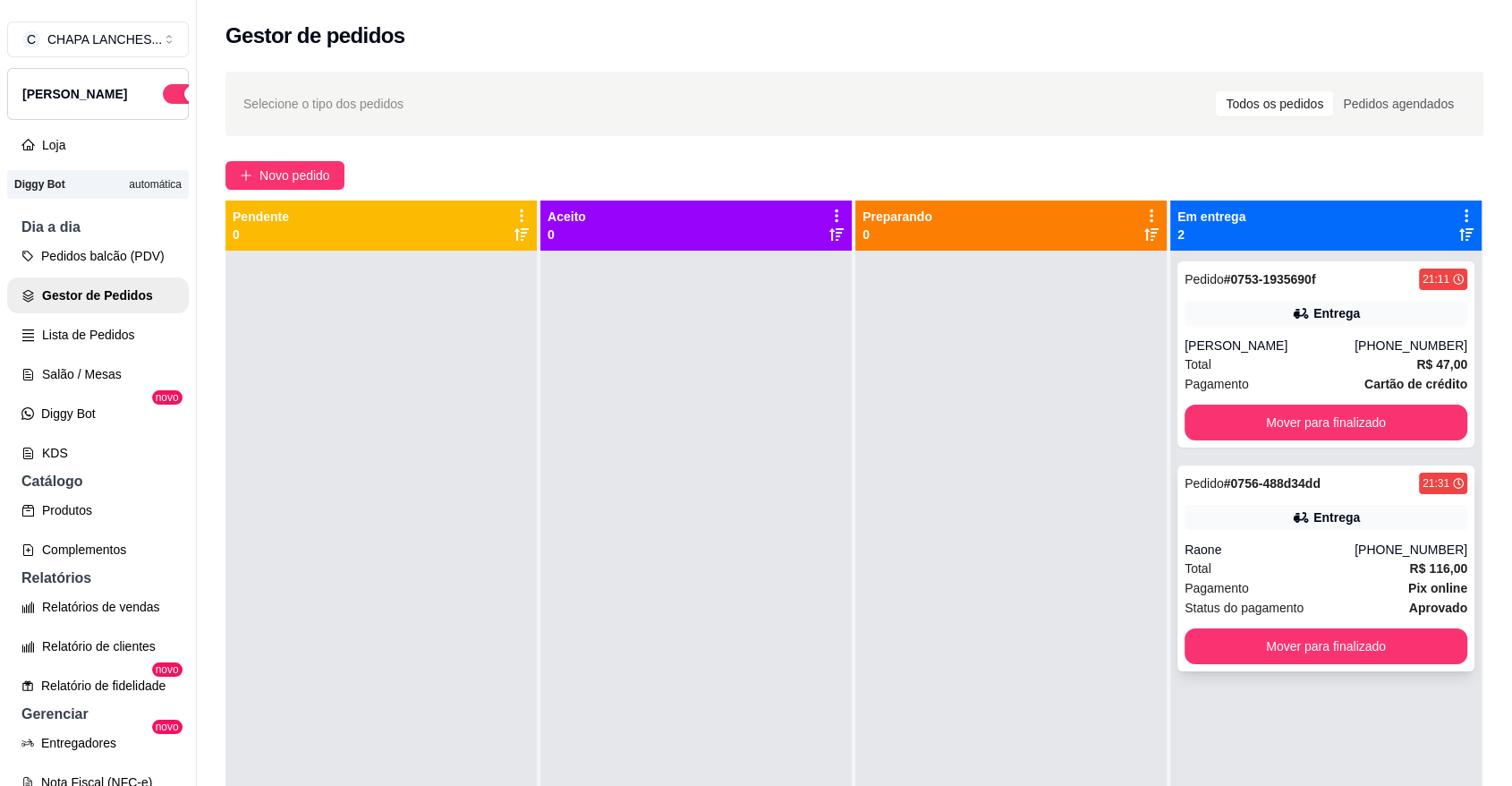 click on "Pedido  # 0756-488d34dd 21:31 [PERSON_NAME]  [PHONE_NUMBER] Total R$ 116,00 Pagamento Pix online Status do pagamento aprovado Mover para finalizado" at bounding box center [1326, 568] 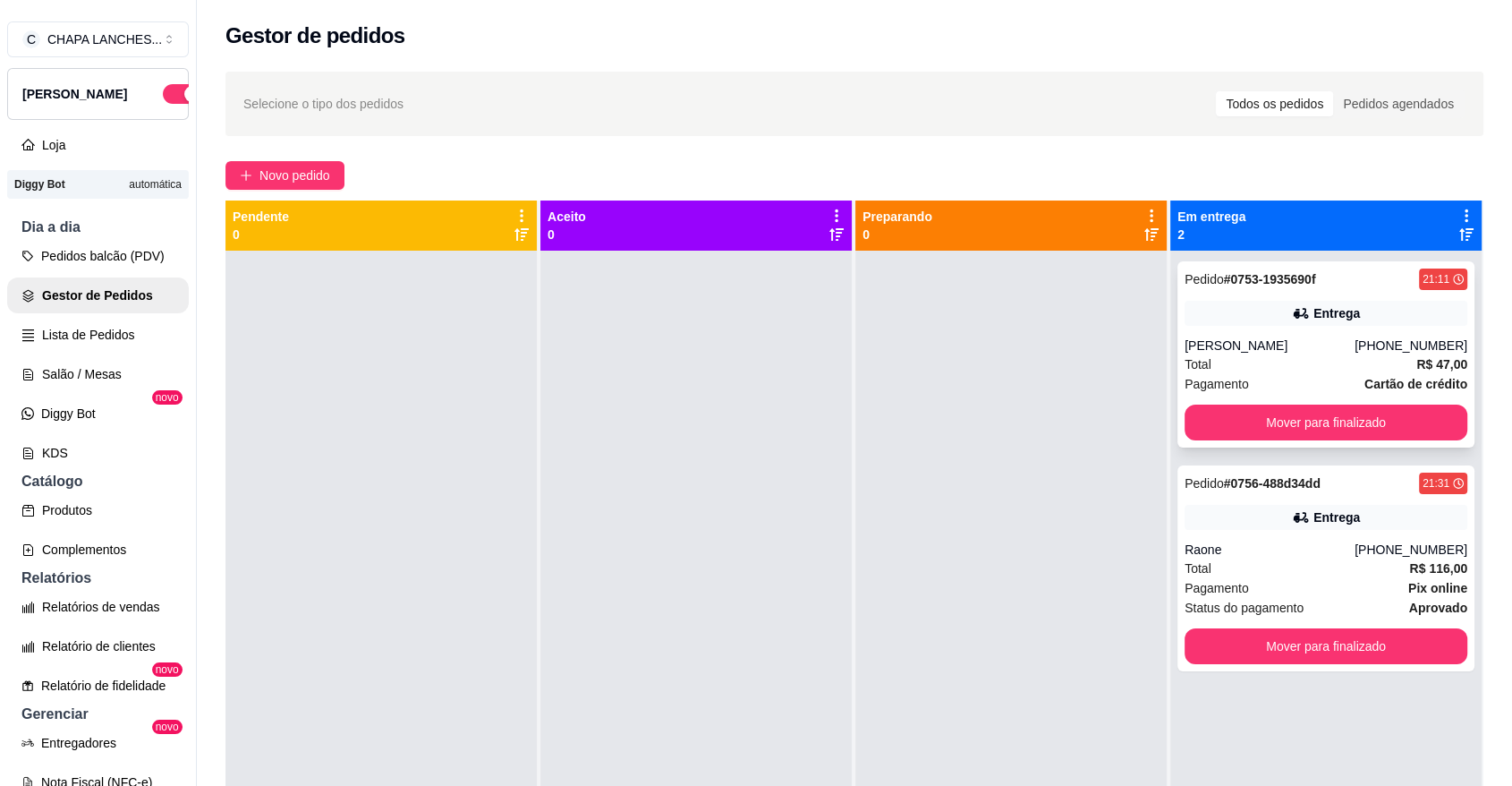 click on "[PERSON_NAME]" at bounding box center [1270, 346] 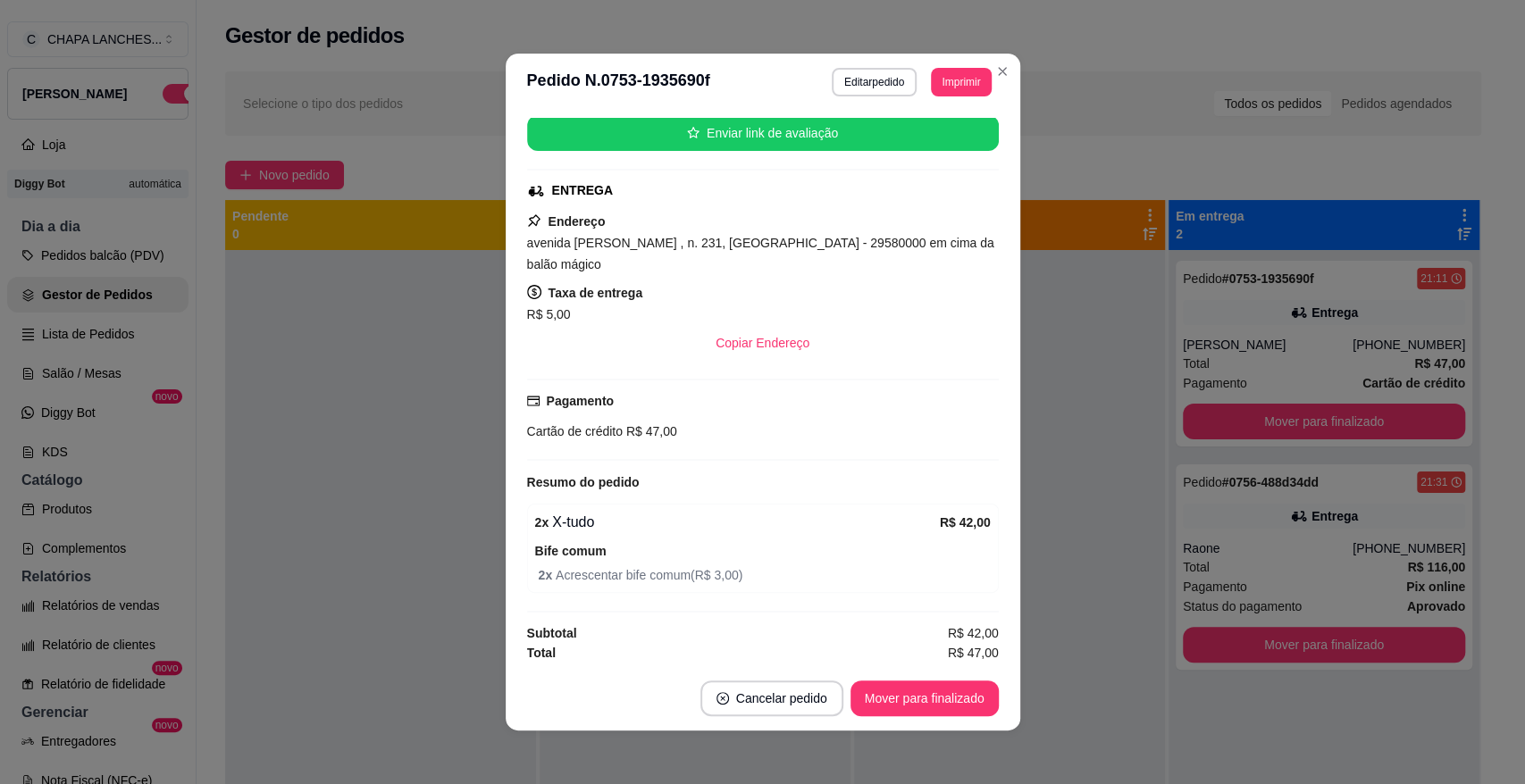 scroll, scrollTop: 223, scrollLeft: 0, axis: vertical 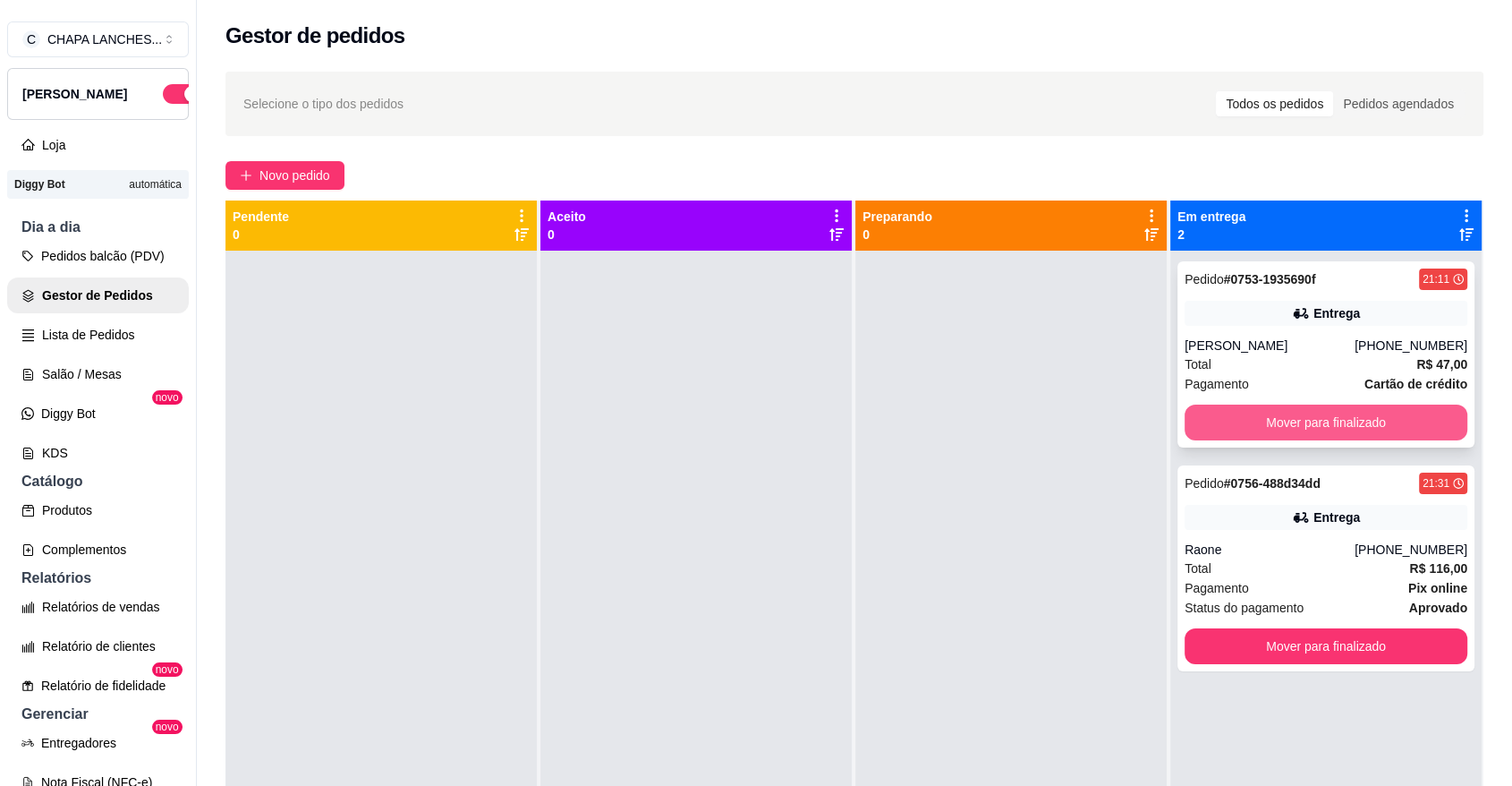 click on "Mover para finalizado" at bounding box center [1326, 423] 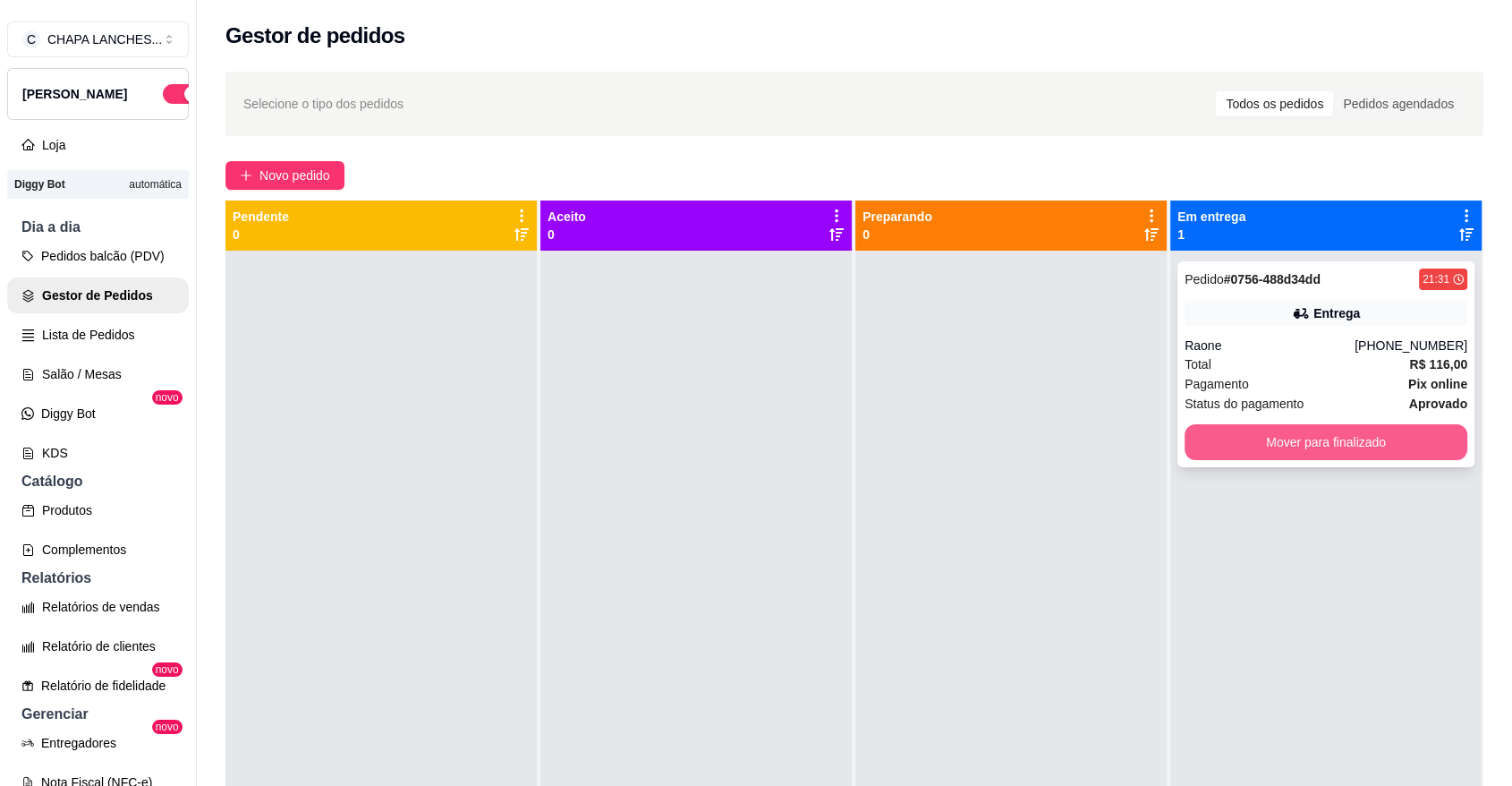 click on "Mover para finalizado" at bounding box center [1326, 442] 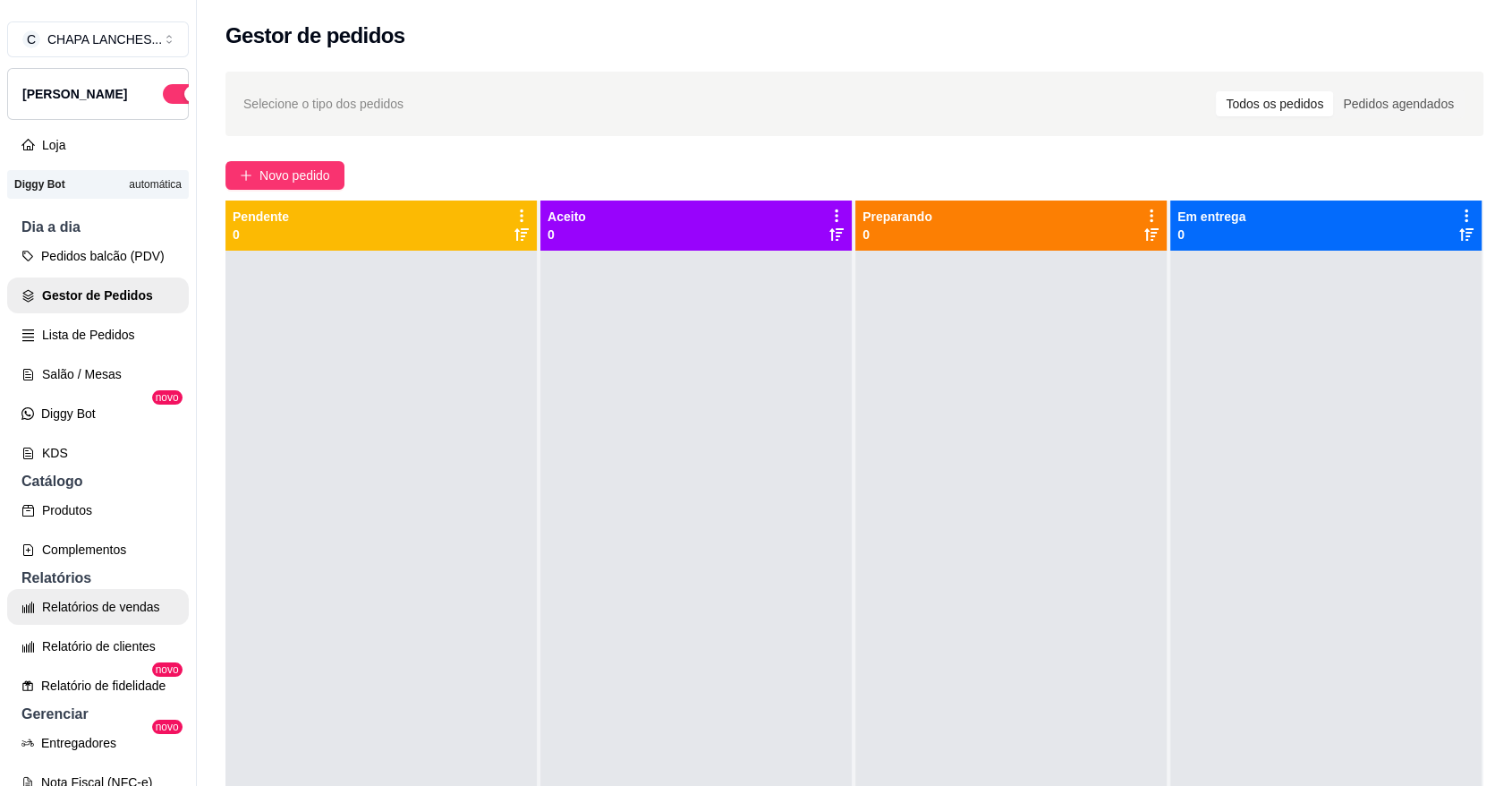 click on "Relatórios de vendas" at bounding box center [98, 607] 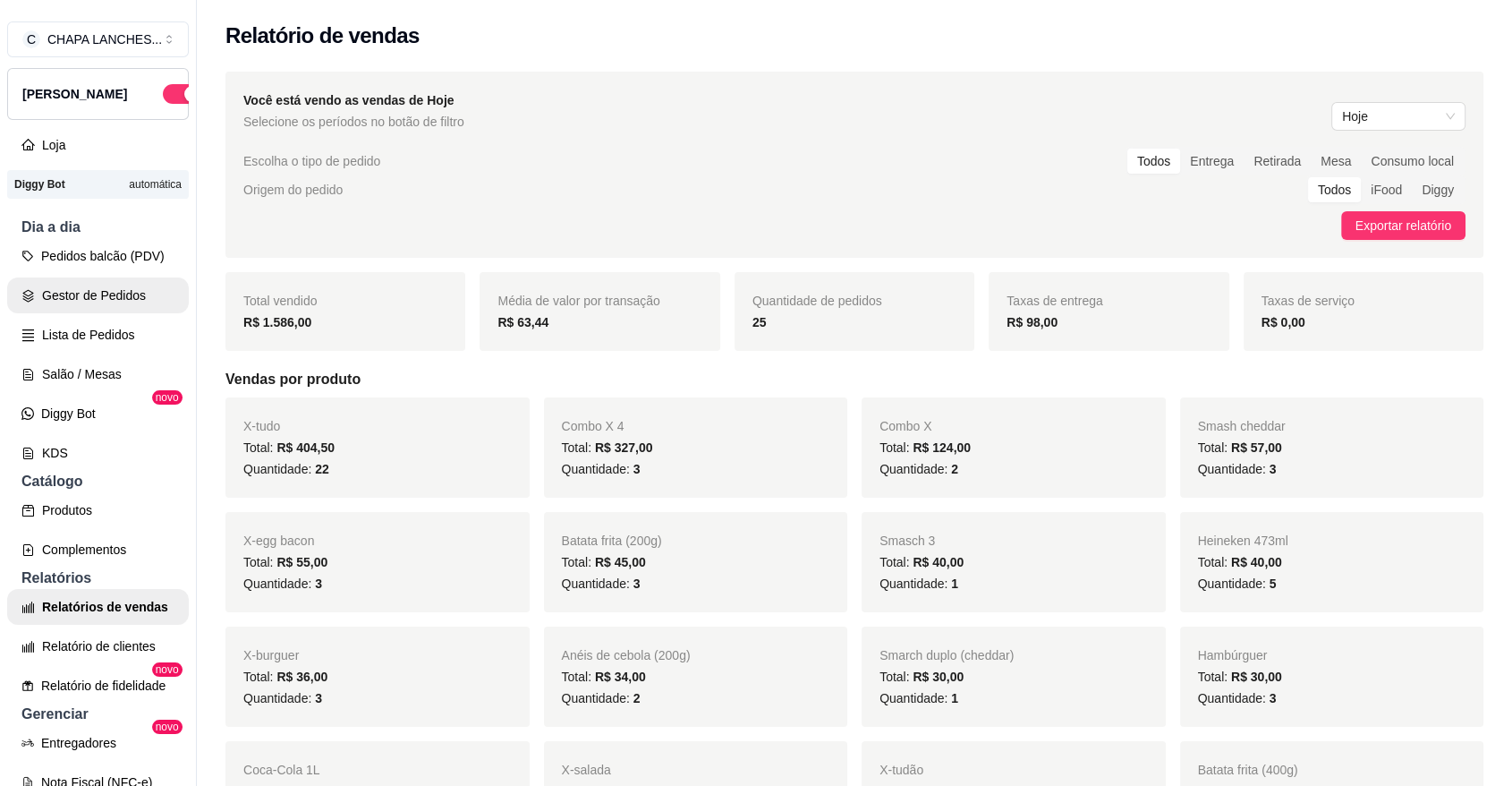 click on "Gestor de Pedidos" at bounding box center (98, 295) 